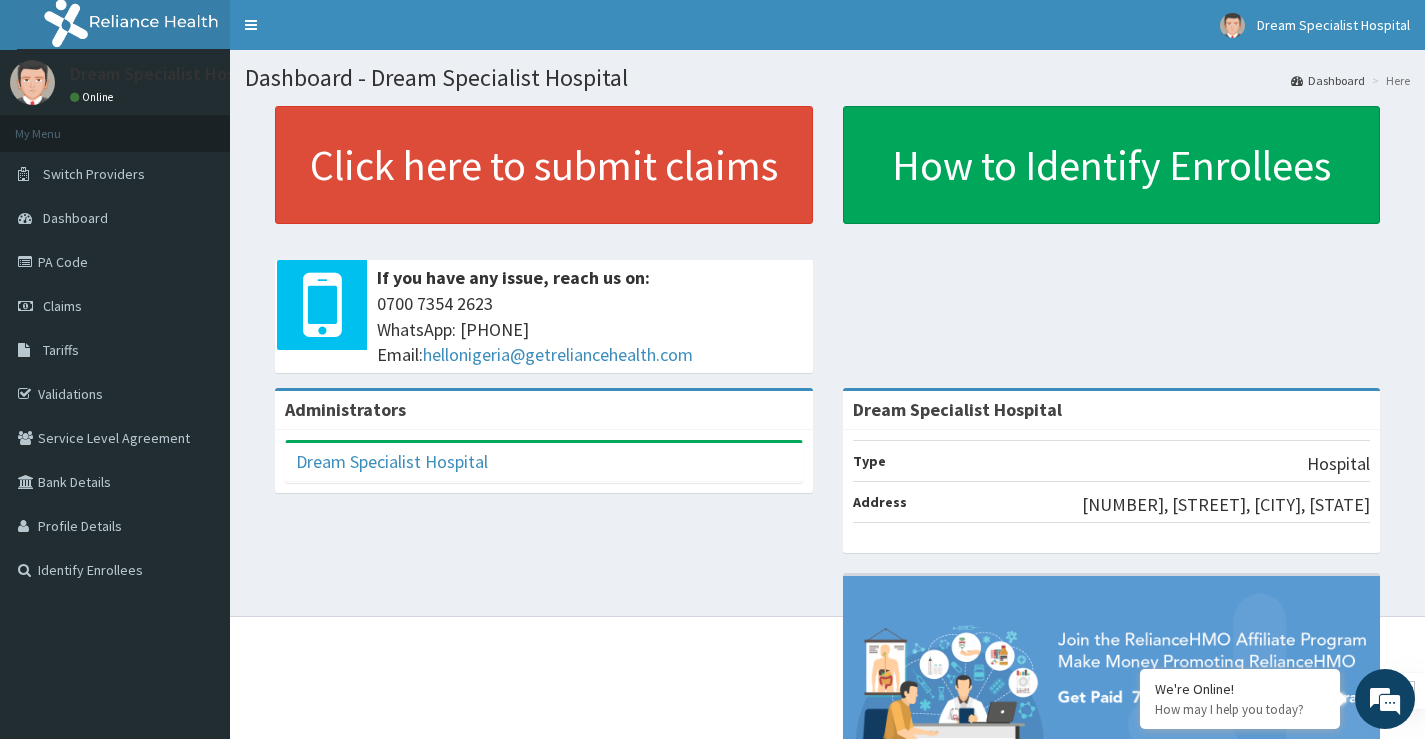 scroll, scrollTop: 0, scrollLeft: 0, axis: both 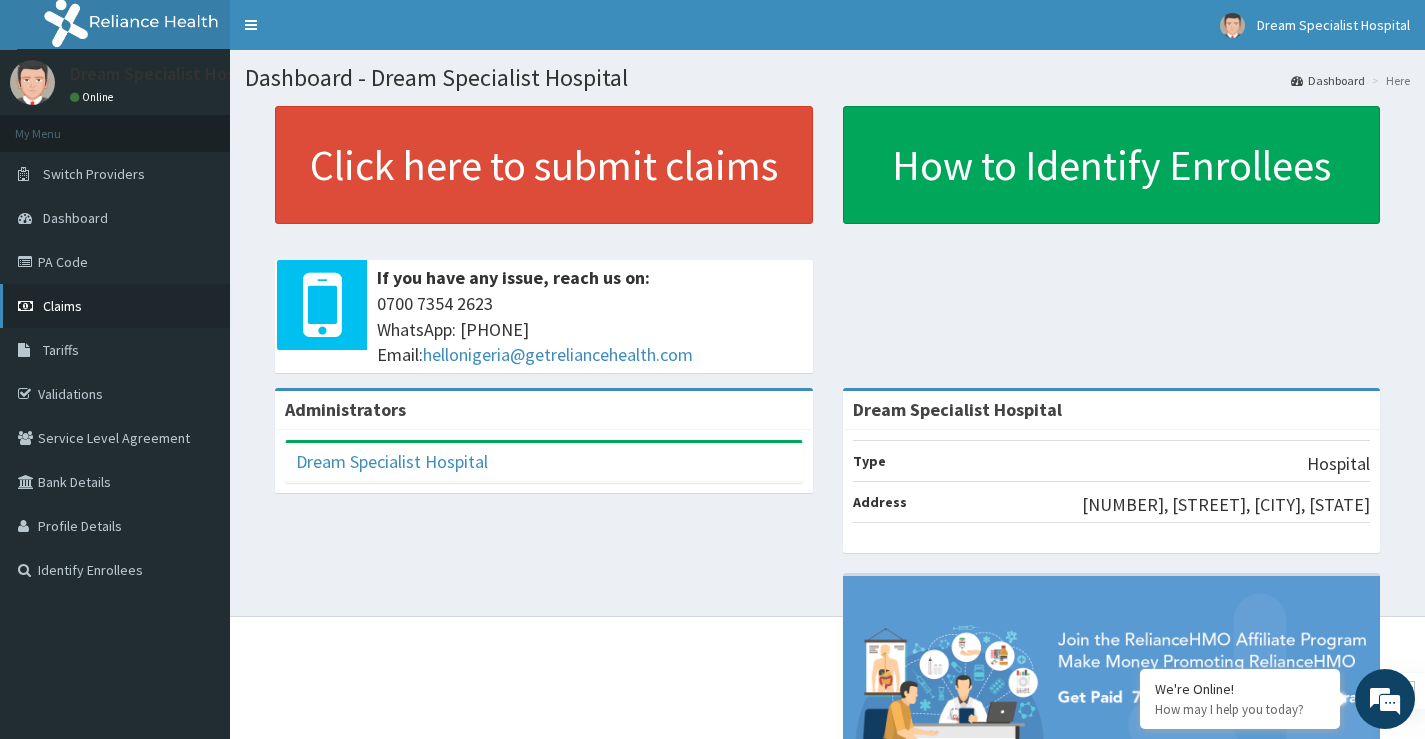 click on "Claims" at bounding box center (62, 306) 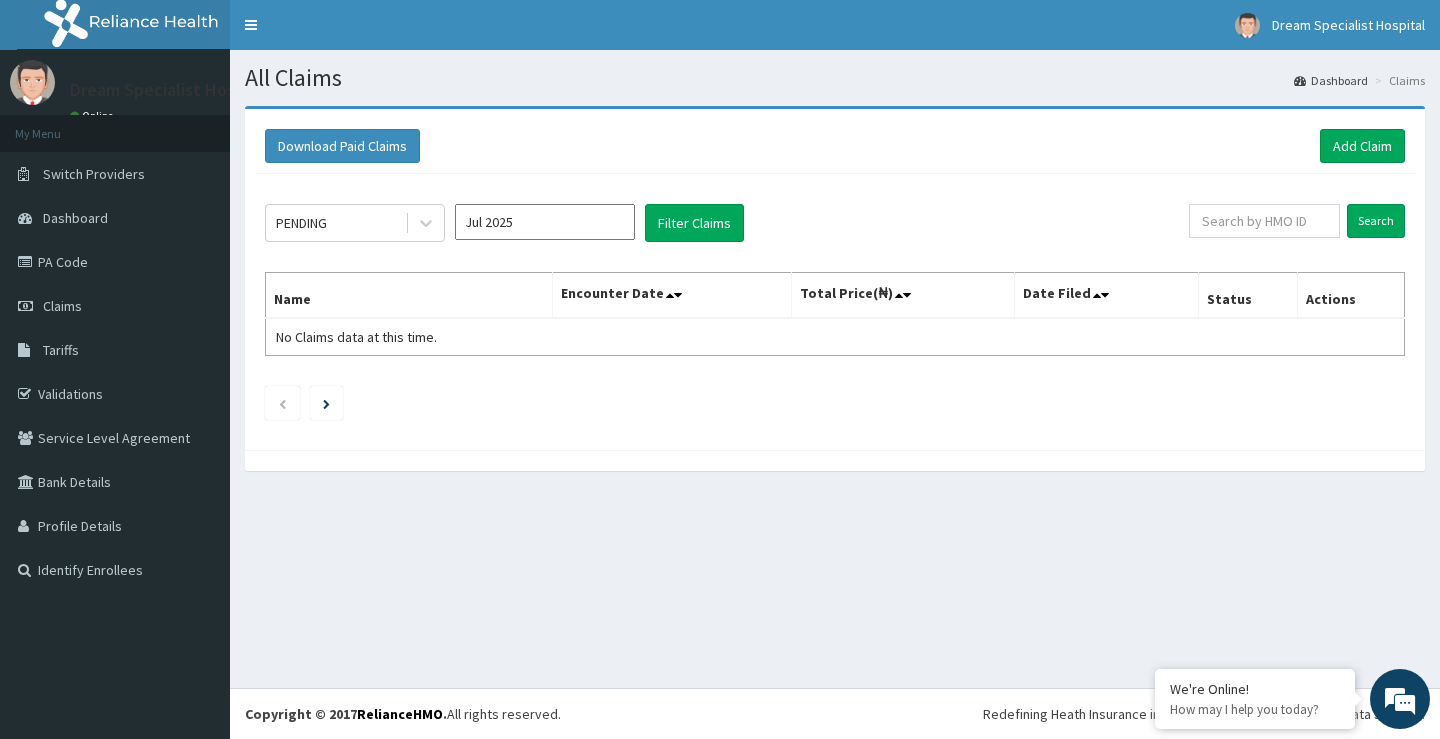 scroll, scrollTop: 0, scrollLeft: 0, axis: both 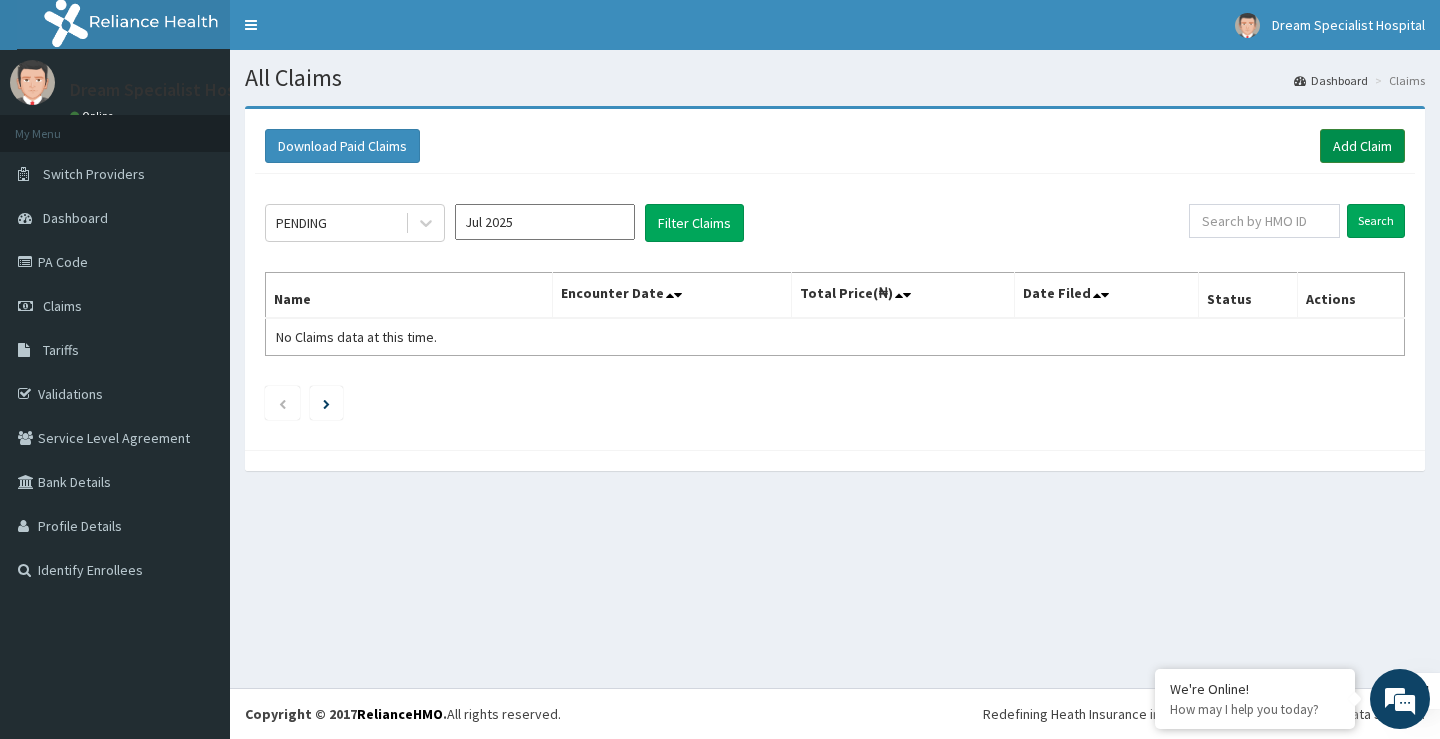 click on "Add Claim" at bounding box center (1362, 146) 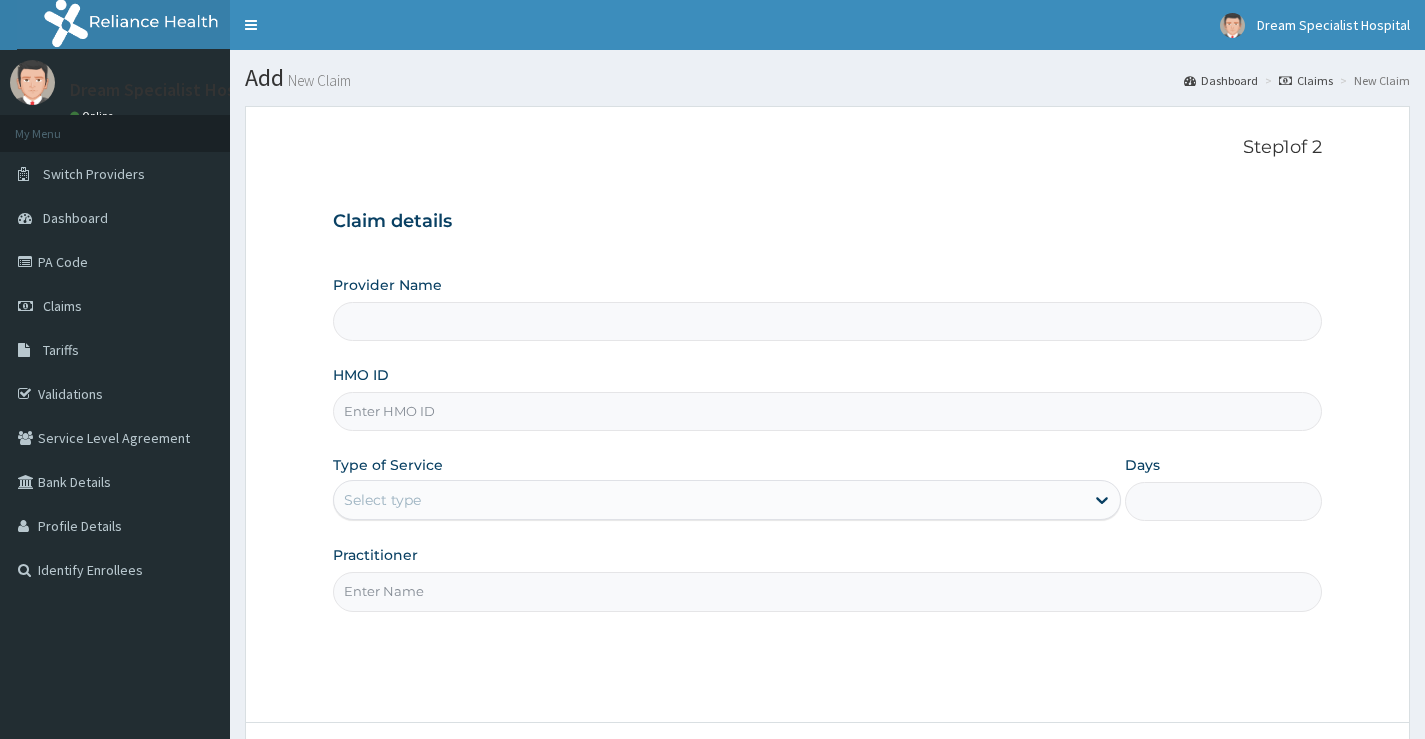 scroll, scrollTop: 0, scrollLeft: 0, axis: both 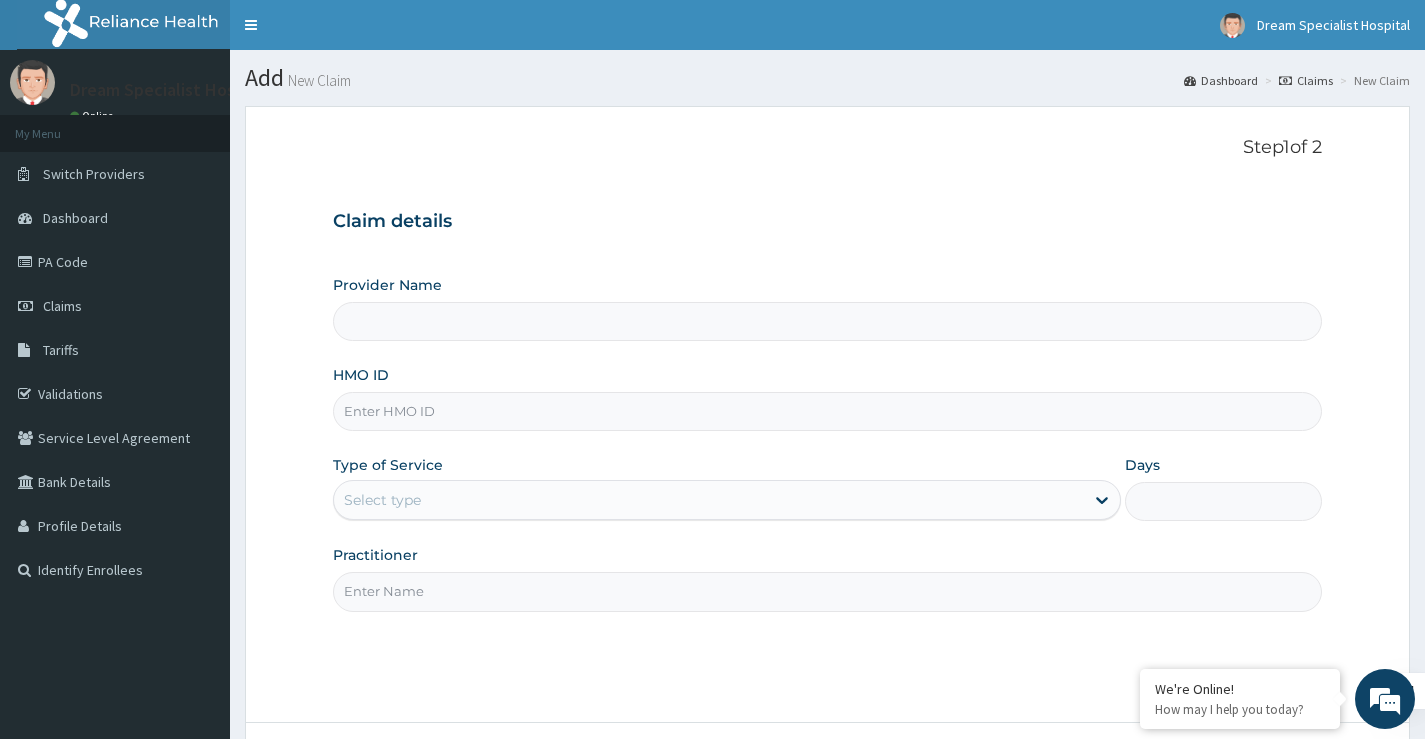 click on "HMO ID" at bounding box center [827, 411] 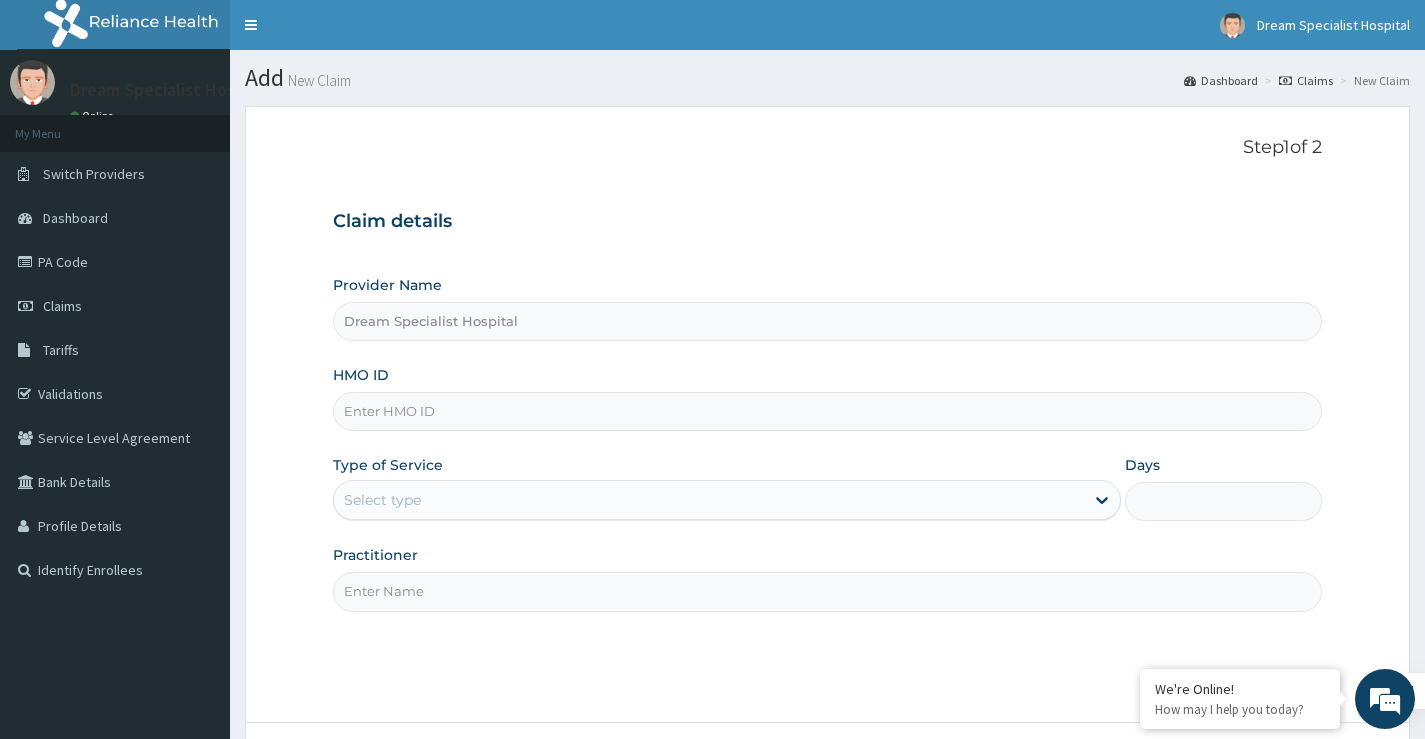 paste on "gel/10092/a" 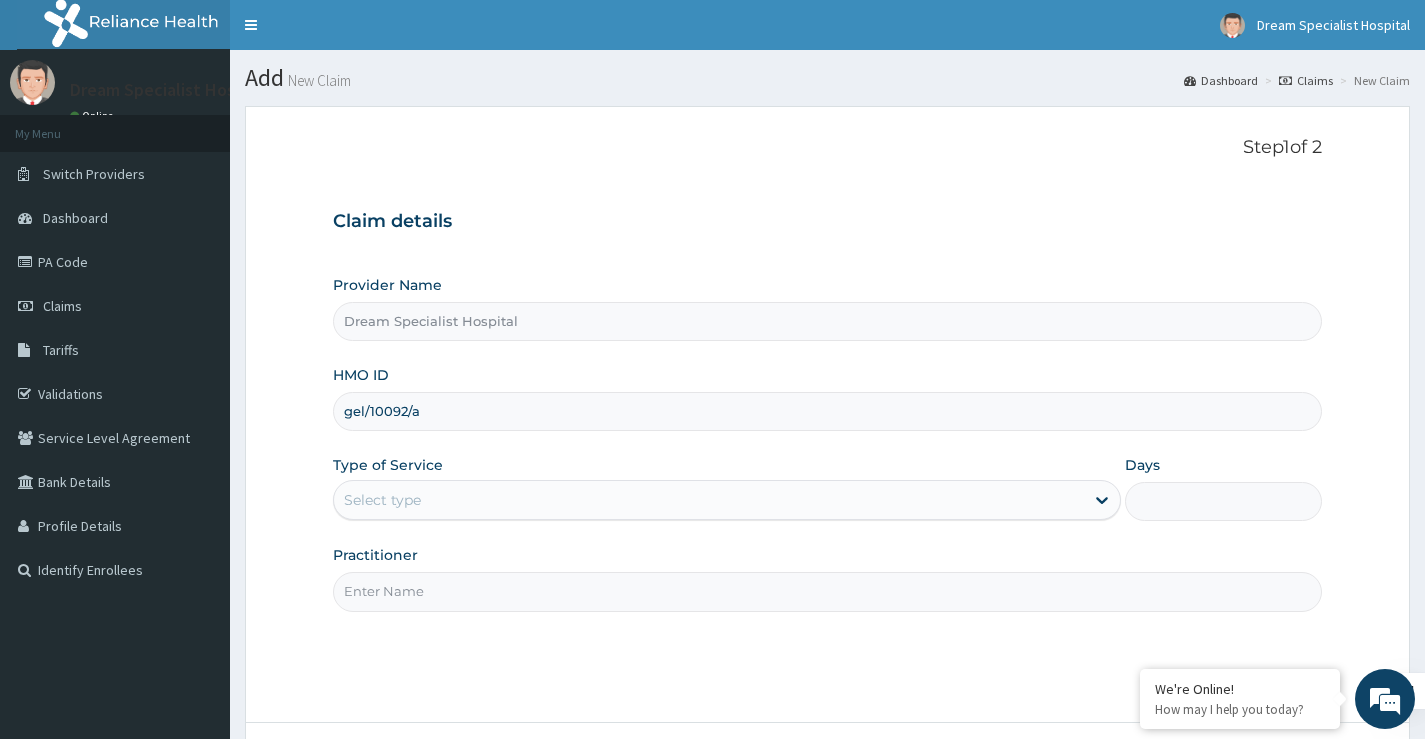 scroll, scrollTop: 0, scrollLeft: 0, axis: both 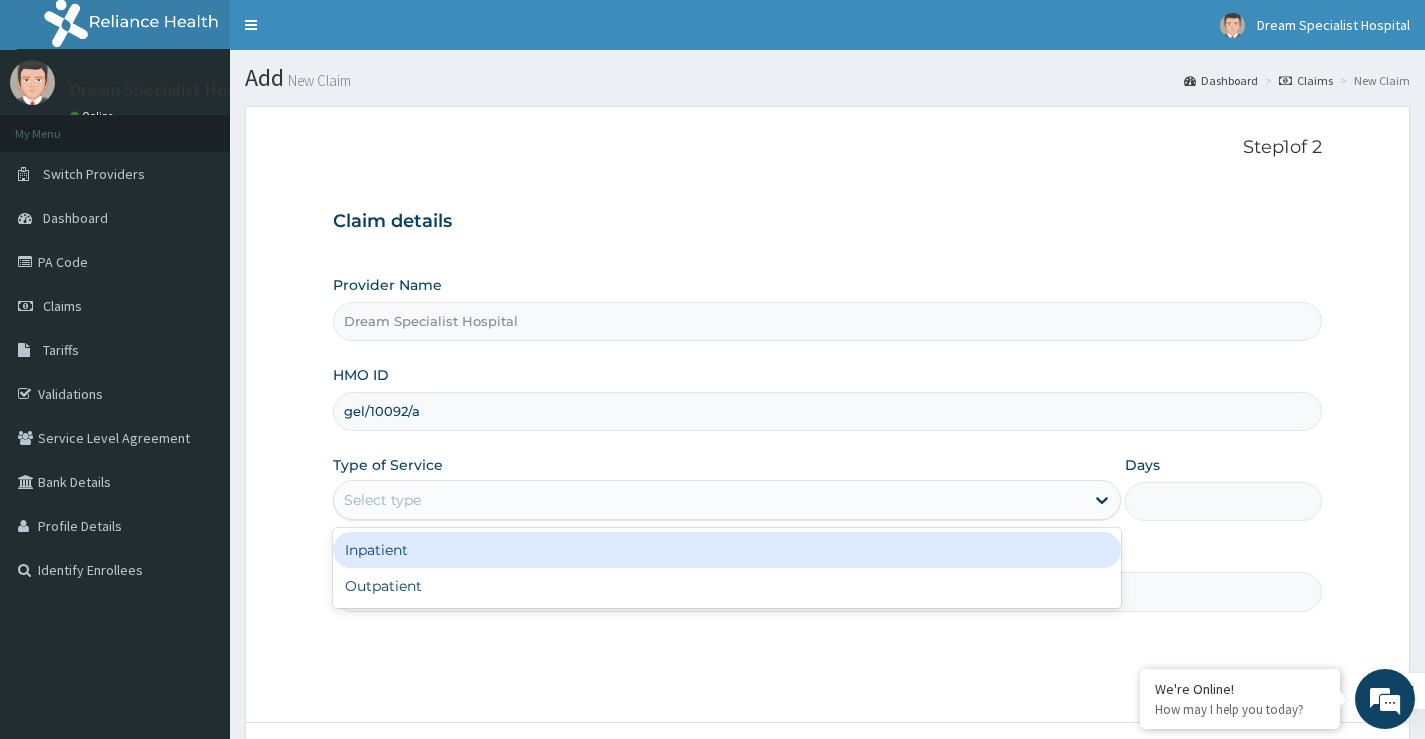 click on "Select type" at bounding box center [382, 500] 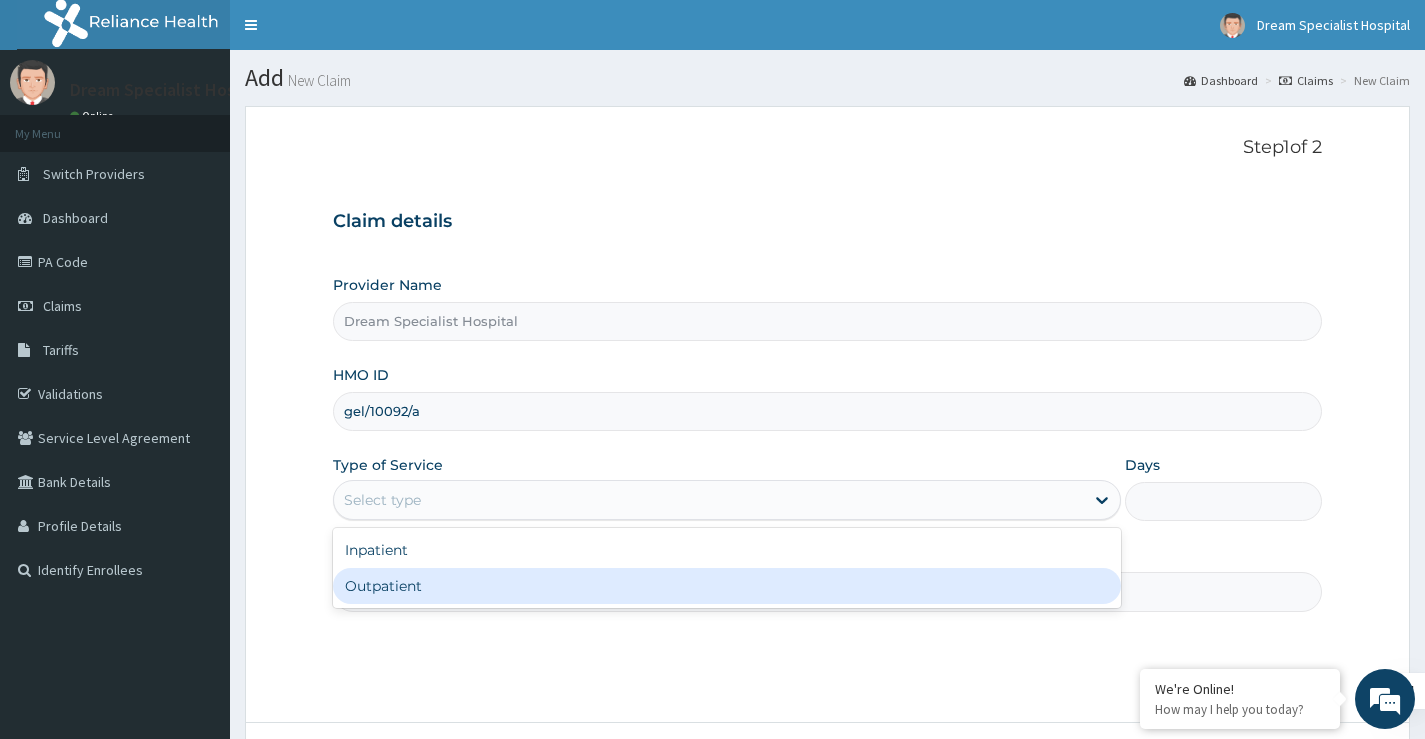 drag, startPoint x: 403, startPoint y: 586, endPoint x: 523, endPoint y: 529, distance: 132.84953 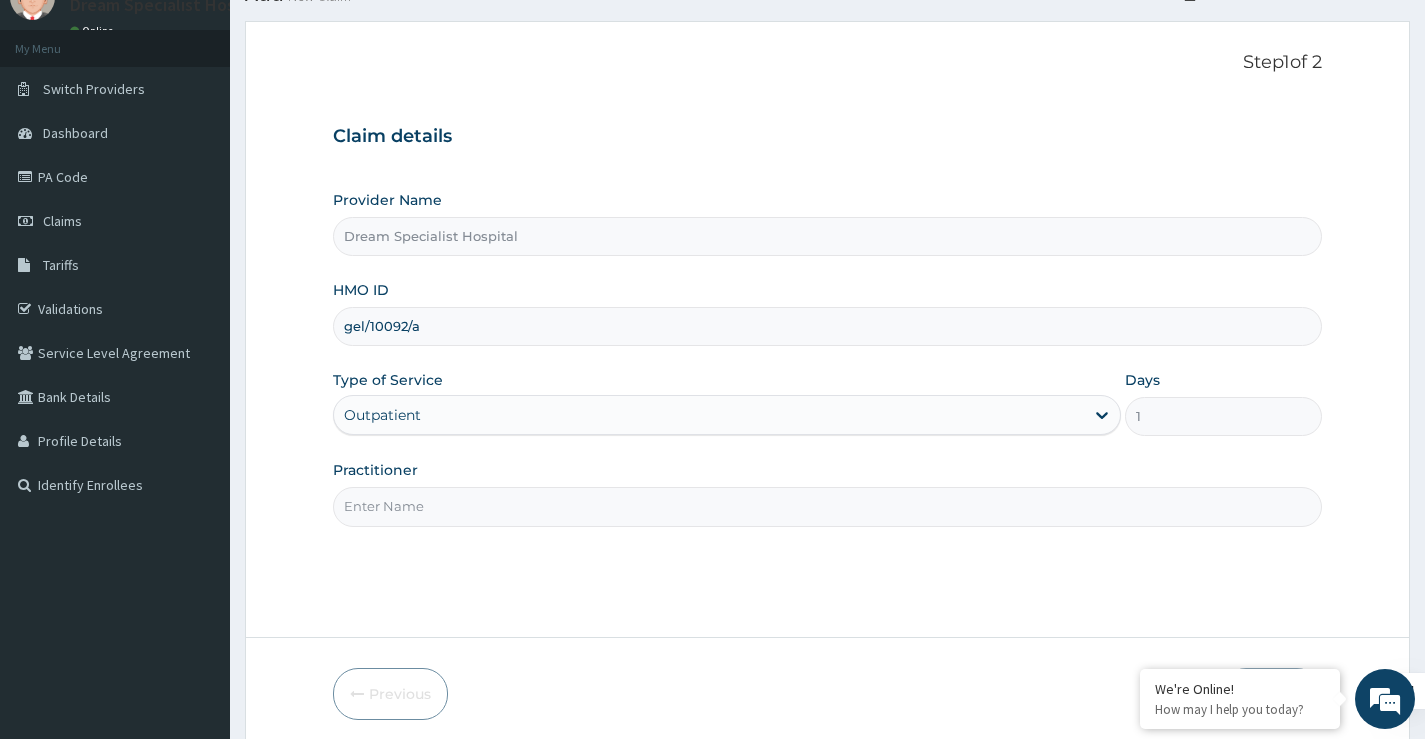 scroll, scrollTop: 163, scrollLeft: 0, axis: vertical 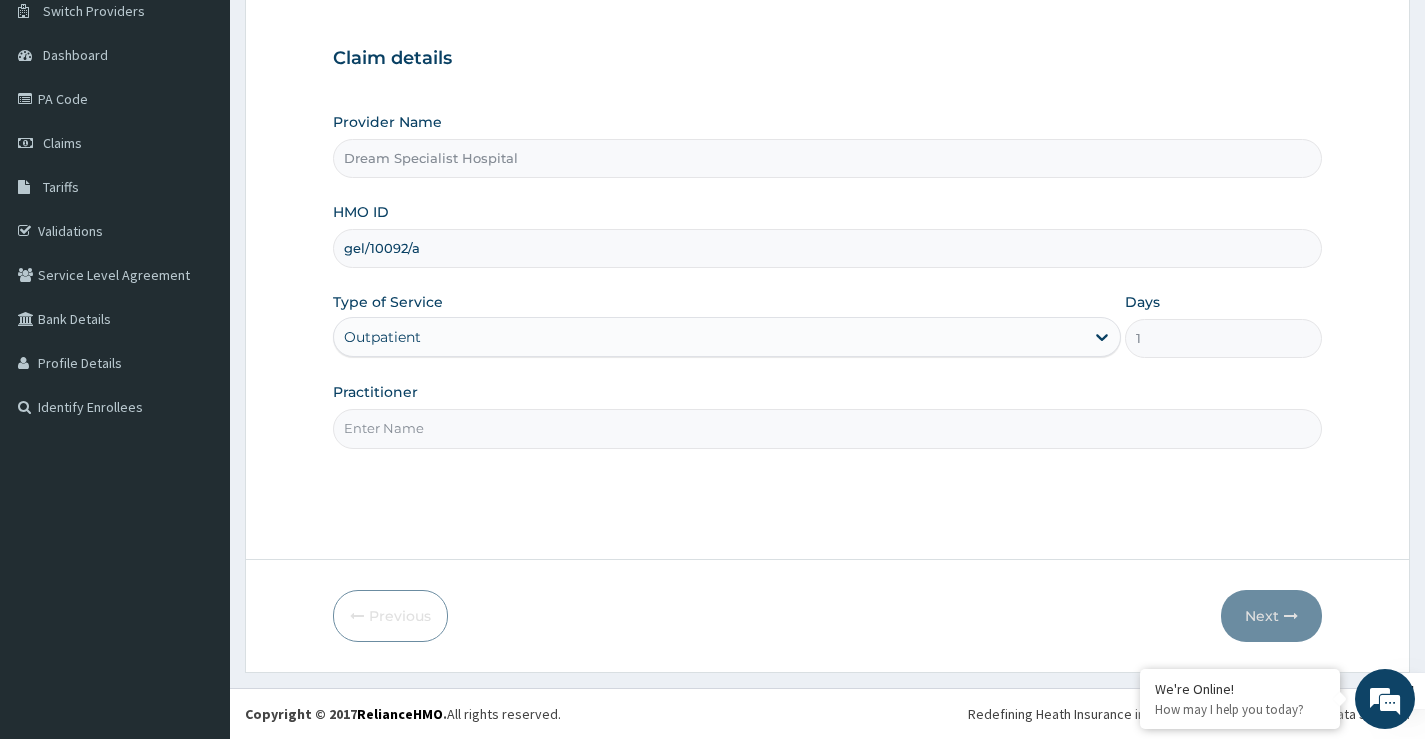 drag, startPoint x: 434, startPoint y: 433, endPoint x: 441, endPoint y: 448, distance: 16.552946 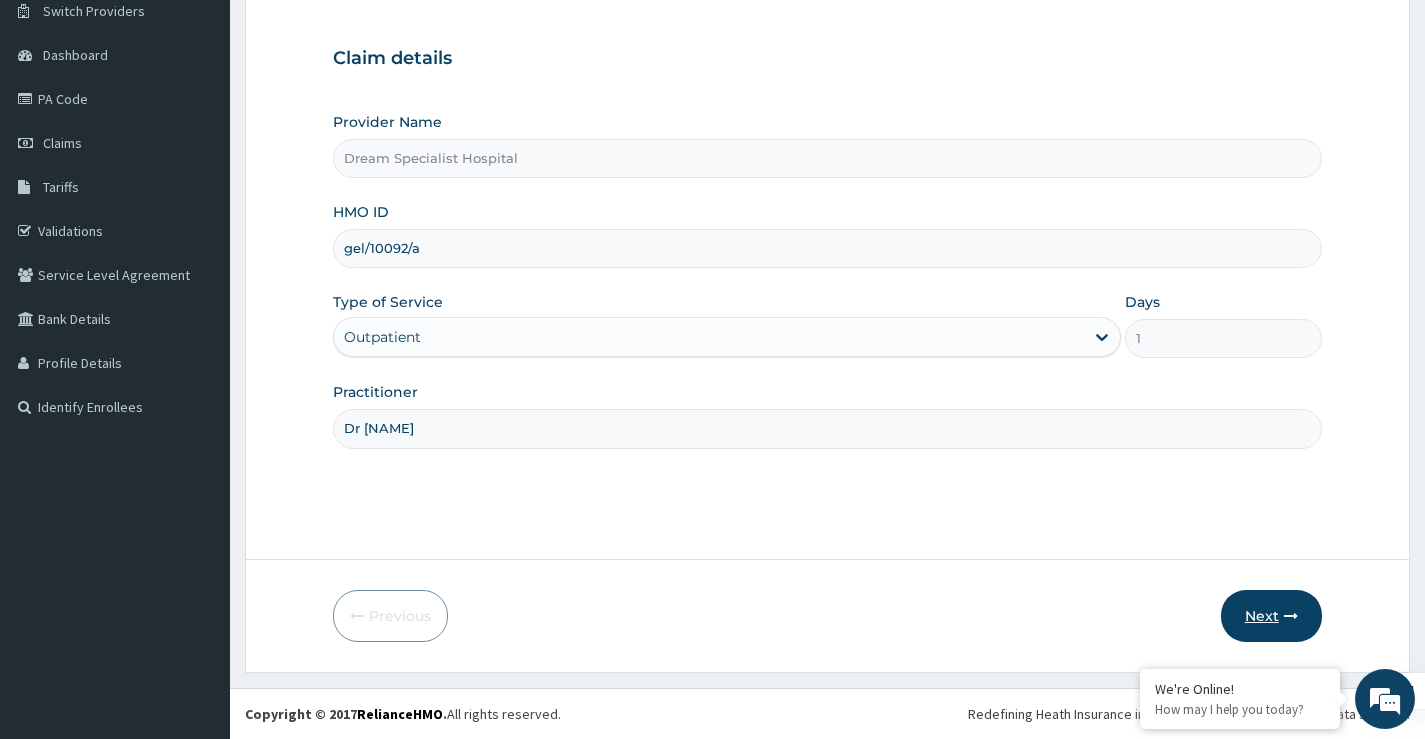 click on "Next" at bounding box center [1271, 616] 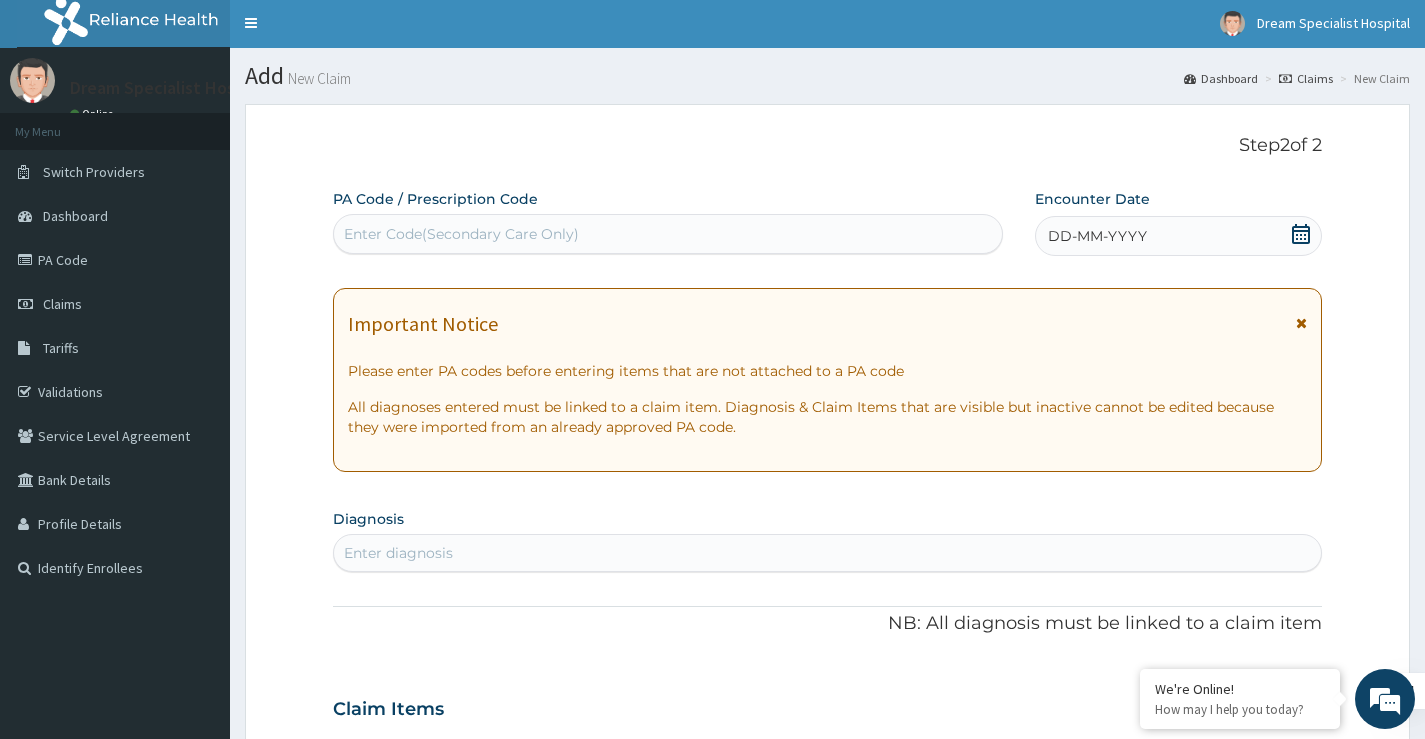 scroll, scrollTop: 0, scrollLeft: 0, axis: both 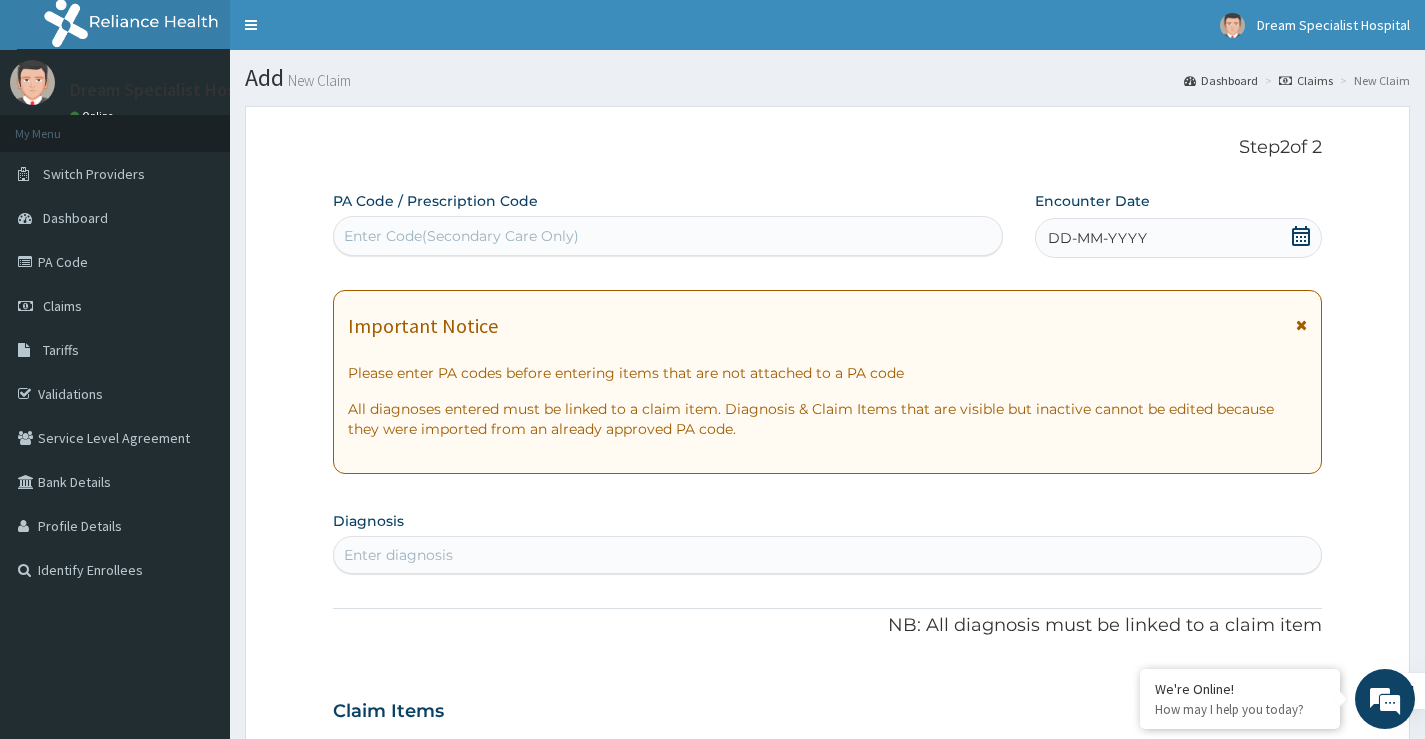 click 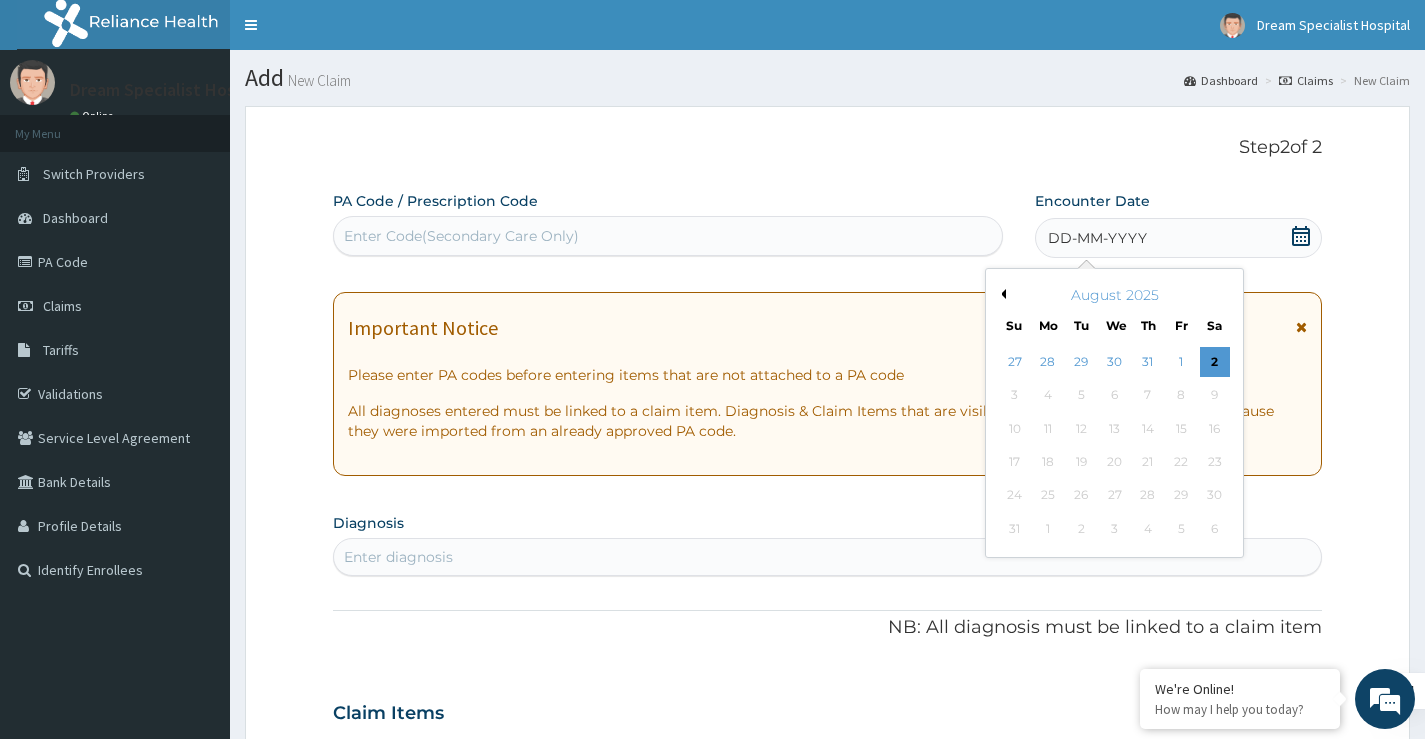 click on "August 2025" at bounding box center [1114, 295] 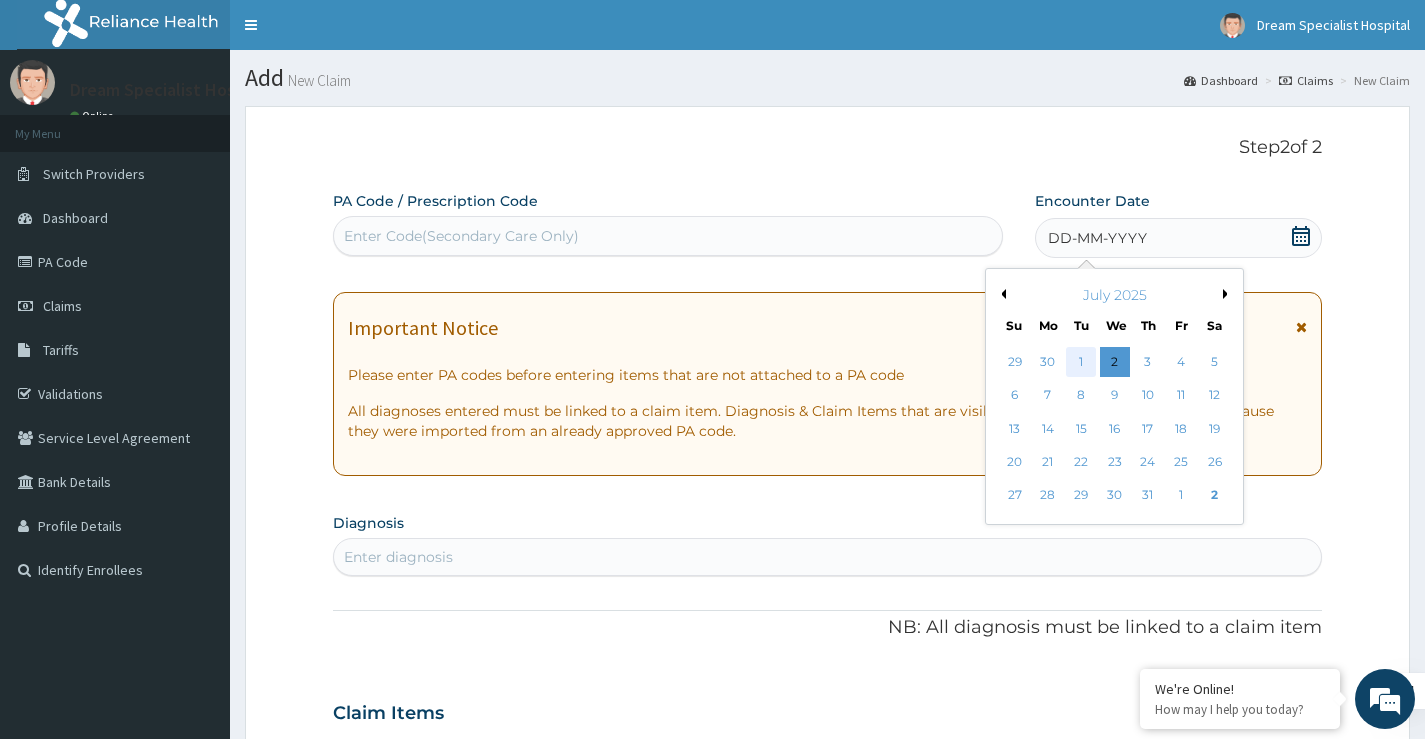 click on "1" at bounding box center (1081, 362) 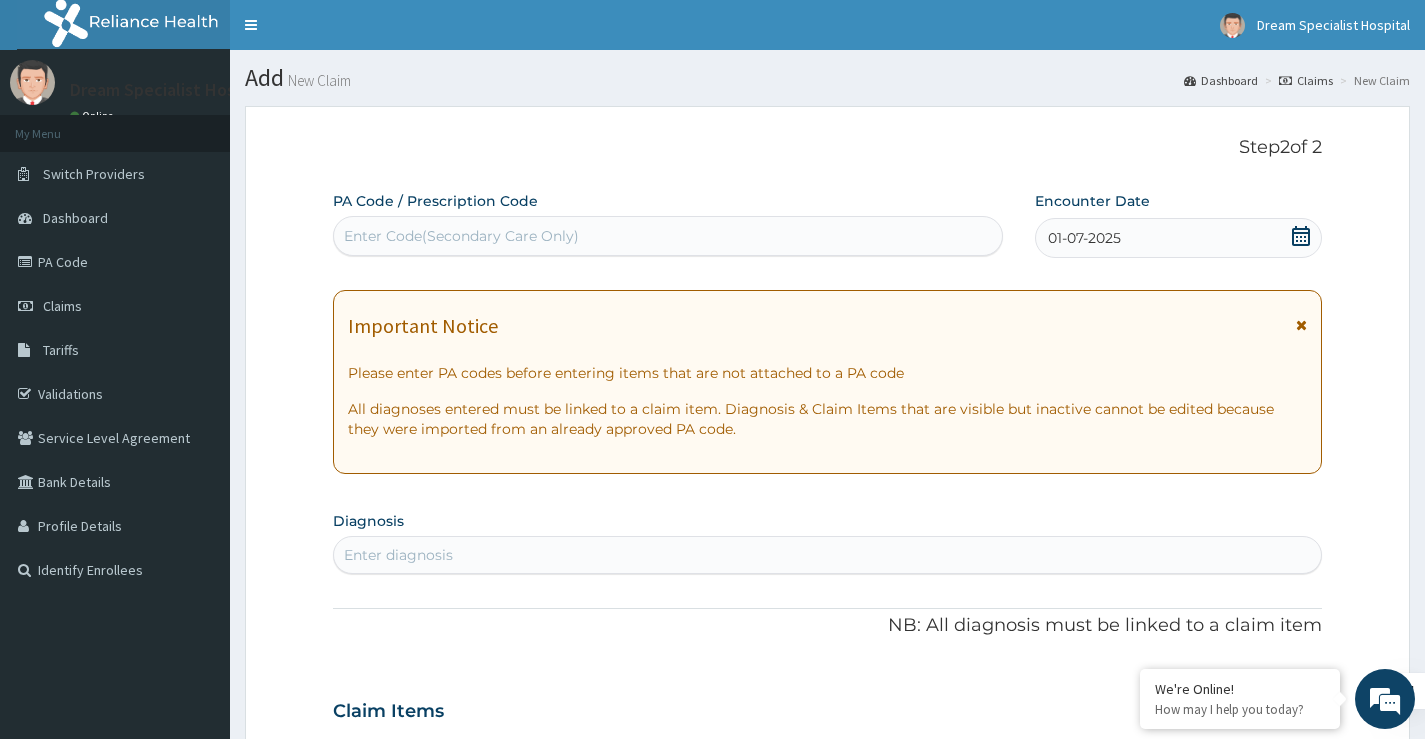 click on "Enter Code(Secondary Care Only)" at bounding box center (461, 236) 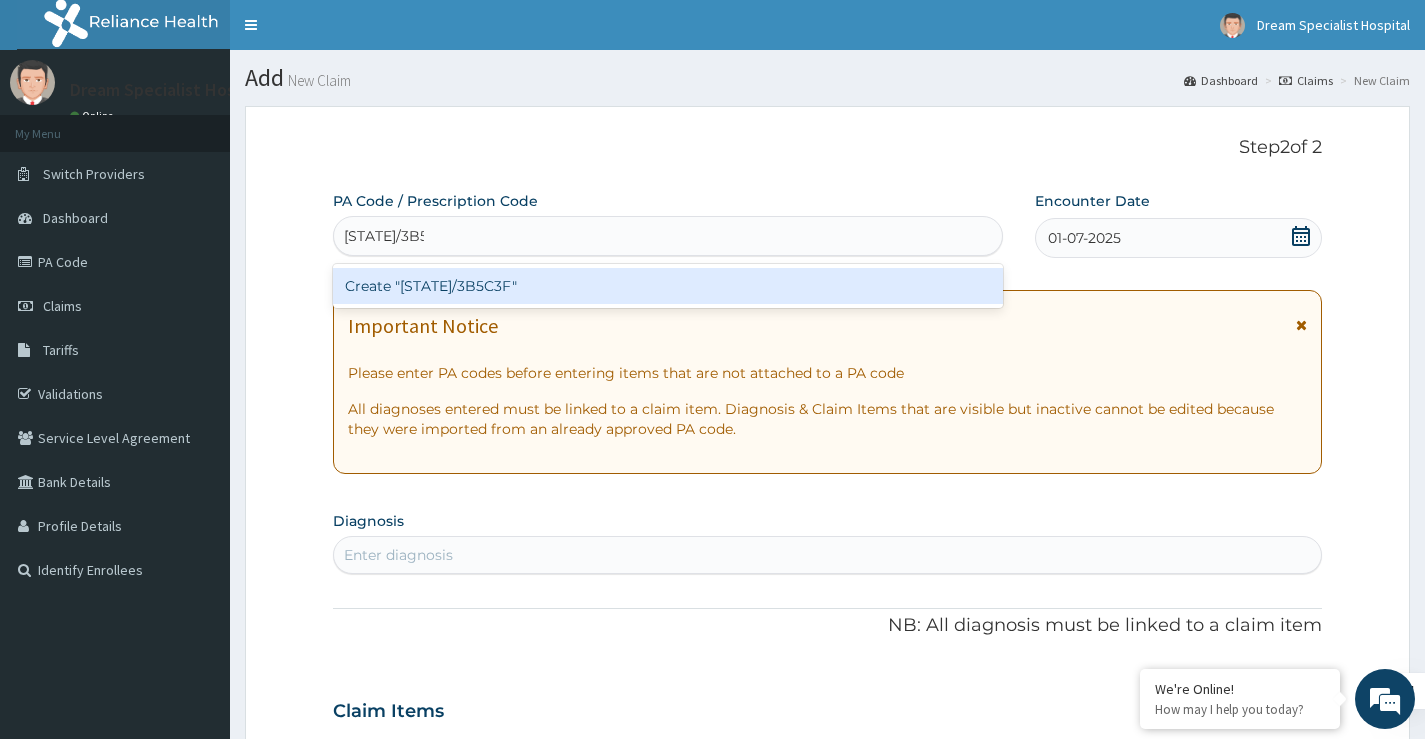 click on "Create "PA/3B5C3F"" at bounding box center (668, 286) 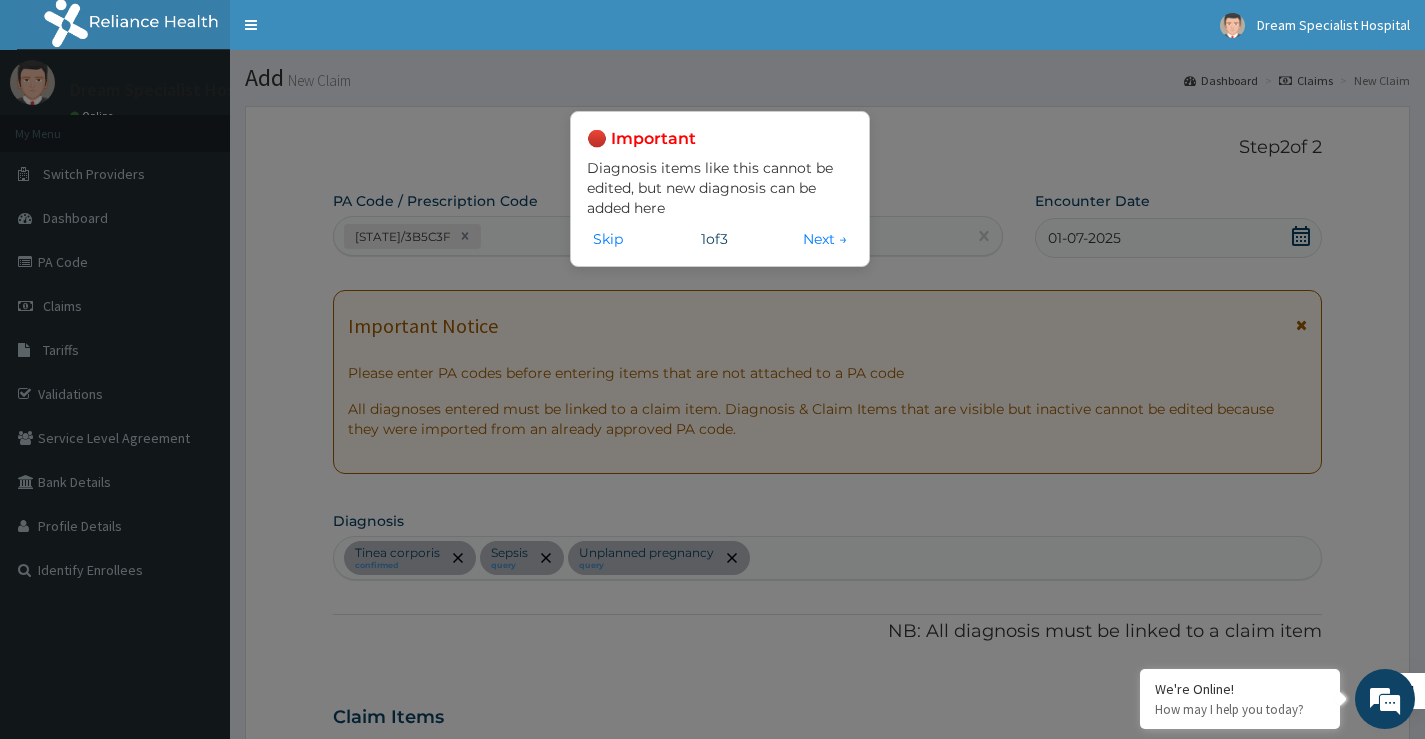 scroll, scrollTop: 708, scrollLeft: 0, axis: vertical 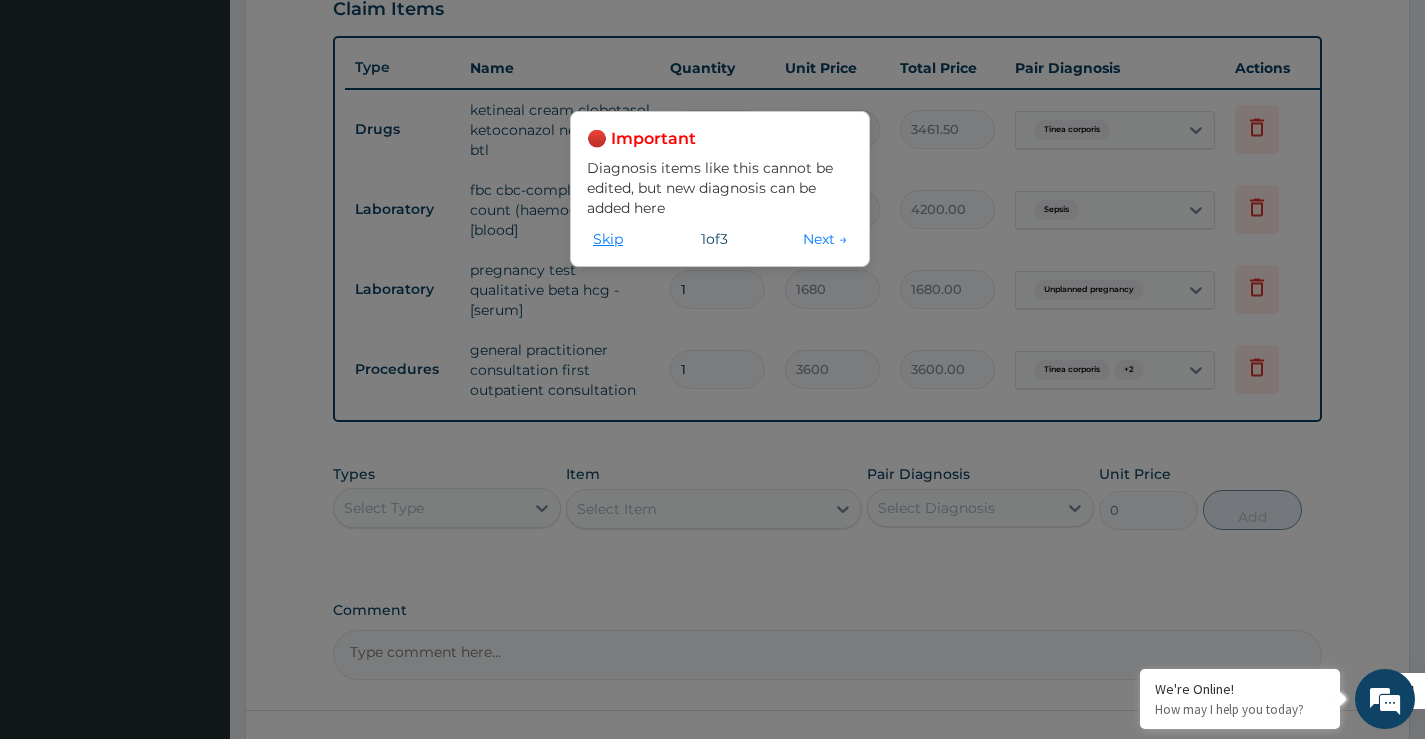 click on "Skip" at bounding box center (608, 239) 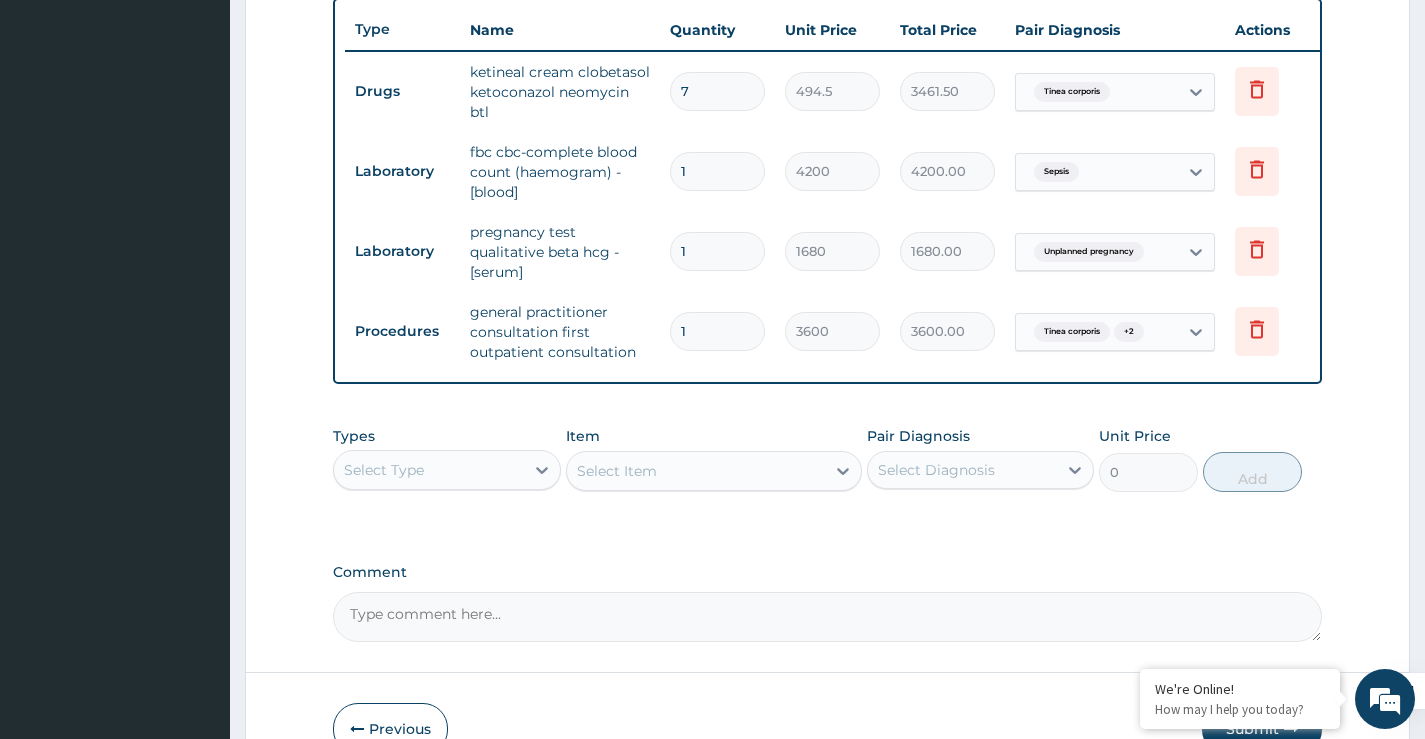 scroll, scrollTop: 874, scrollLeft: 0, axis: vertical 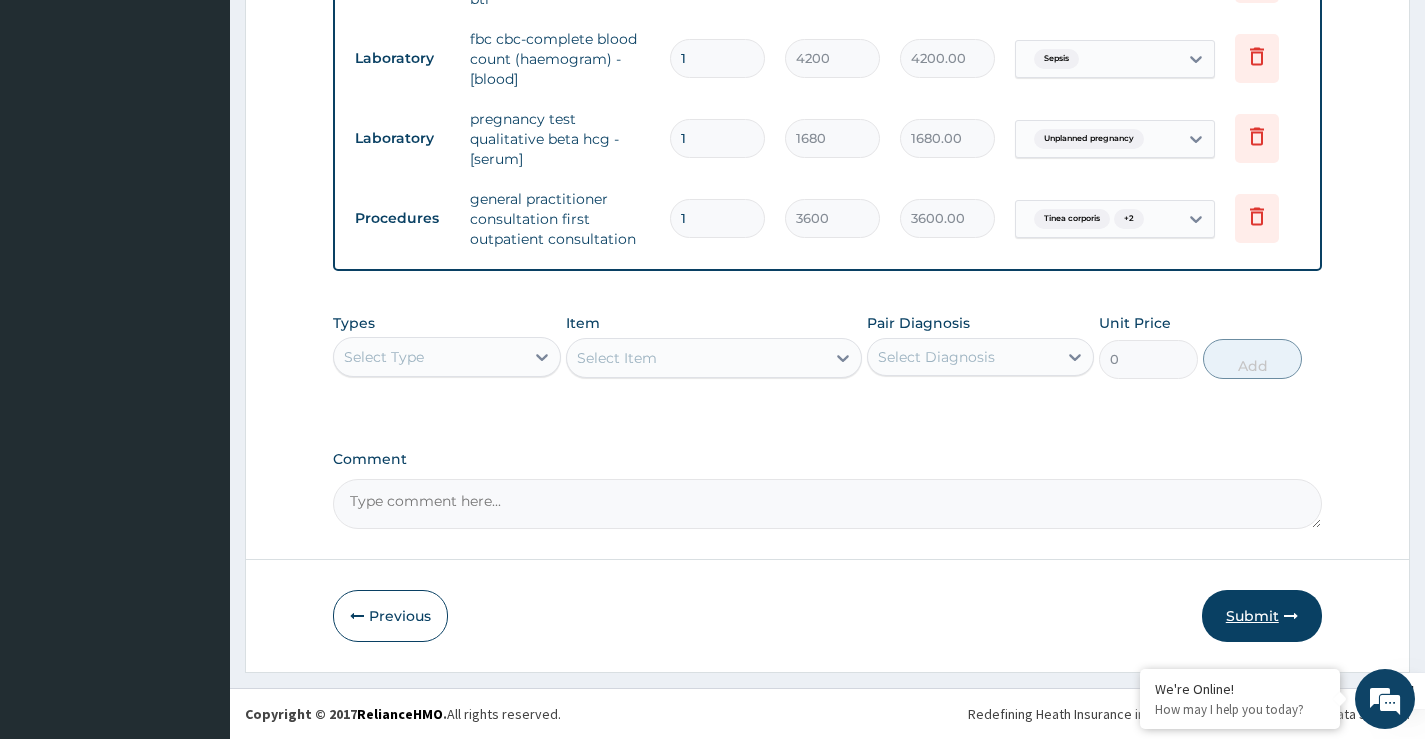 click on "Submit" at bounding box center [1262, 616] 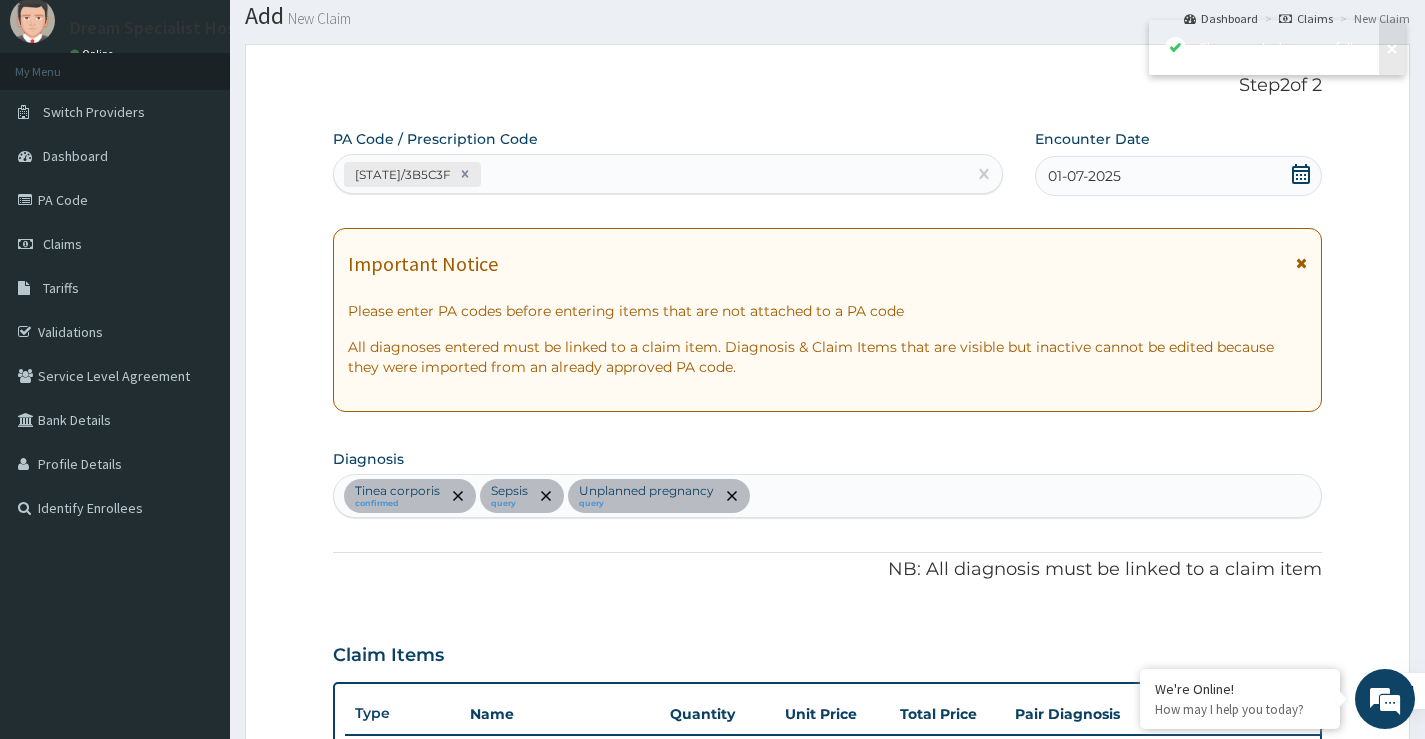 scroll, scrollTop: 874, scrollLeft: 0, axis: vertical 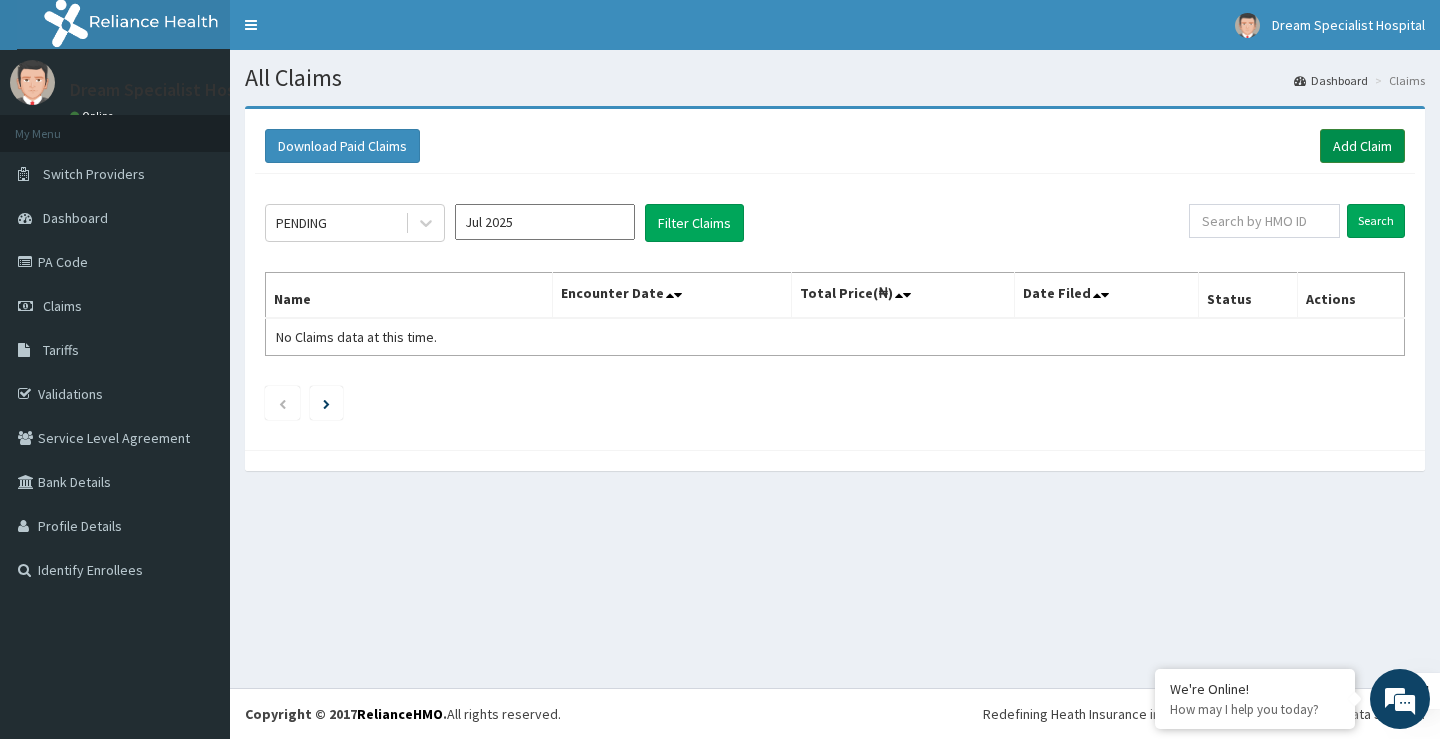 click on "Add Claim" at bounding box center [1362, 146] 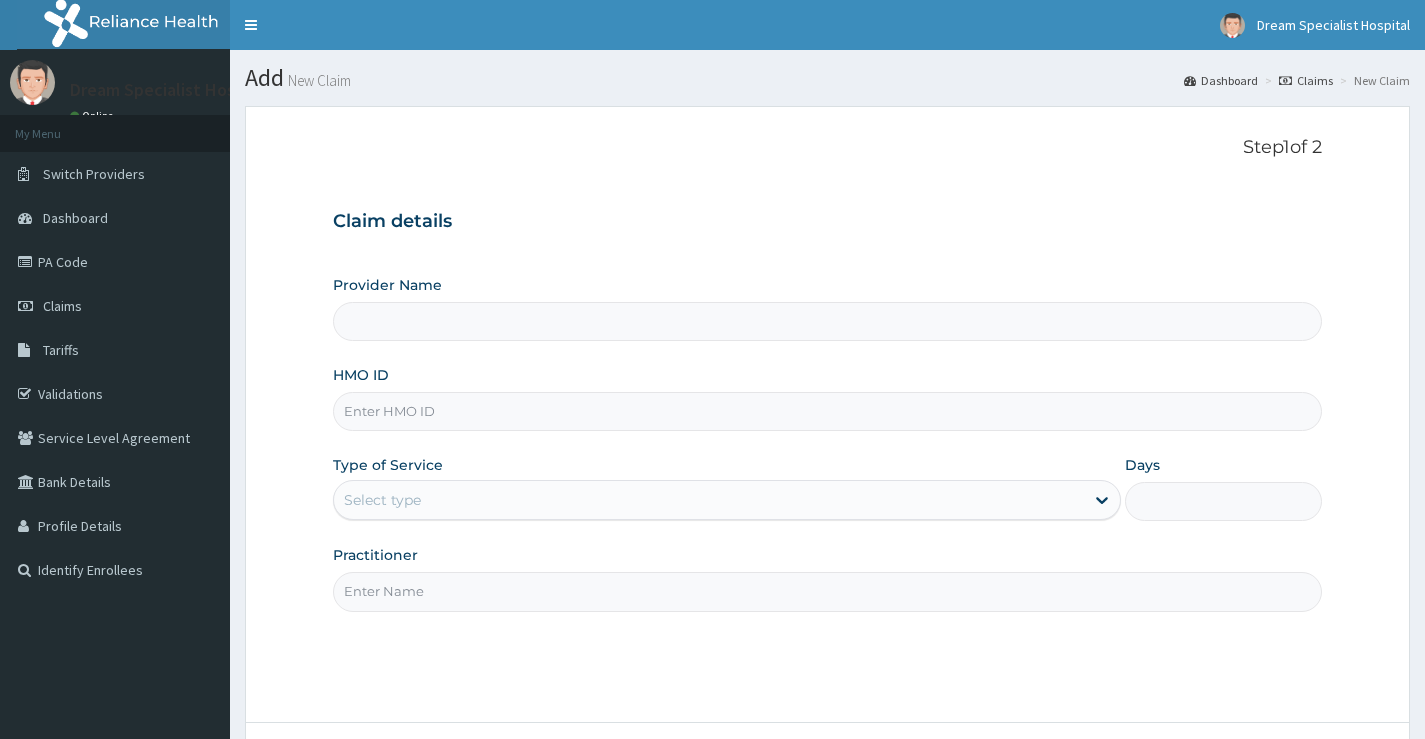 scroll, scrollTop: 0, scrollLeft: 0, axis: both 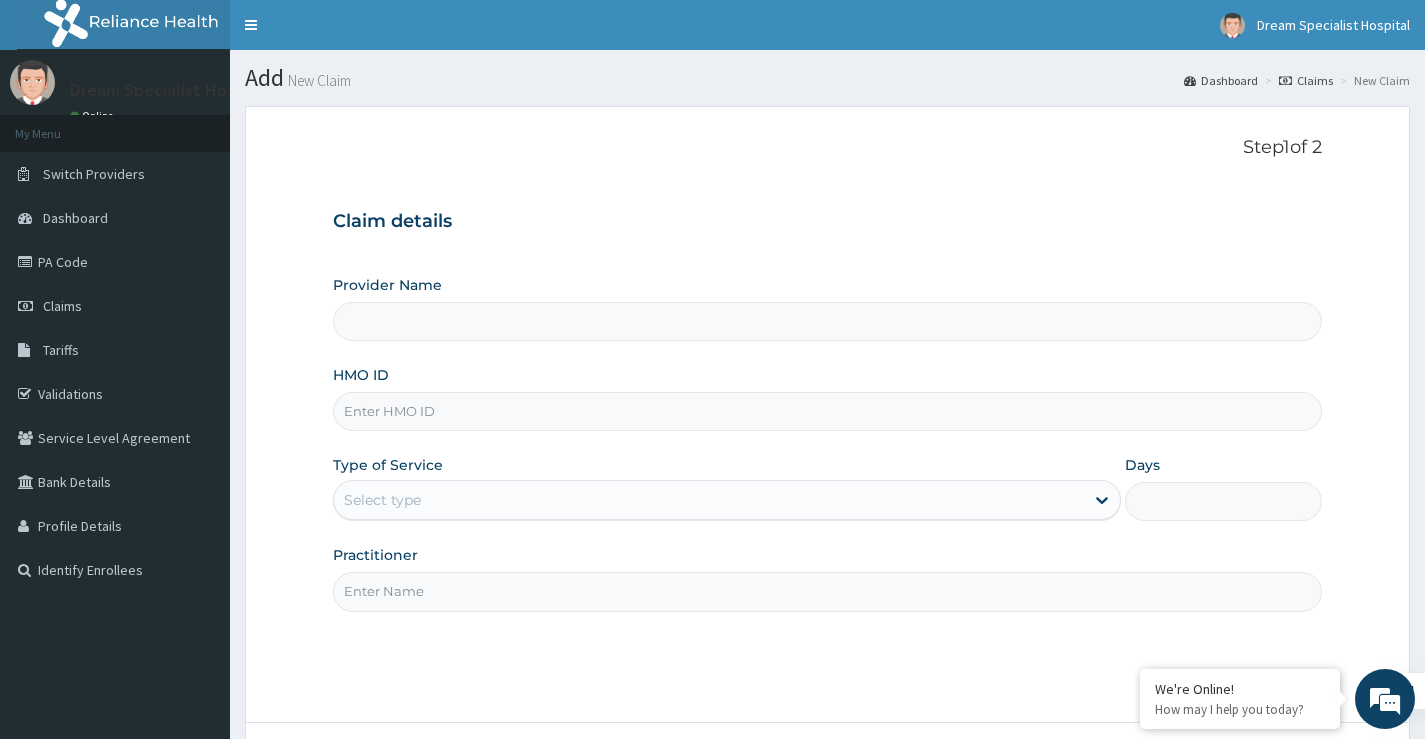 type on "Dream Specialist Hospital" 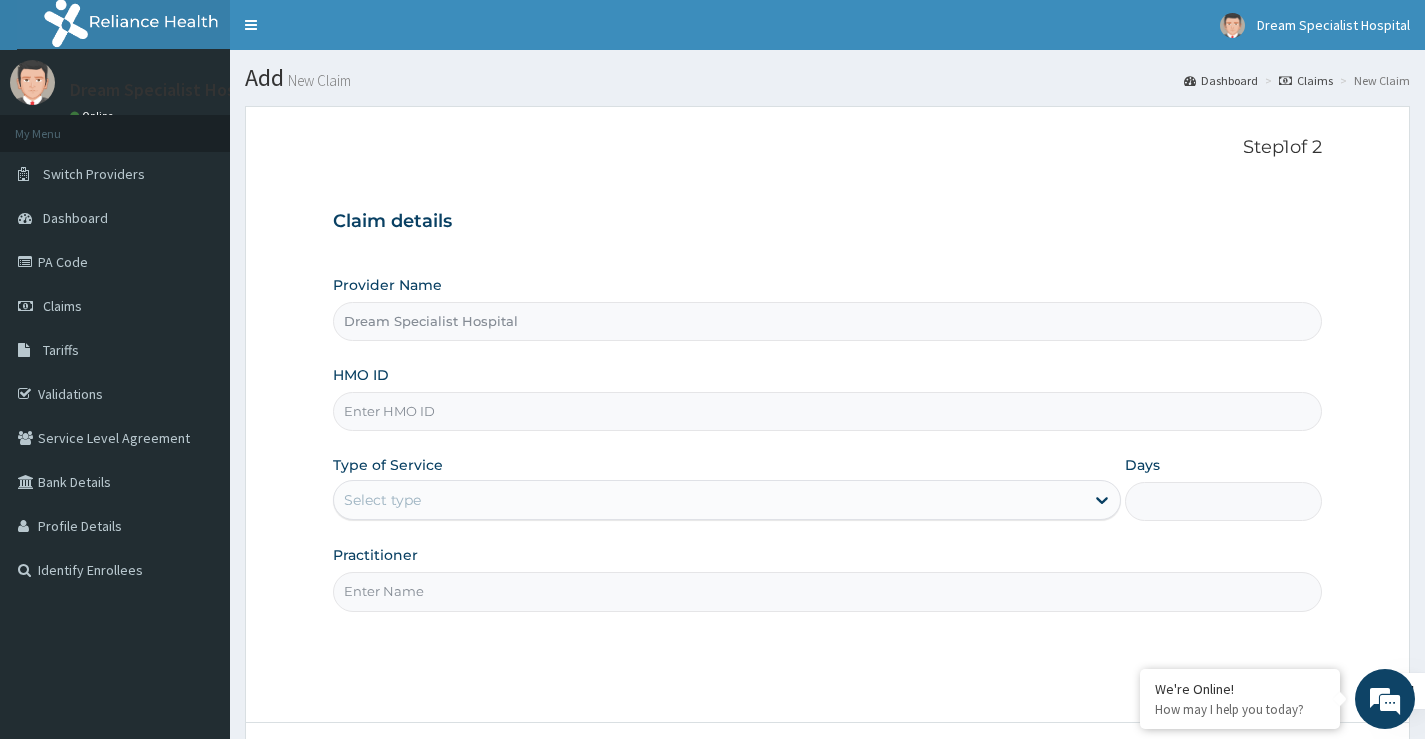 click on "Dream Specialist Hospital" at bounding box center [827, 321] 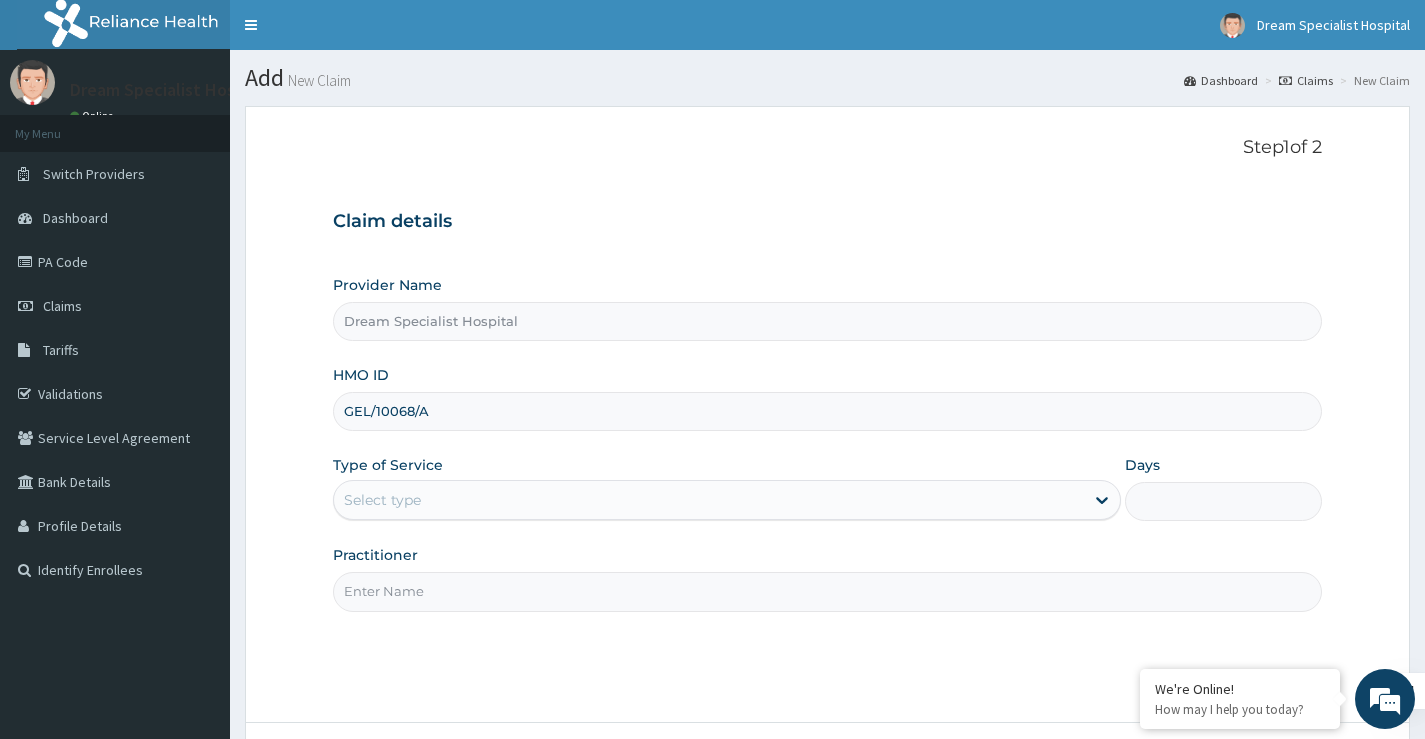 type on "GEL/10068/A" 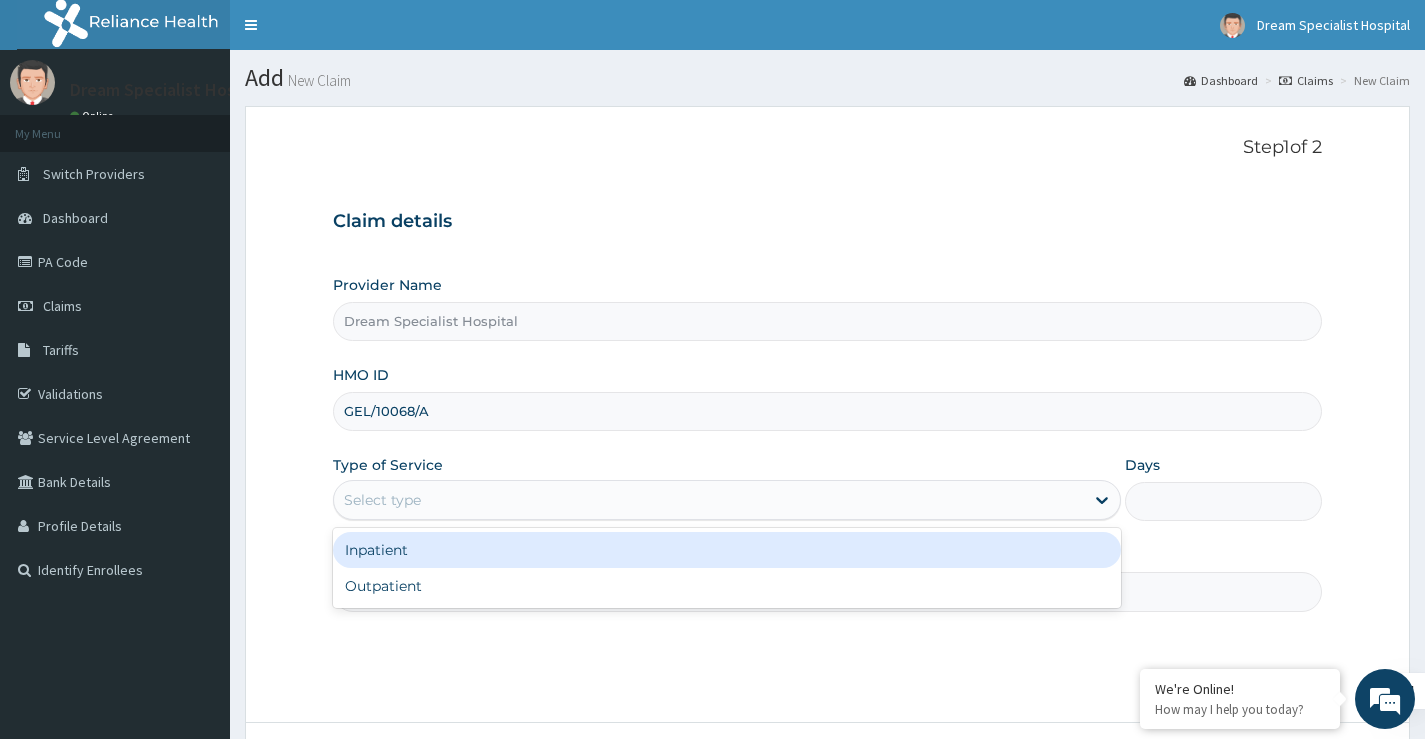 click on "Select type" at bounding box center [709, 500] 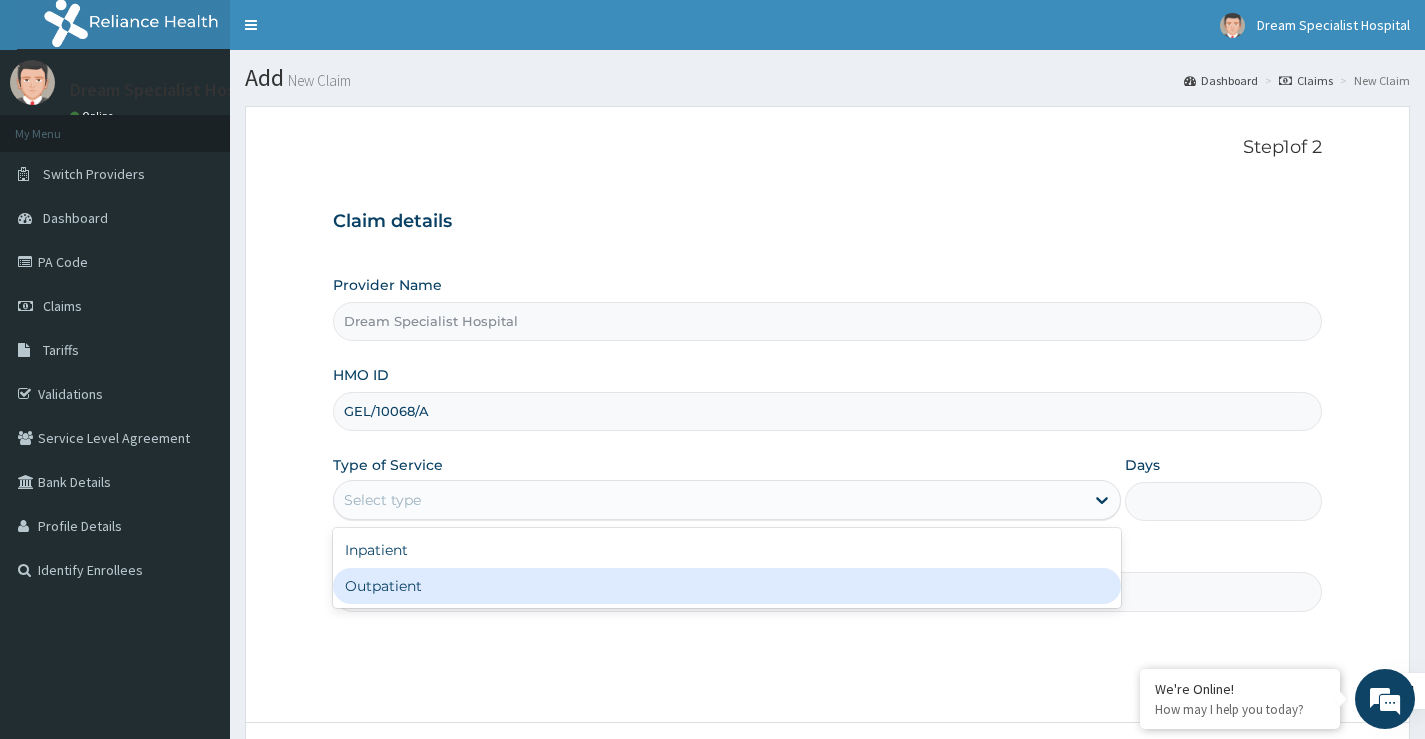 click on "Outpatient" at bounding box center [727, 586] 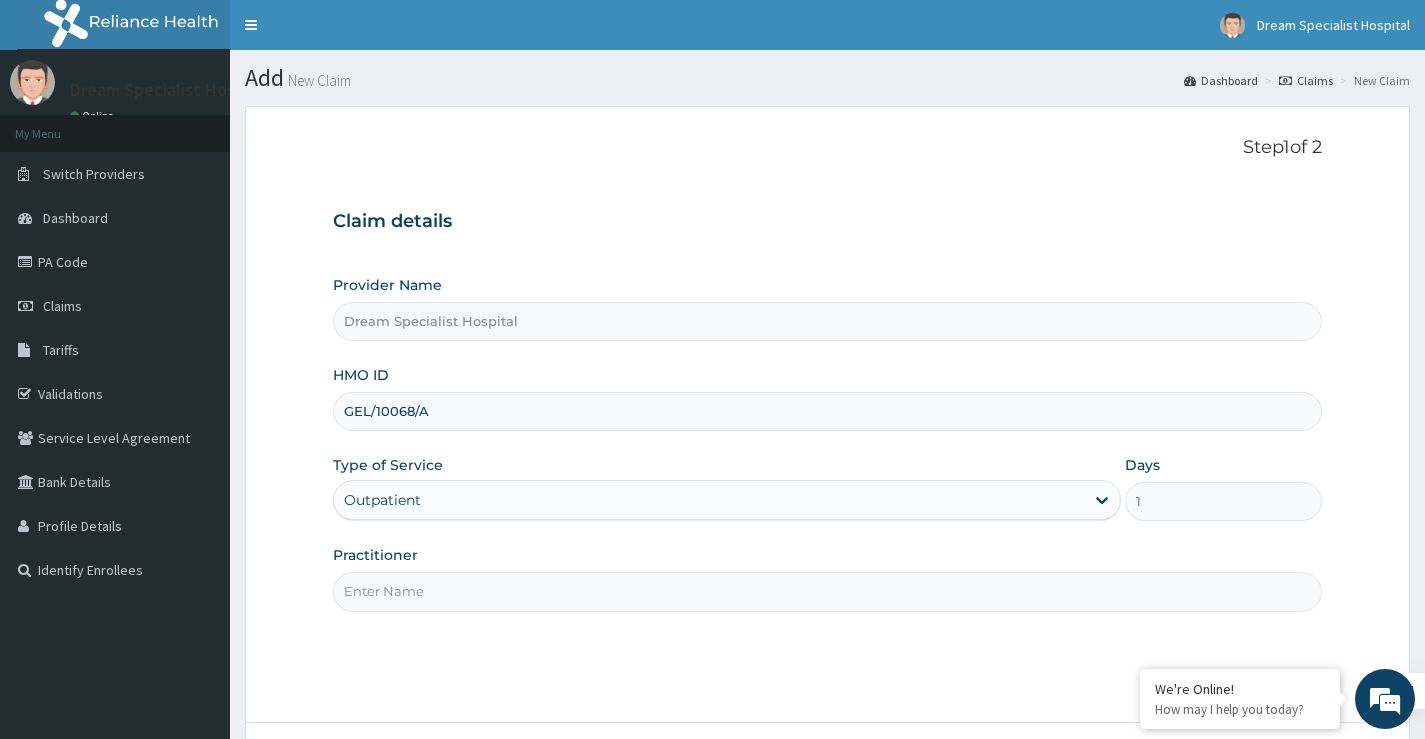 click on "Practitioner" at bounding box center (827, 591) 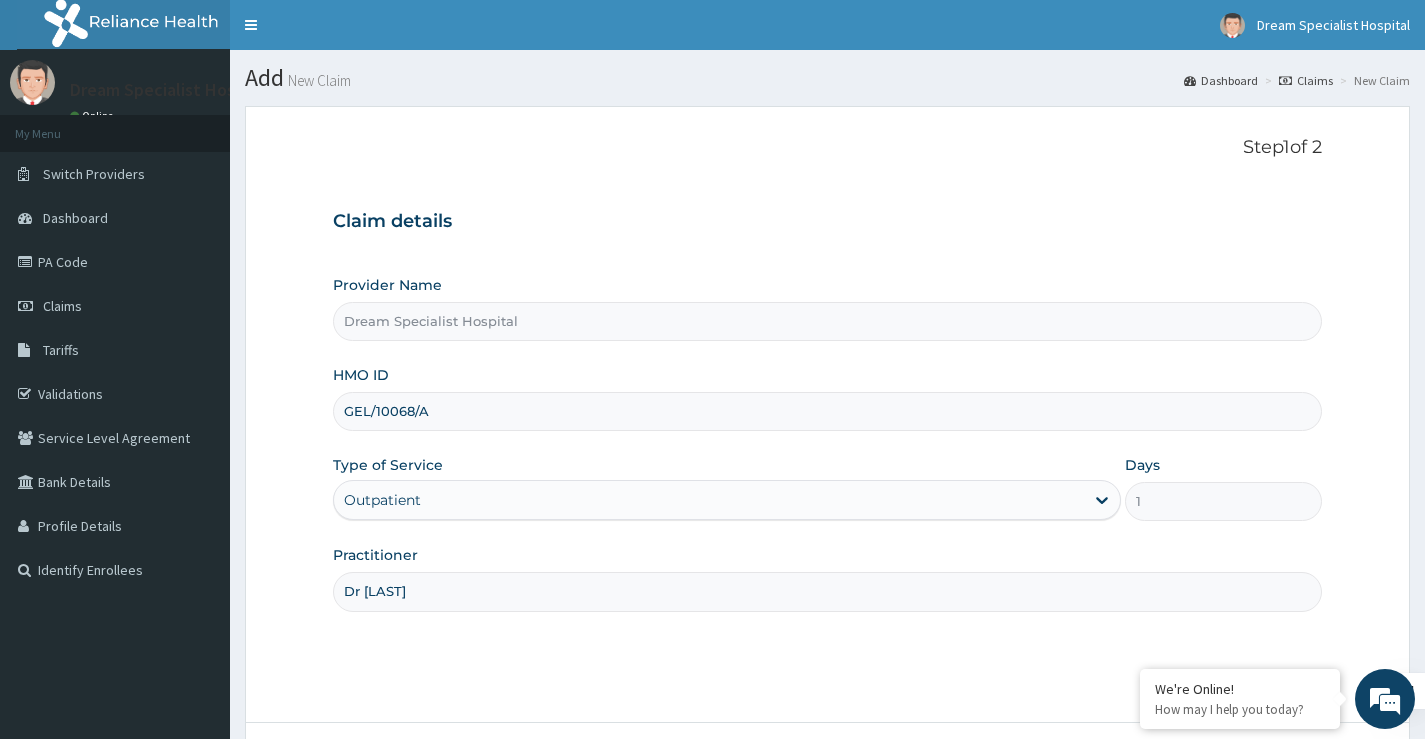 scroll, scrollTop: 163, scrollLeft: 0, axis: vertical 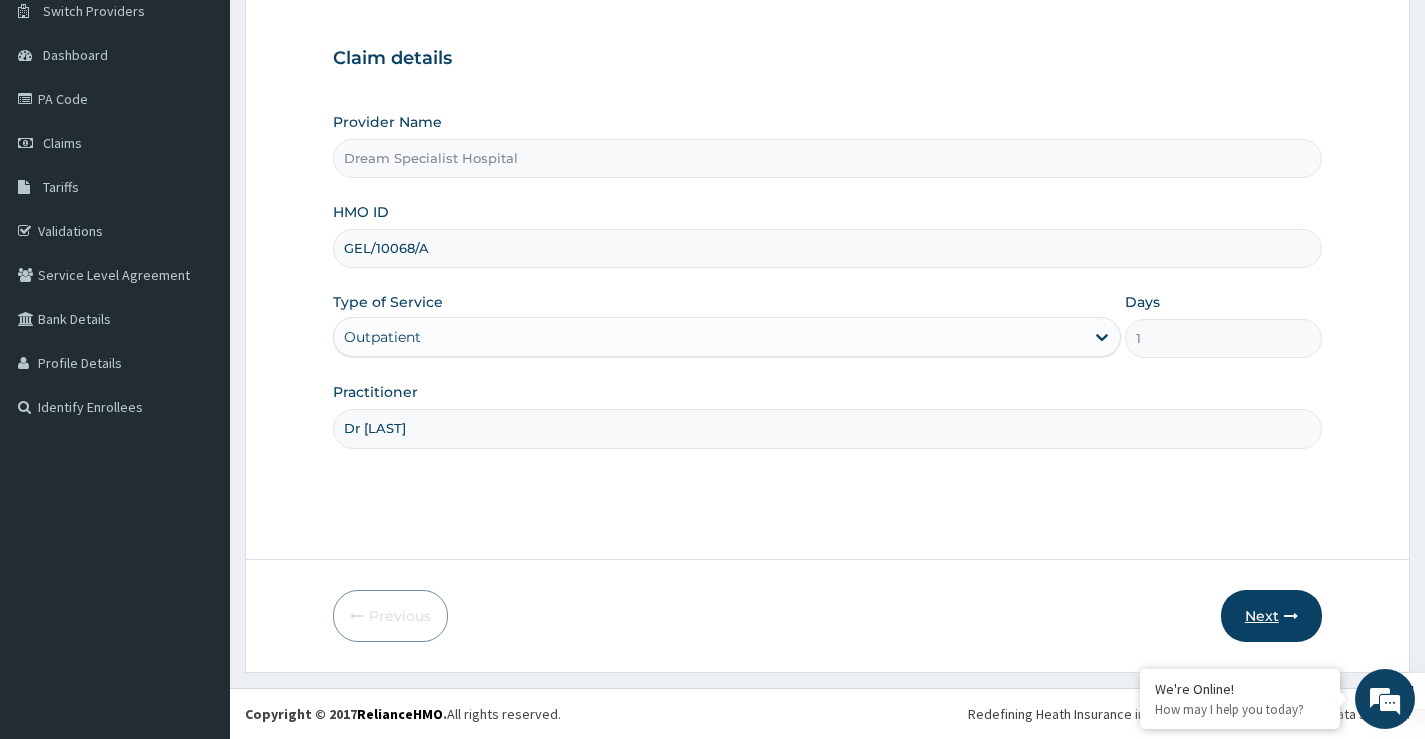 click on "Next" at bounding box center (1271, 616) 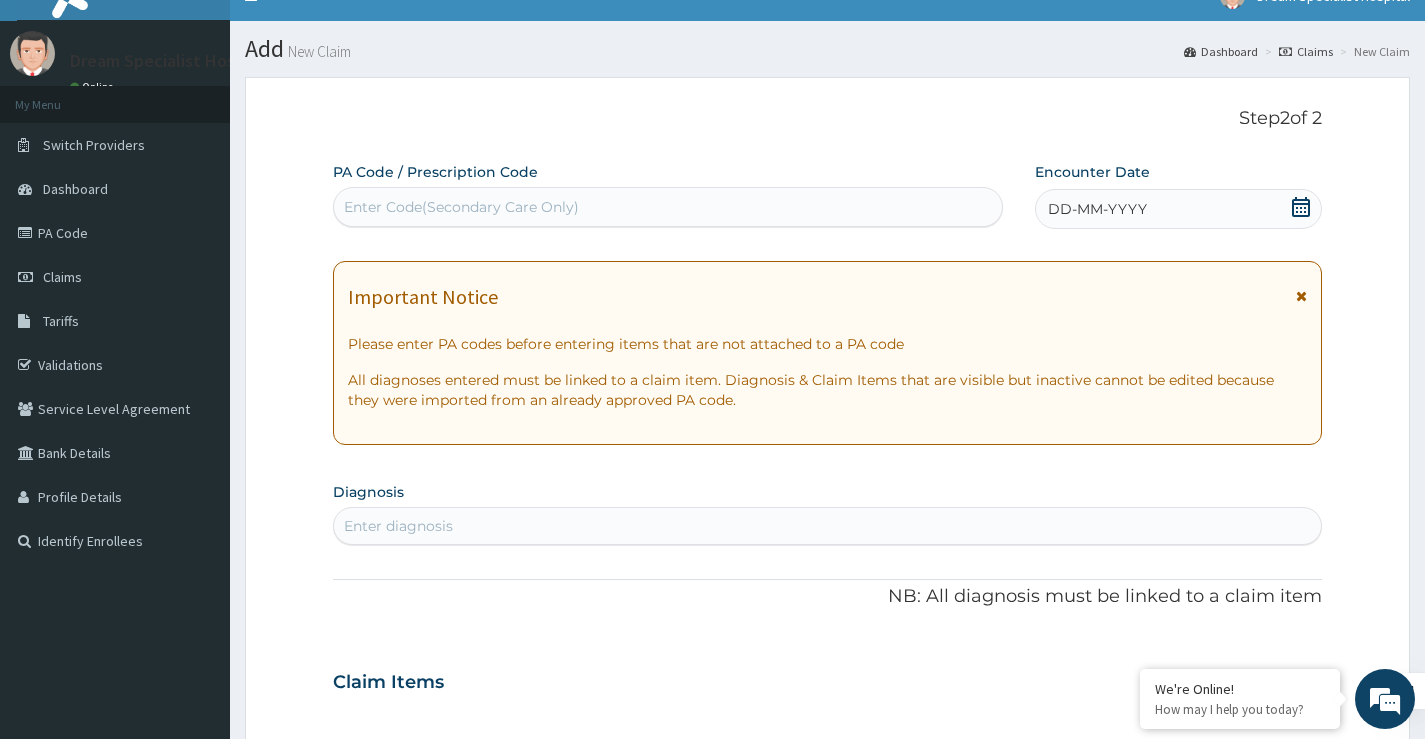 scroll, scrollTop: 0, scrollLeft: 0, axis: both 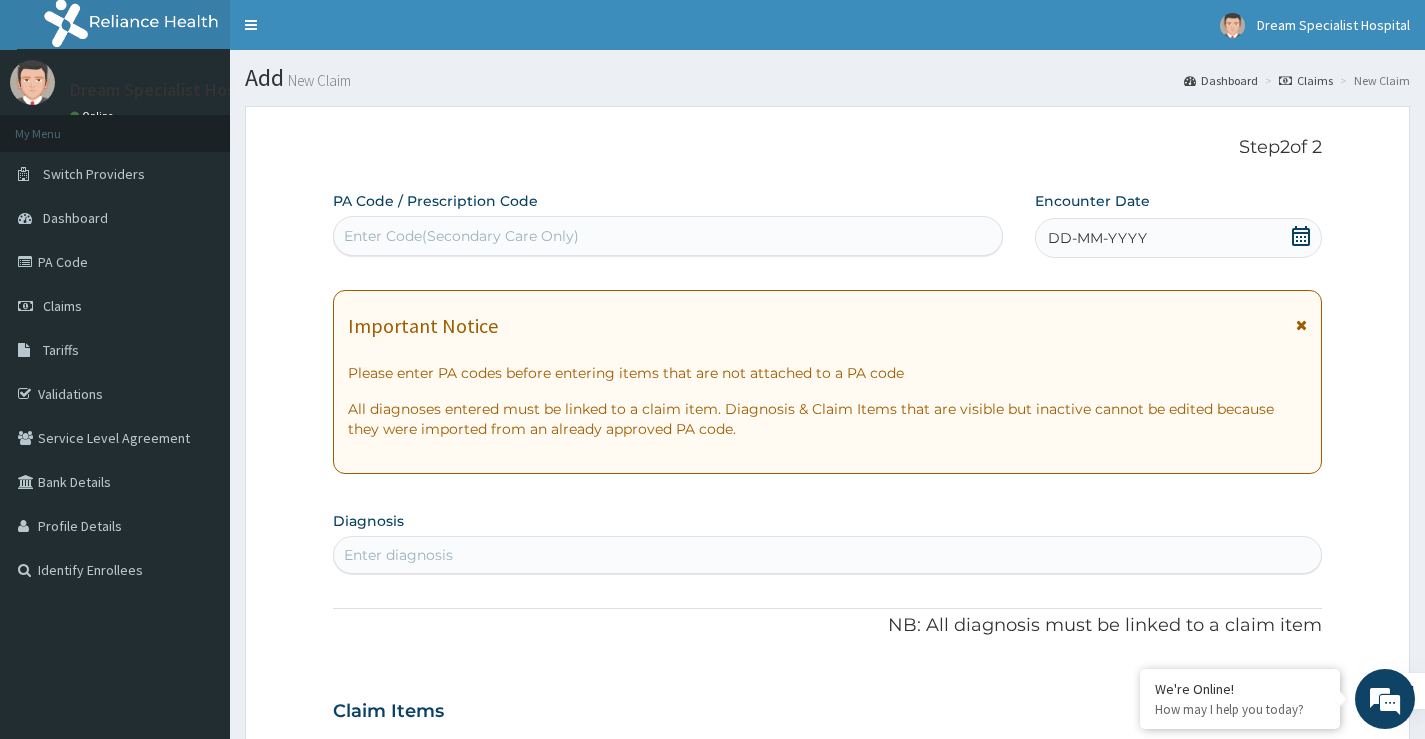 click on "Enter Code(Secondary Care Only)" at bounding box center (461, 236) 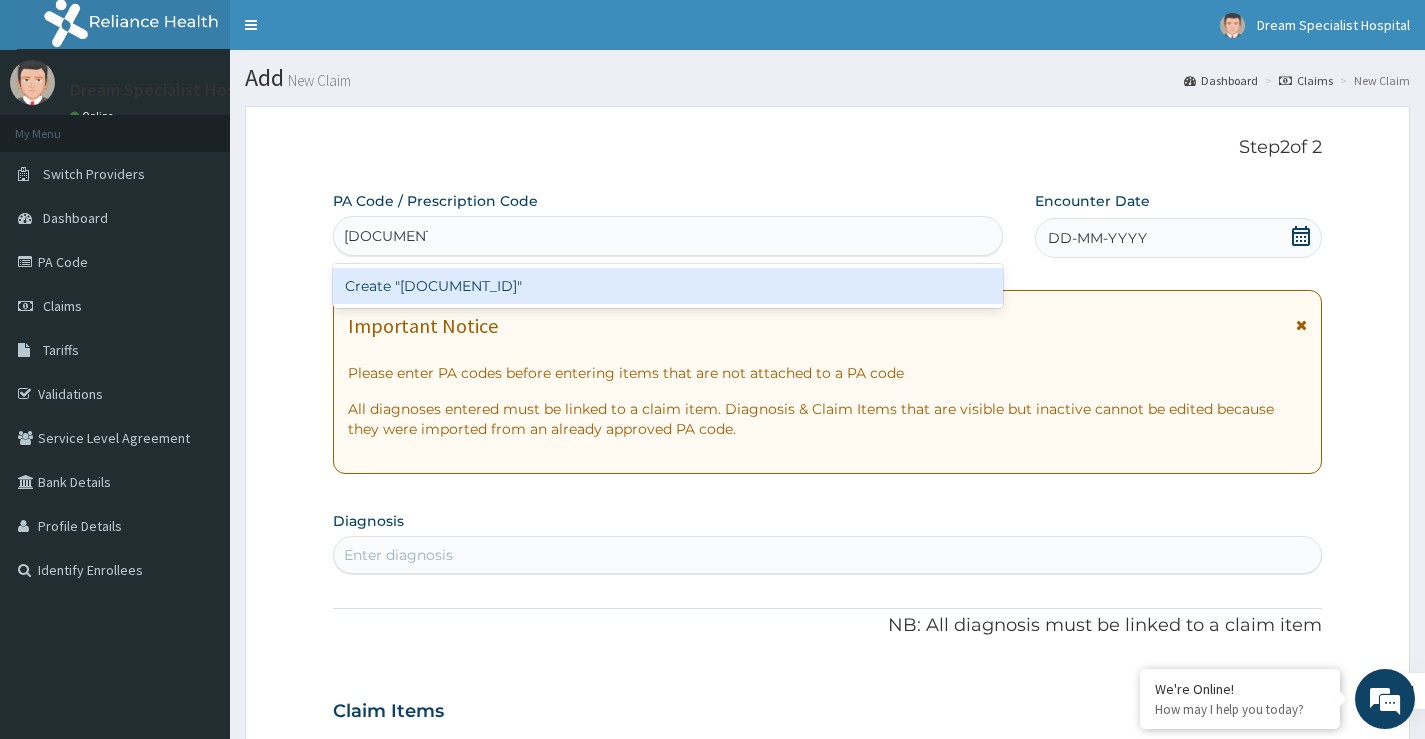 click on "Create "PA/BFD899"" at bounding box center (668, 286) 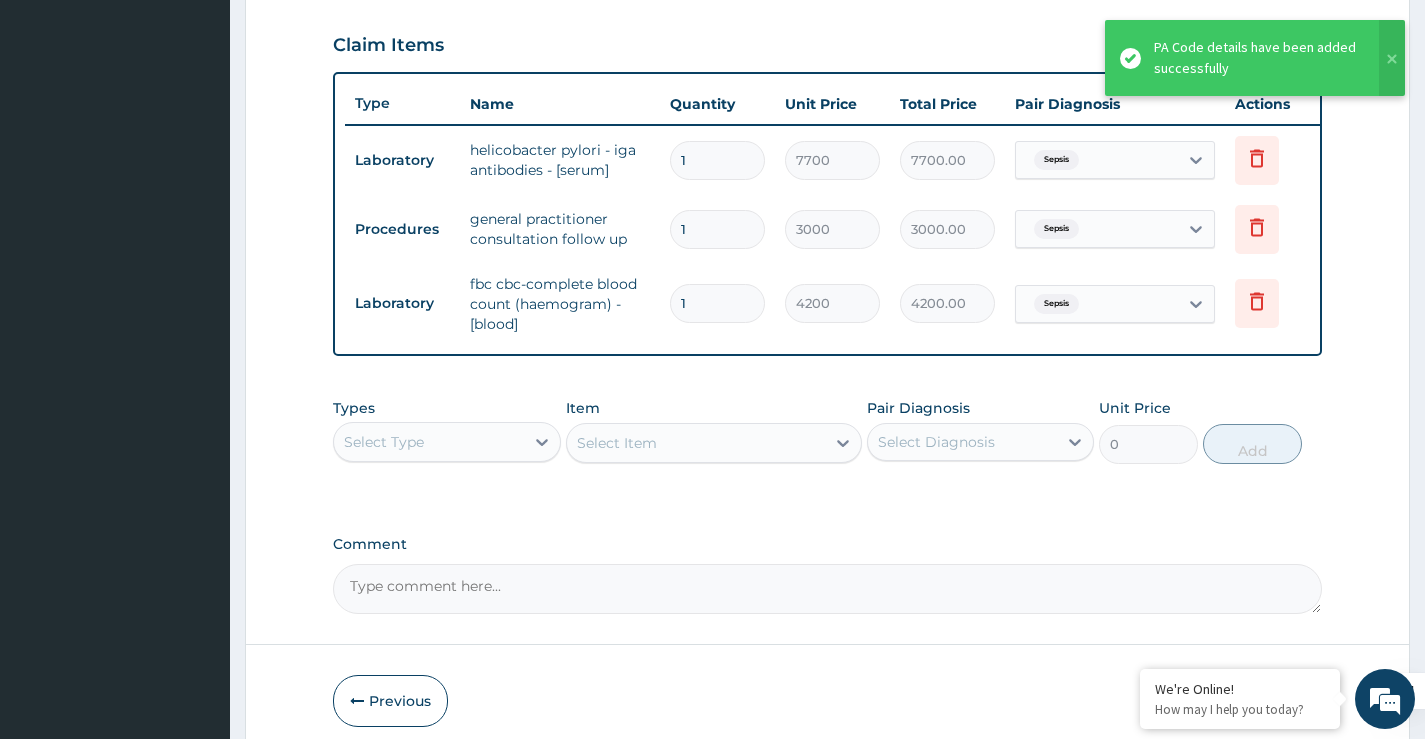 scroll, scrollTop: 772, scrollLeft: 0, axis: vertical 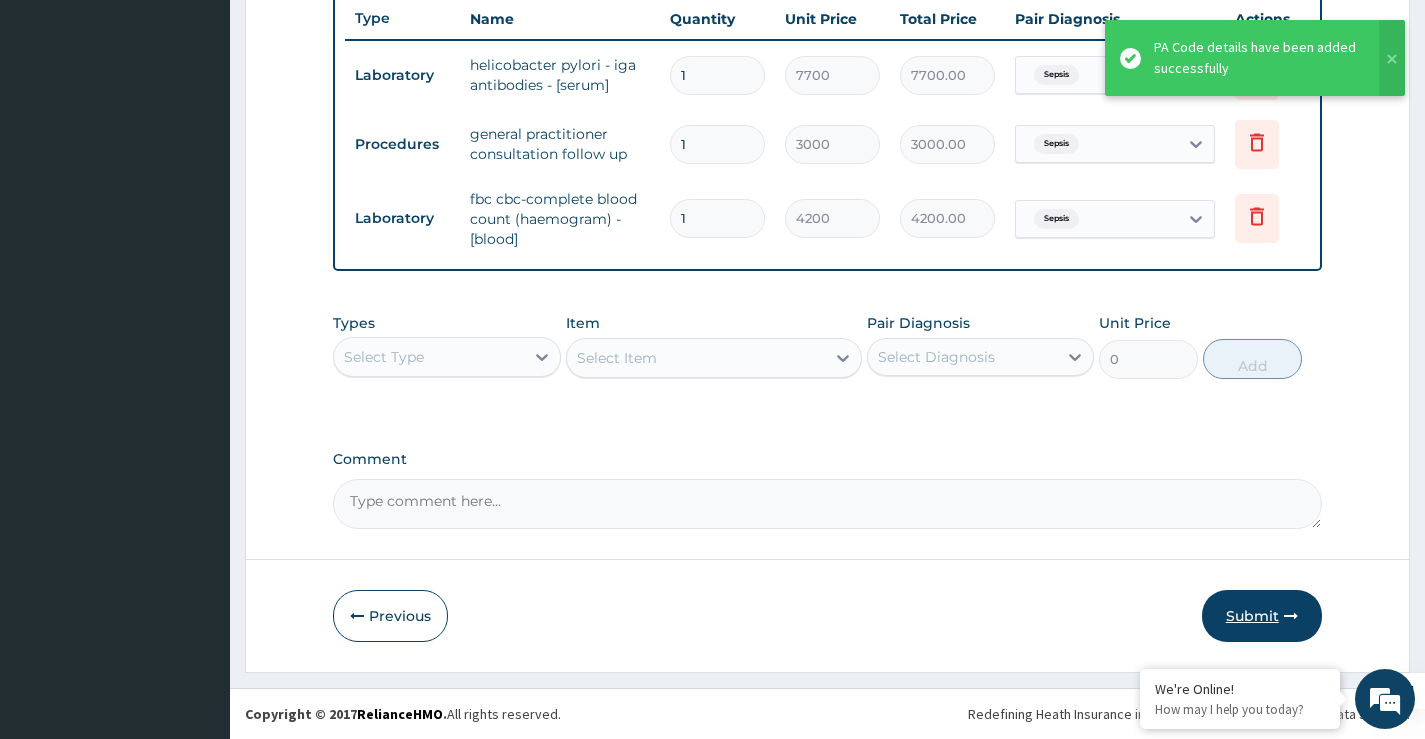 click on "Submit" at bounding box center [1262, 616] 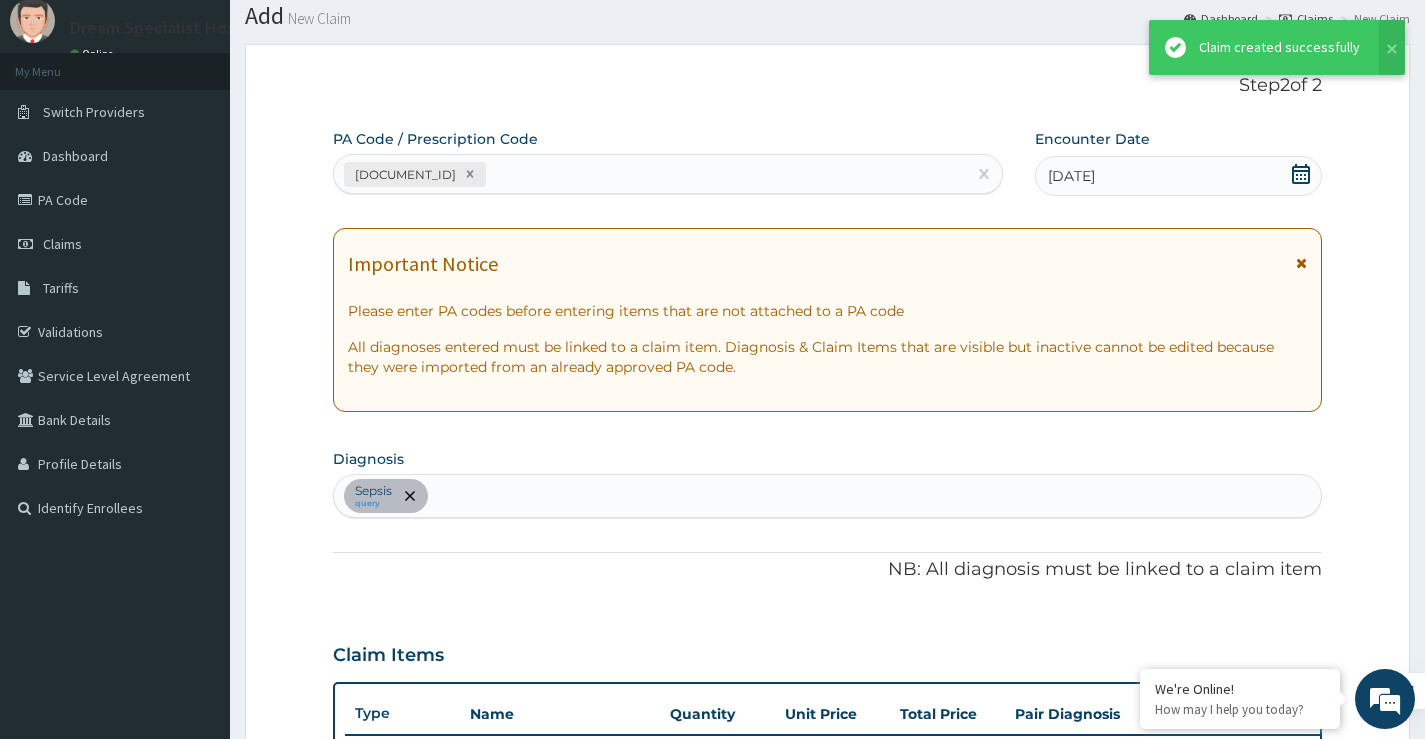 scroll, scrollTop: 772, scrollLeft: 0, axis: vertical 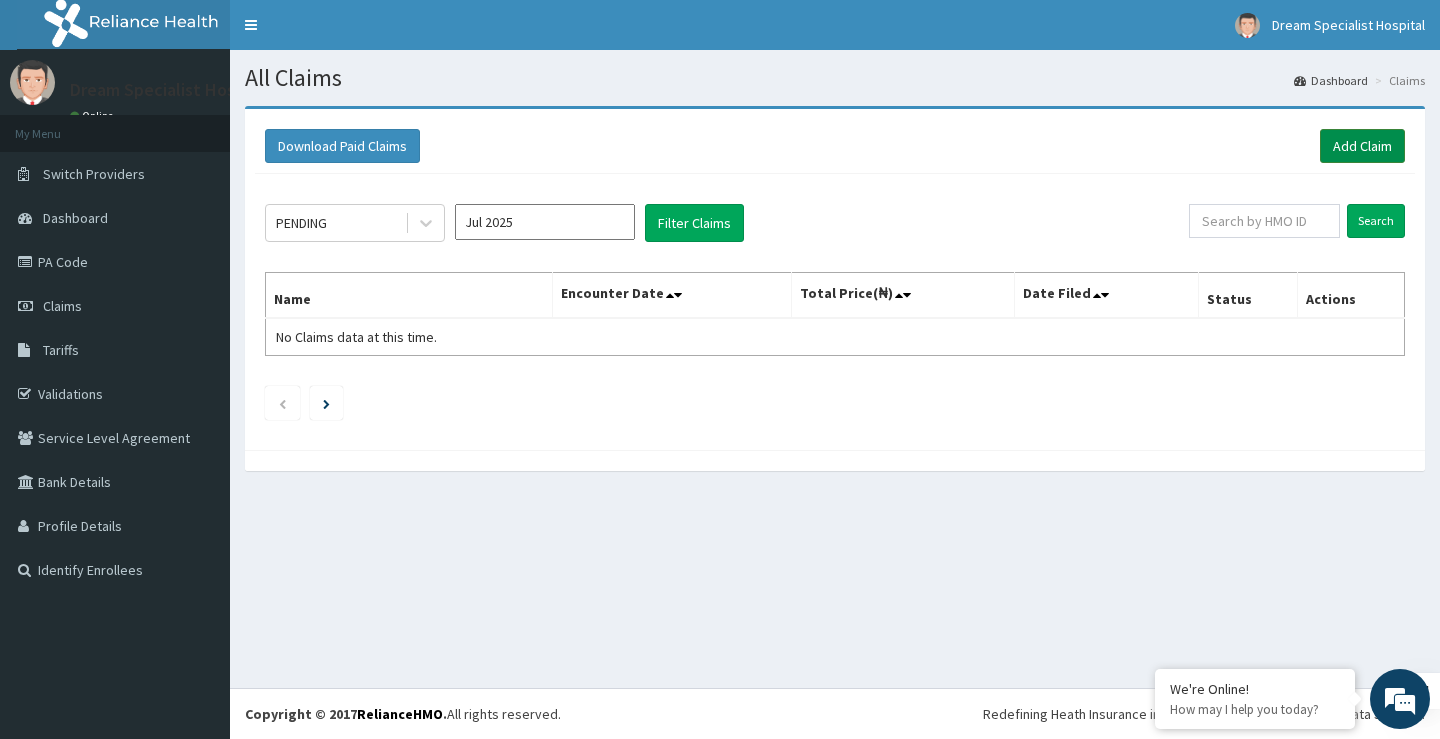 click on "Add Claim" at bounding box center [1362, 146] 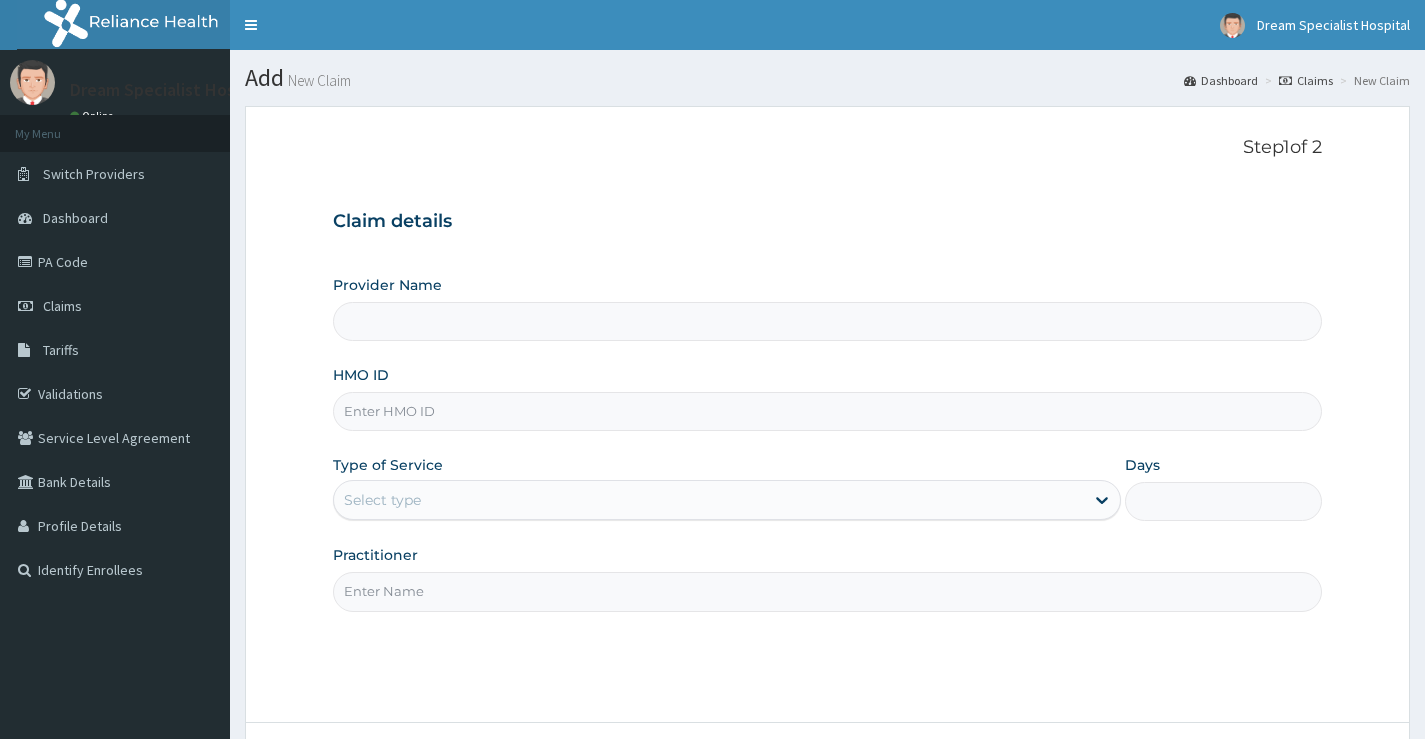 scroll, scrollTop: 0, scrollLeft: 0, axis: both 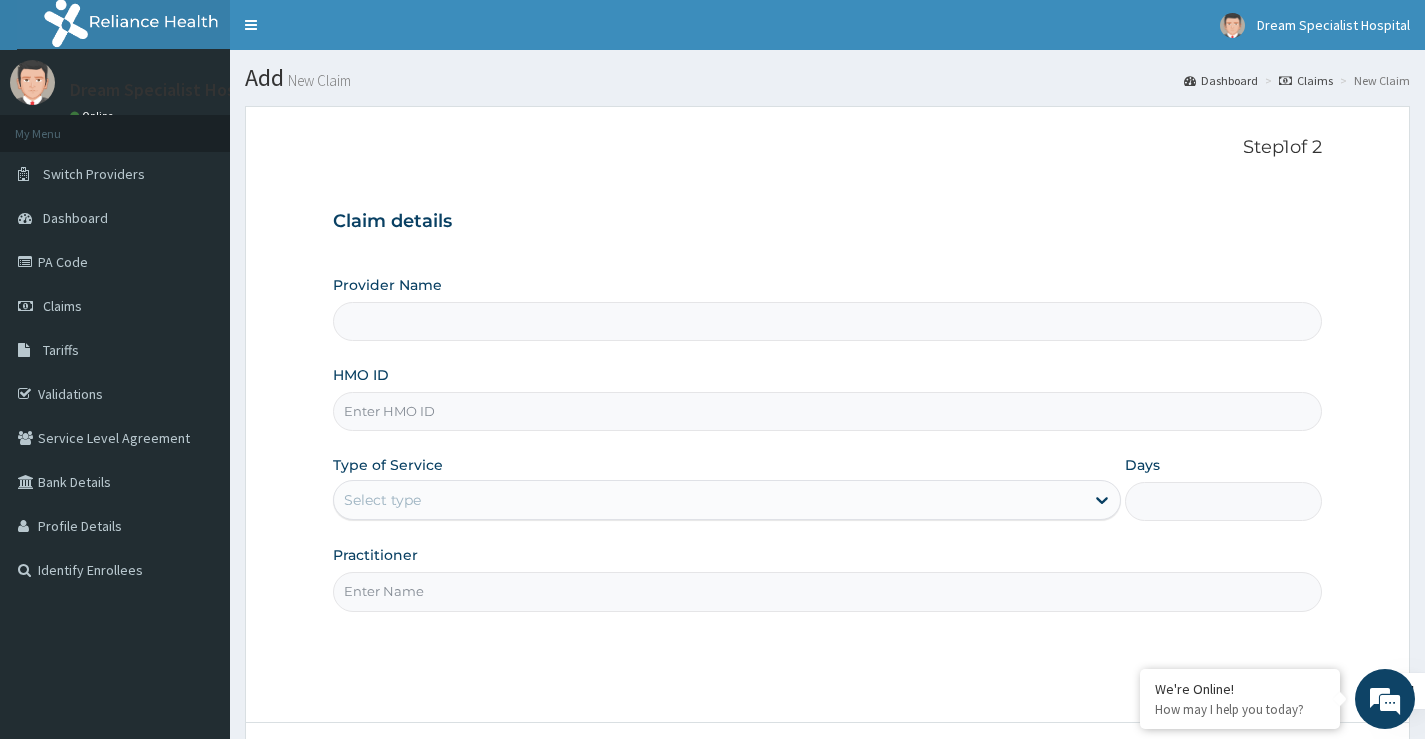 type on "Dream Specialist Hospital" 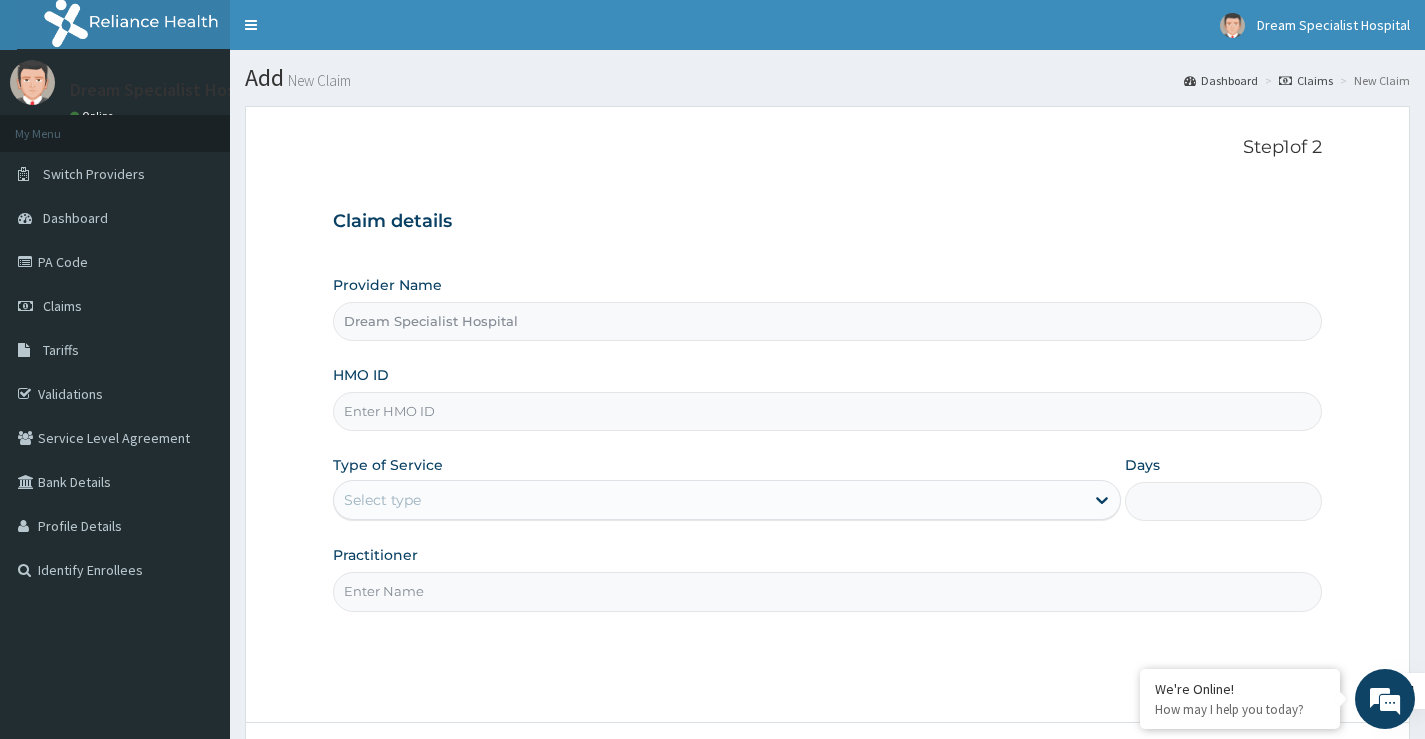 click on "HMO ID" at bounding box center (827, 411) 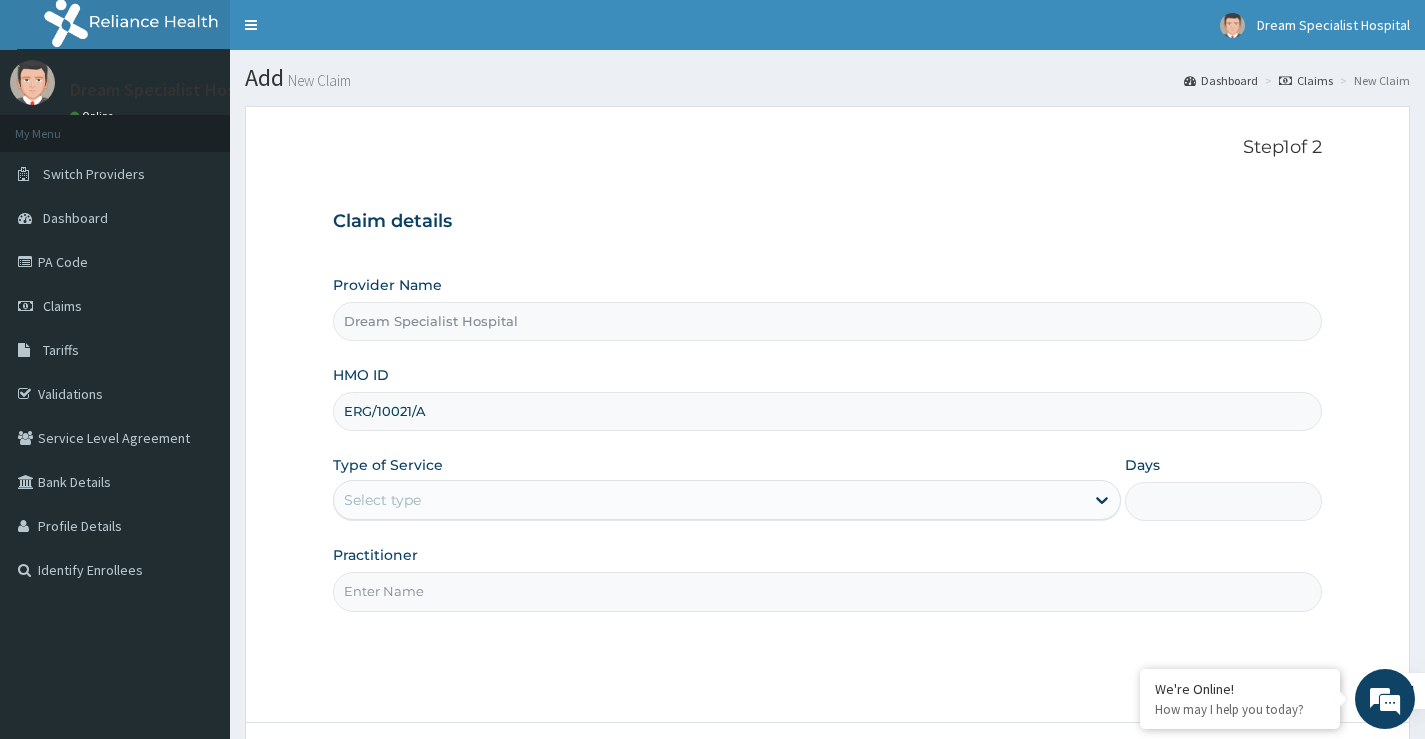 type on "ERG/10021/A" 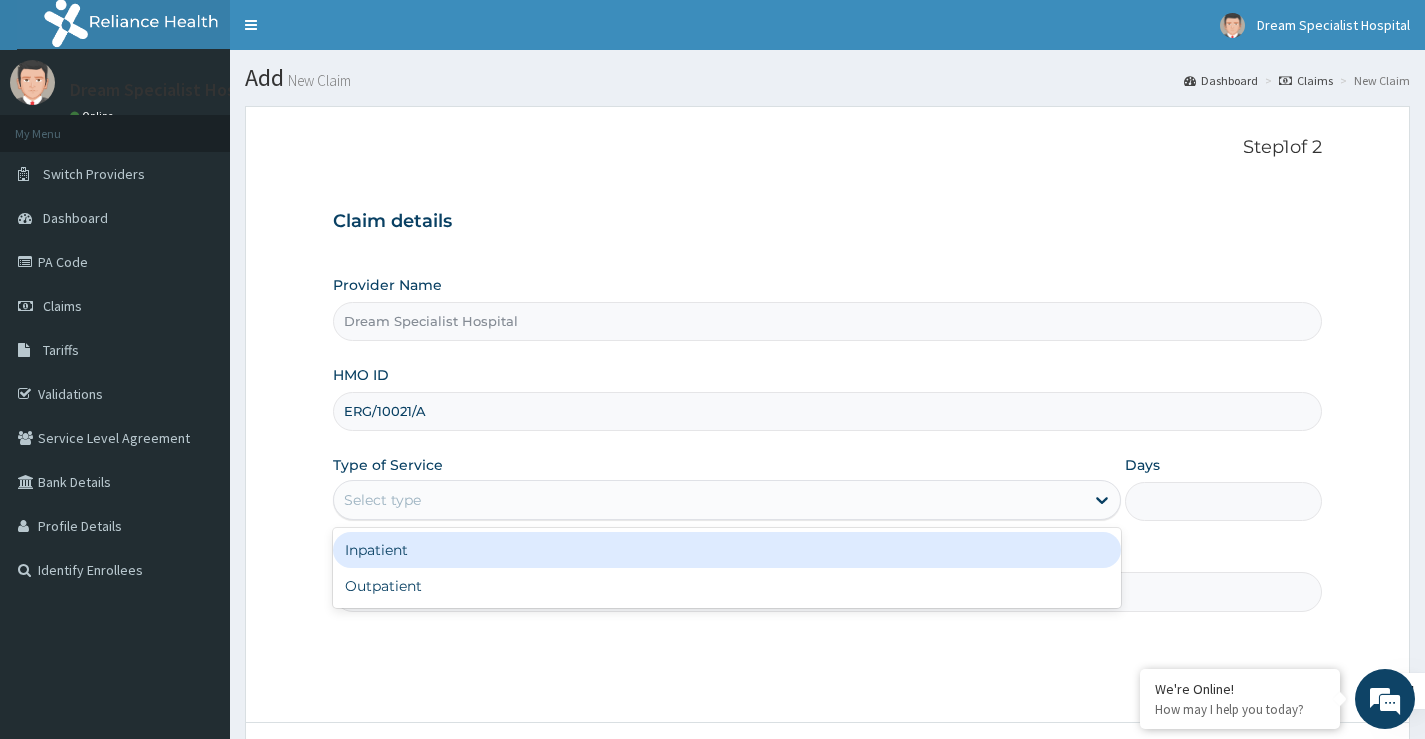 drag, startPoint x: 394, startPoint y: 496, endPoint x: 399, endPoint y: 583, distance: 87.14356 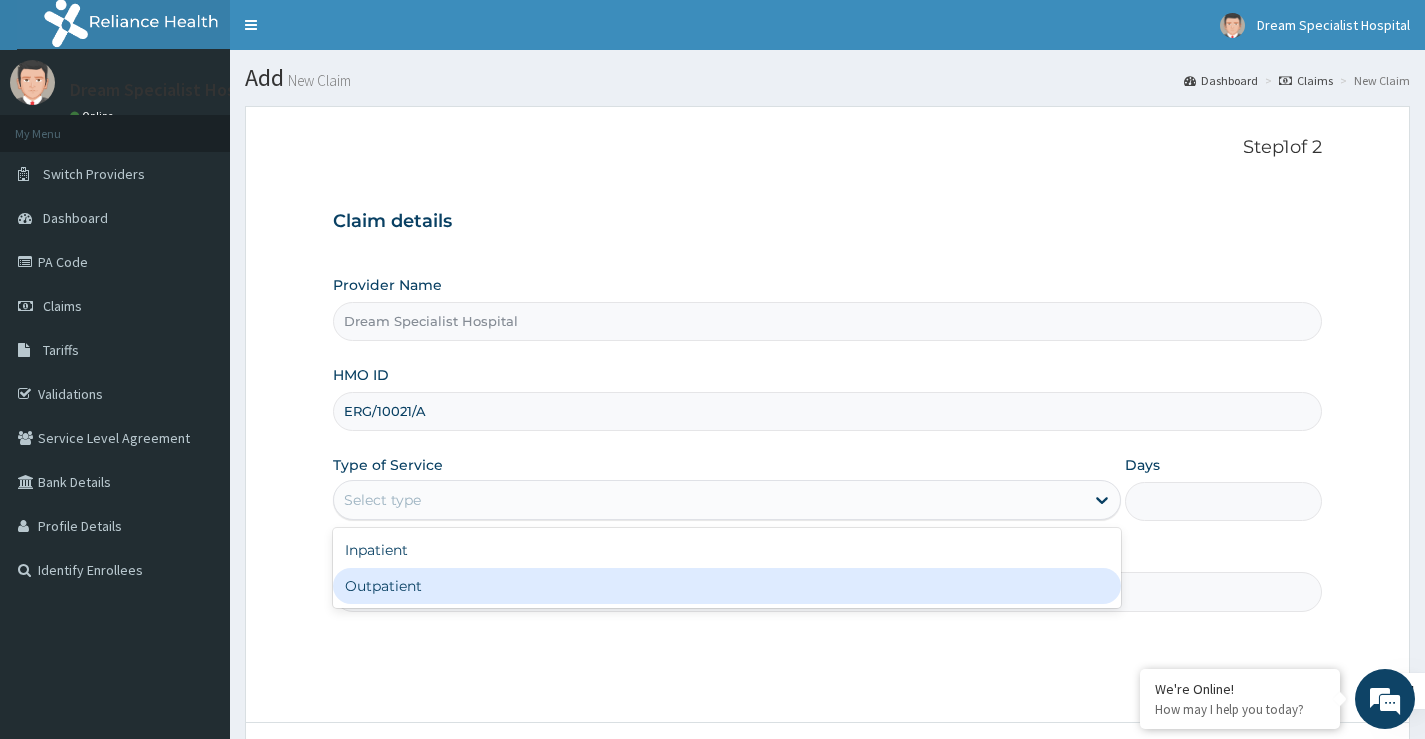 click on "Outpatient" at bounding box center [727, 586] 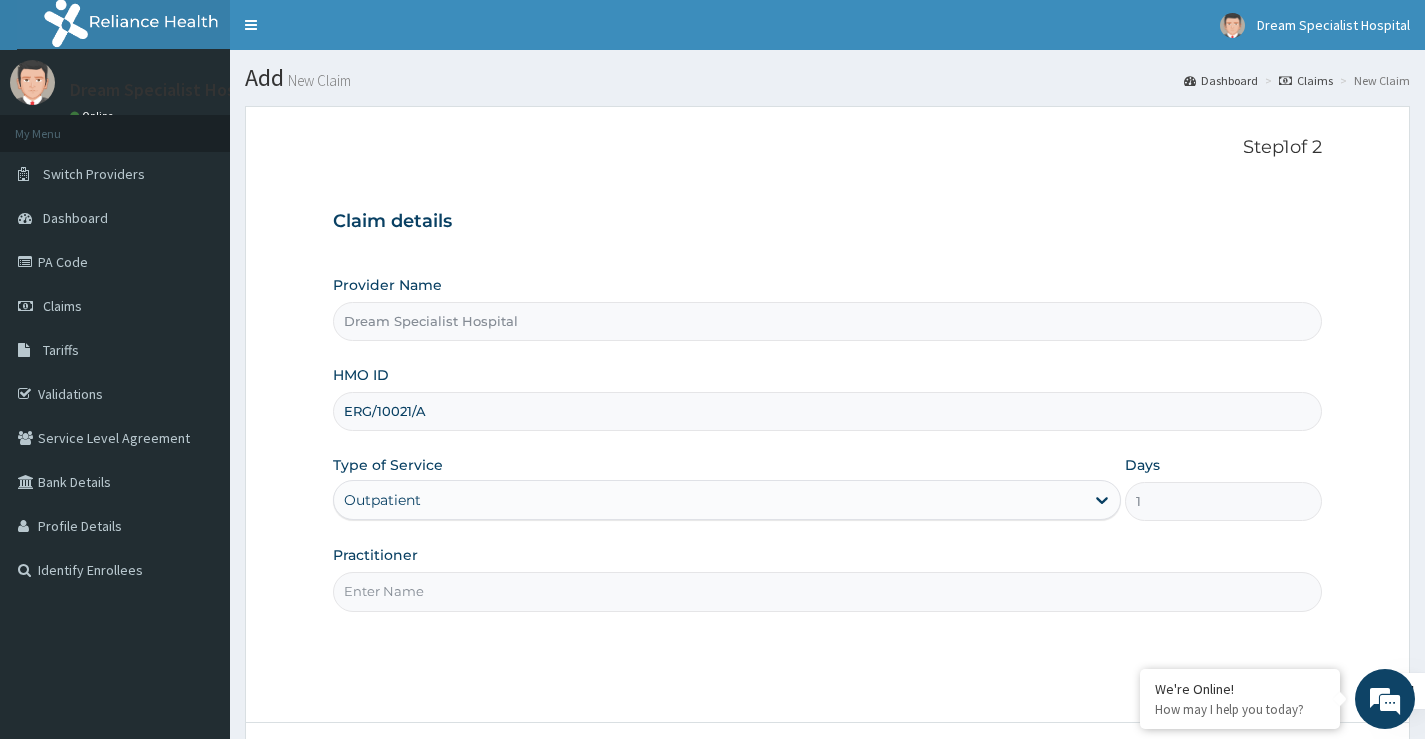 drag, startPoint x: 481, startPoint y: 577, endPoint x: 493, endPoint y: 598, distance: 24.186773 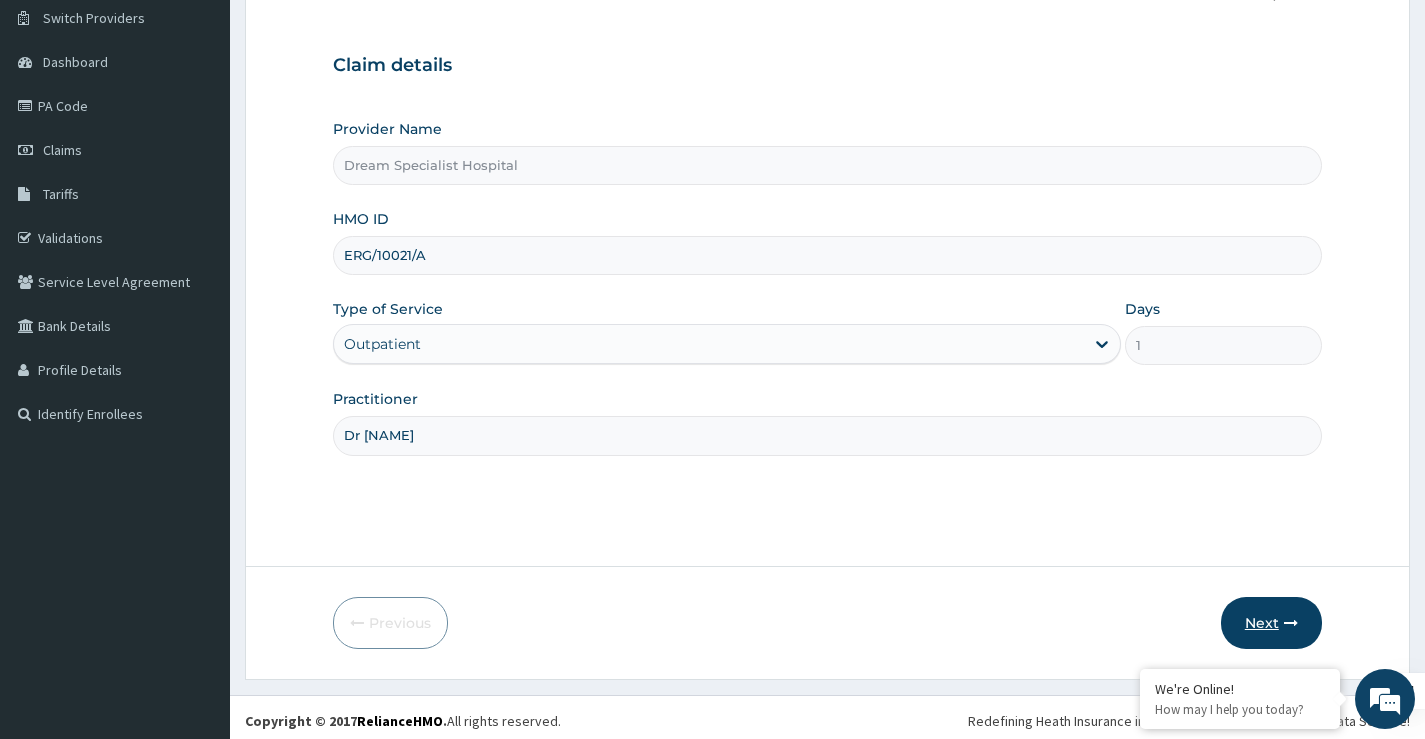 scroll, scrollTop: 163, scrollLeft: 0, axis: vertical 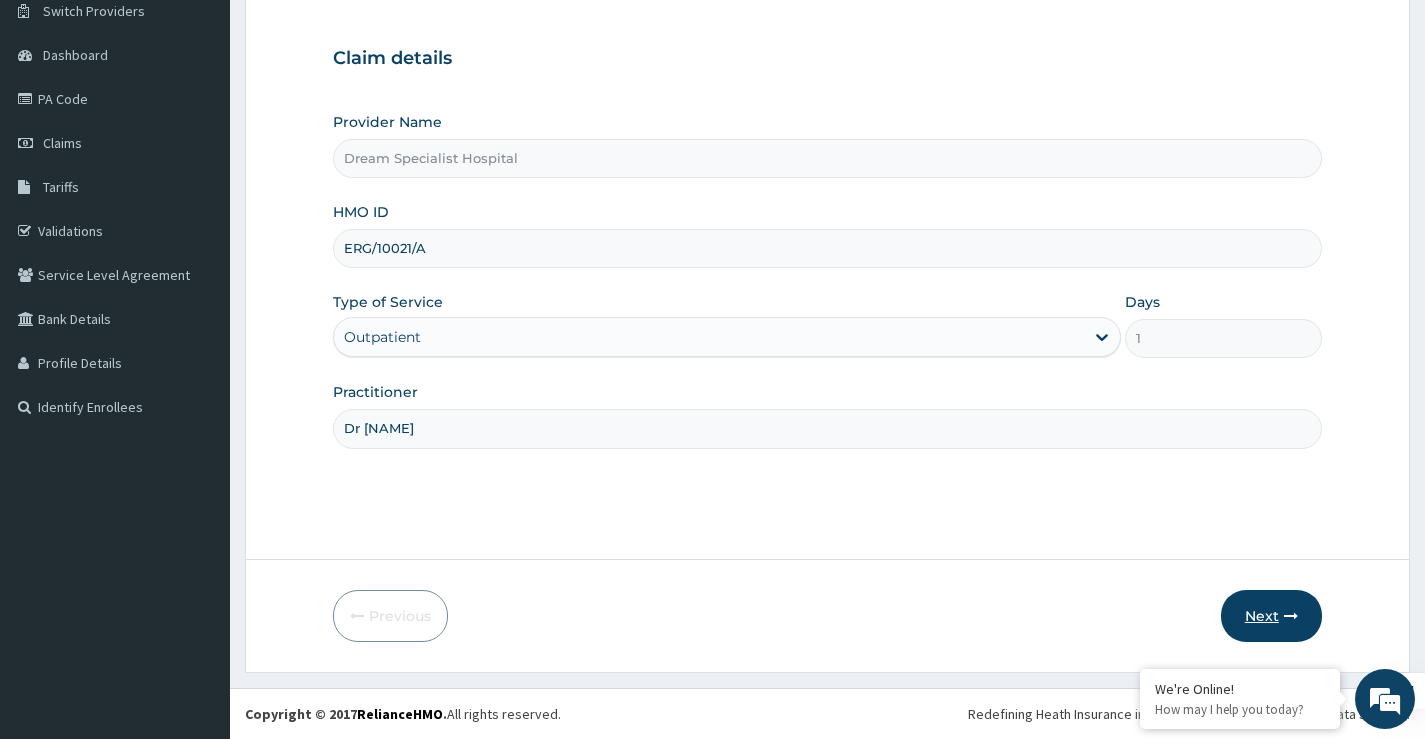 click on "Next" at bounding box center (1271, 616) 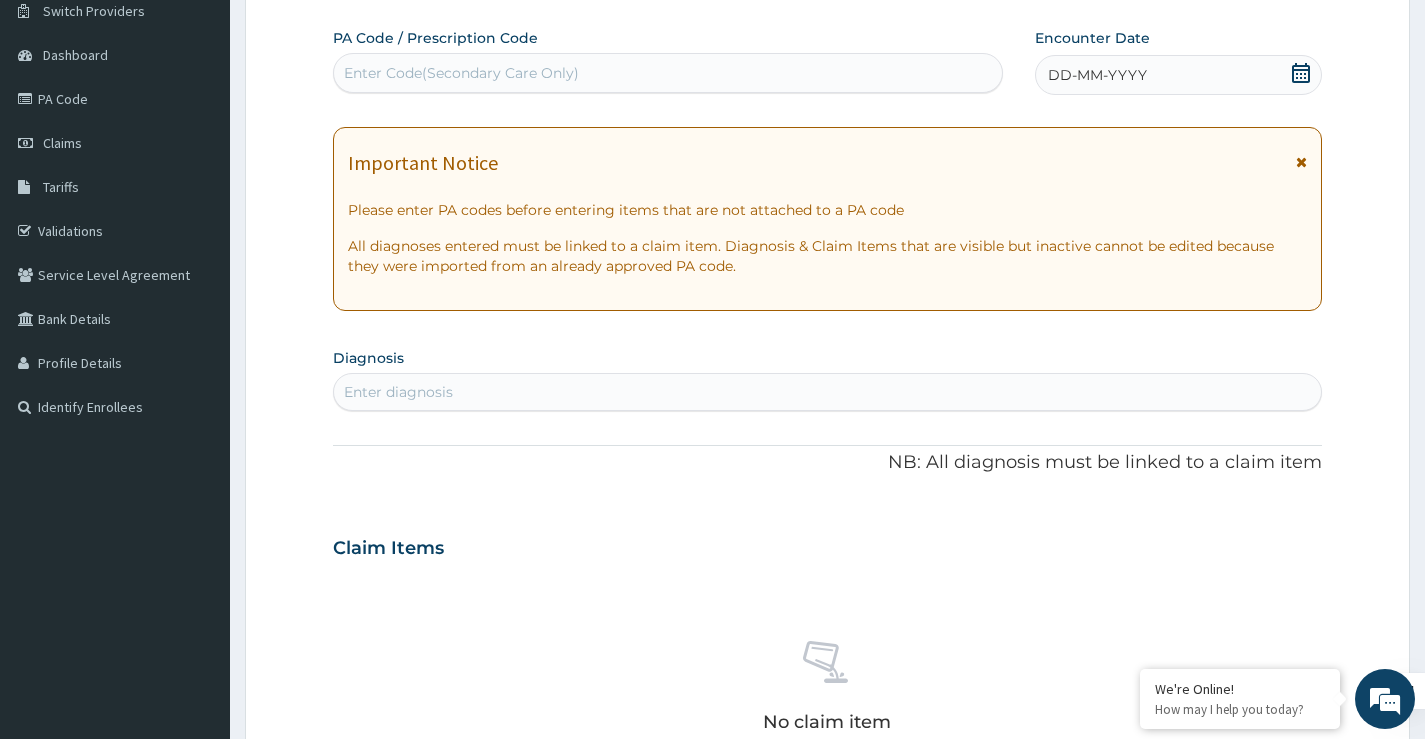 scroll, scrollTop: 0, scrollLeft: 0, axis: both 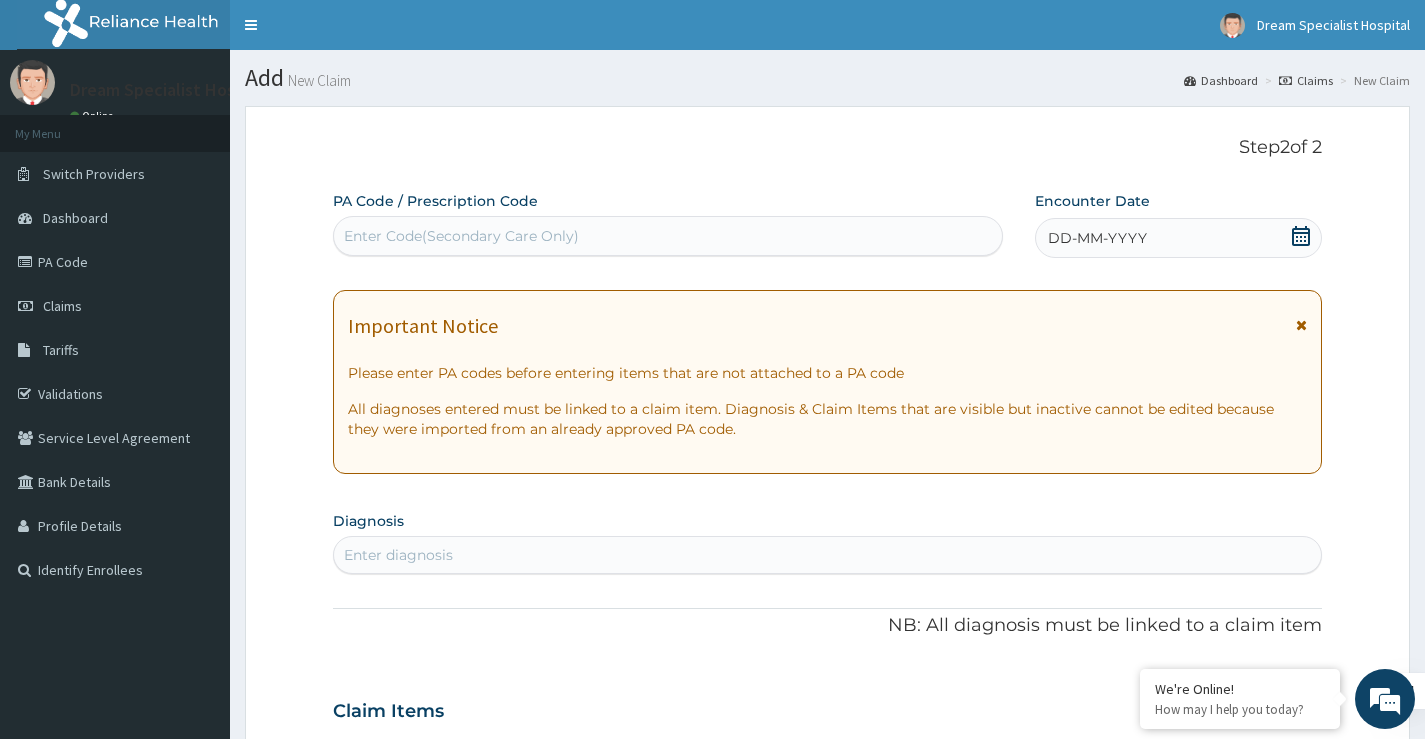 click on "Enter Code(Secondary Care Only)" at bounding box center [461, 236] 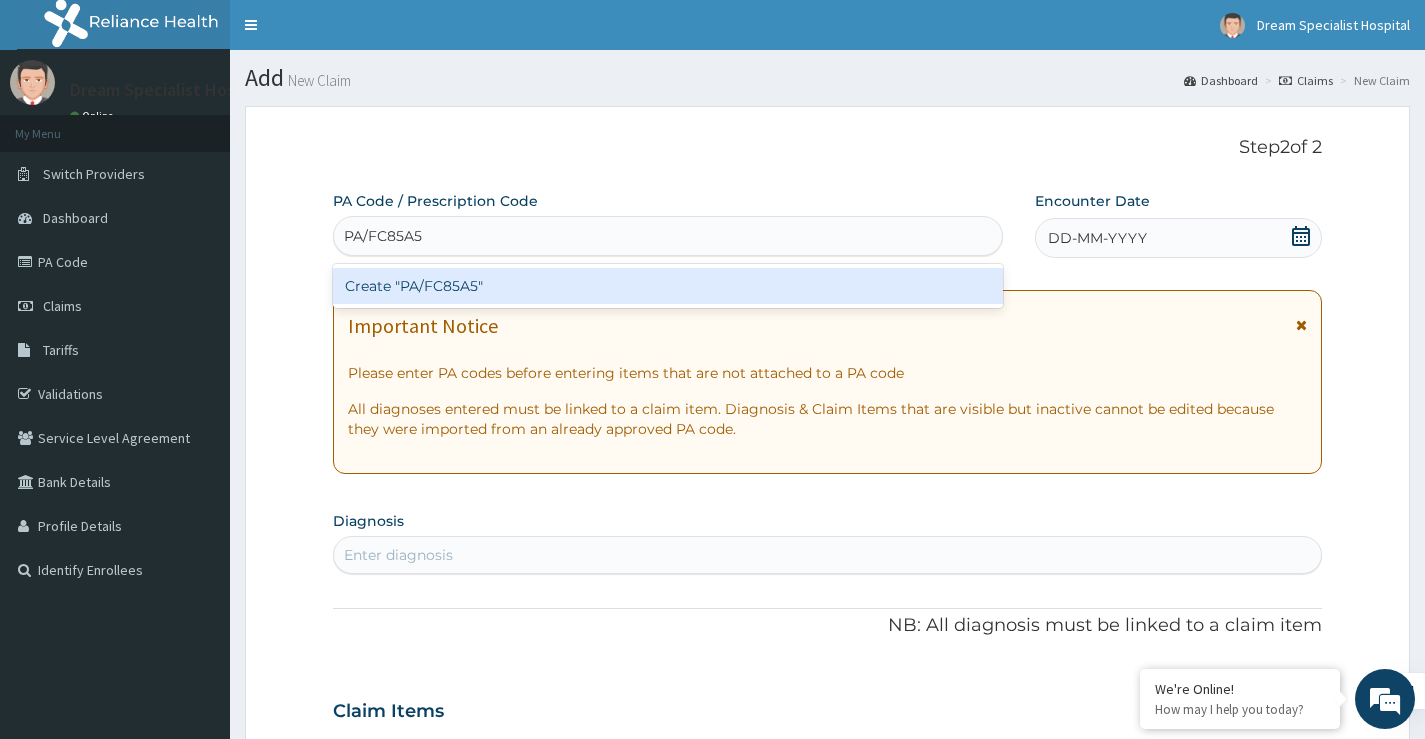 click on "Create "PA/FC85A5"" at bounding box center (668, 286) 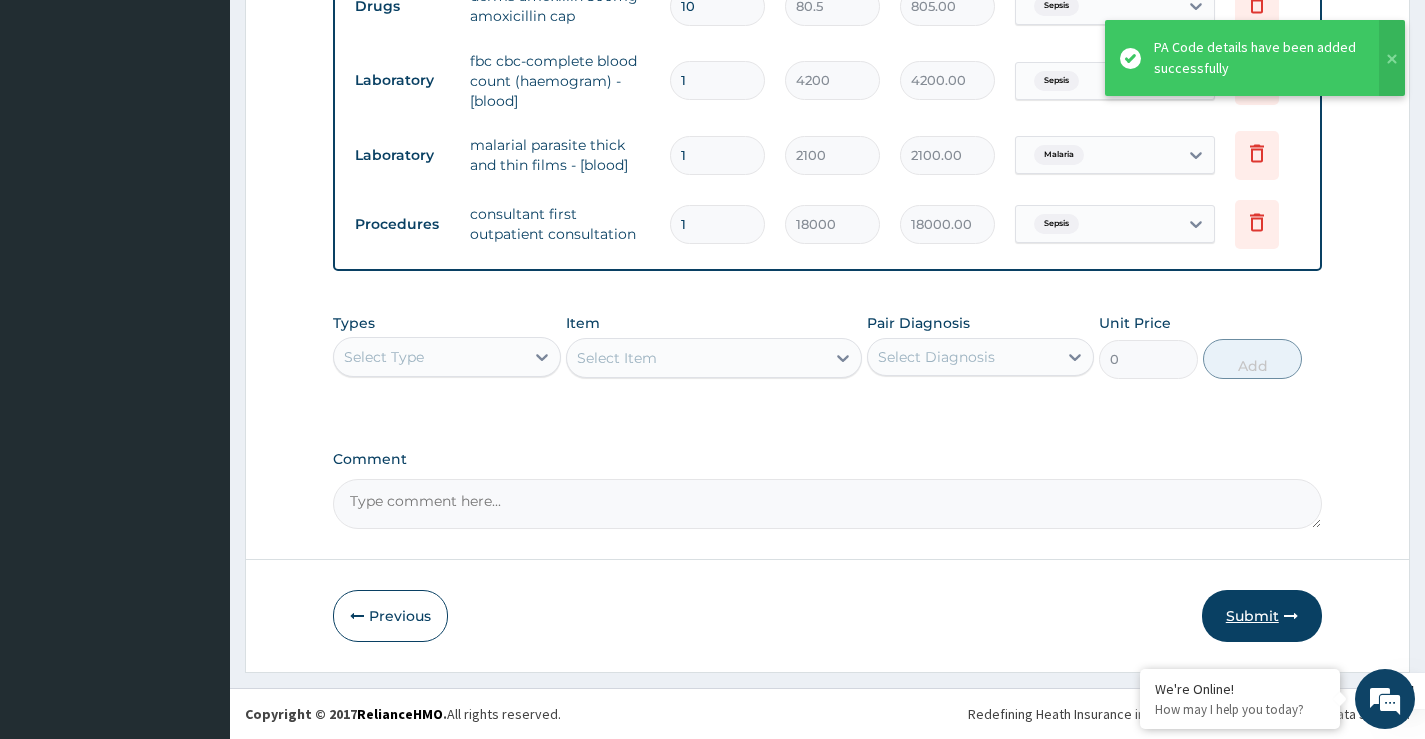 click on "Submit" at bounding box center (1262, 616) 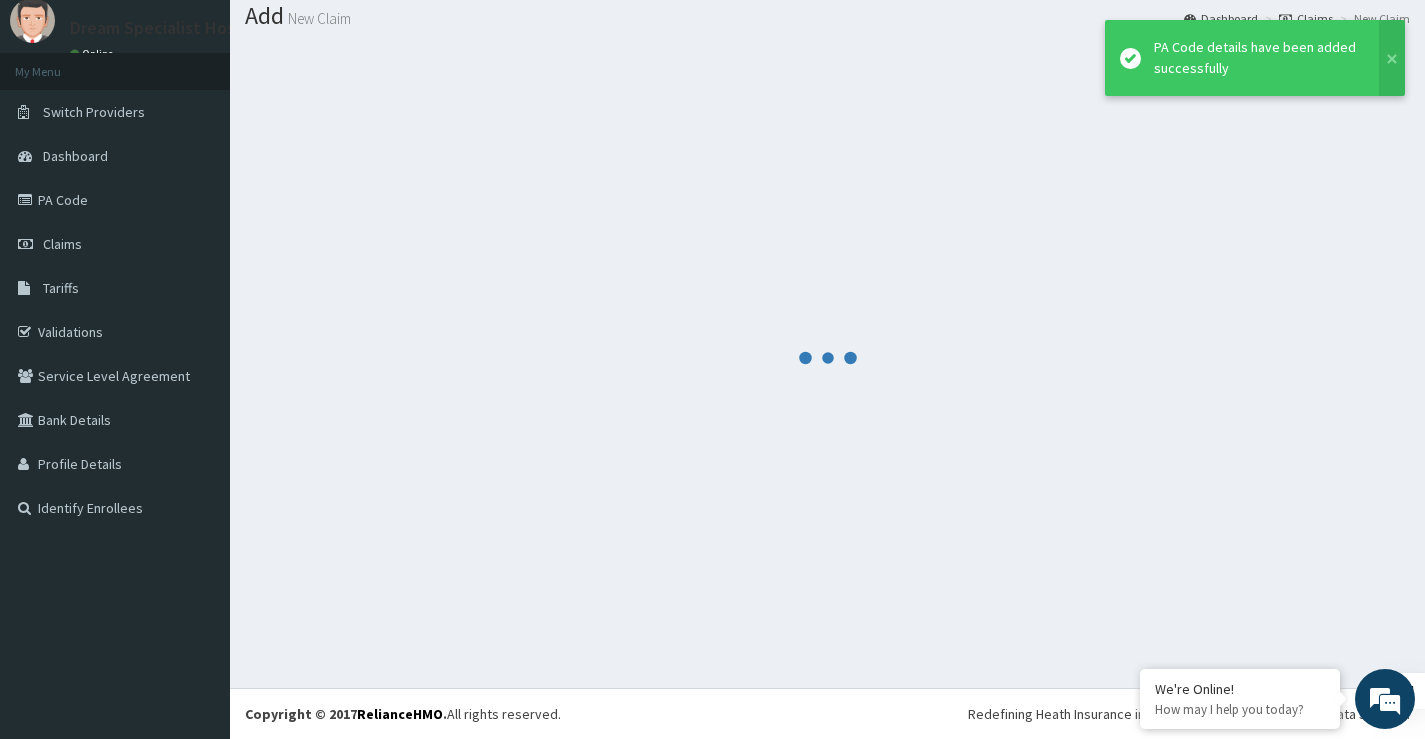 scroll, scrollTop: 961, scrollLeft: 0, axis: vertical 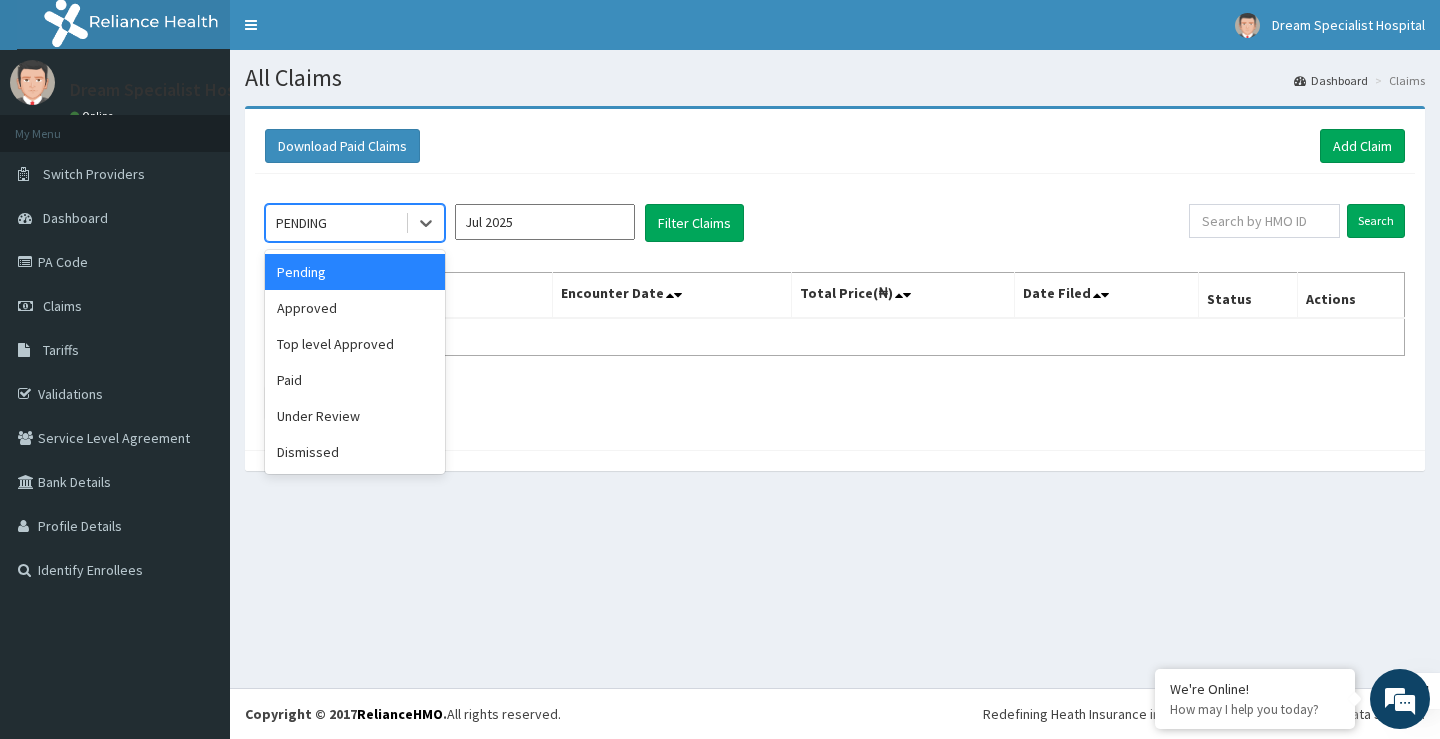 click on "PENDING" at bounding box center (335, 223) 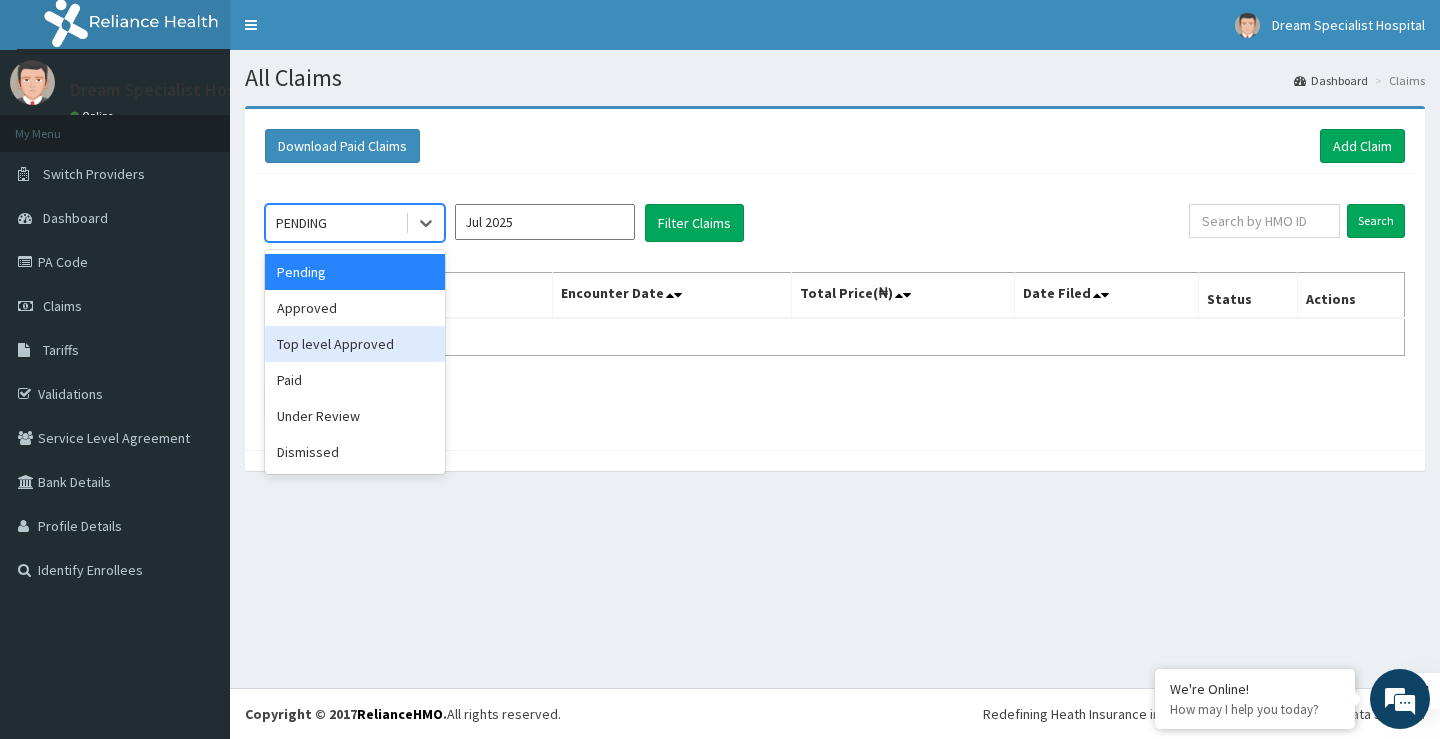 scroll, scrollTop: 0, scrollLeft: 0, axis: both 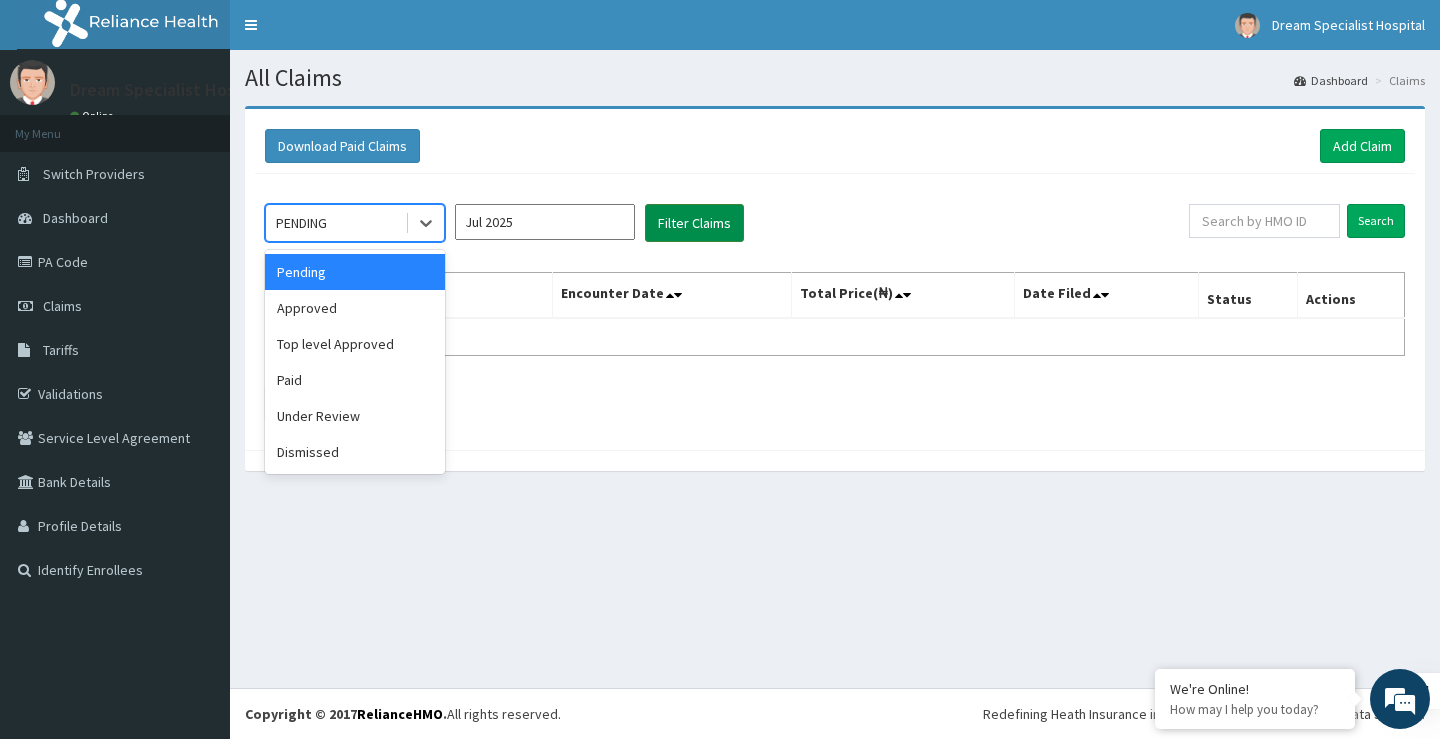 click on "Filter Claims" at bounding box center (694, 223) 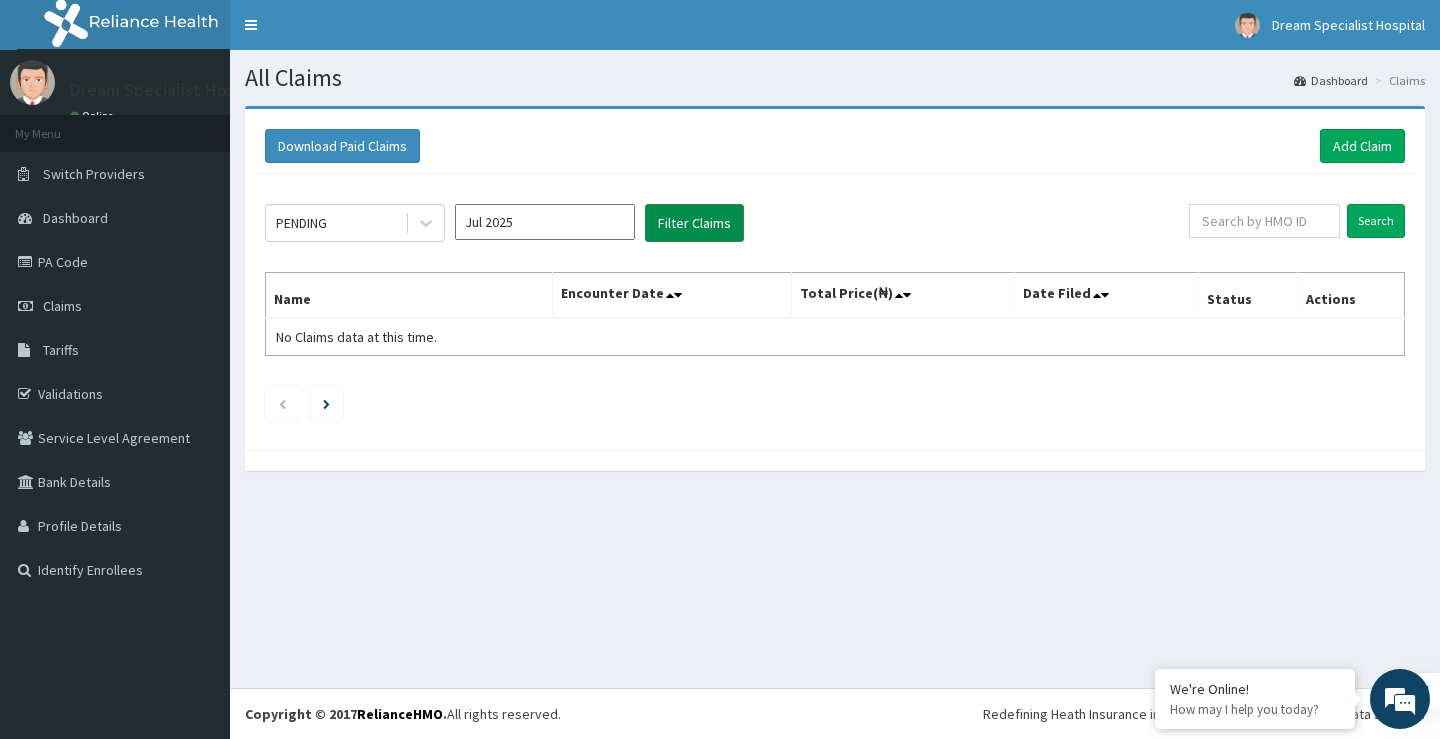 click on "Filter Claims" at bounding box center [694, 223] 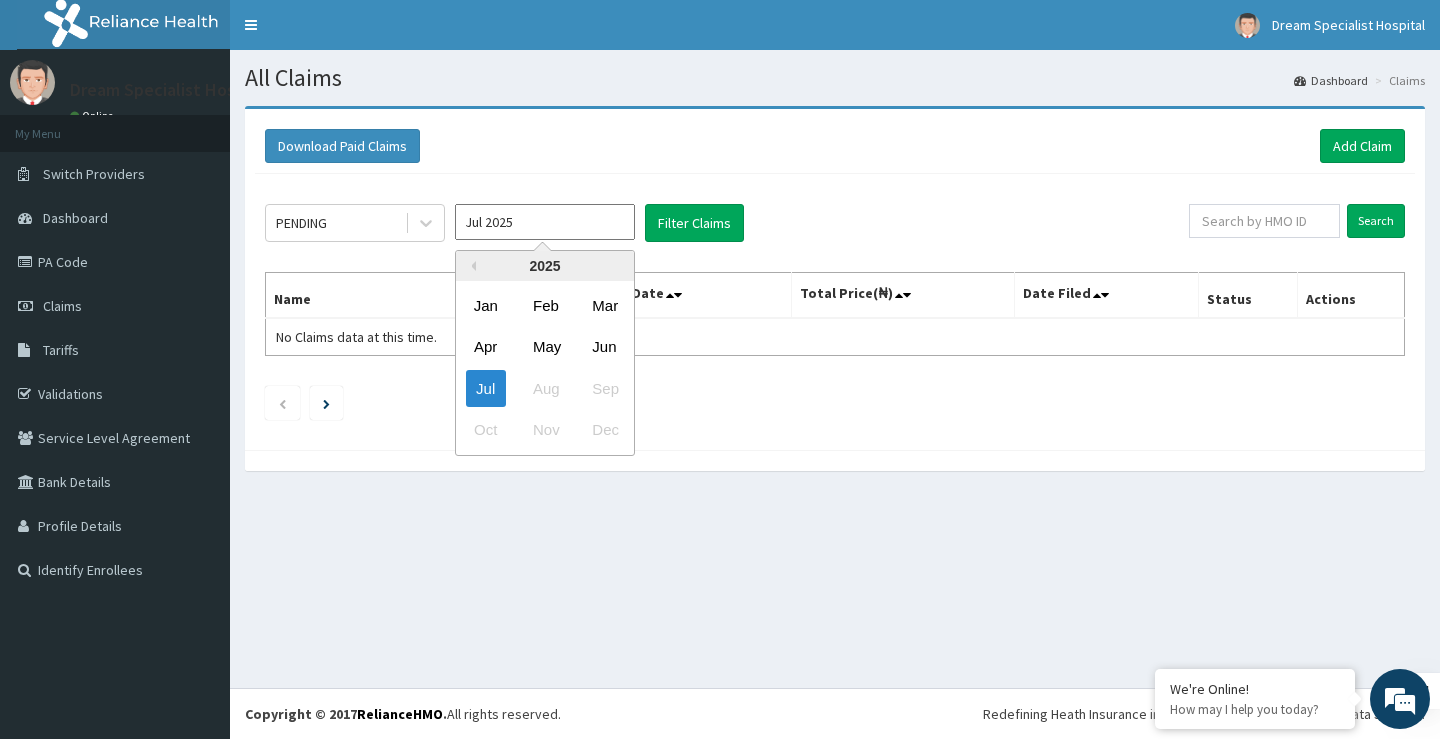 click on "Jul 2025" at bounding box center [545, 222] 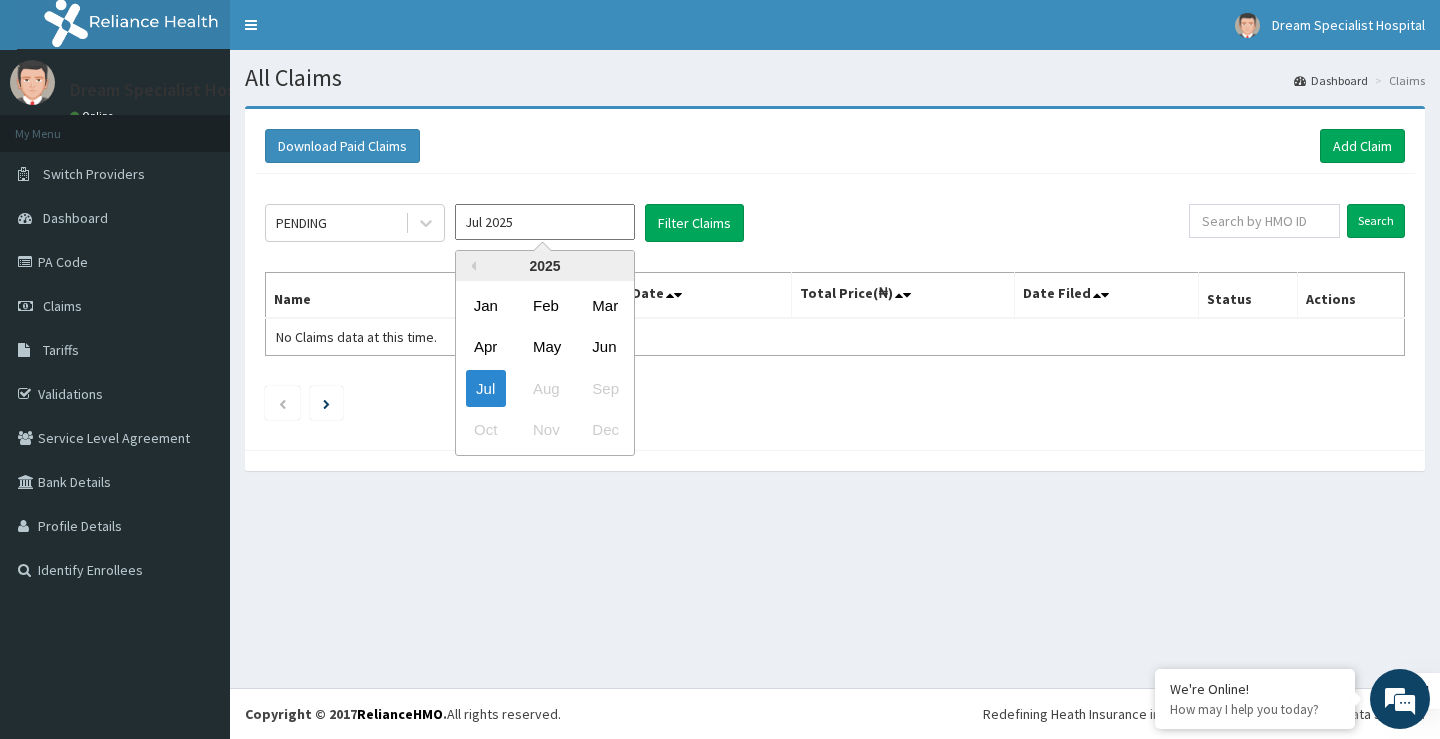 drag, startPoint x: 491, startPoint y: 384, endPoint x: 787, endPoint y: 285, distance: 312.11697 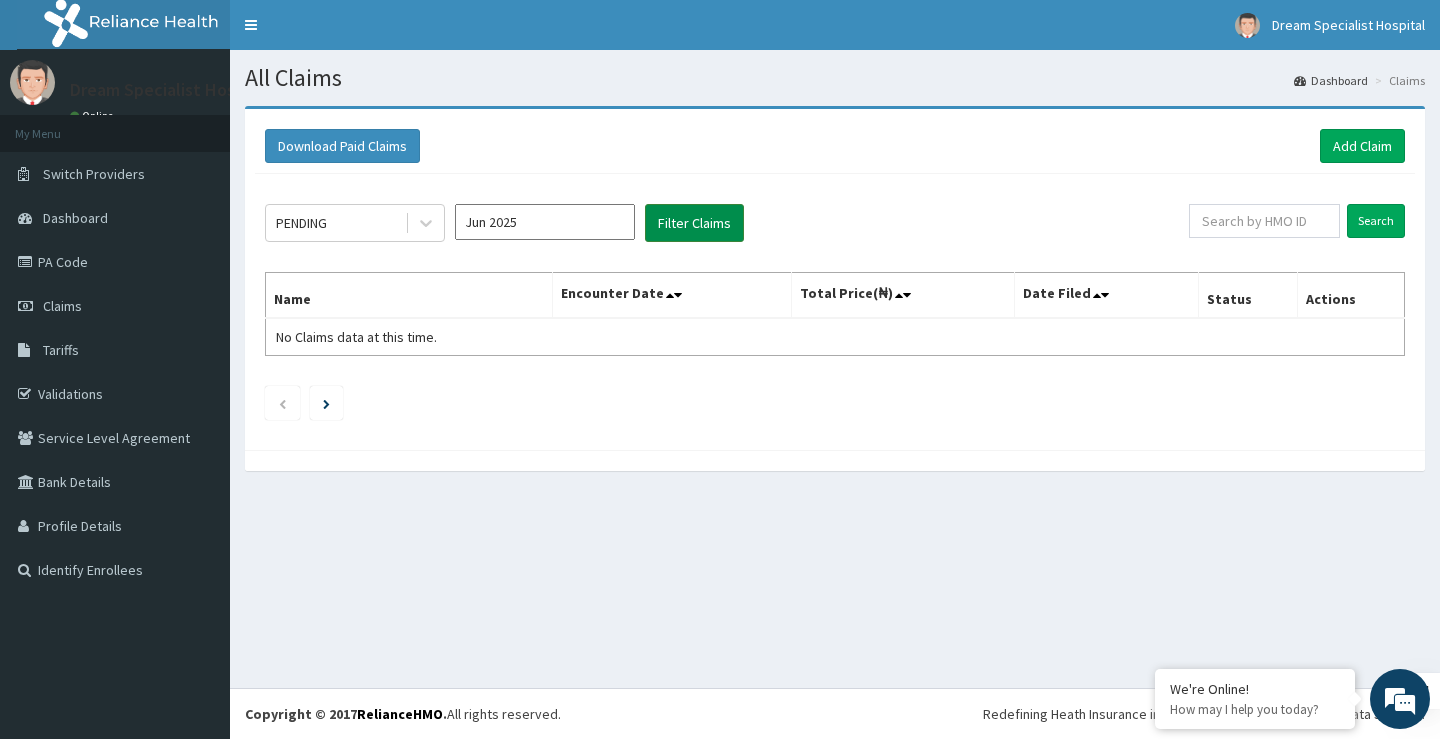 click on "Filter Claims" at bounding box center [694, 223] 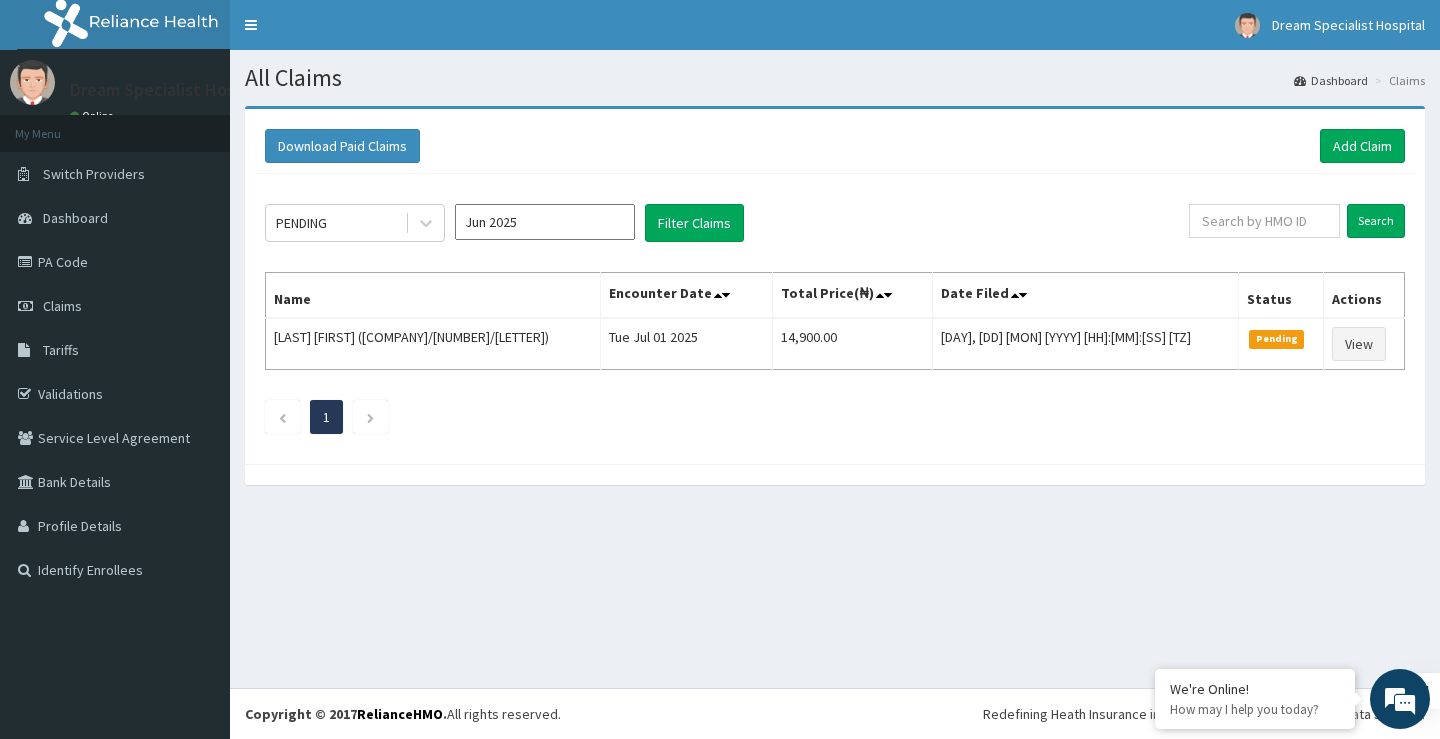 click on "Jun 2025" at bounding box center [545, 222] 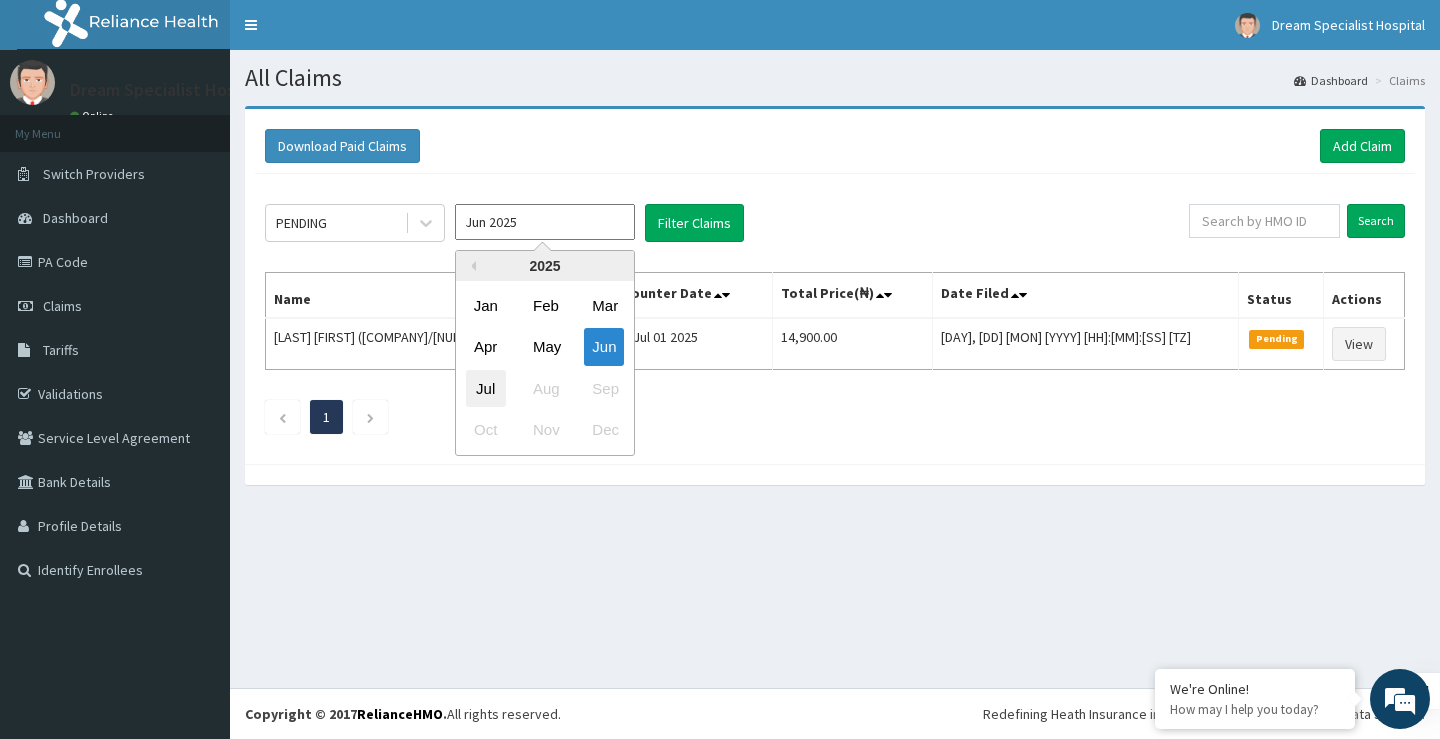 click on "Jul" at bounding box center (486, 388) 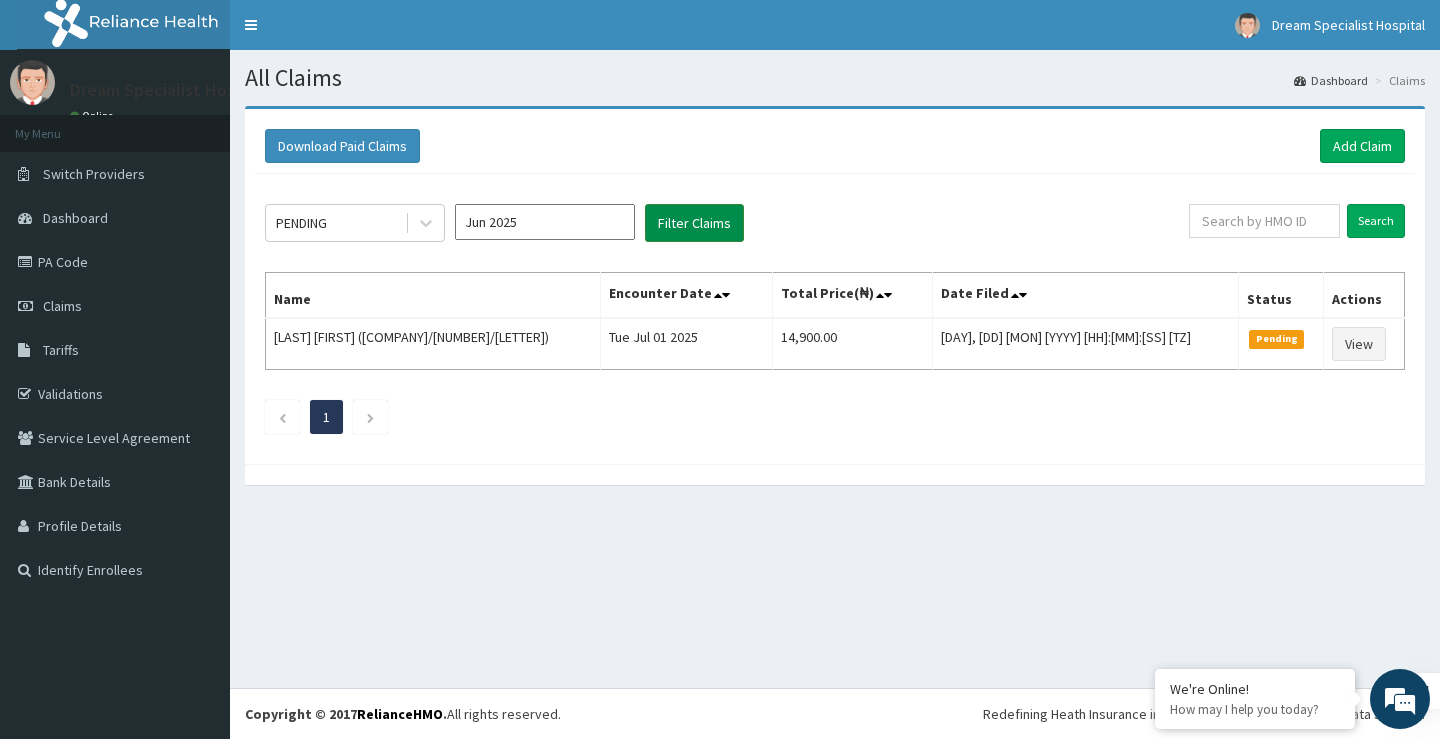 click on "Filter Claims" at bounding box center [694, 223] 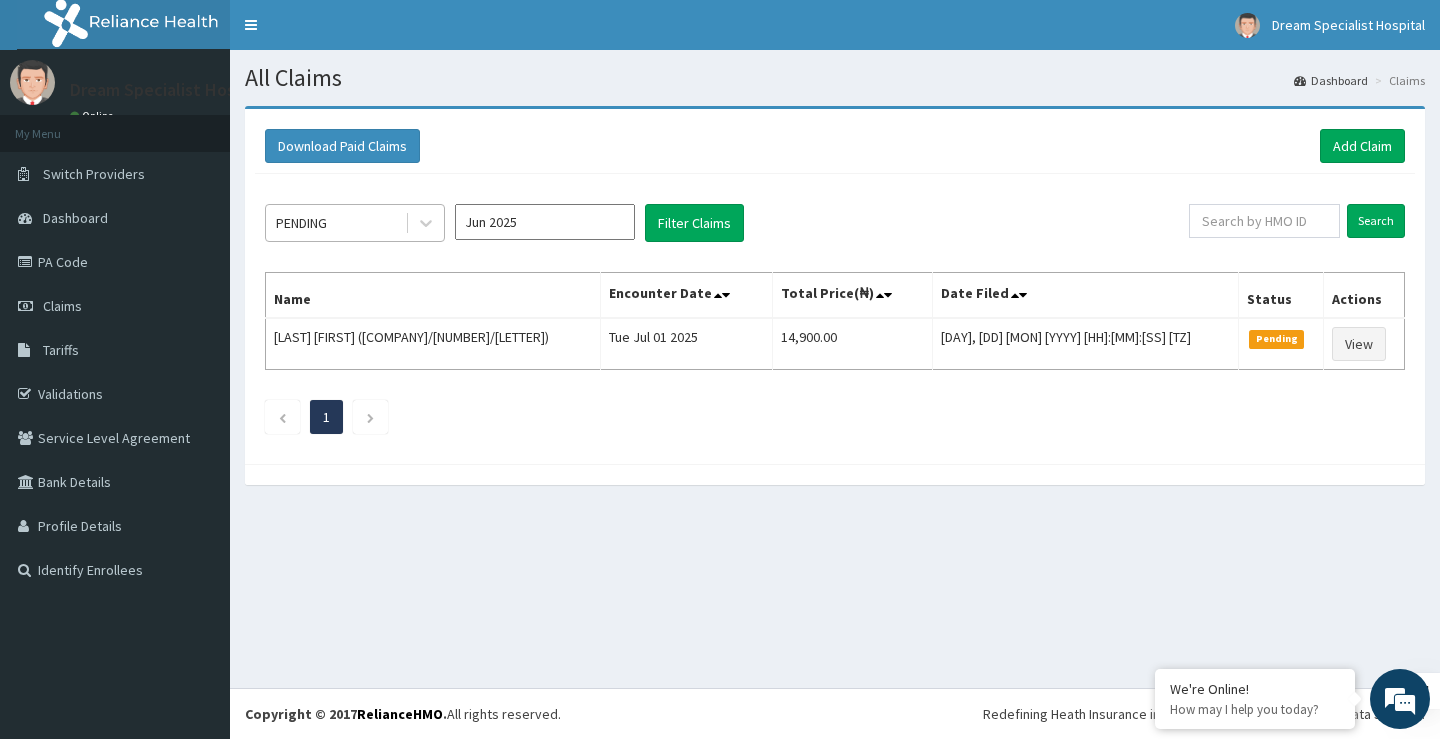 click on "PENDING" at bounding box center [335, 223] 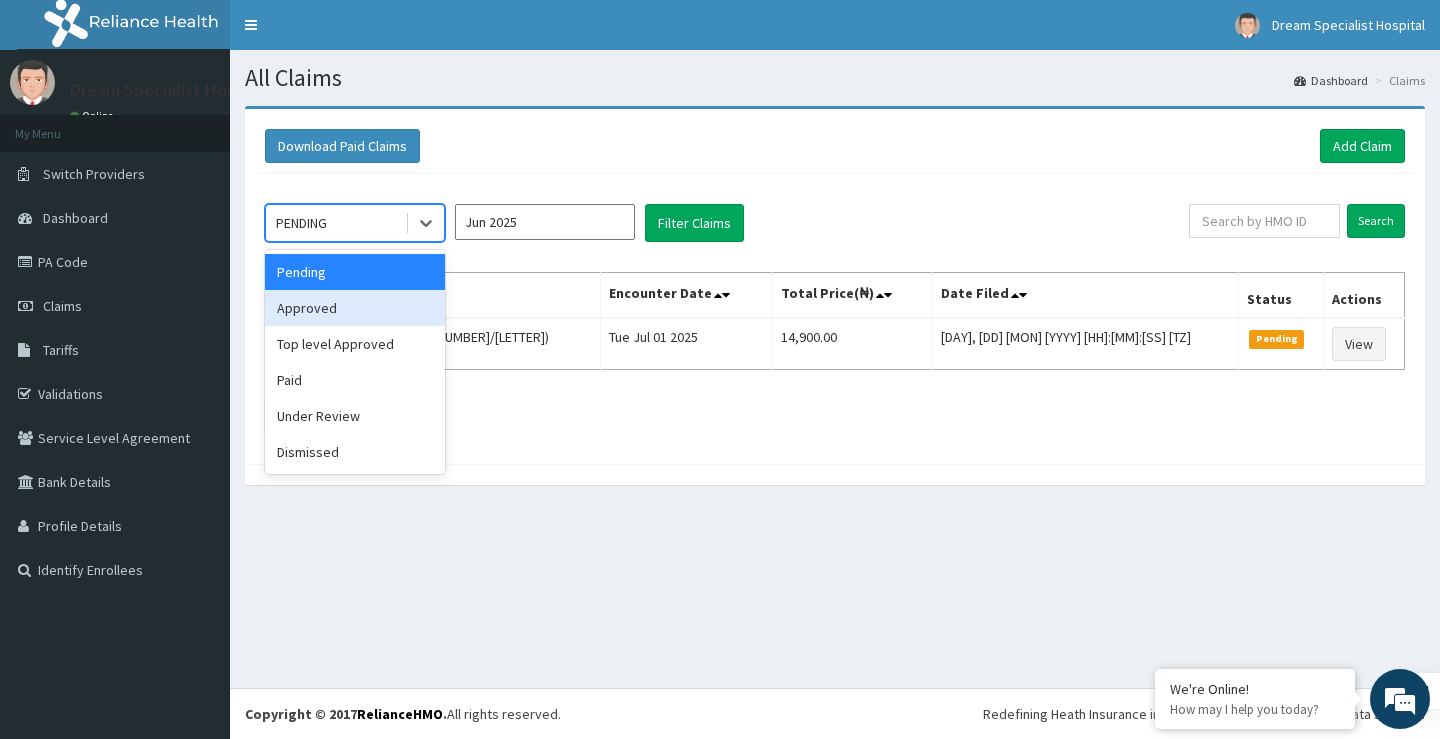 drag, startPoint x: 328, startPoint y: 300, endPoint x: 669, endPoint y: 267, distance: 342.59305 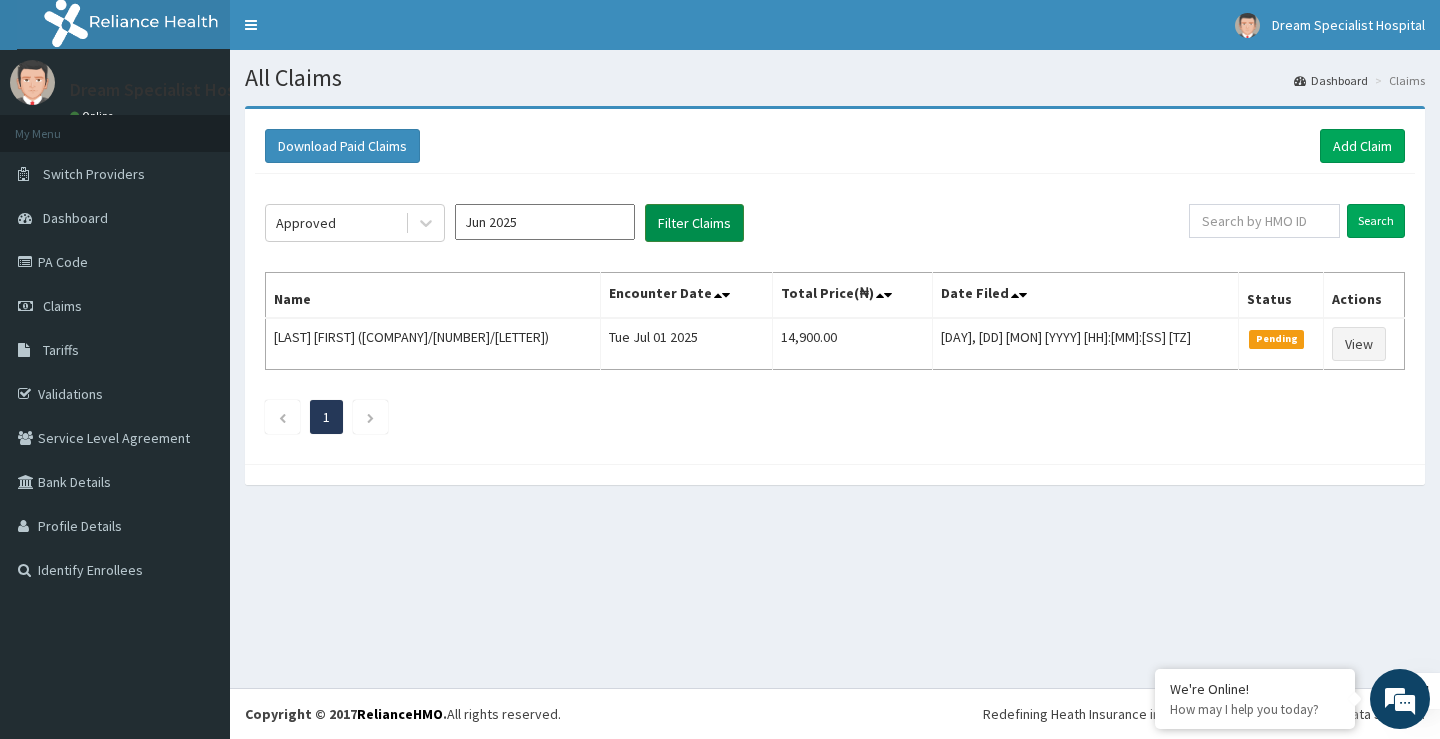 drag, startPoint x: 650, startPoint y: 224, endPoint x: 666, endPoint y: 224, distance: 16 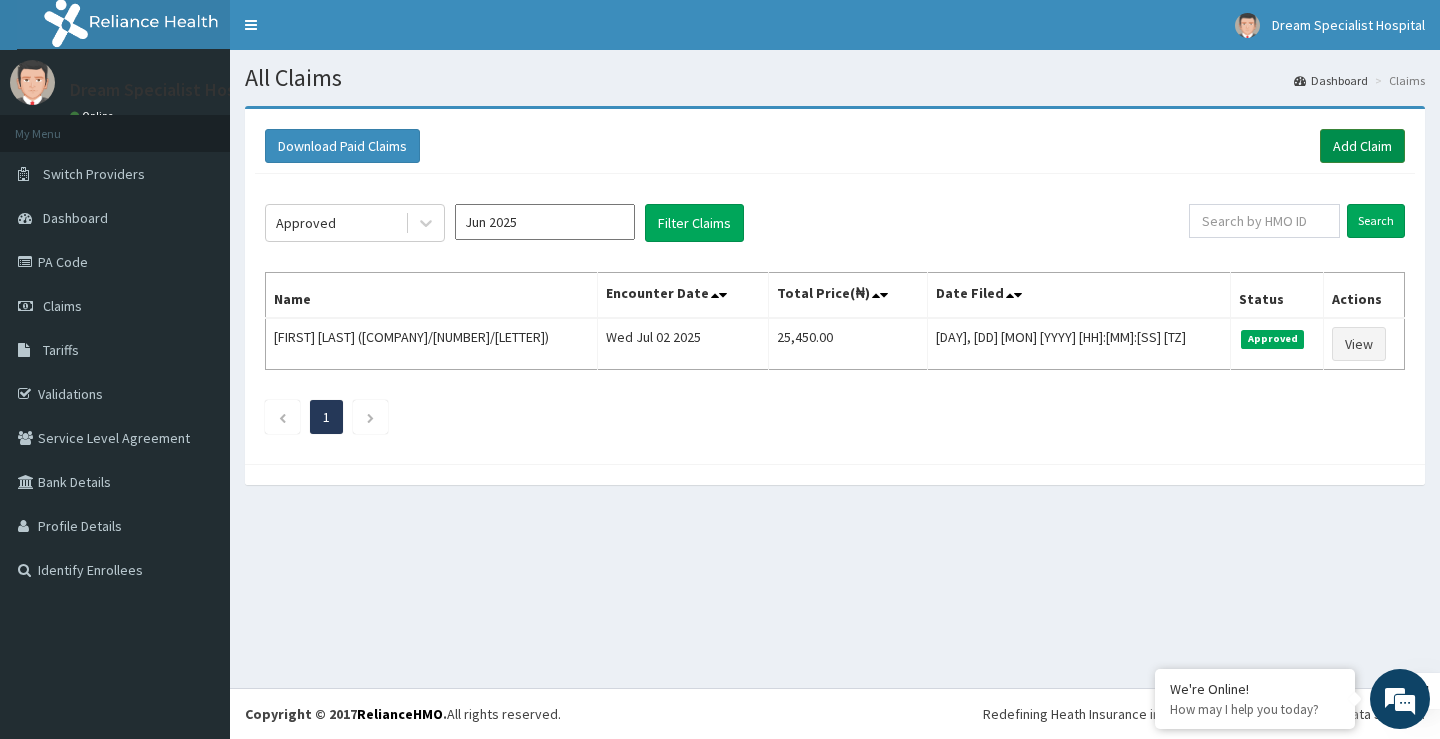 click on "Add Claim" at bounding box center [1362, 146] 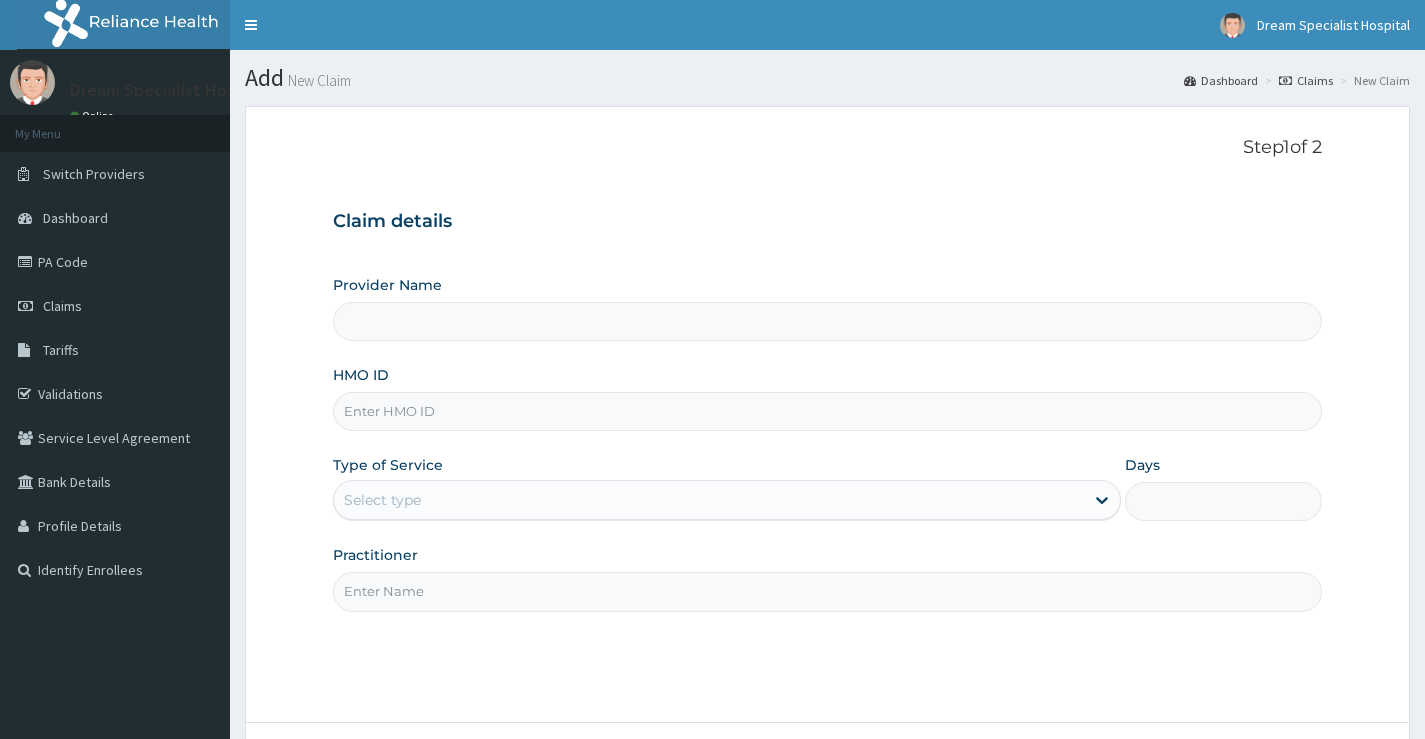 scroll, scrollTop: 0, scrollLeft: 0, axis: both 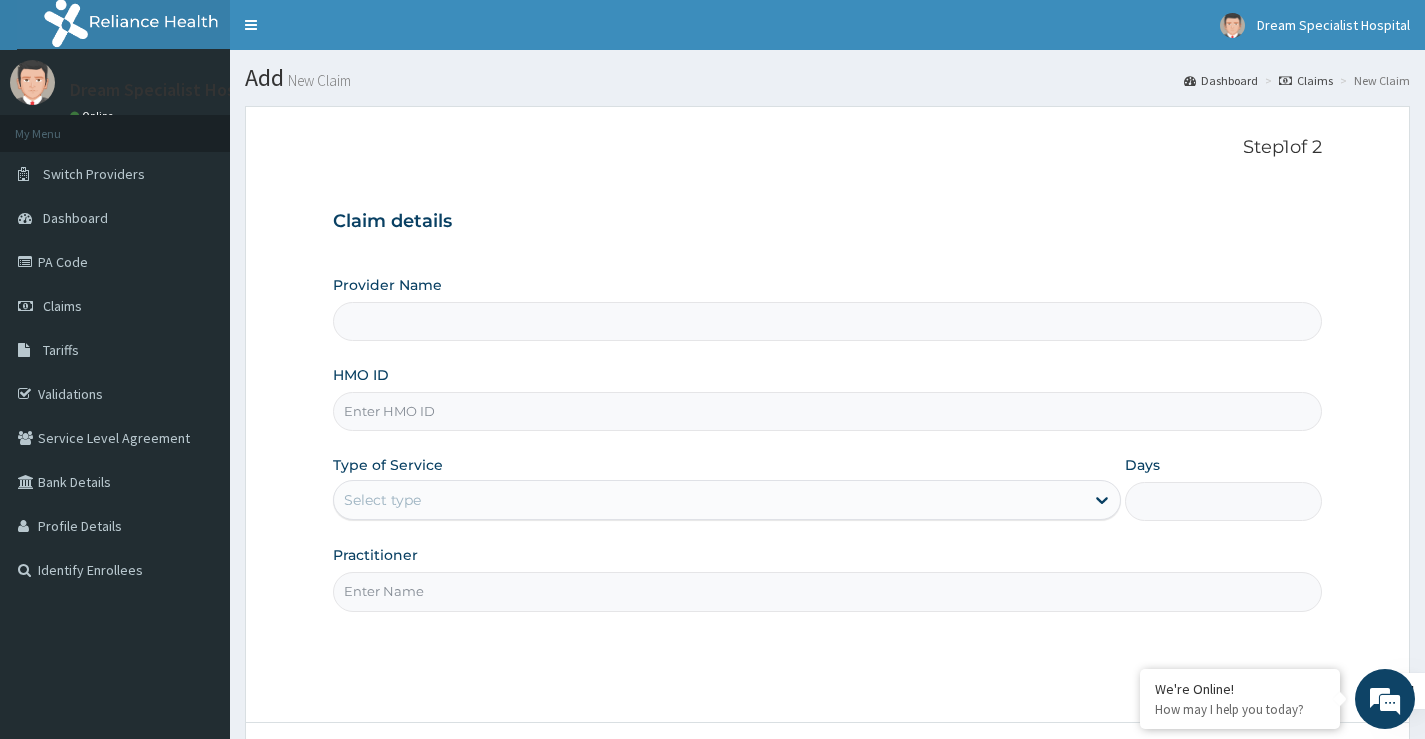 click on "HMO ID" at bounding box center [827, 411] 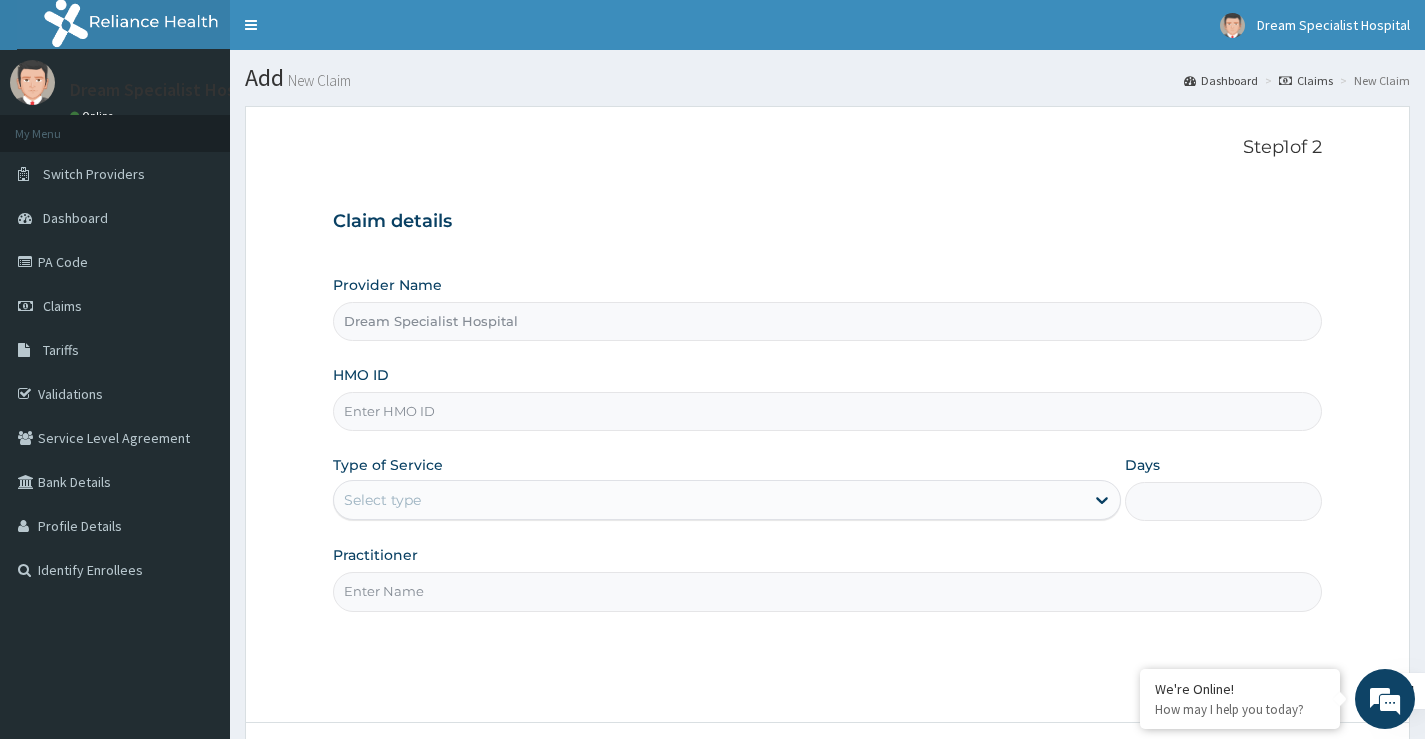 paste on "GEL/10068/A" 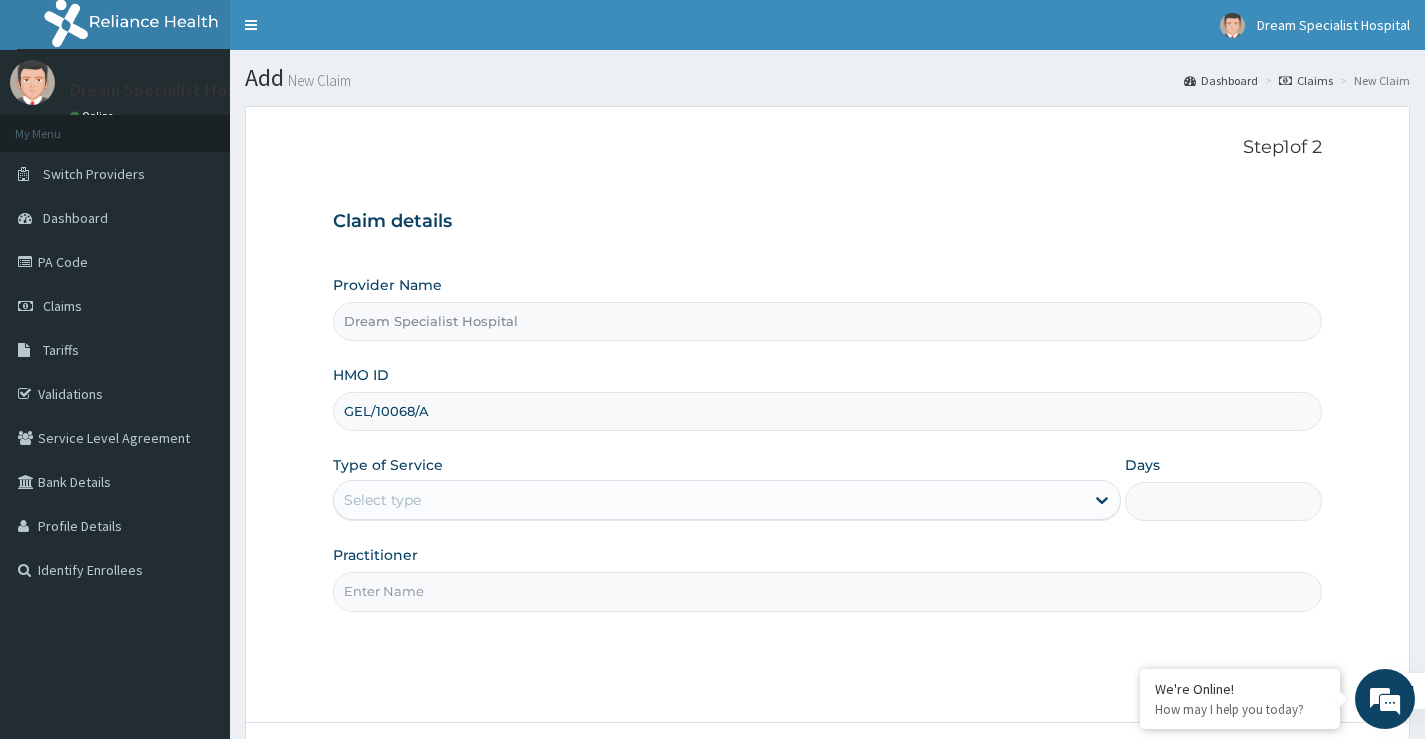 type on "GEL/10068/A" 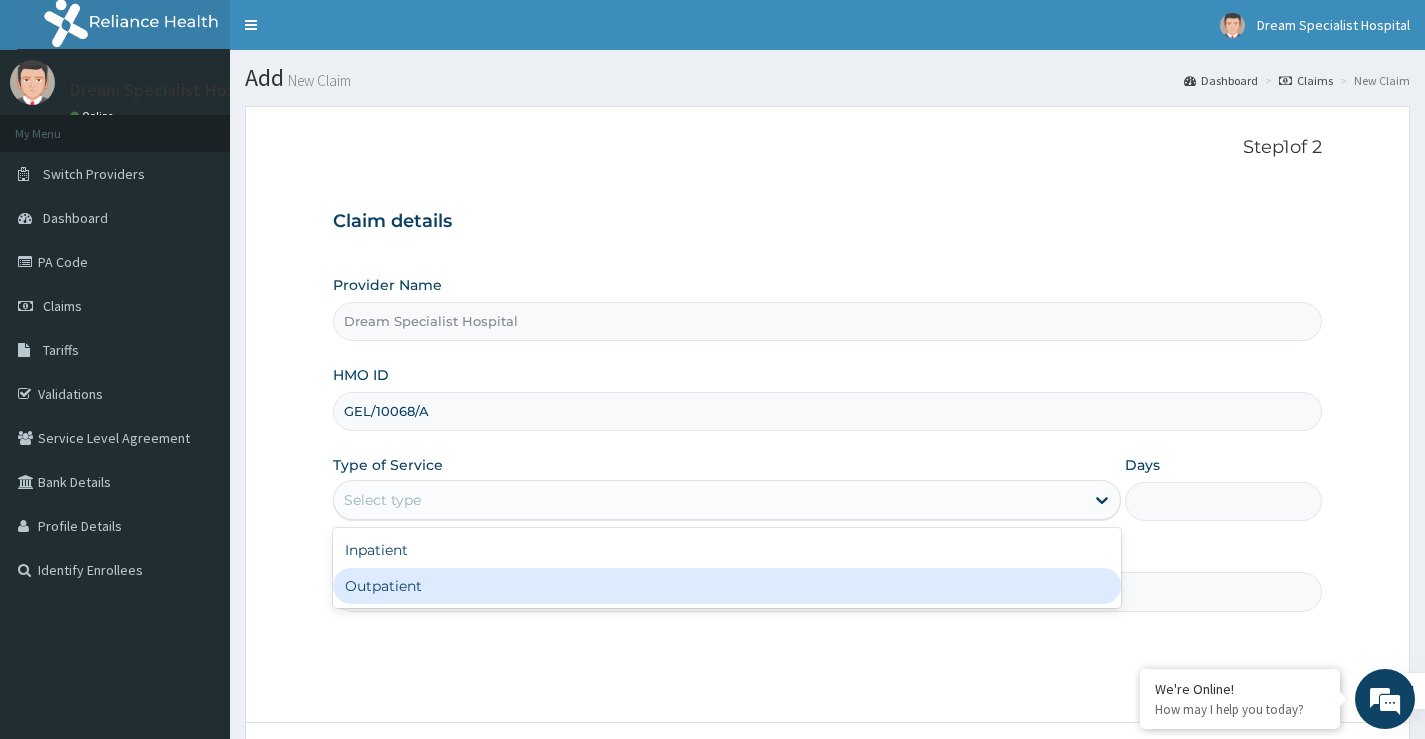 click on "Outpatient" at bounding box center (727, 586) 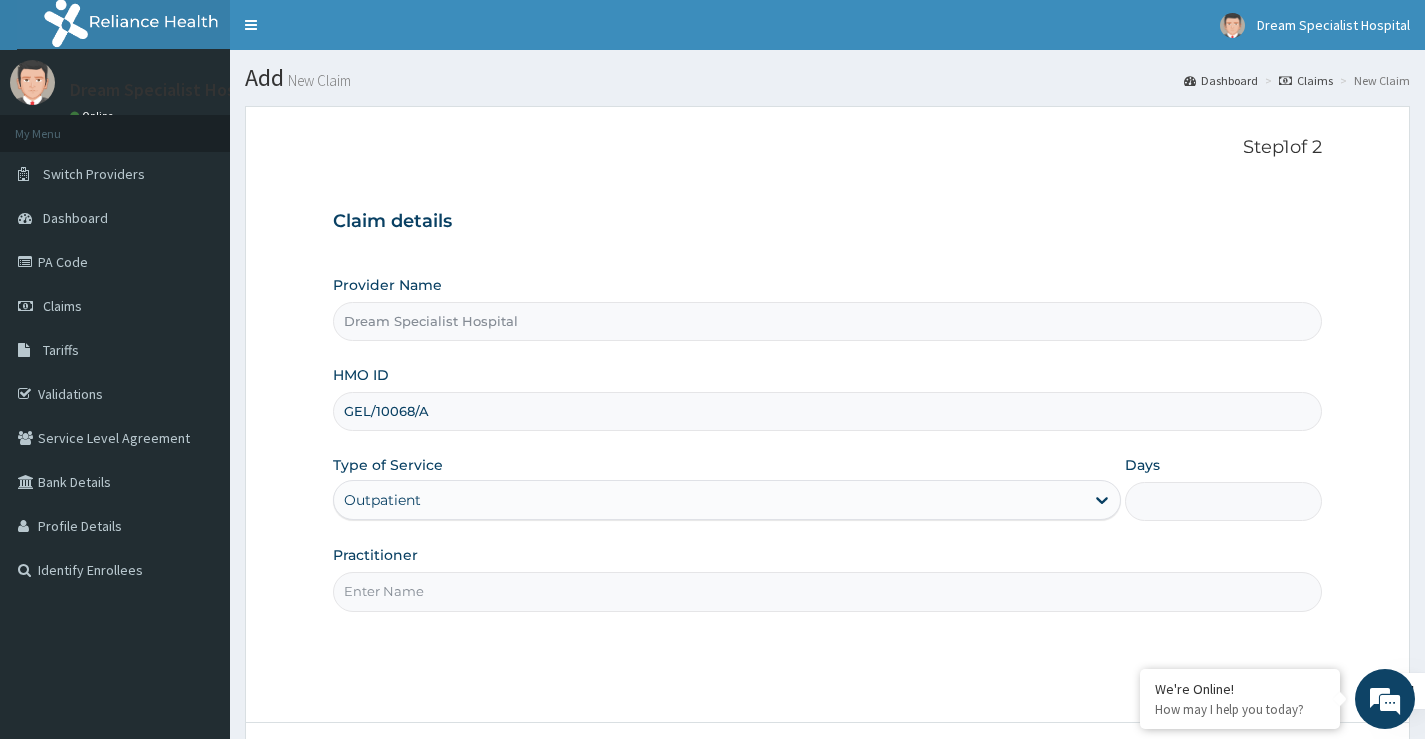 type on "1" 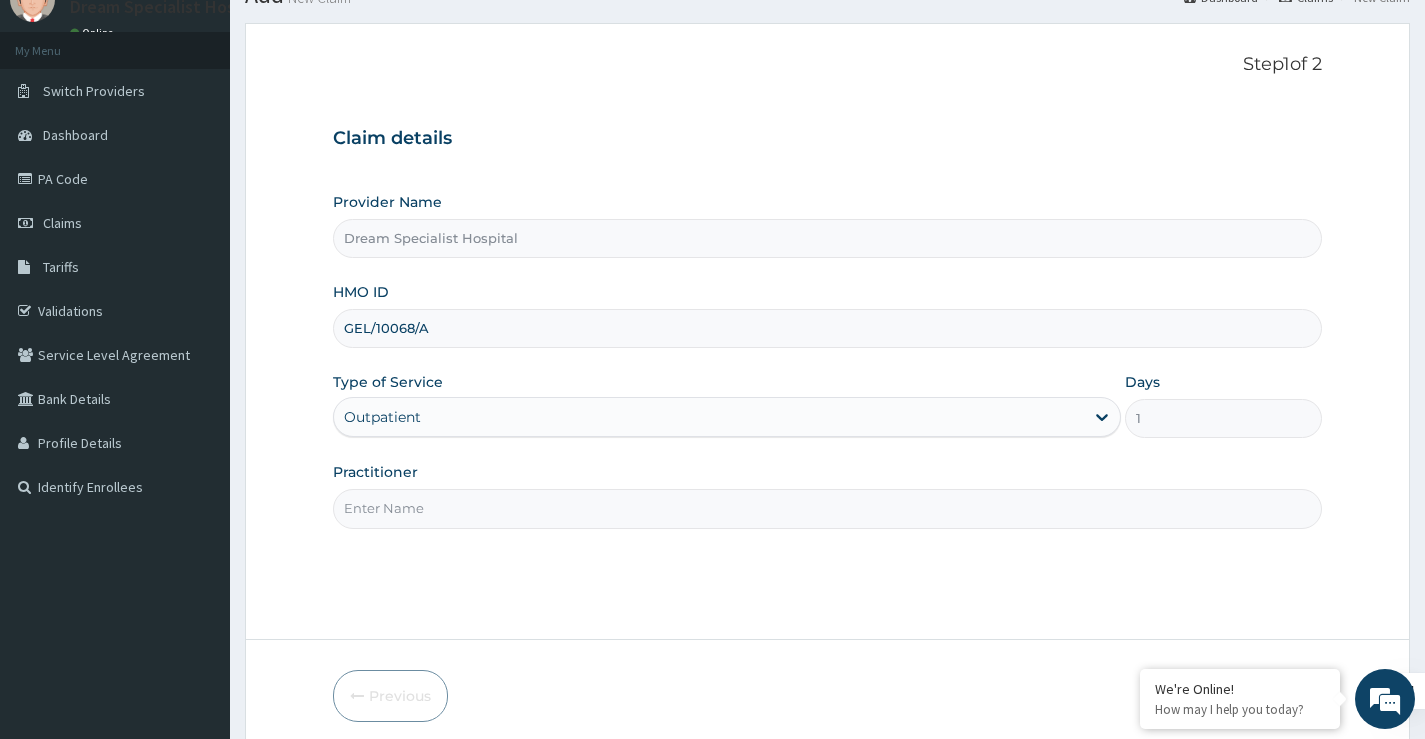 scroll, scrollTop: 163, scrollLeft: 0, axis: vertical 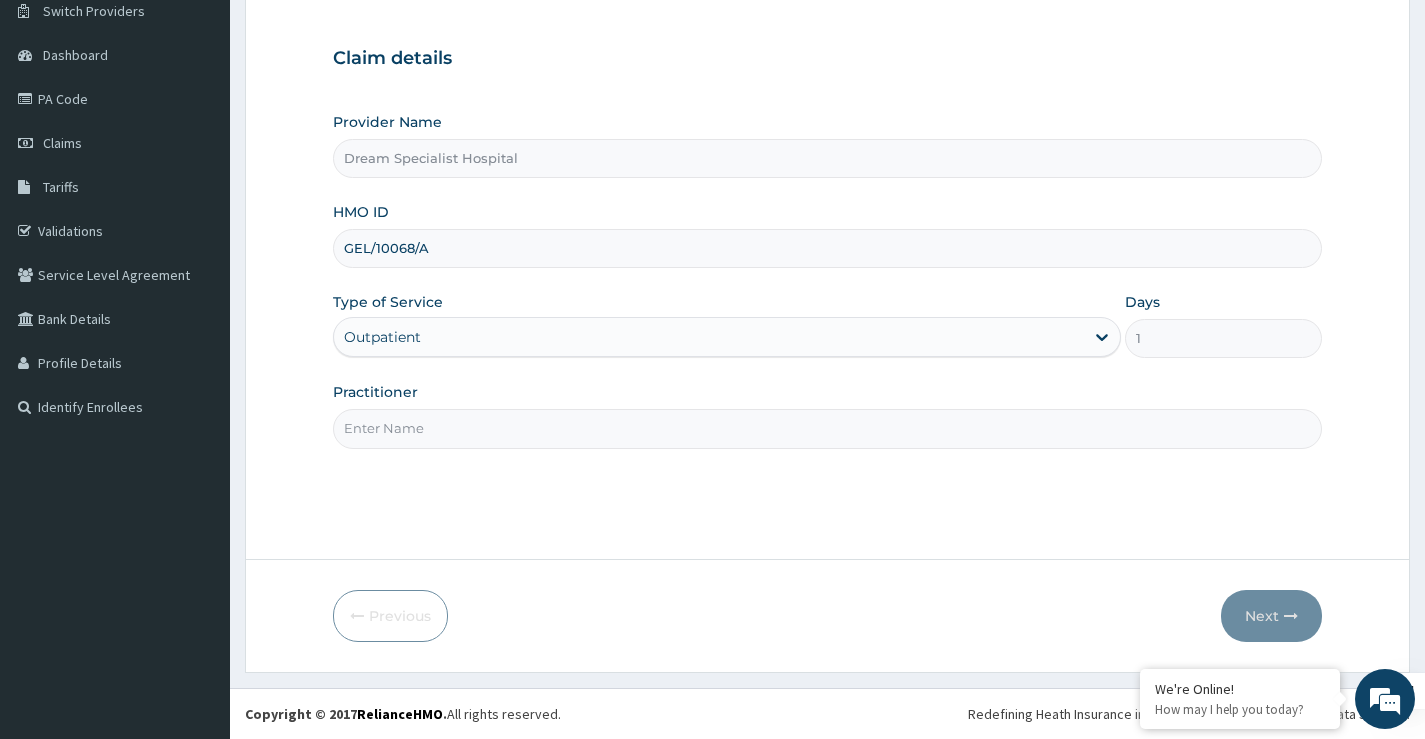 click on "Practitioner" at bounding box center [827, 428] 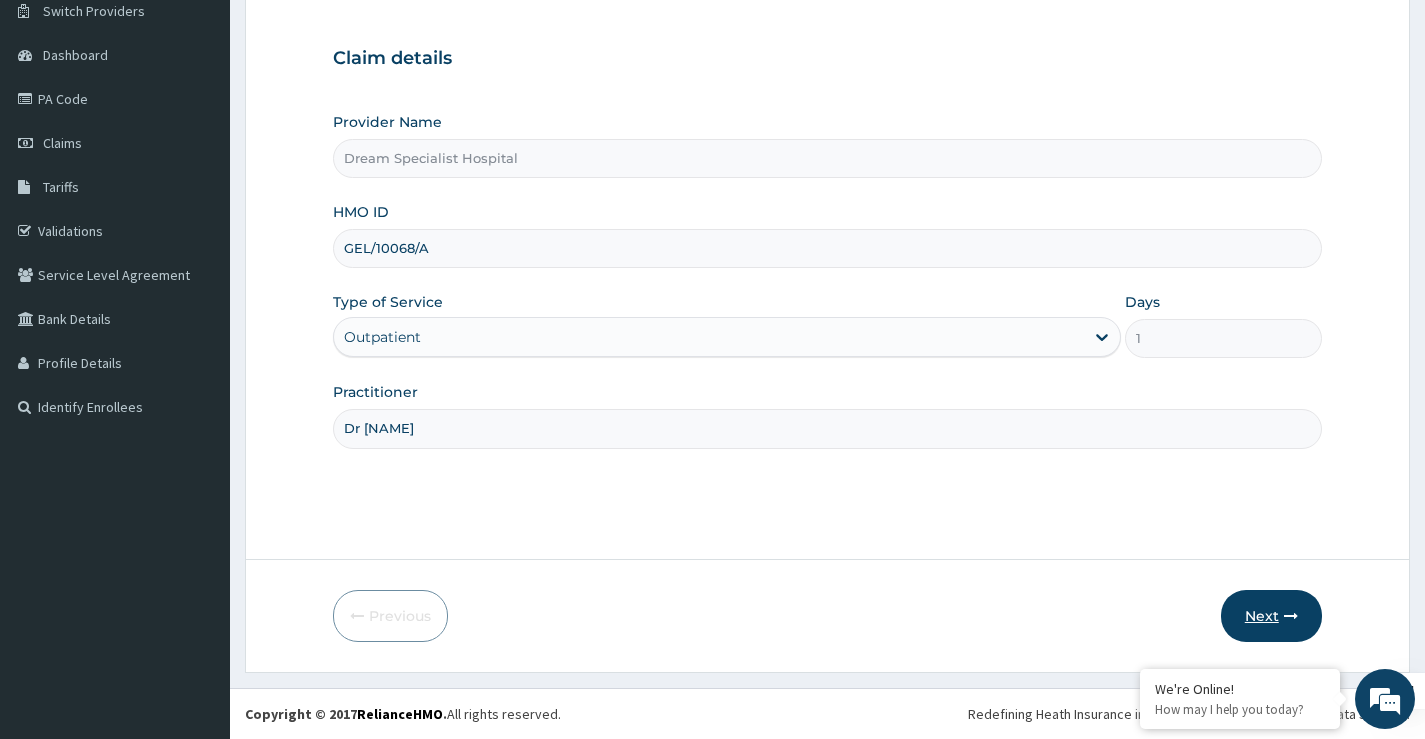 click on "Next" at bounding box center (1271, 616) 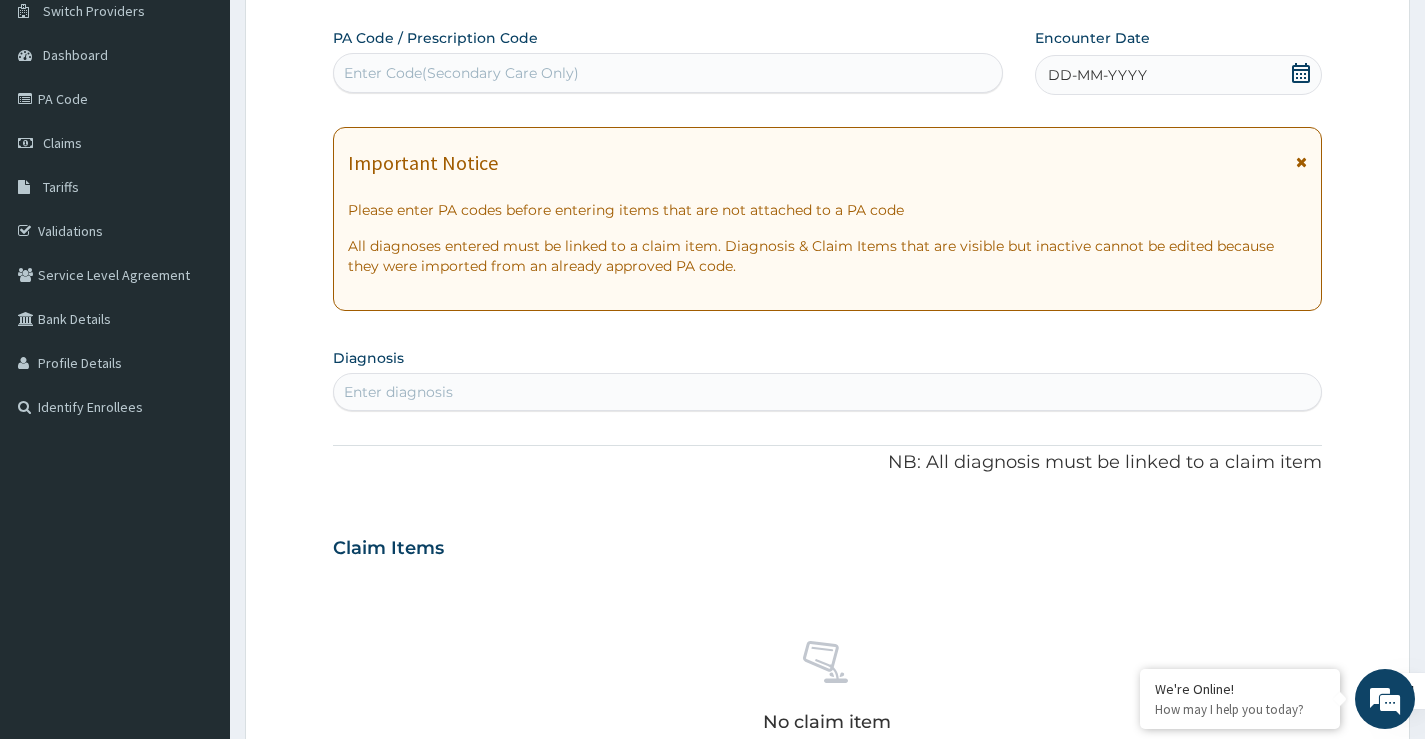 click 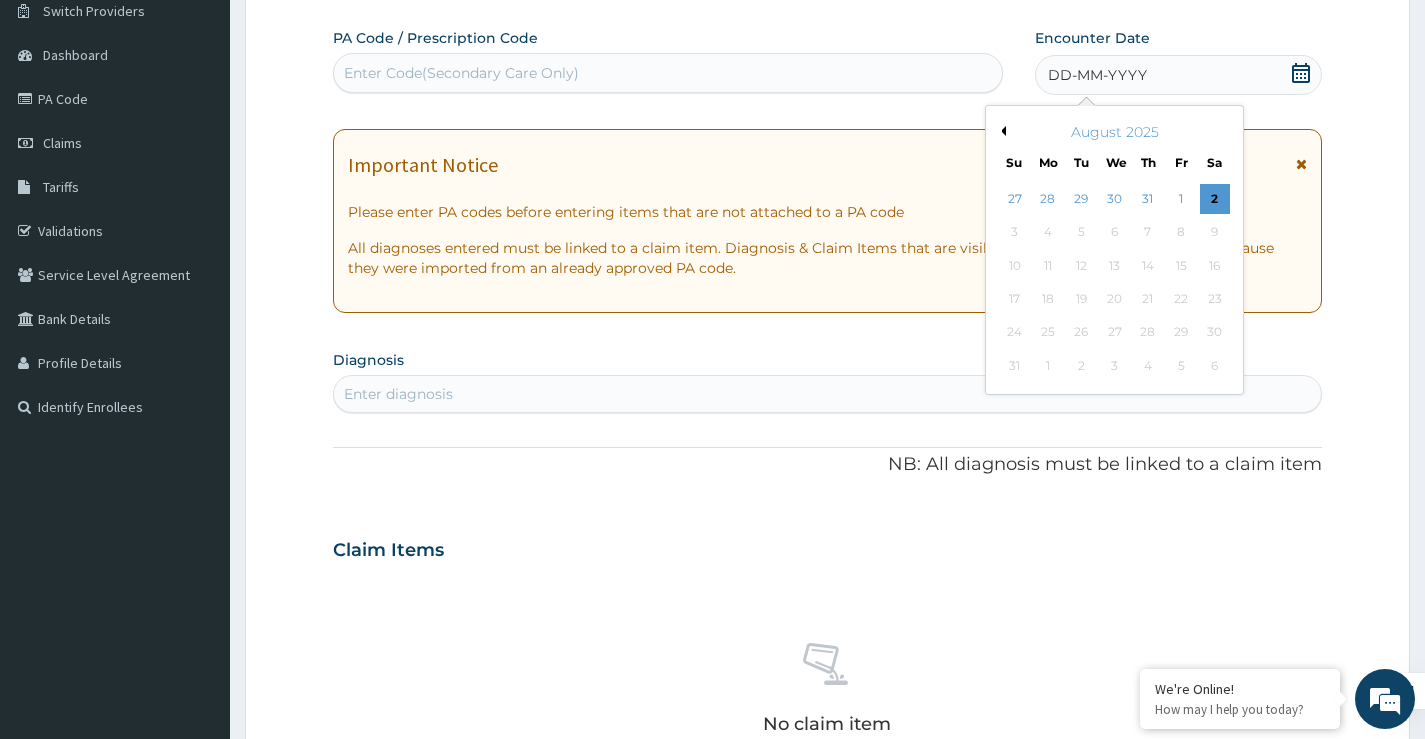 scroll, scrollTop: 0, scrollLeft: 0, axis: both 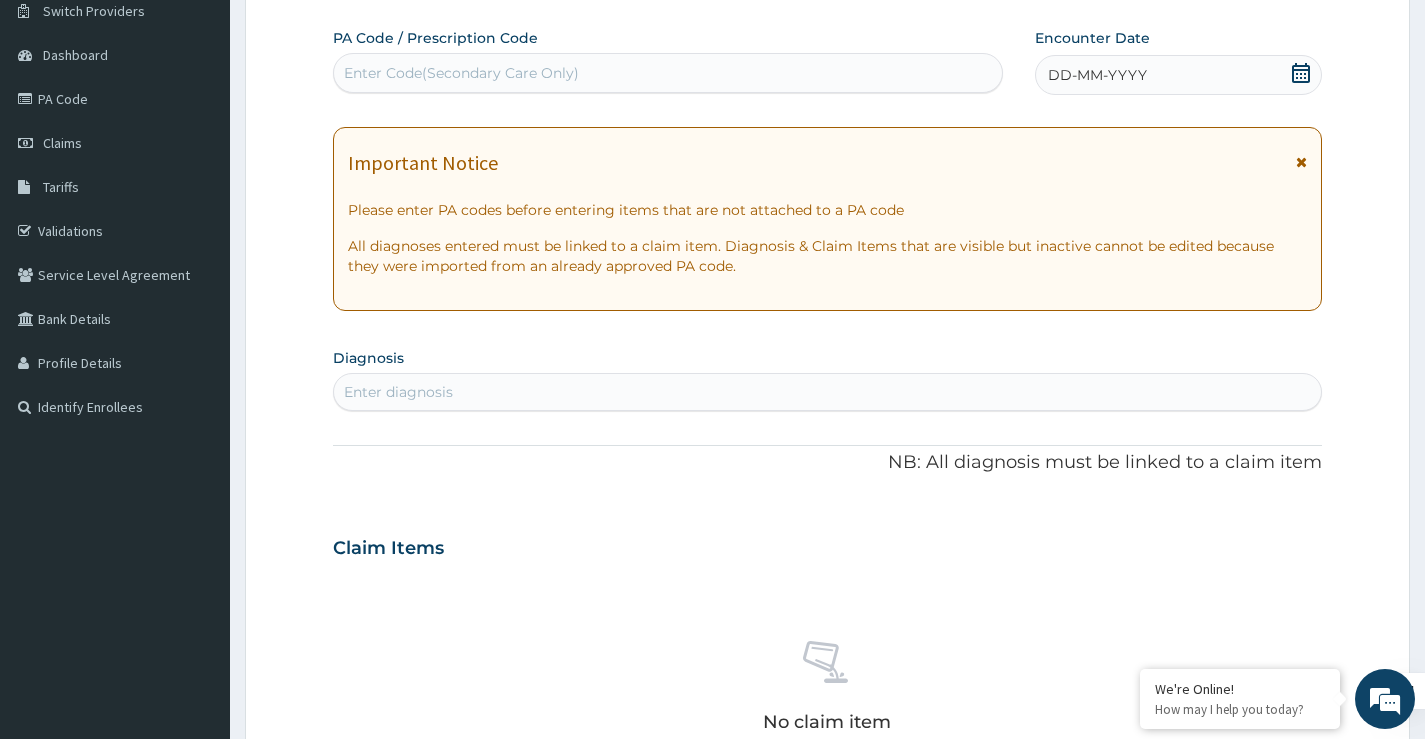 click on "Enter Code(Secondary Care Only)" at bounding box center [461, 73] 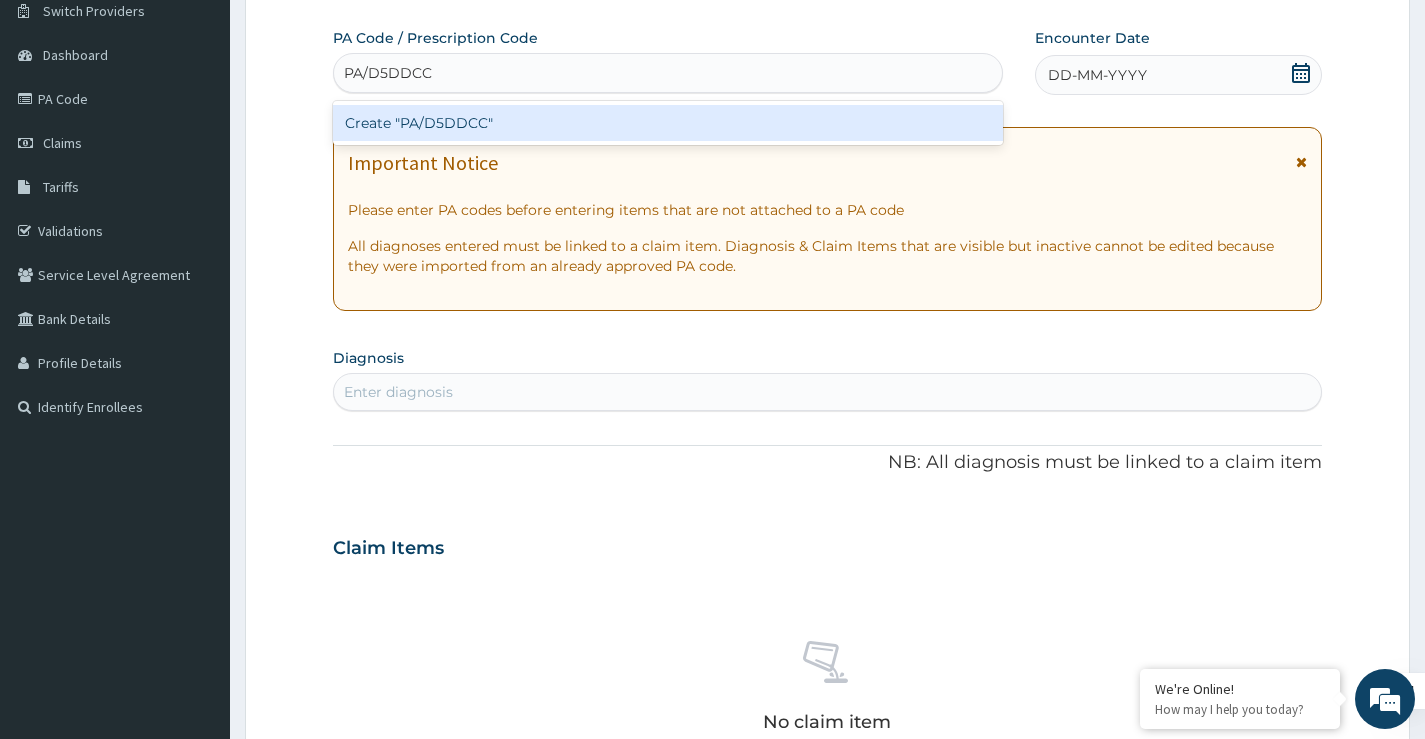 click on "Create "PA/D5DDCC"" at bounding box center [668, 123] 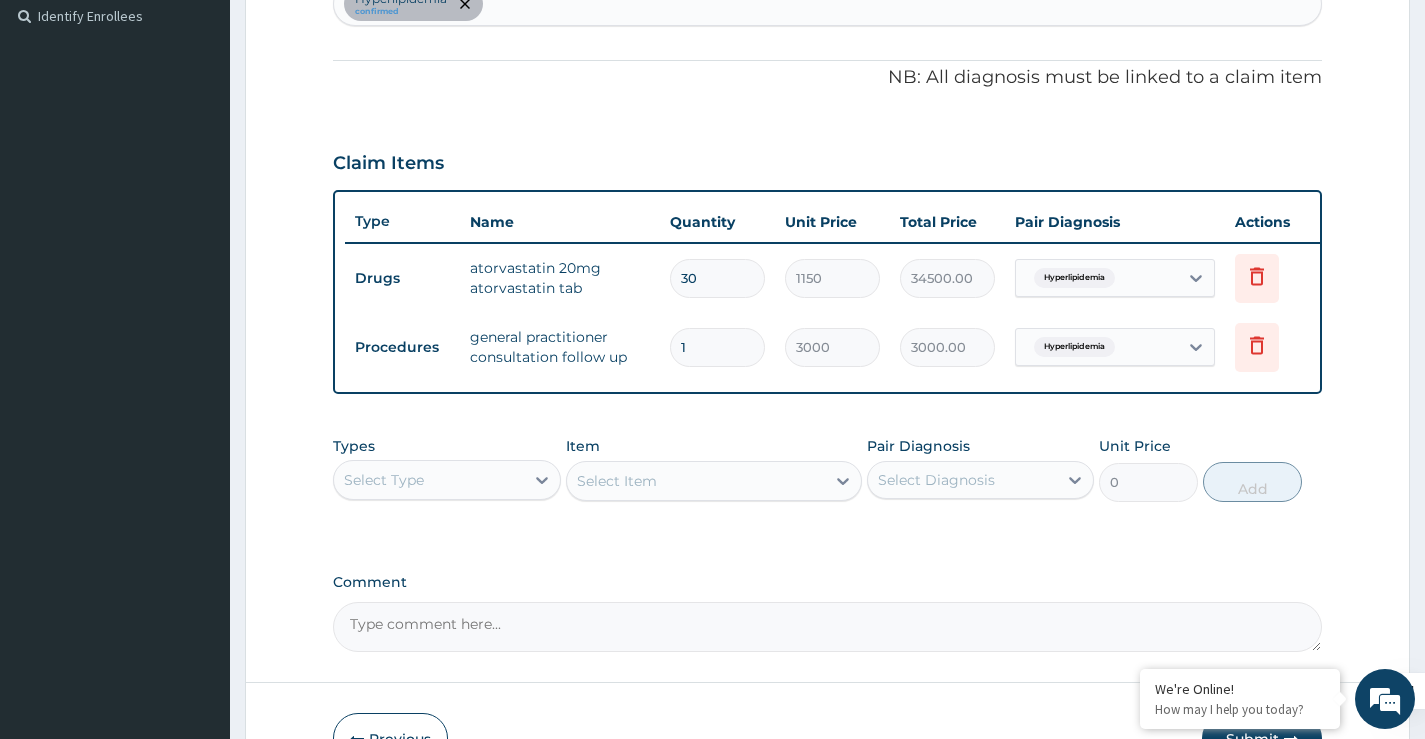 scroll, scrollTop: 692, scrollLeft: 0, axis: vertical 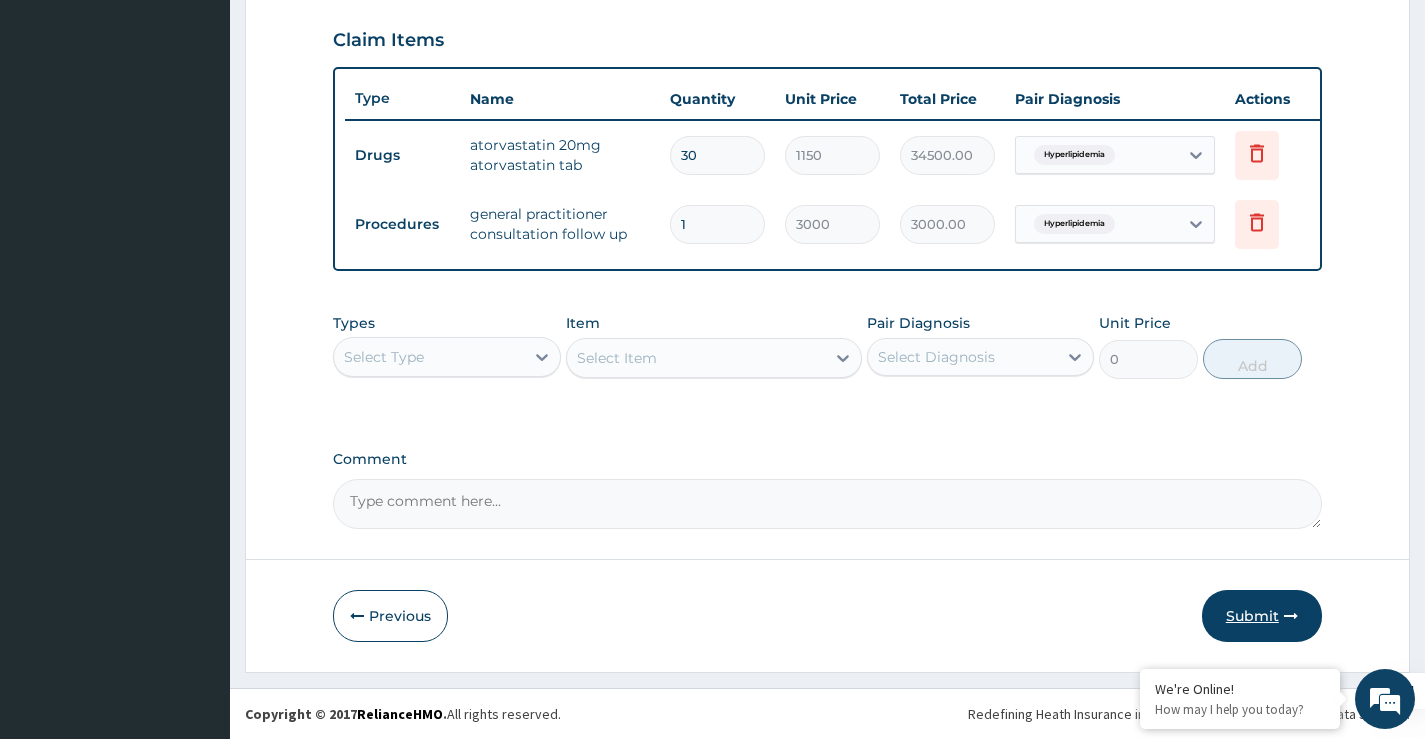 click on "Submit" at bounding box center [1262, 616] 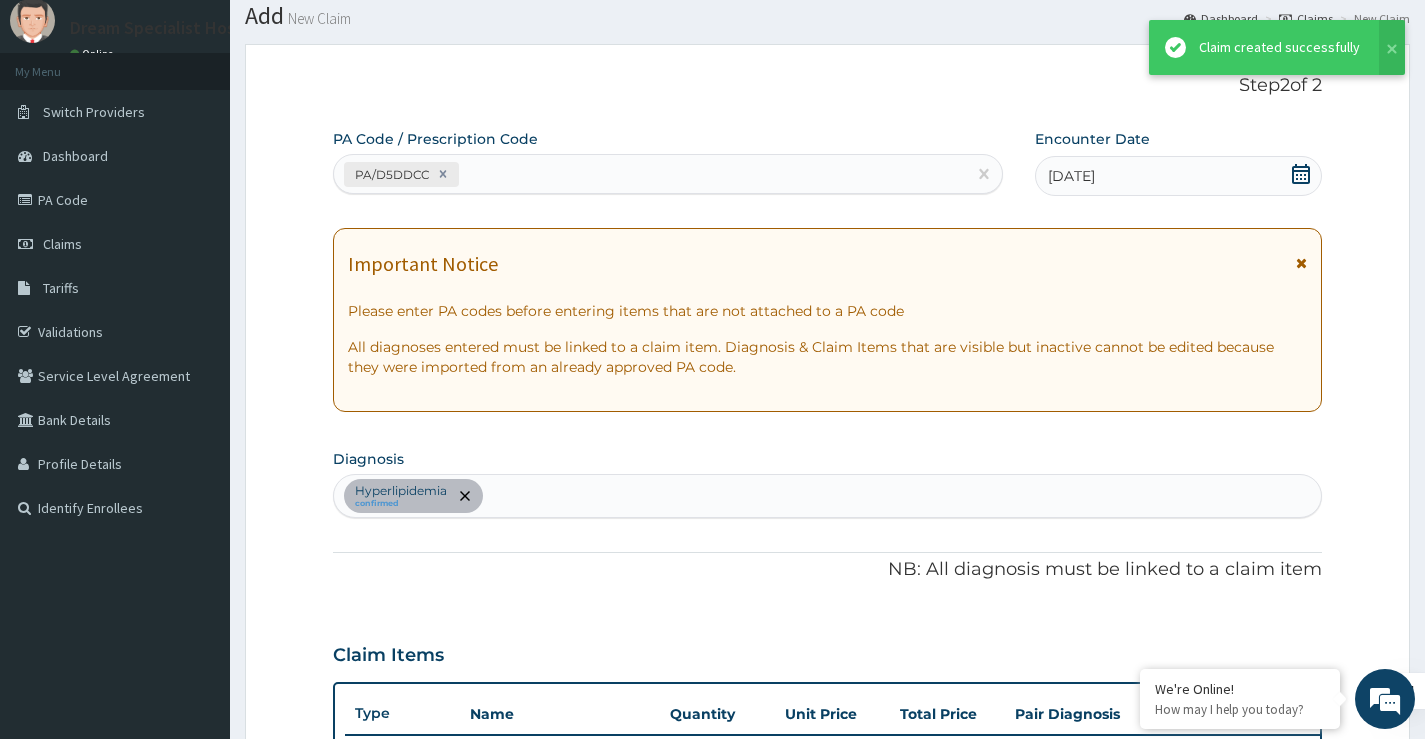 scroll, scrollTop: 692, scrollLeft: 0, axis: vertical 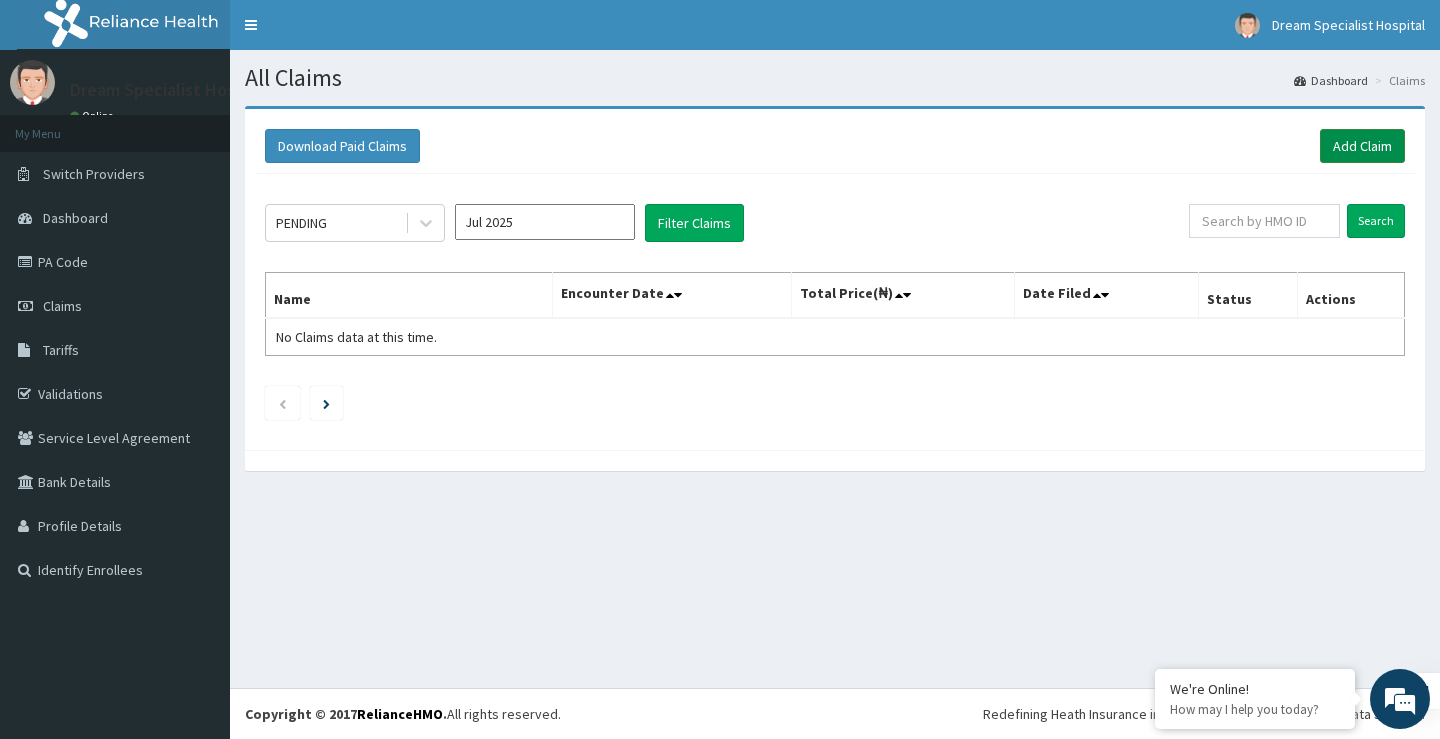 click on "Add Claim" at bounding box center [1362, 146] 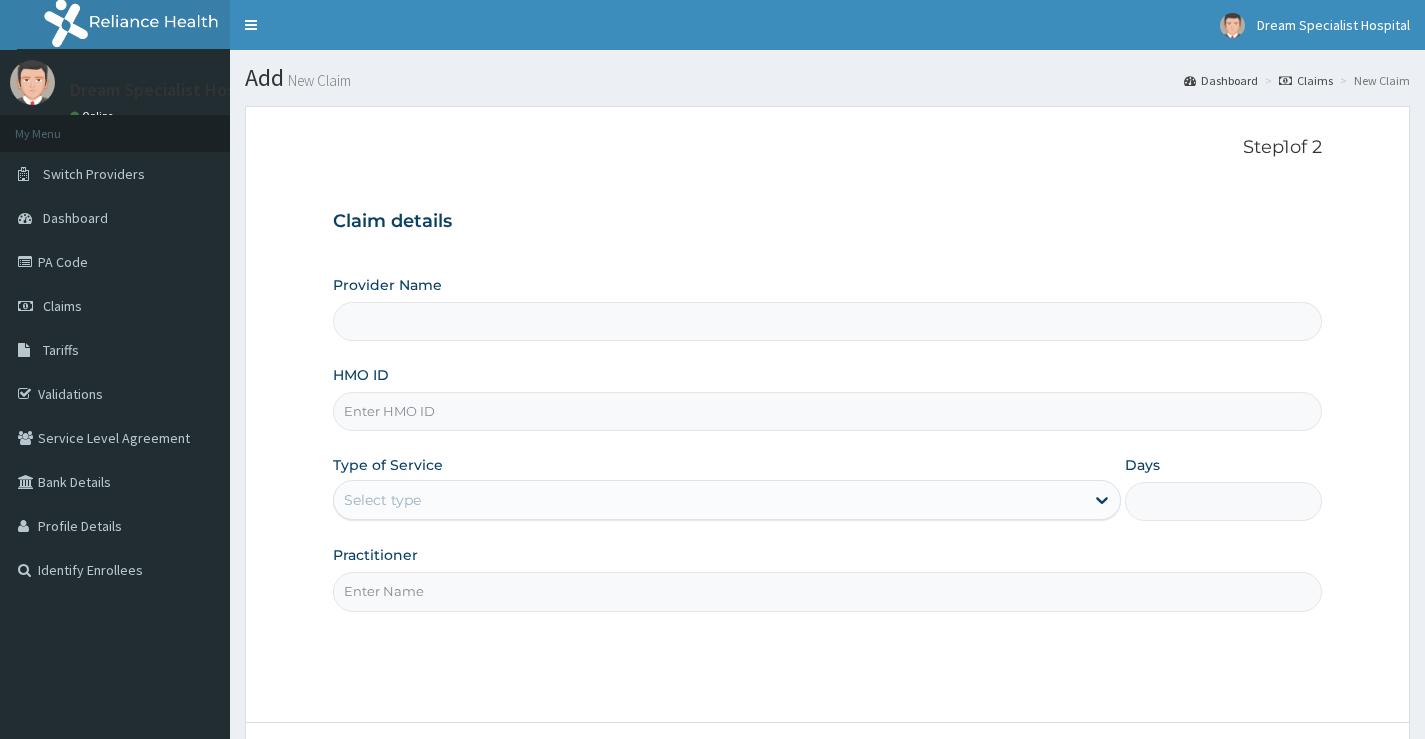 scroll, scrollTop: 0, scrollLeft: 0, axis: both 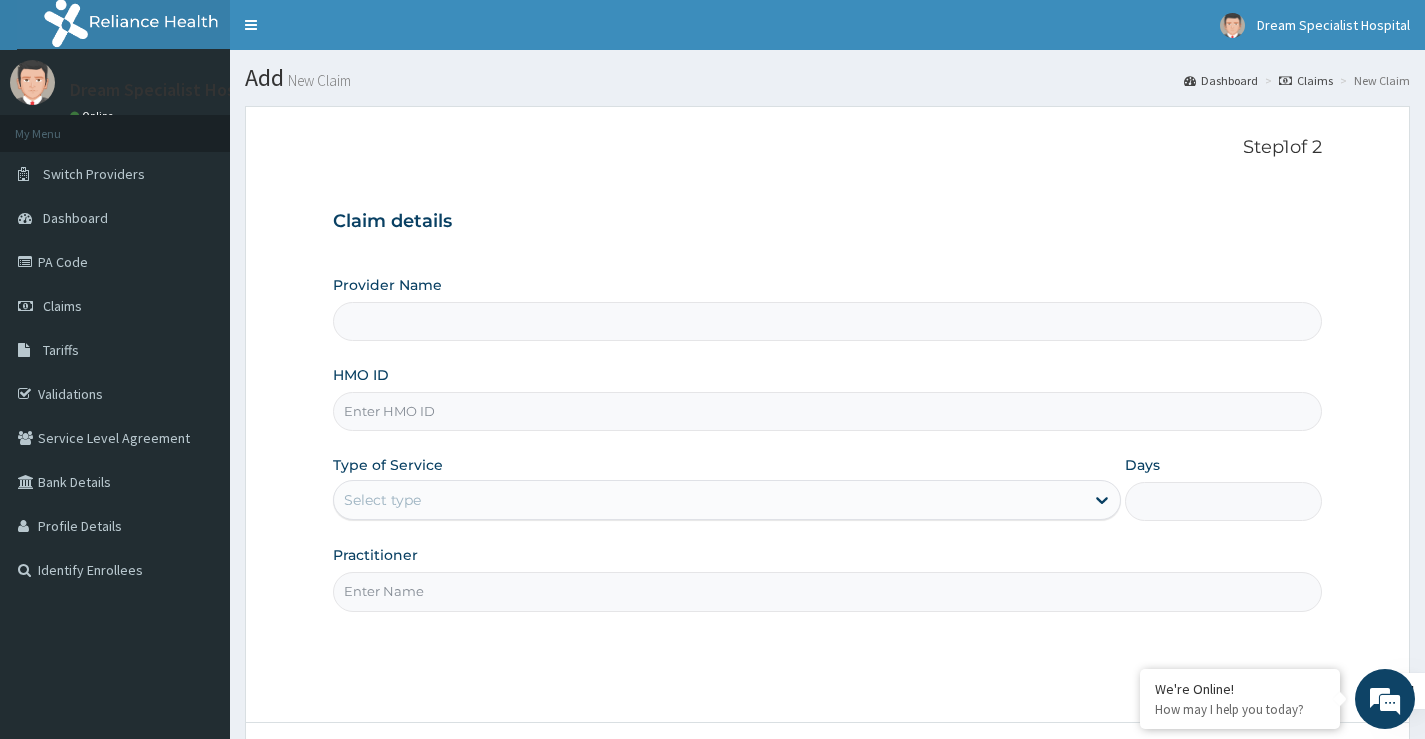 type on "Dream Specialist Hospital" 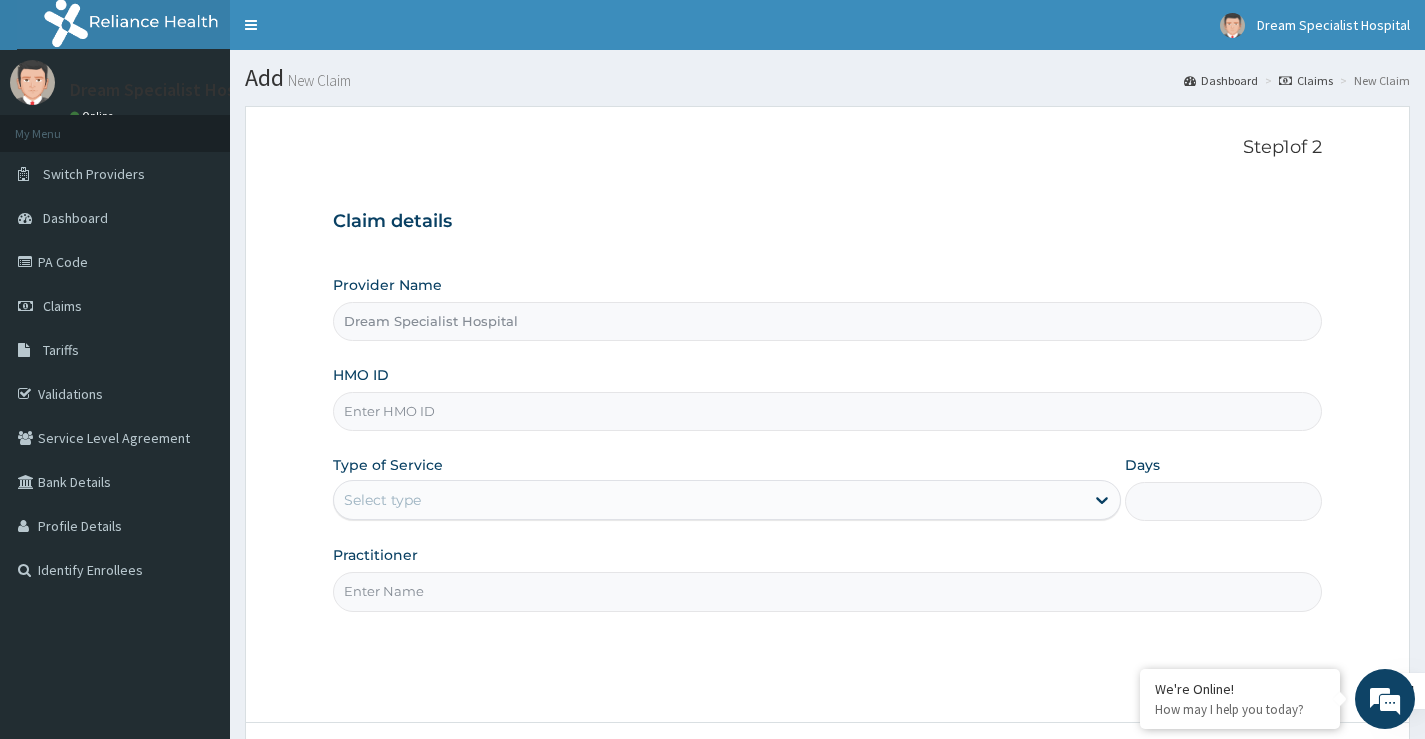 paste on "cab/10039/a" 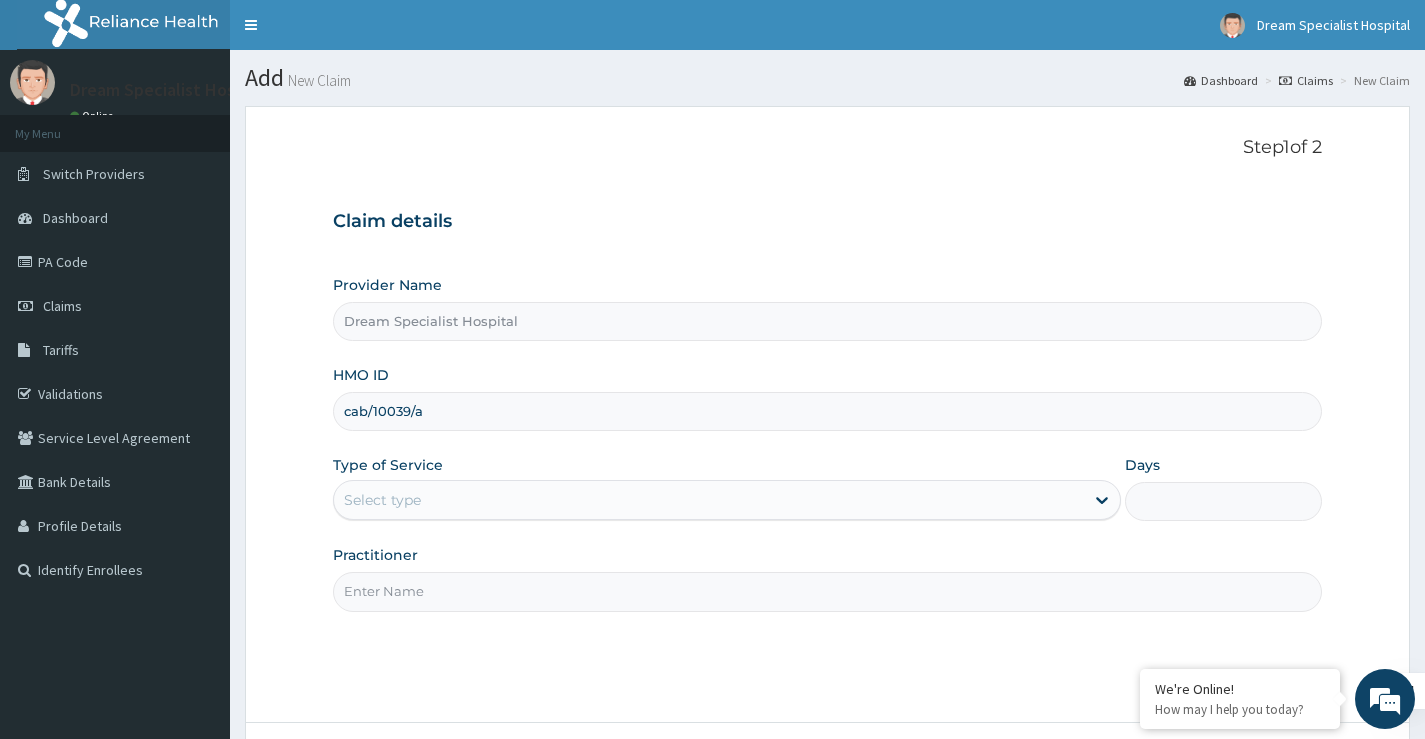 type on "cab/10039/a" 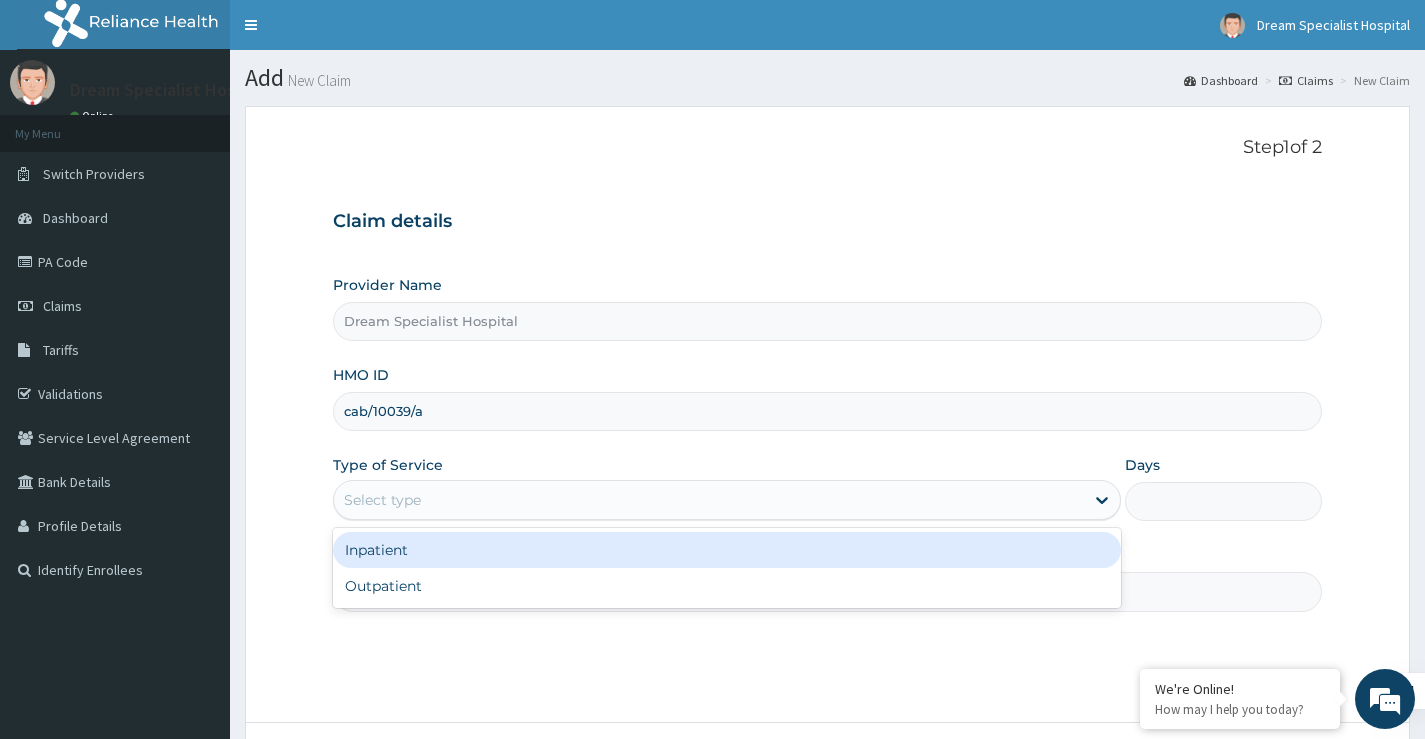 click on "Select type" at bounding box center [382, 500] 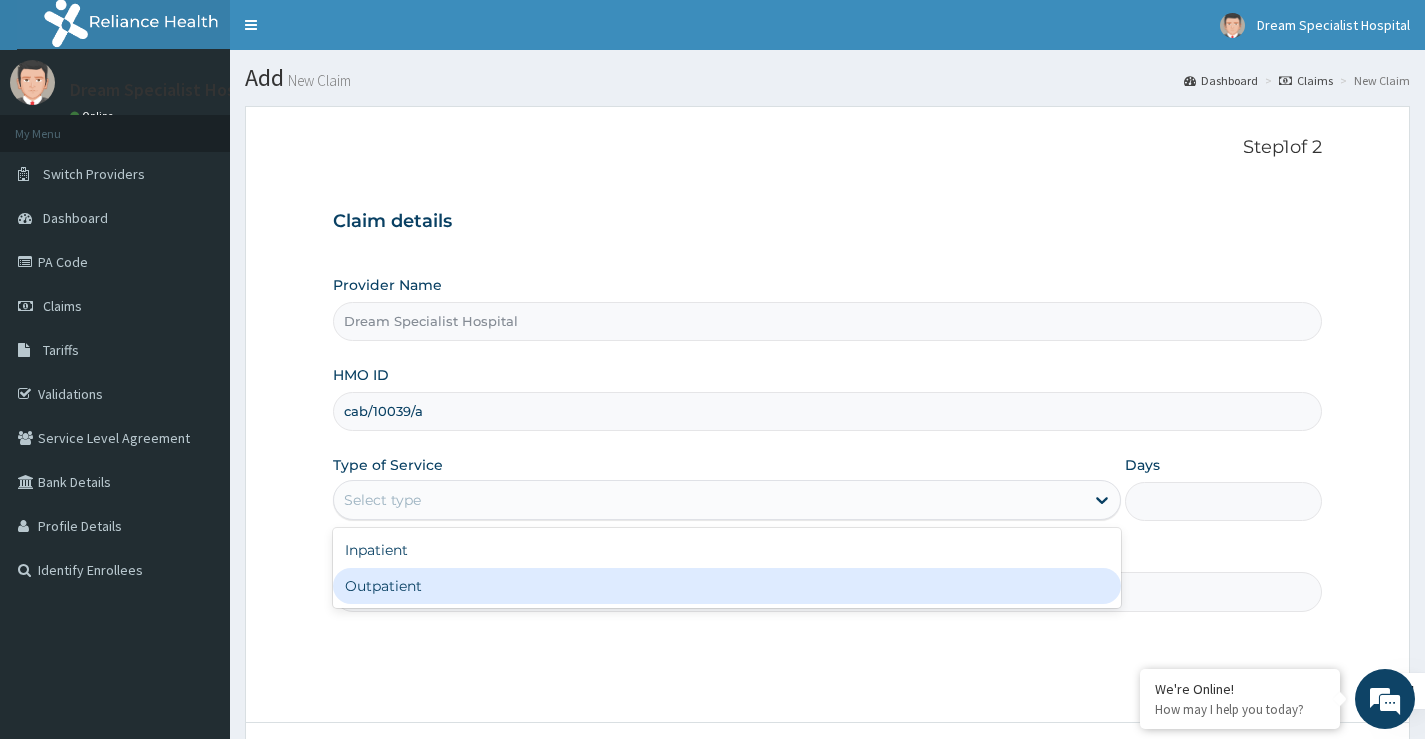 click on "Outpatient" at bounding box center [727, 586] 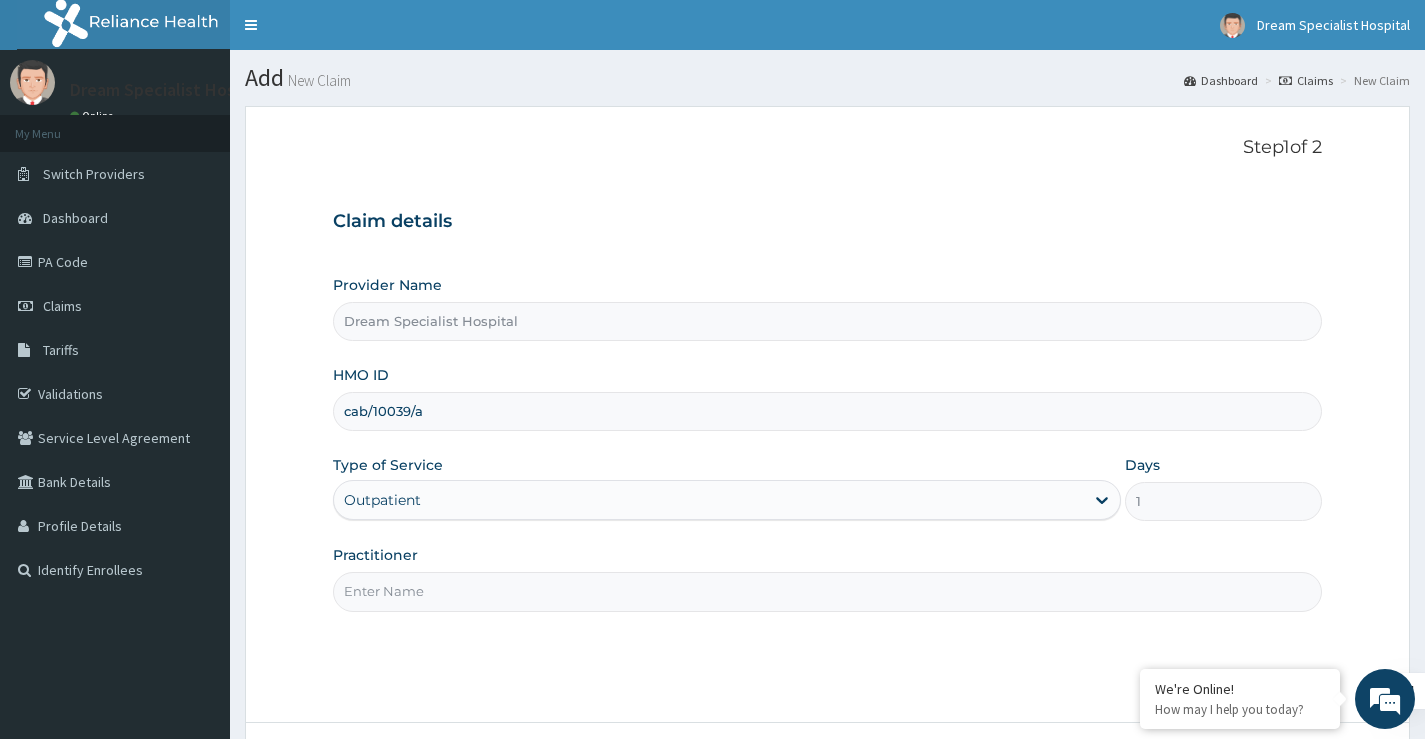 click on "Practitioner" at bounding box center [827, 591] 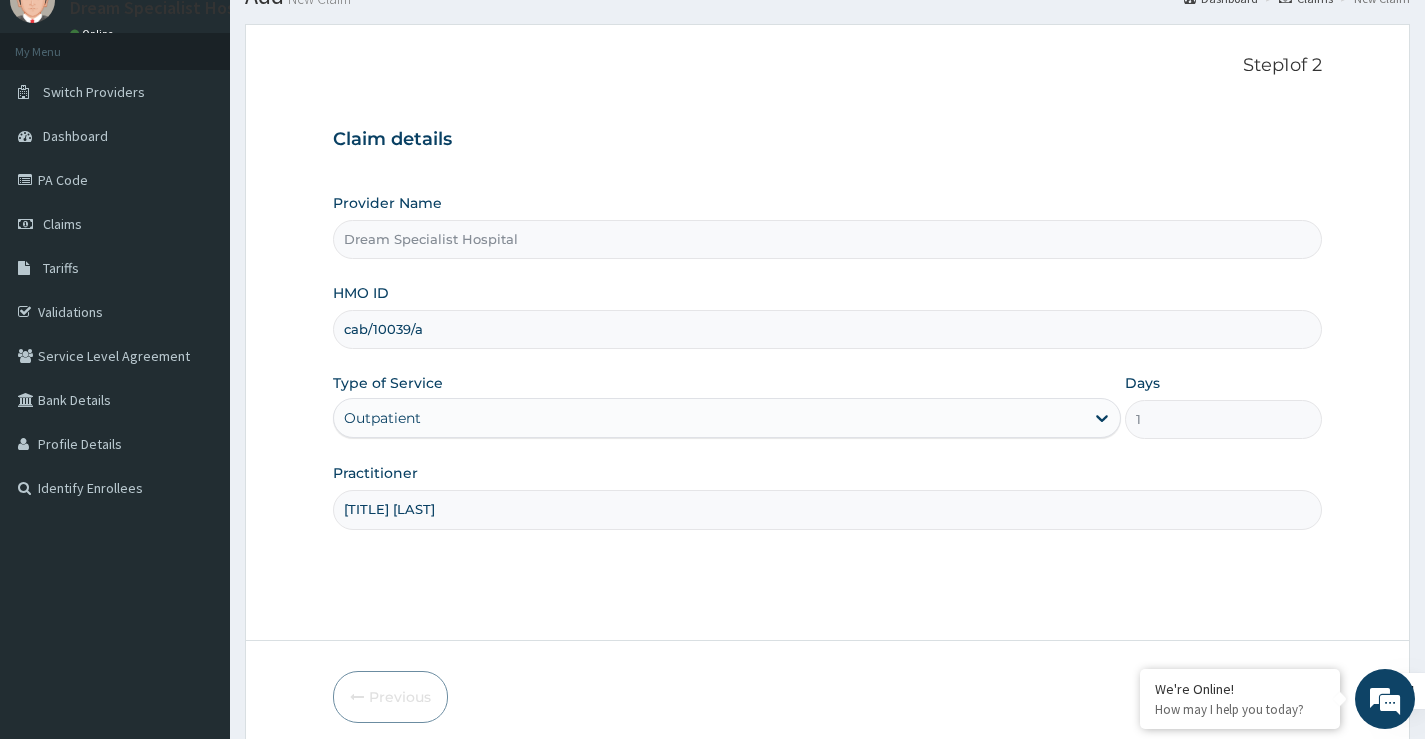 scroll, scrollTop: 163, scrollLeft: 0, axis: vertical 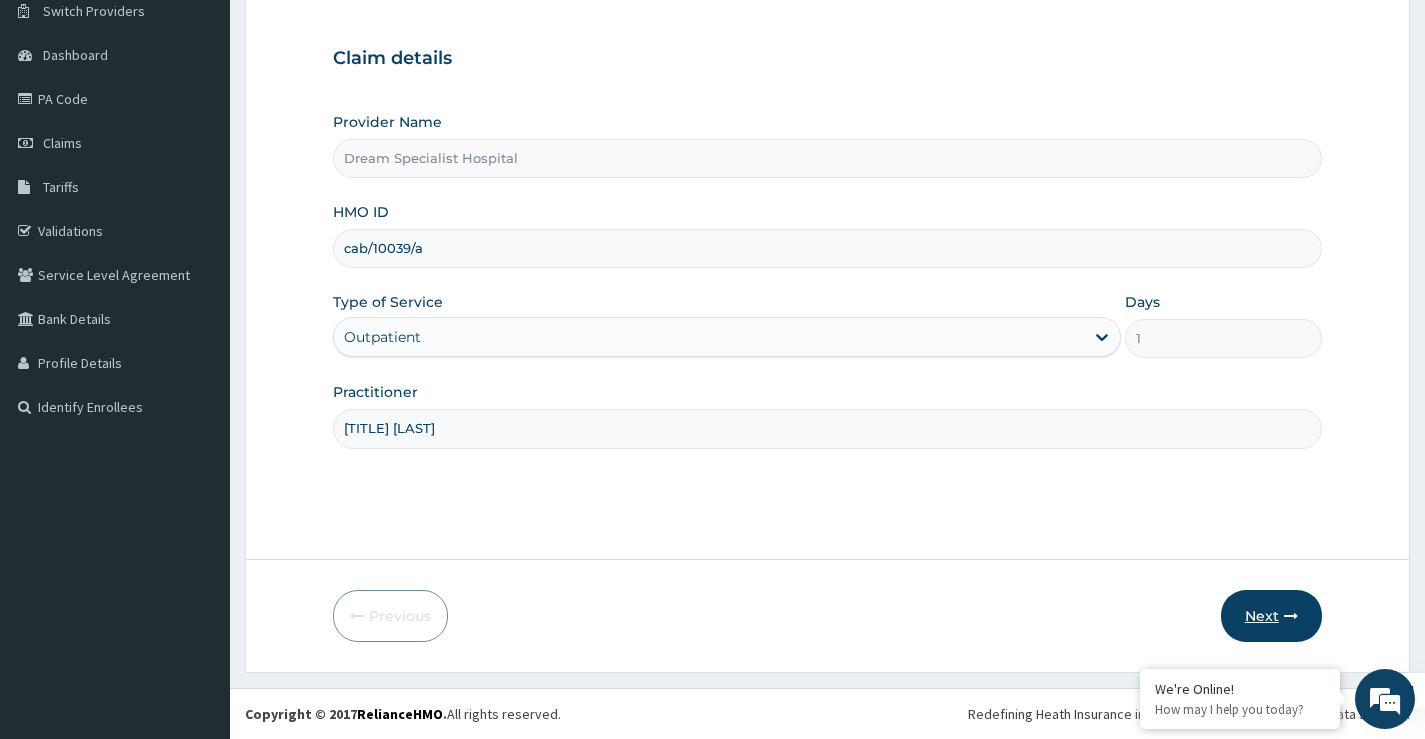 click on "Next" at bounding box center [1271, 616] 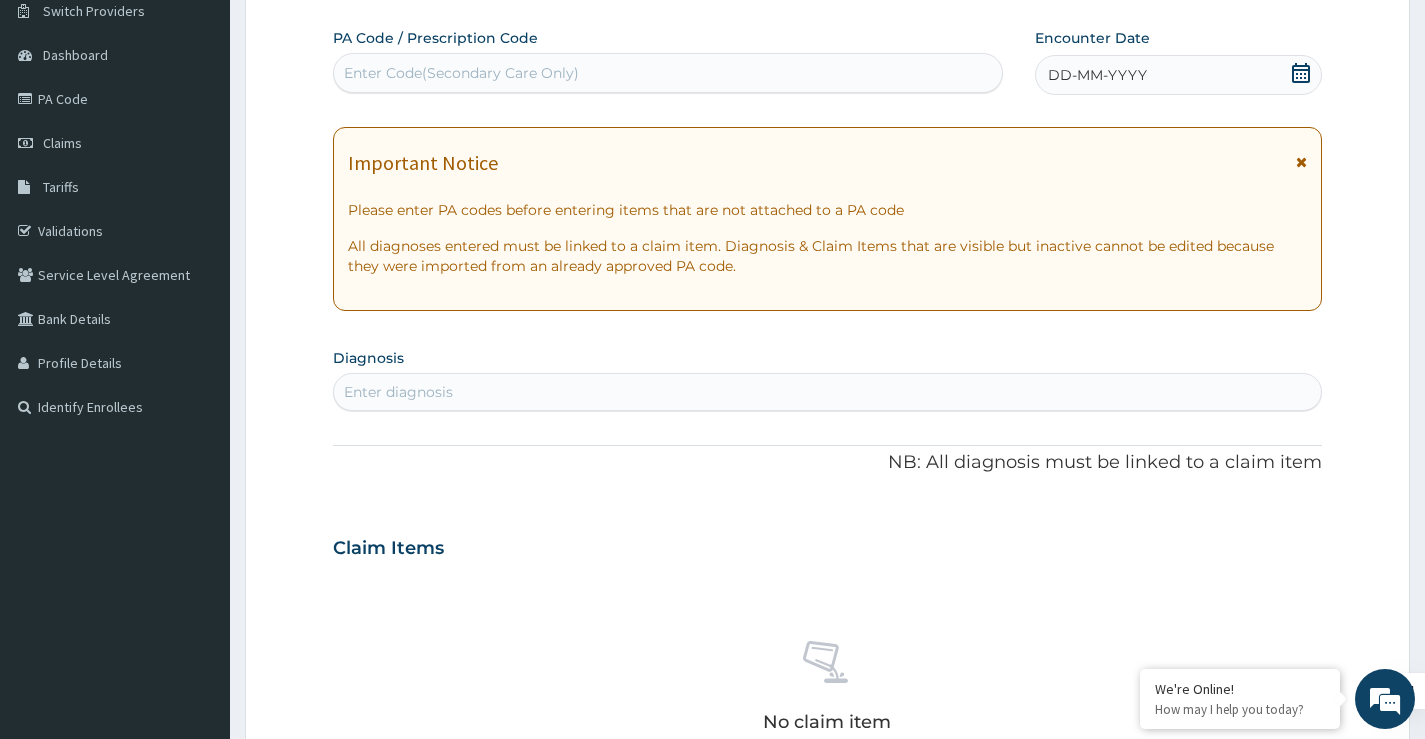 scroll, scrollTop: 0, scrollLeft: 0, axis: both 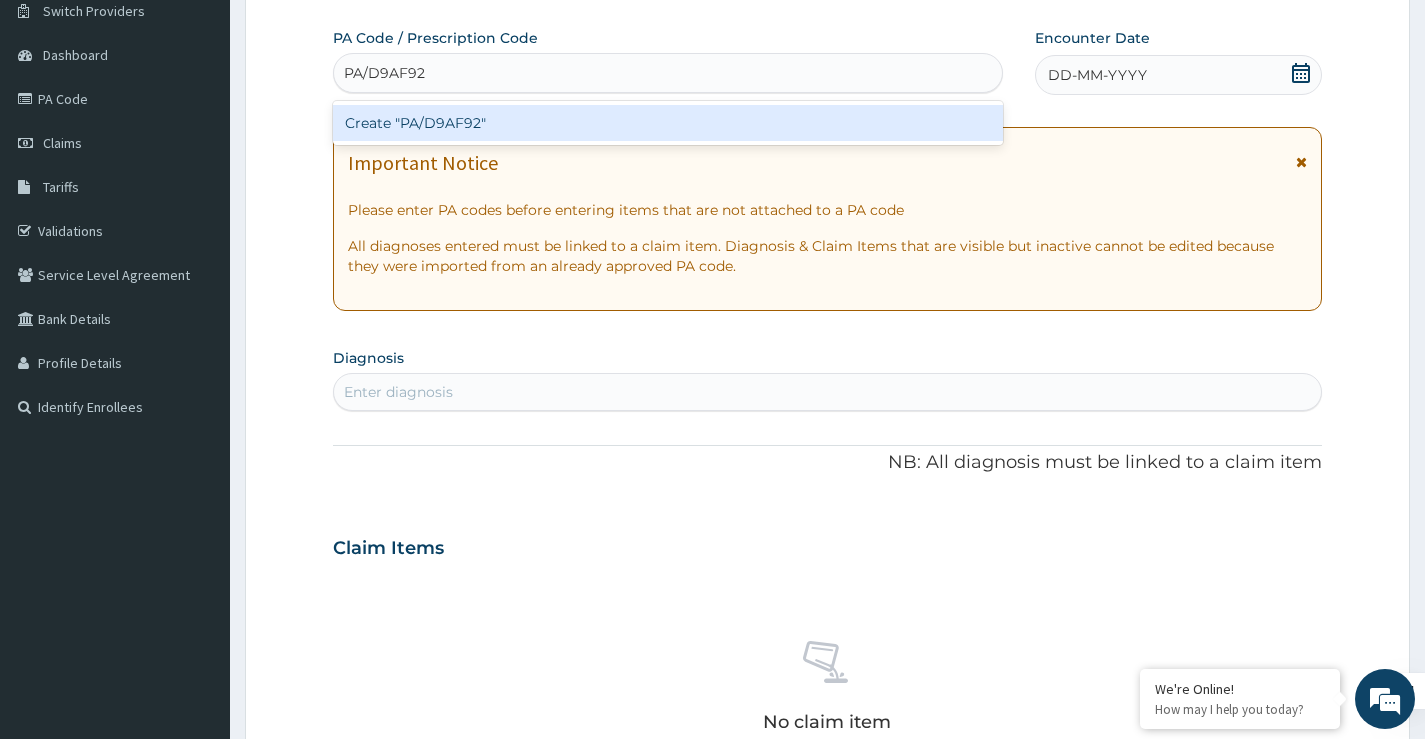 click on "Create "PA/D9AF92"" at bounding box center [668, 123] 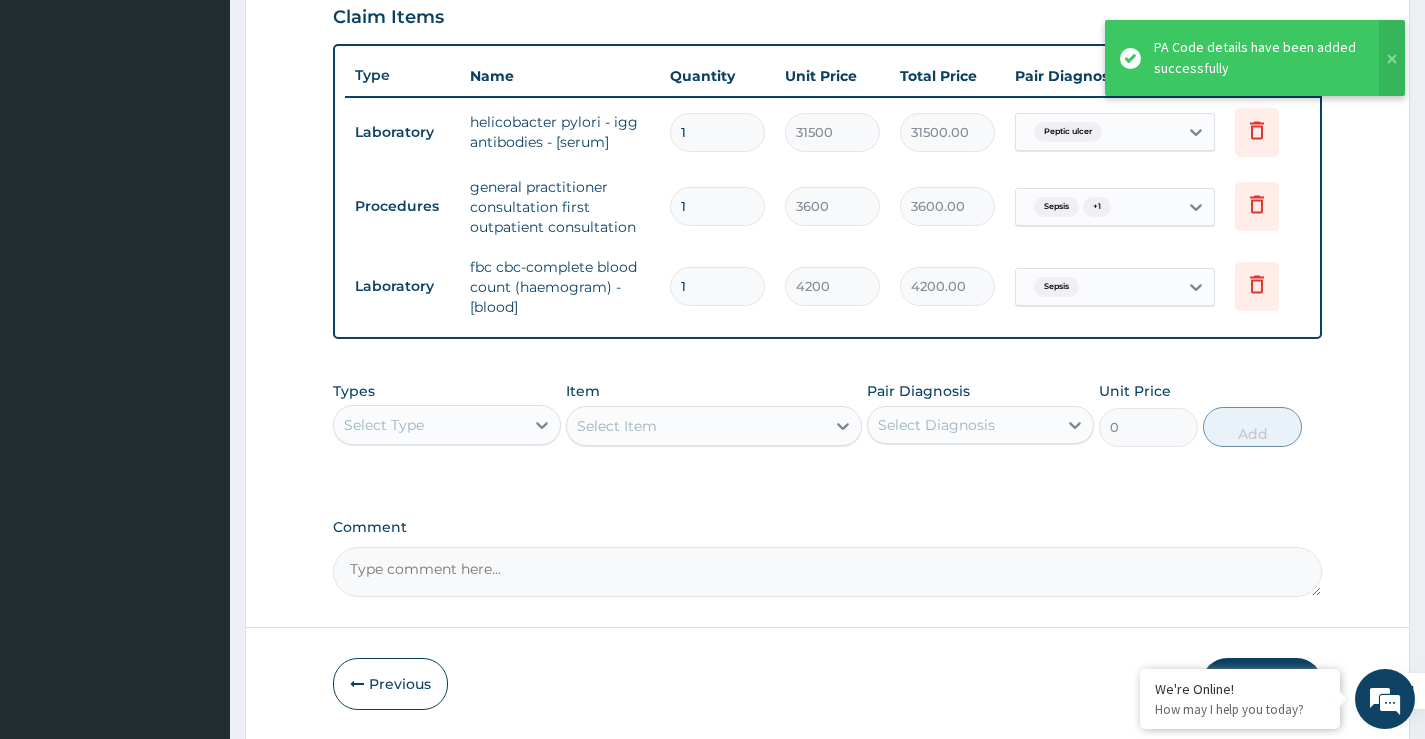 scroll, scrollTop: 783, scrollLeft: 0, axis: vertical 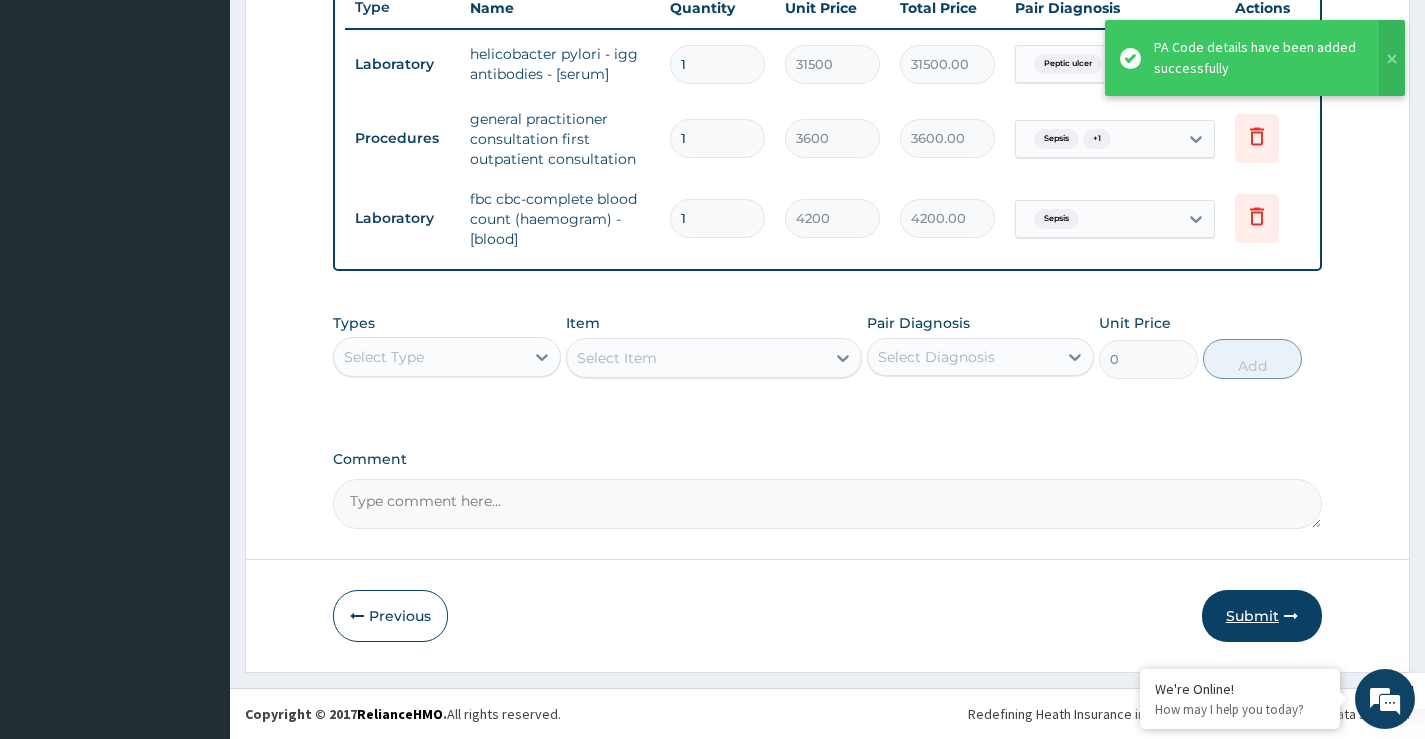 click on "Submit" at bounding box center (1262, 616) 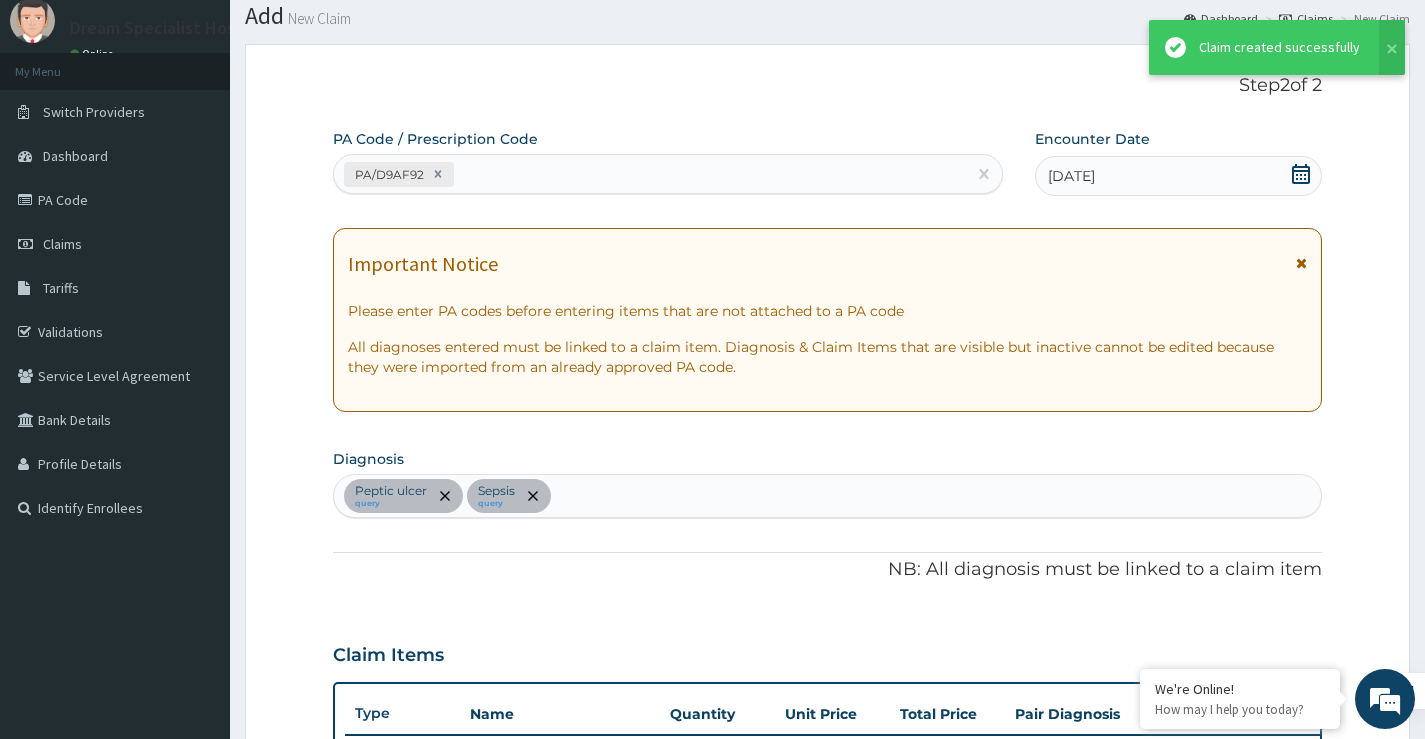 scroll, scrollTop: 783, scrollLeft: 0, axis: vertical 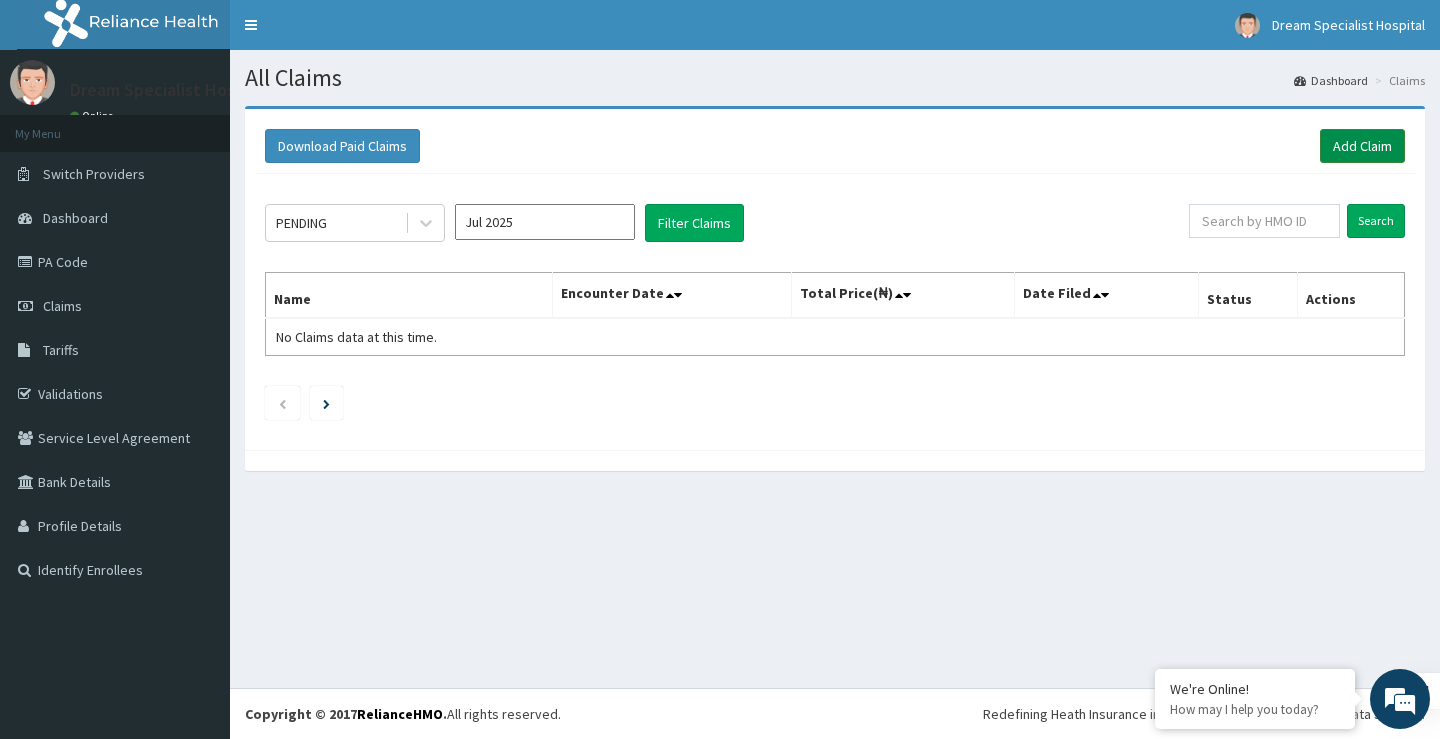 click on "Add Claim" at bounding box center (1362, 146) 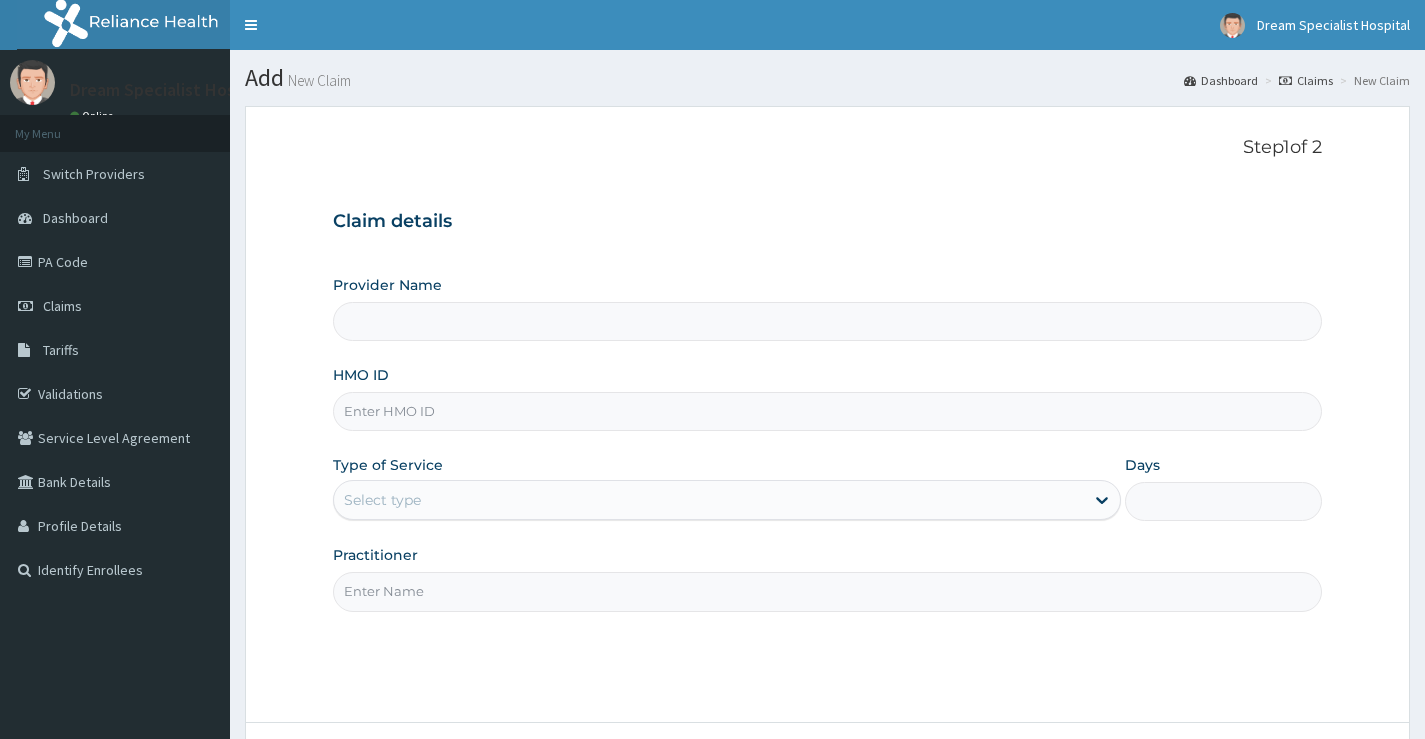 scroll, scrollTop: 0, scrollLeft: 0, axis: both 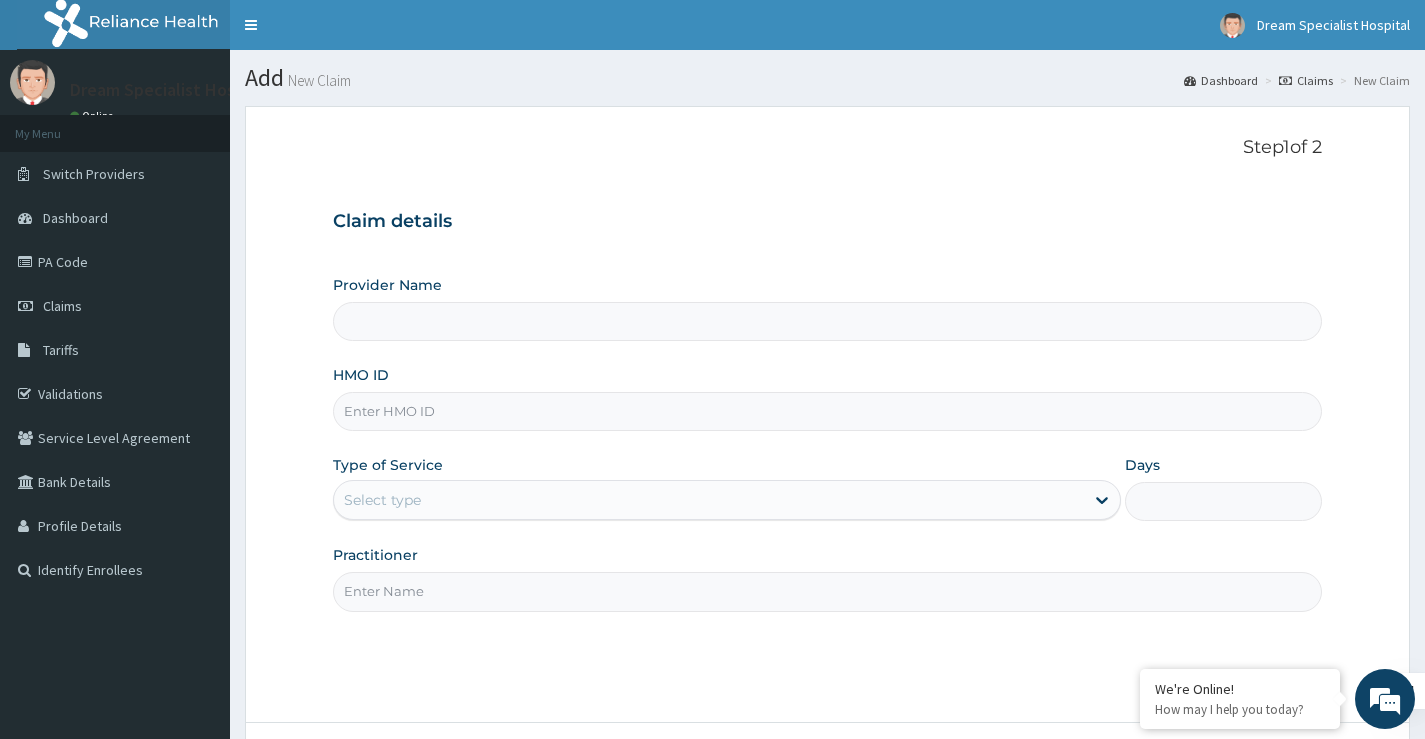 click on "Provider Name" at bounding box center [827, 321] 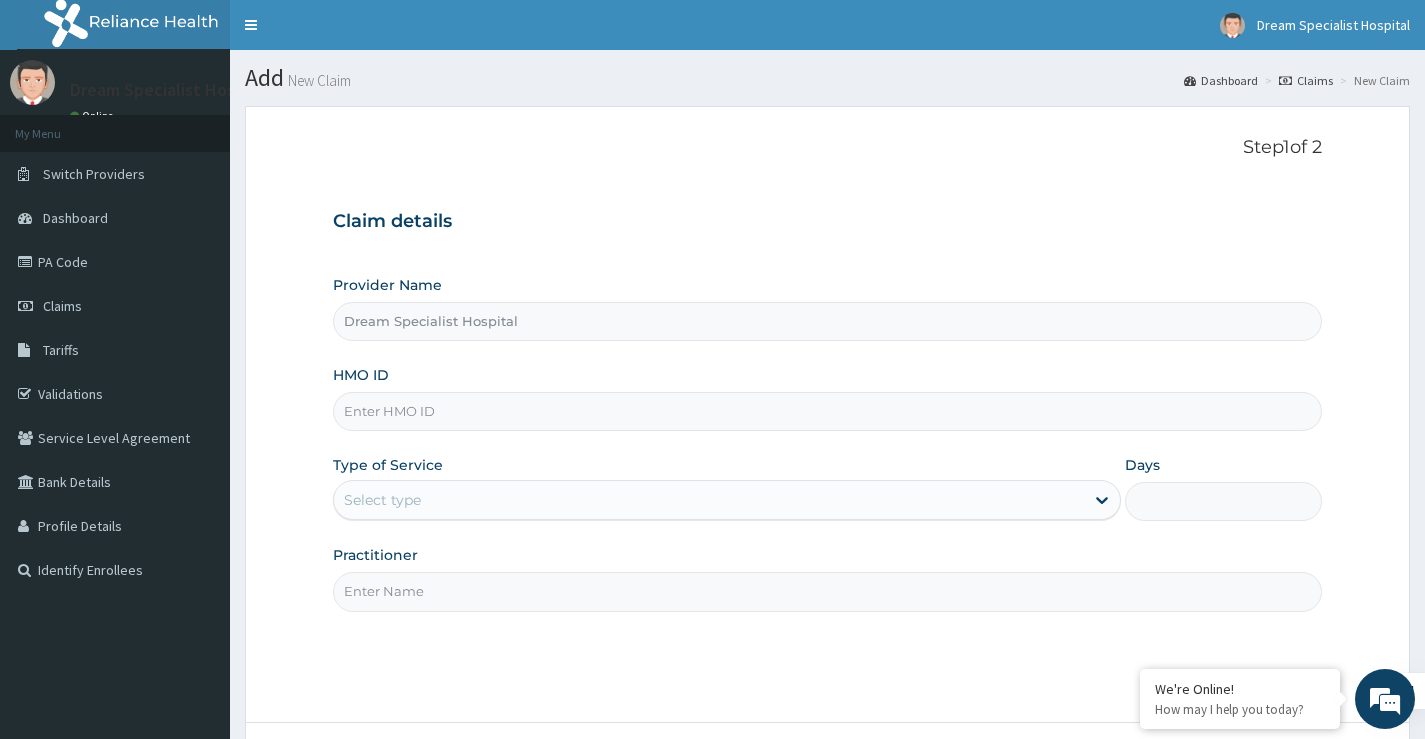 scroll, scrollTop: 163, scrollLeft: 0, axis: vertical 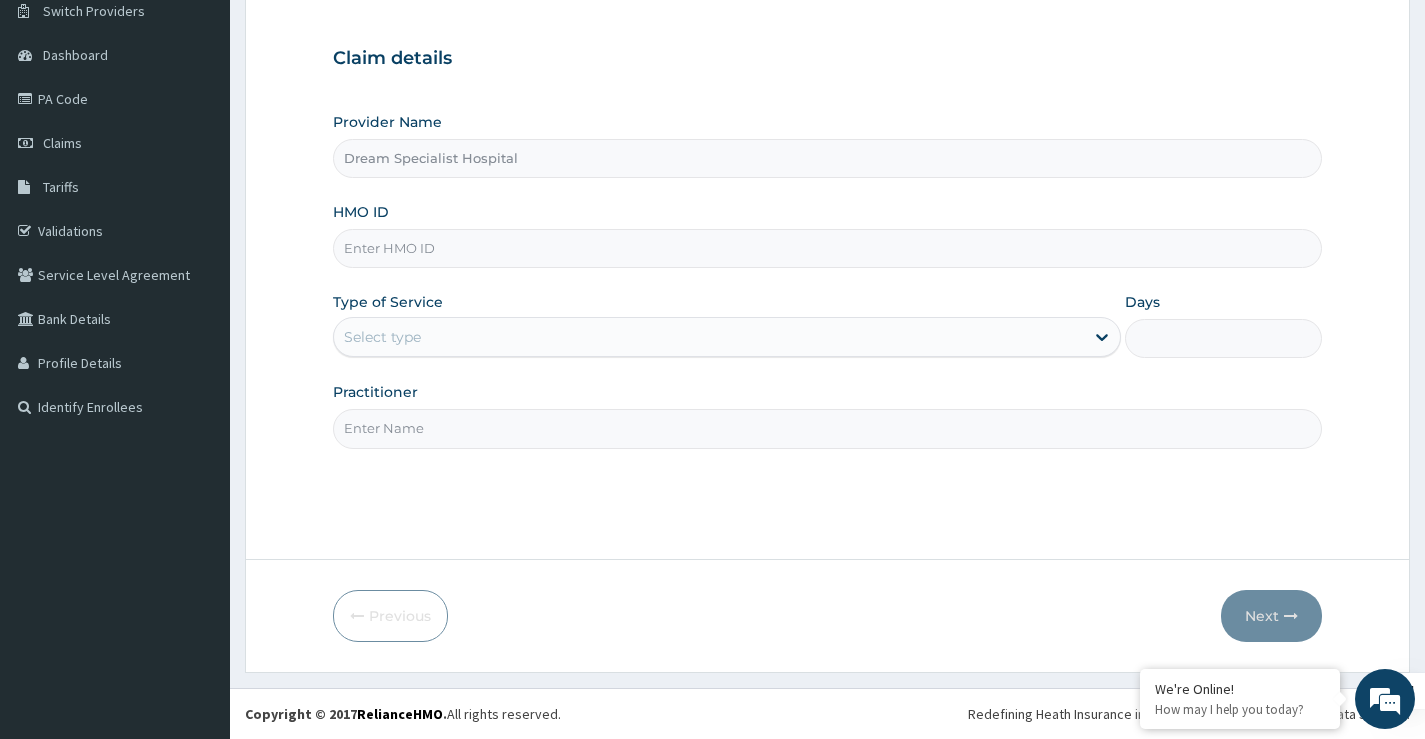 click on "HMO ID" at bounding box center (827, 248) 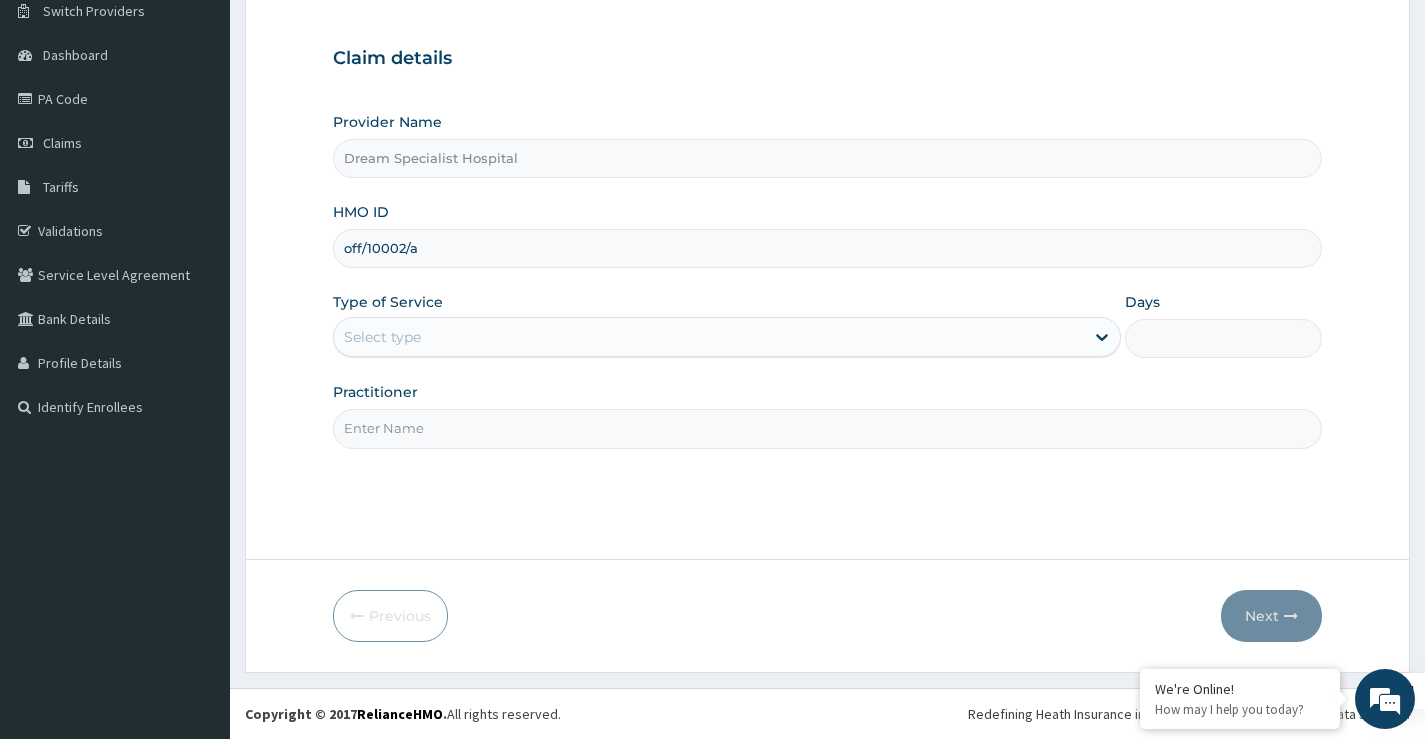 type on "off/10002/a" 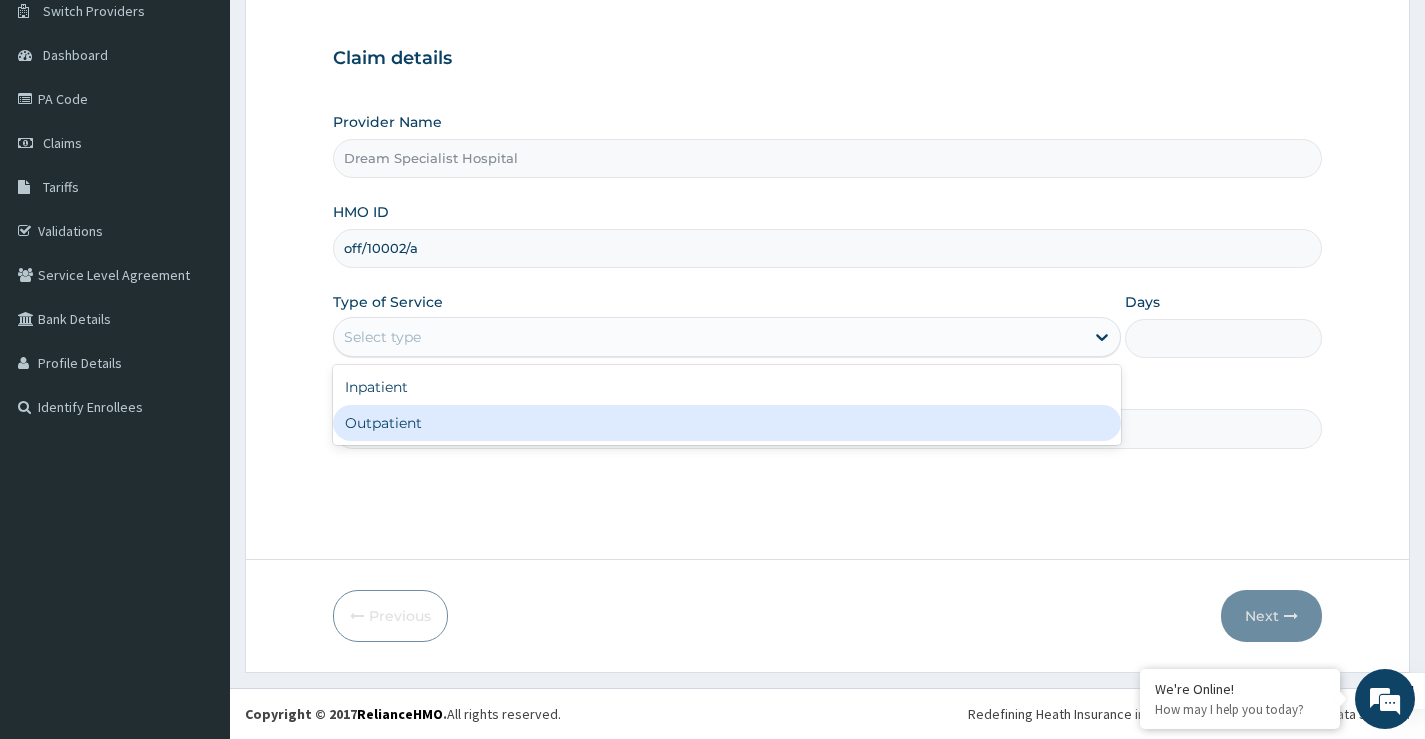 click on "Outpatient" at bounding box center (727, 423) 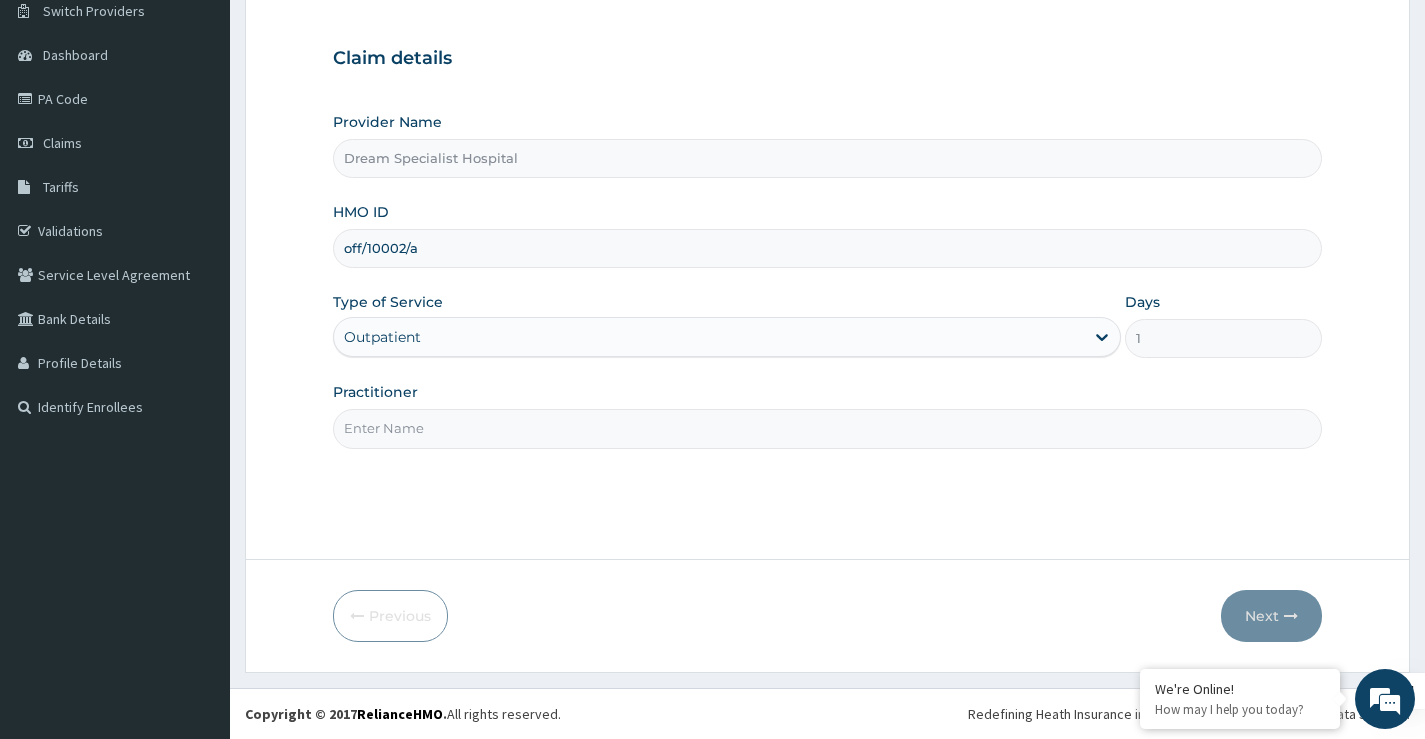 drag, startPoint x: 471, startPoint y: 429, endPoint x: 449, endPoint y: 449, distance: 29.732138 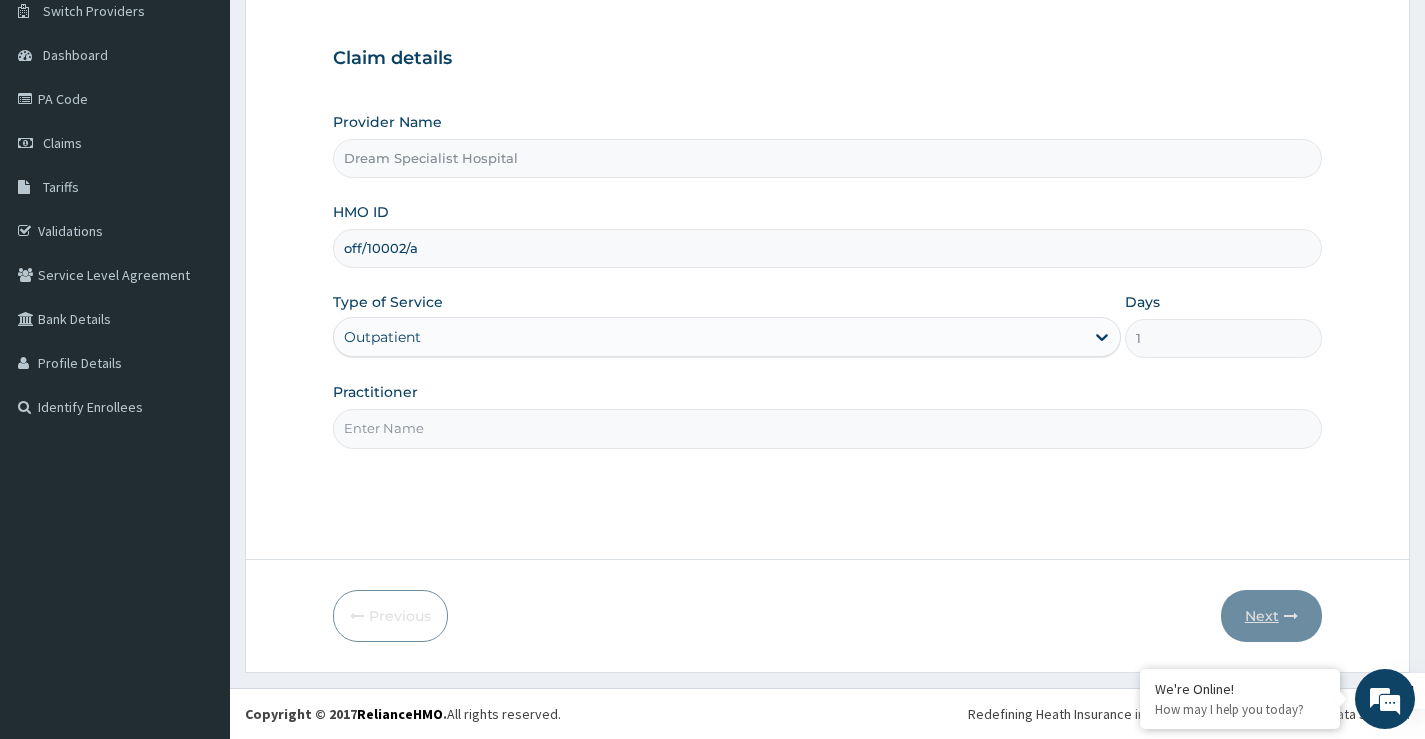 scroll, scrollTop: 0, scrollLeft: 0, axis: both 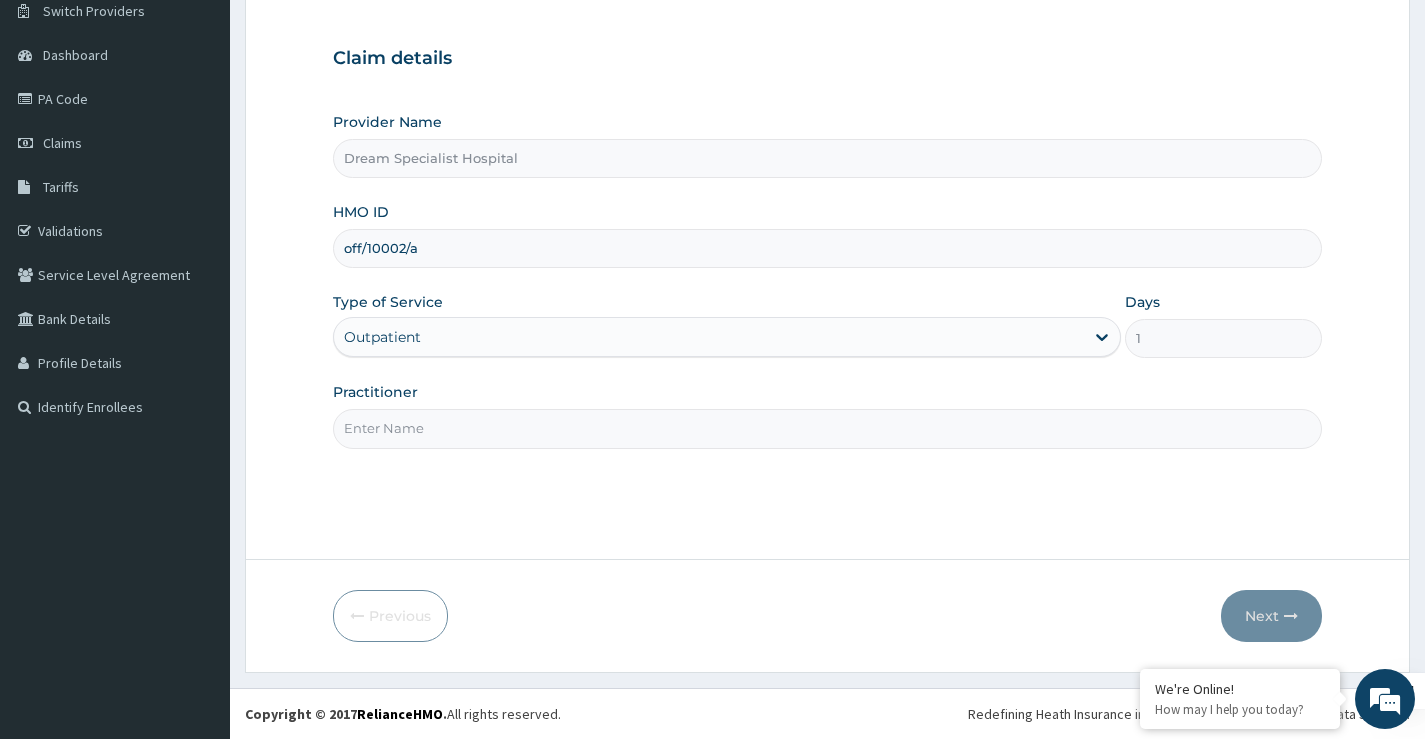 drag, startPoint x: 414, startPoint y: 425, endPoint x: 432, endPoint y: 446, distance: 27.658634 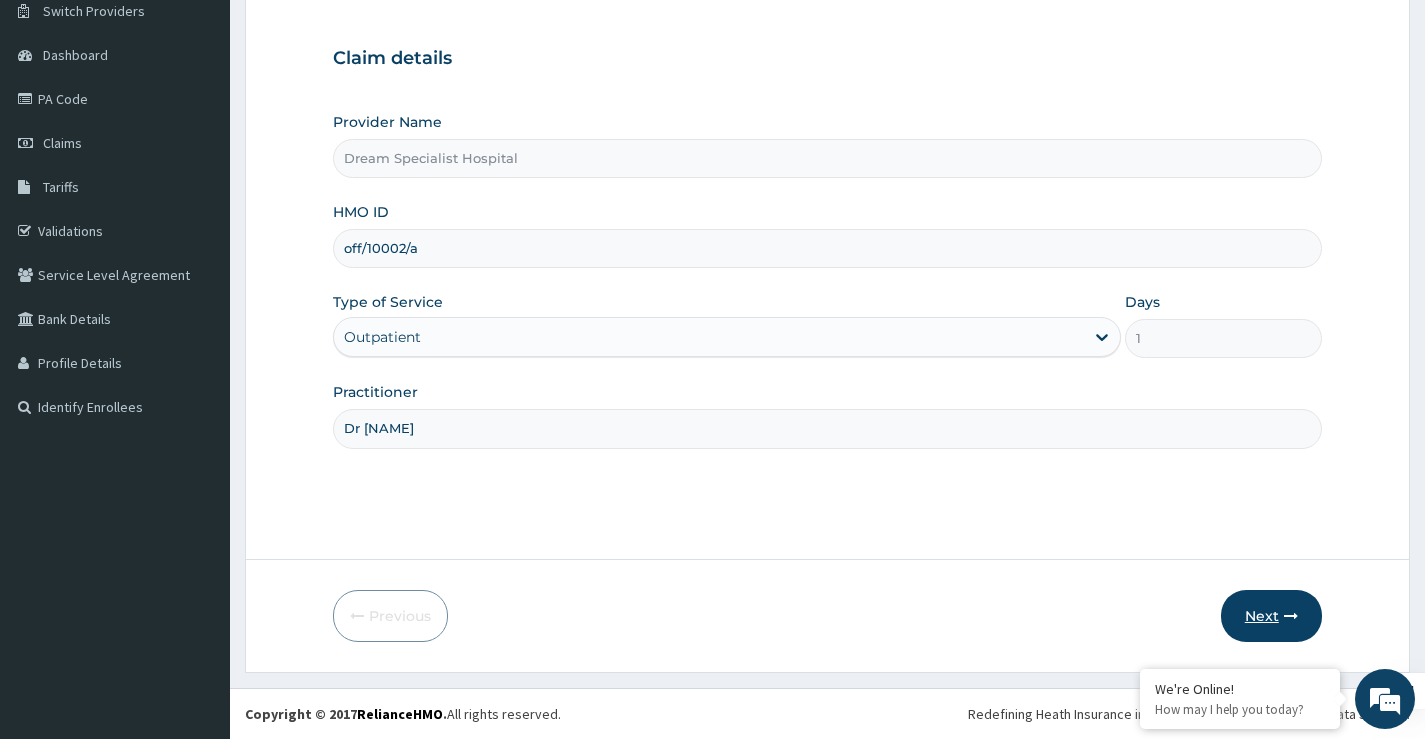 click on "Next" at bounding box center [1271, 616] 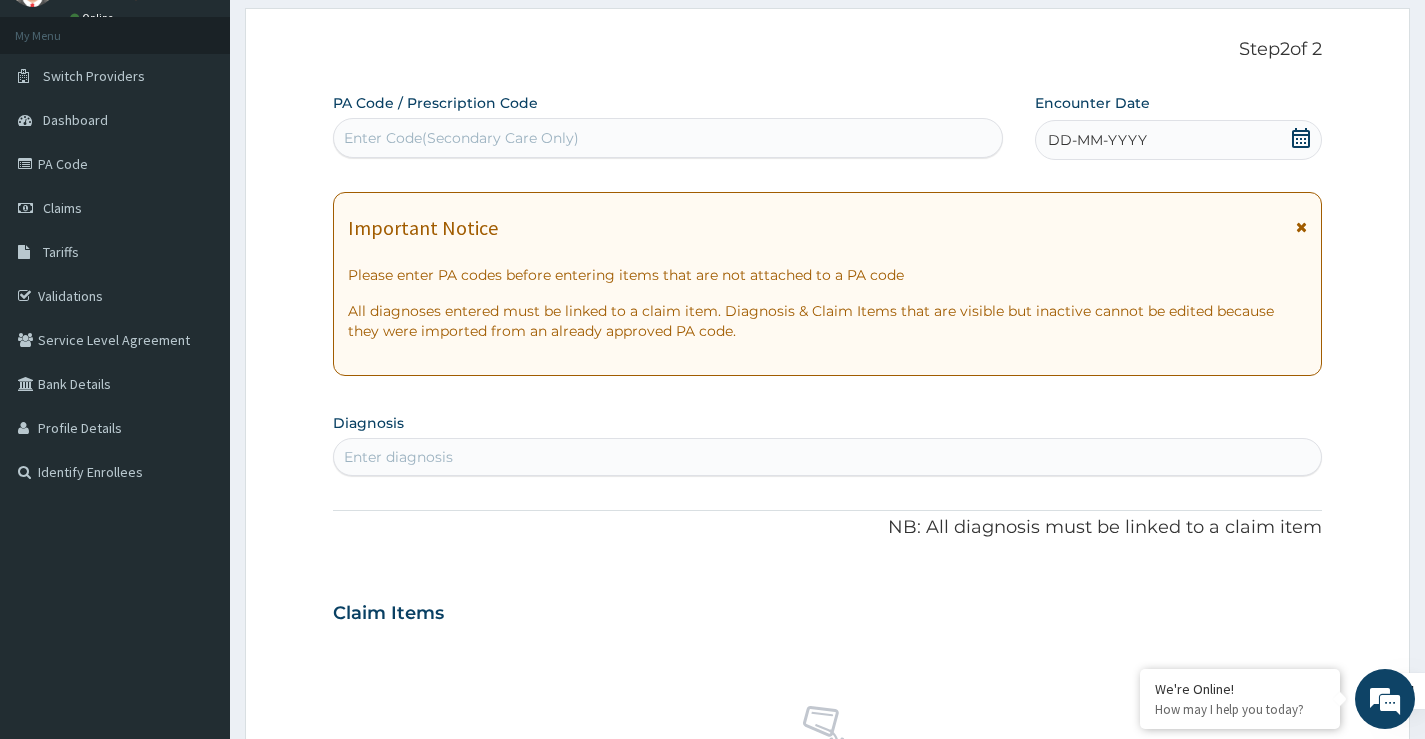 scroll, scrollTop: 63, scrollLeft: 0, axis: vertical 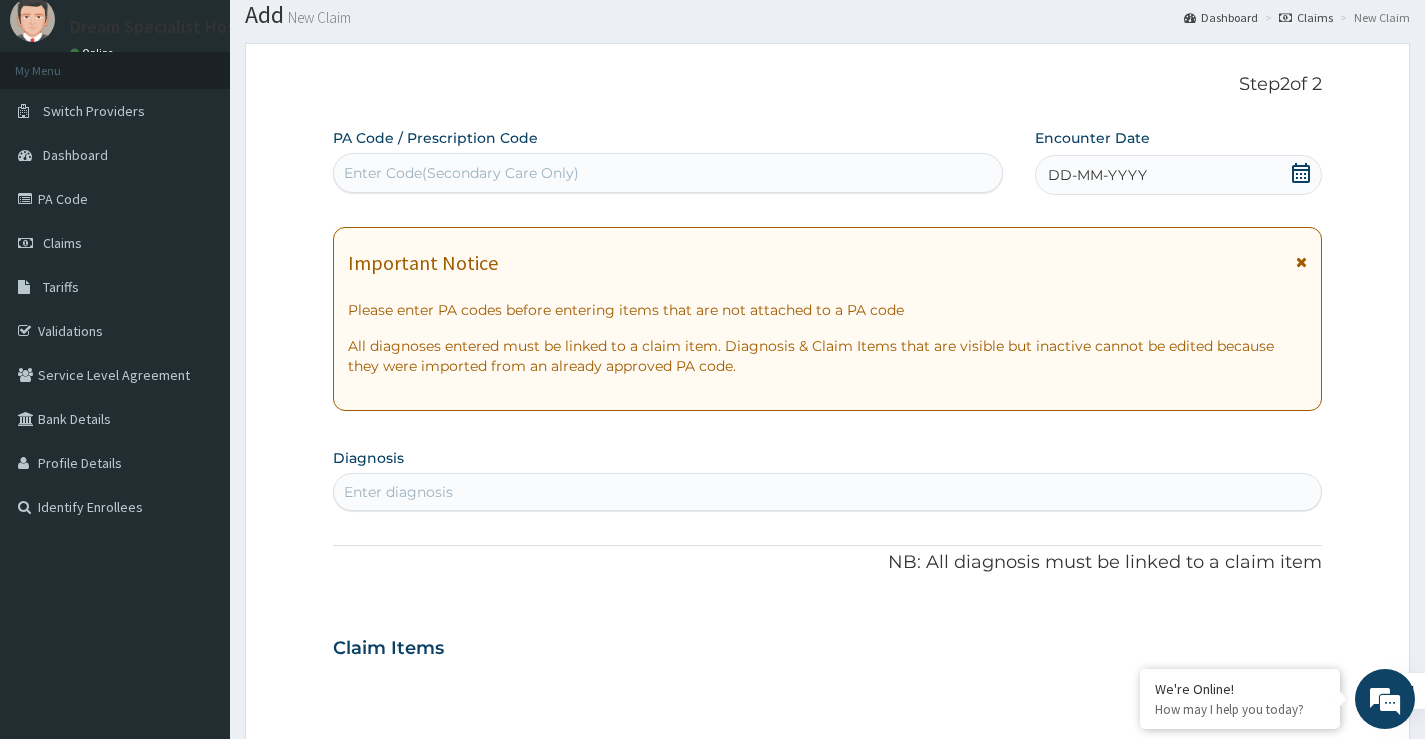 click on "Enter Code(Secondary Care Only)" at bounding box center [668, 173] 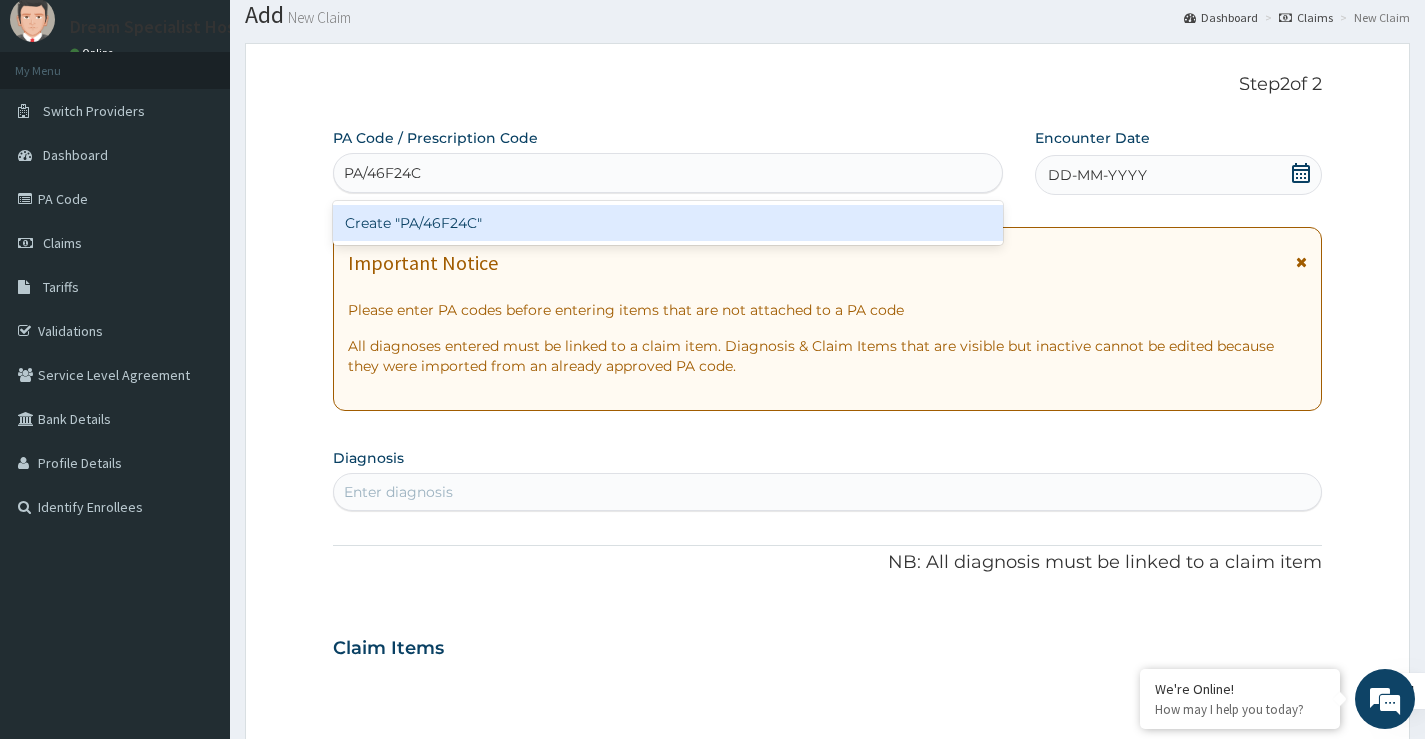 click on "Create "PA/46F24C"" at bounding box center (668, 223) 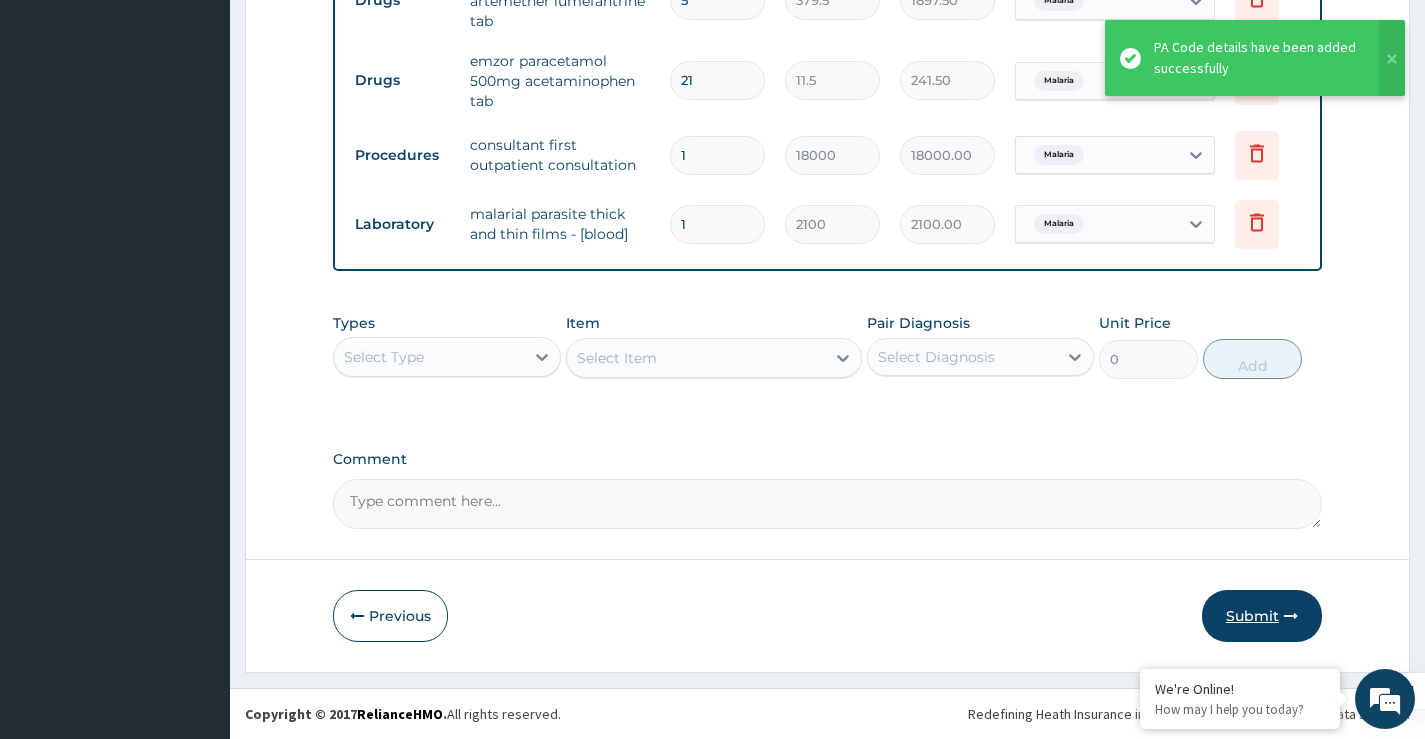 click on "Submit" at bounding box center (1262, 616) 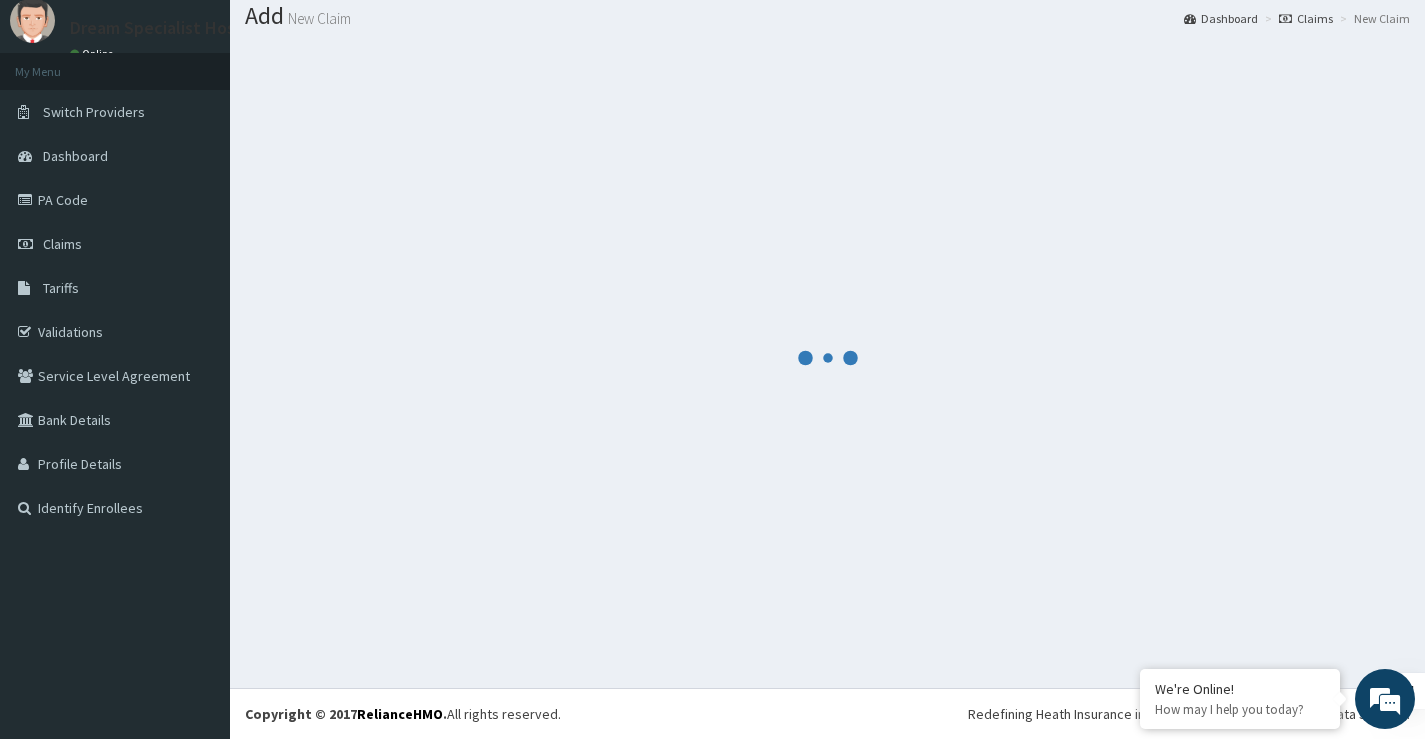 scroll, scrollTop: 1001, scrollLeft: 0, axis: vertical 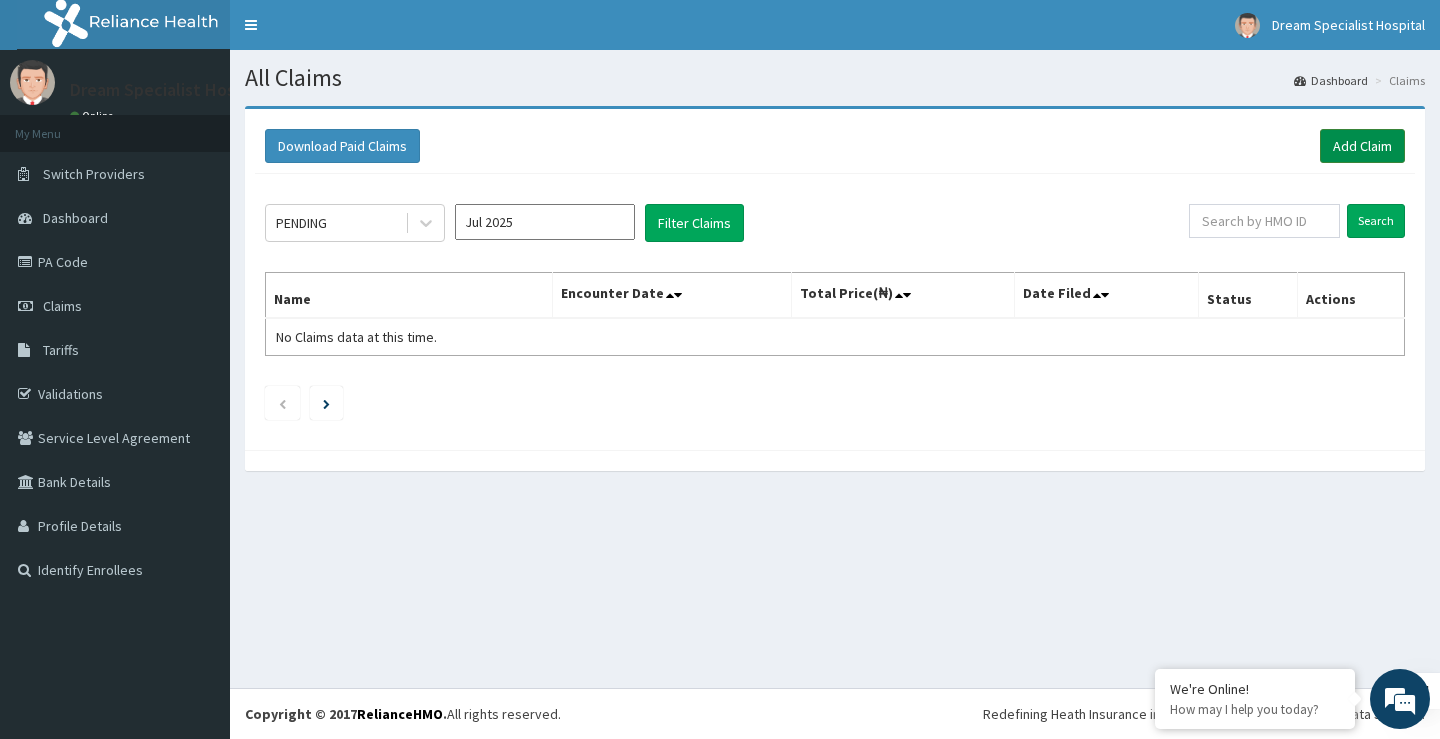 click on "Add Claim" at bounding box center [1362, 146] 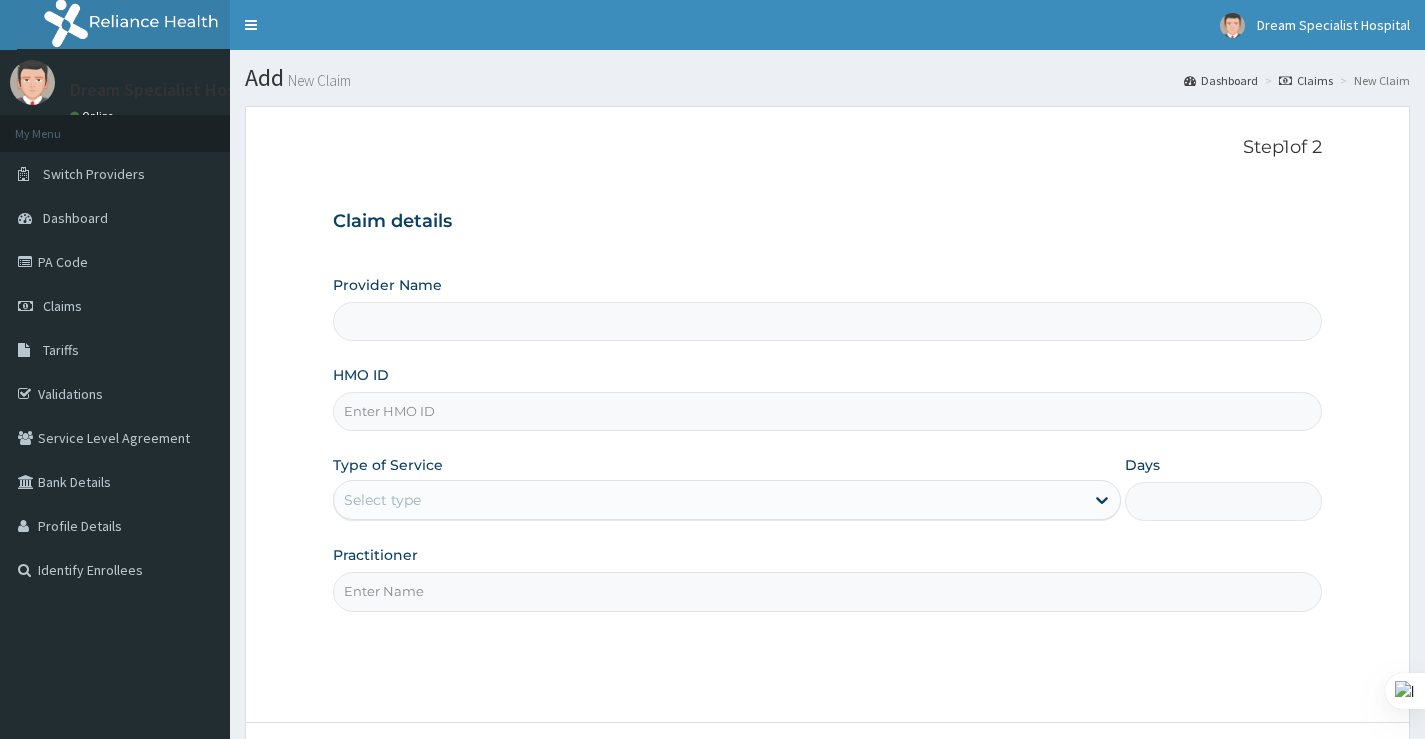 scroll, scrollTop: 0, scrollLeft: 0, axis: both 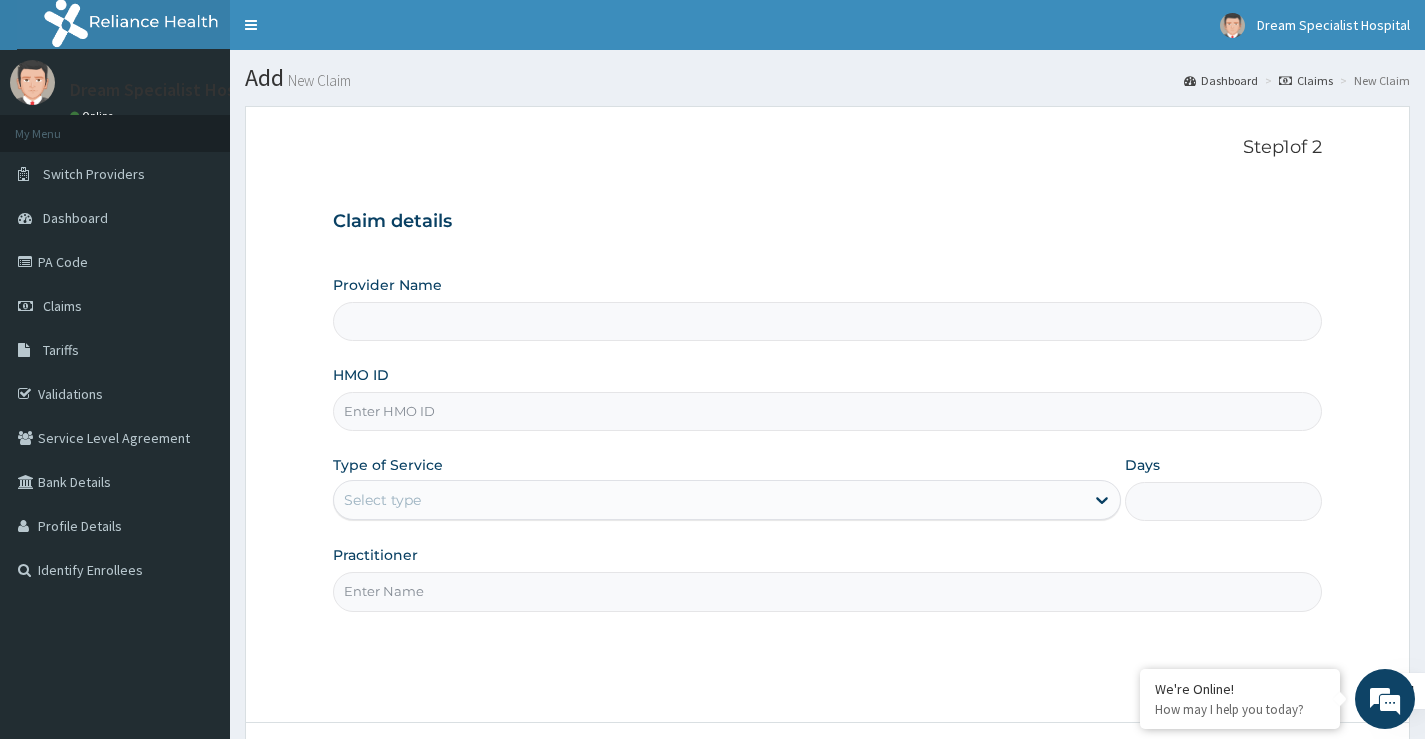 click on "HMO ID" at bounding box center (827, 411) 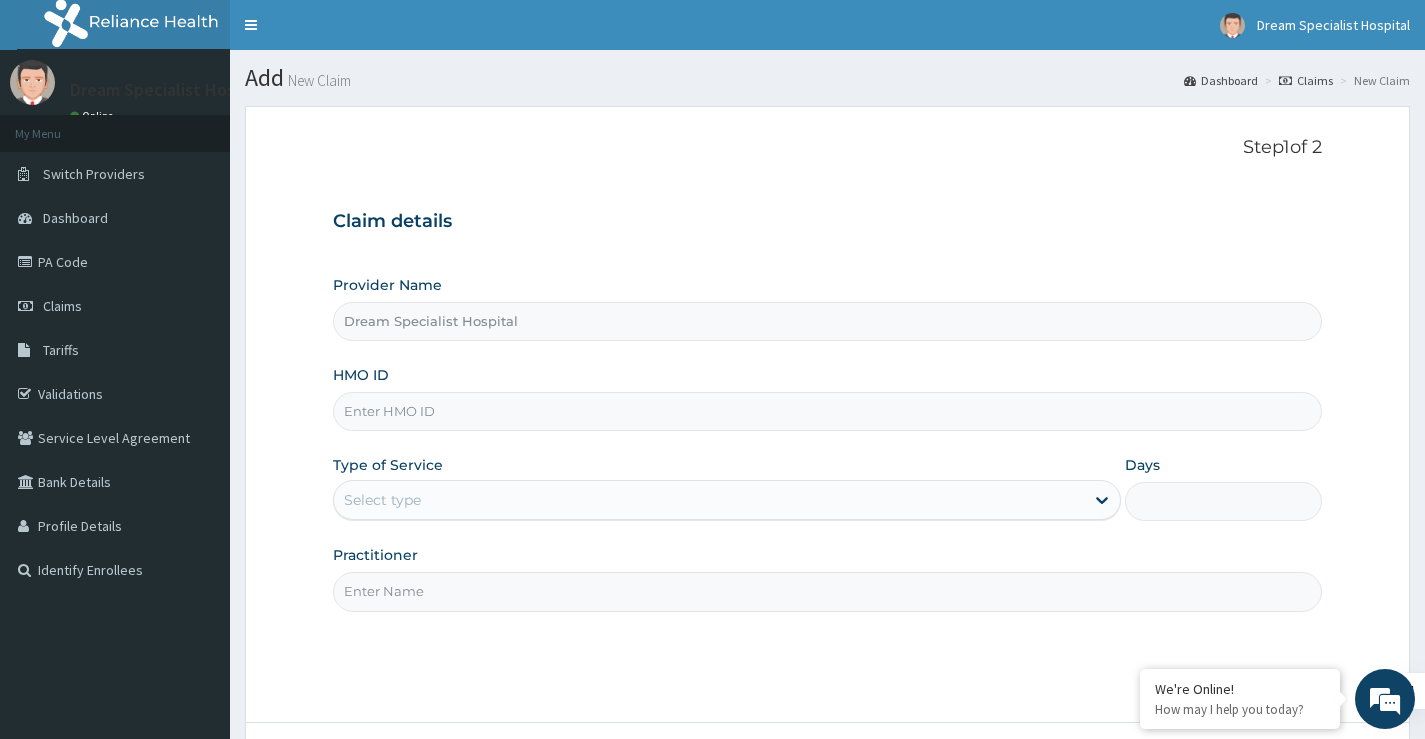 click on "Dream Specialist Hospital" at bounding box center [827, 321] 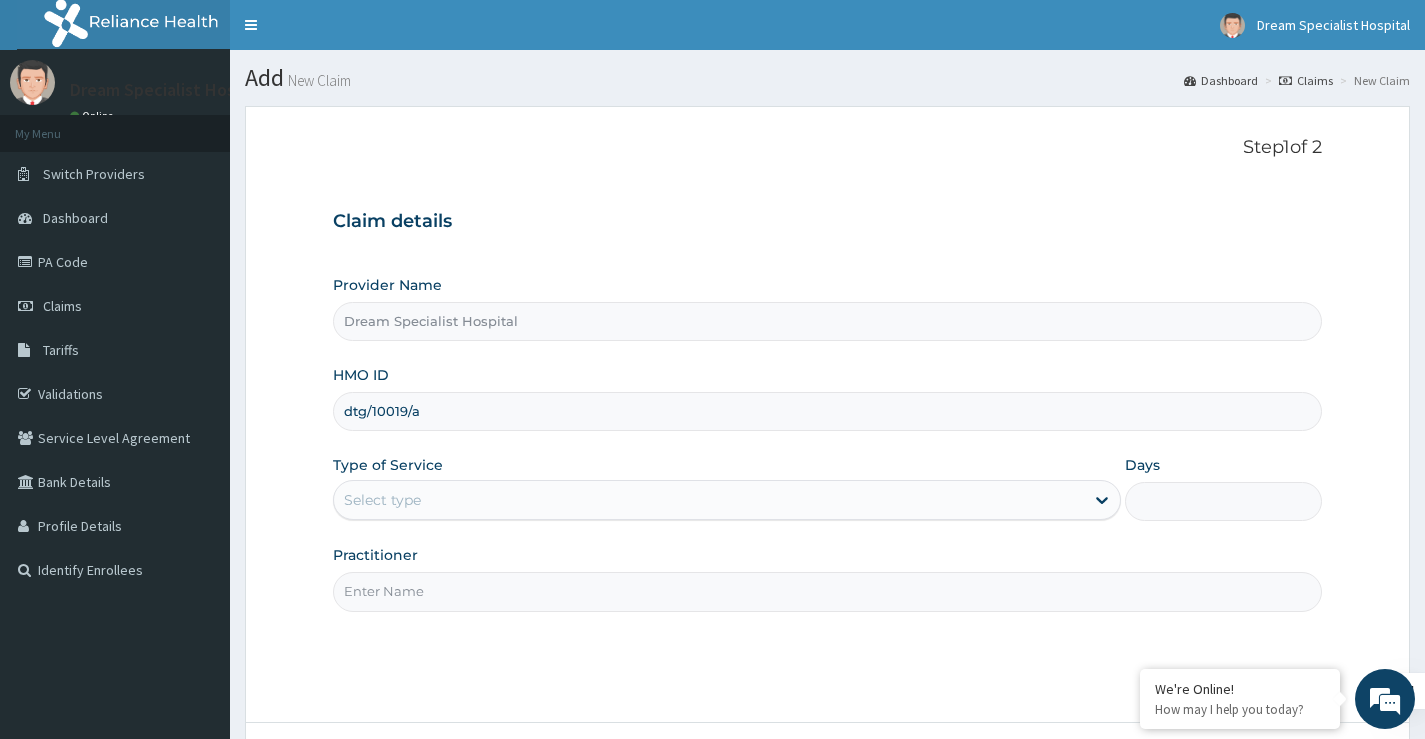 type on "dtg/10019/a" 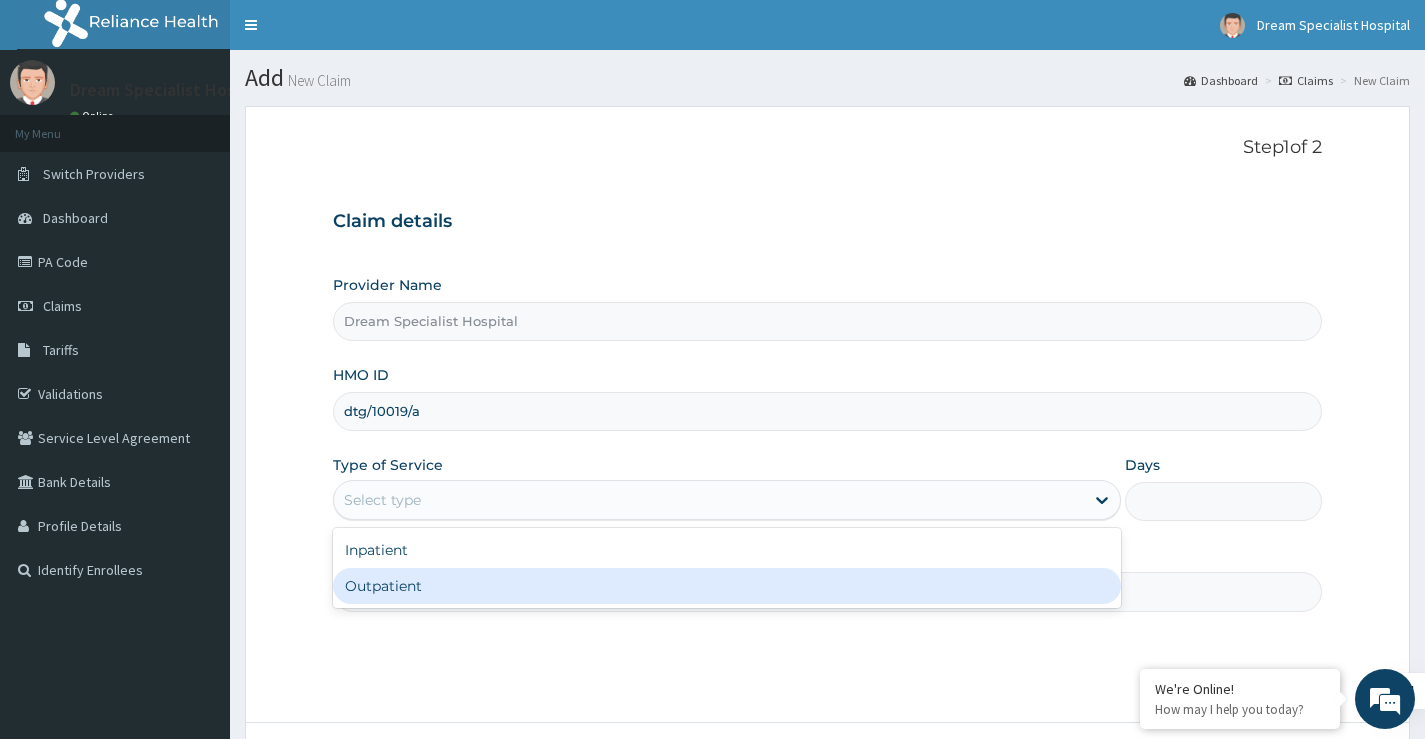 click on "Outpatient" at bounding box center [727, 586] 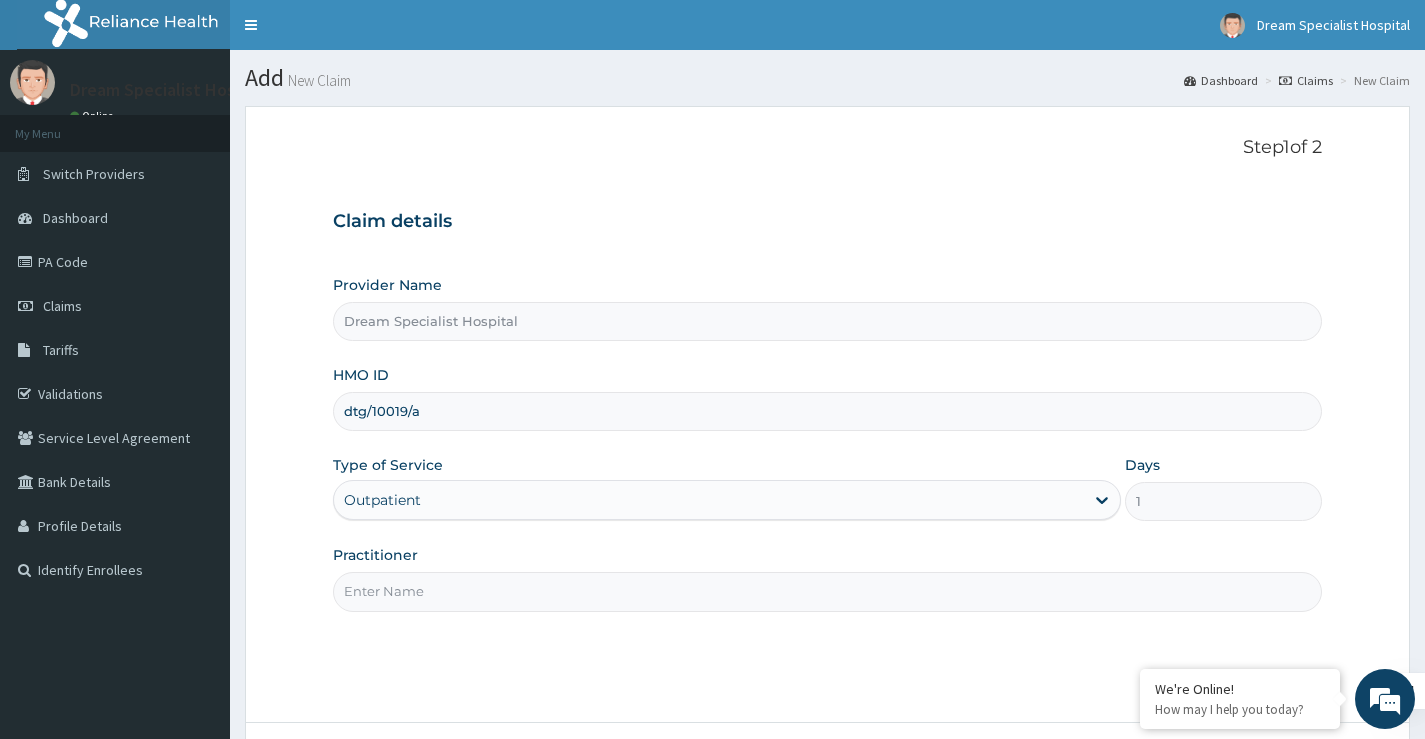click on "Practitioner" at bounding box center [827, 591] 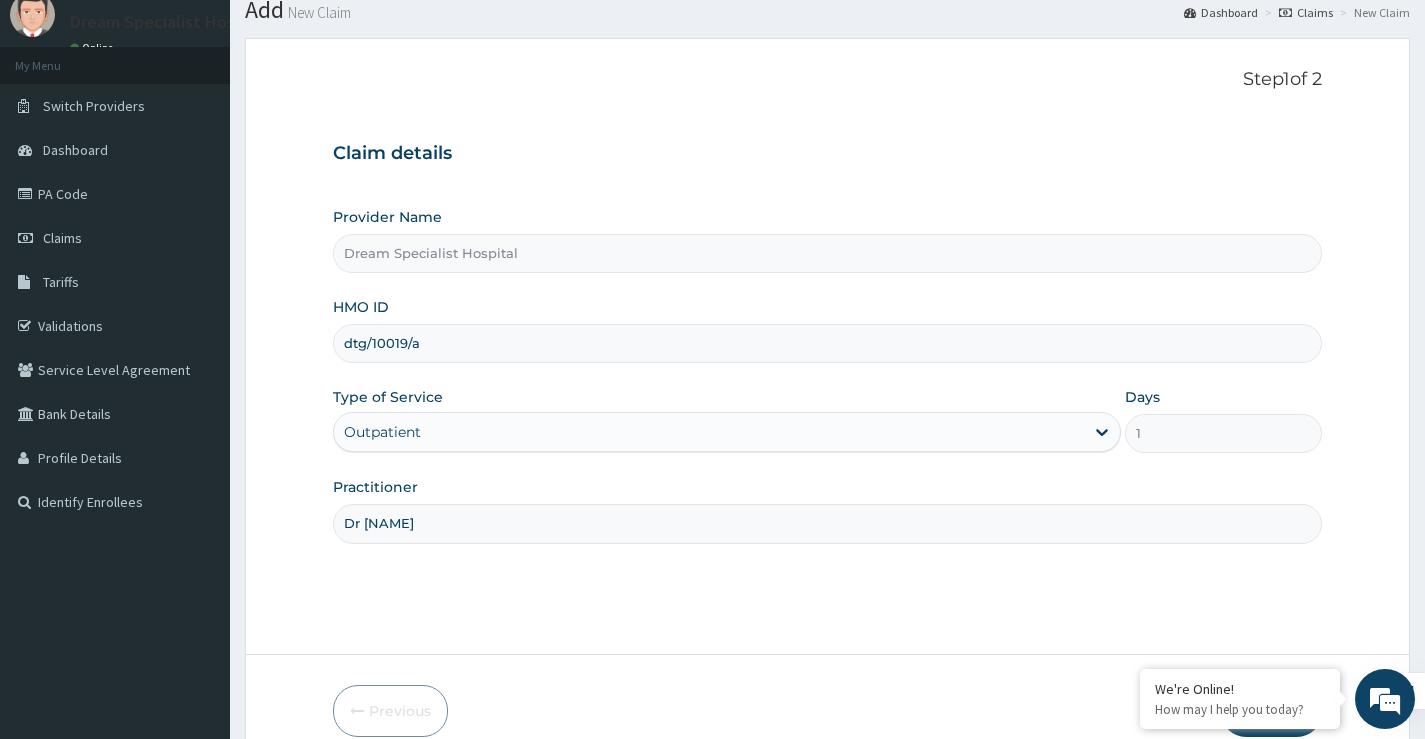 scroll, scrollTop: 163, scrollLeft: 0, axis: vertical 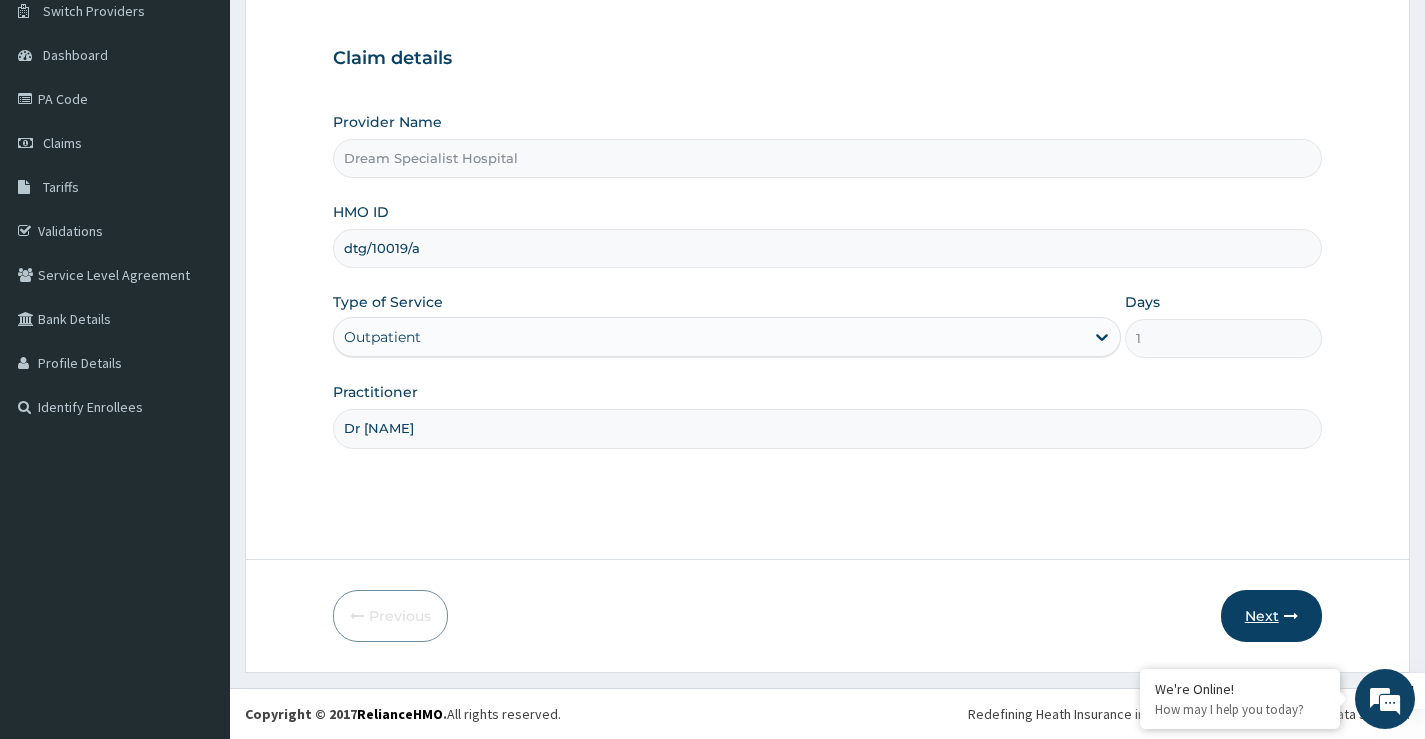 click on "Next" at bounding box center [1271, 616] 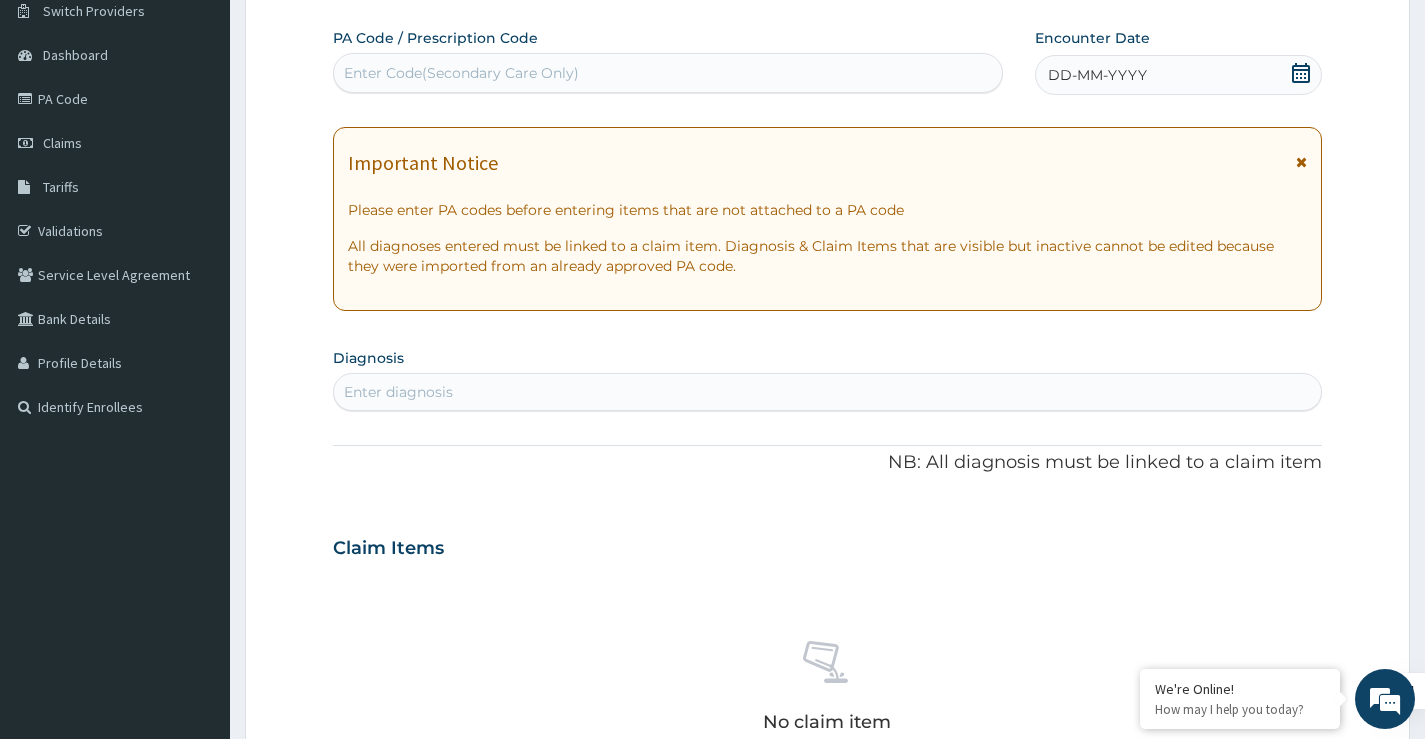scroll, scrollTop: 0, scrollLeft: 0, axis: both 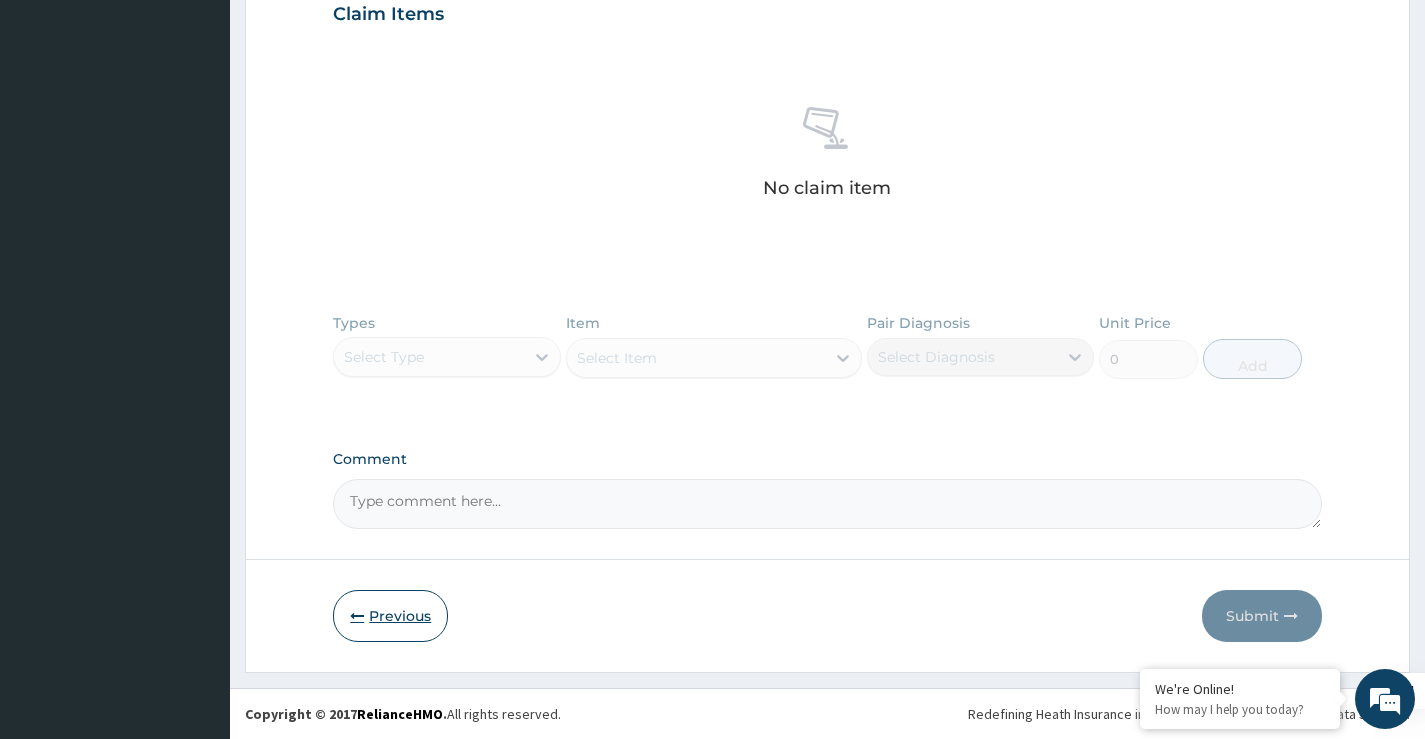 click on "Previous" at bounding box center (390, 616) 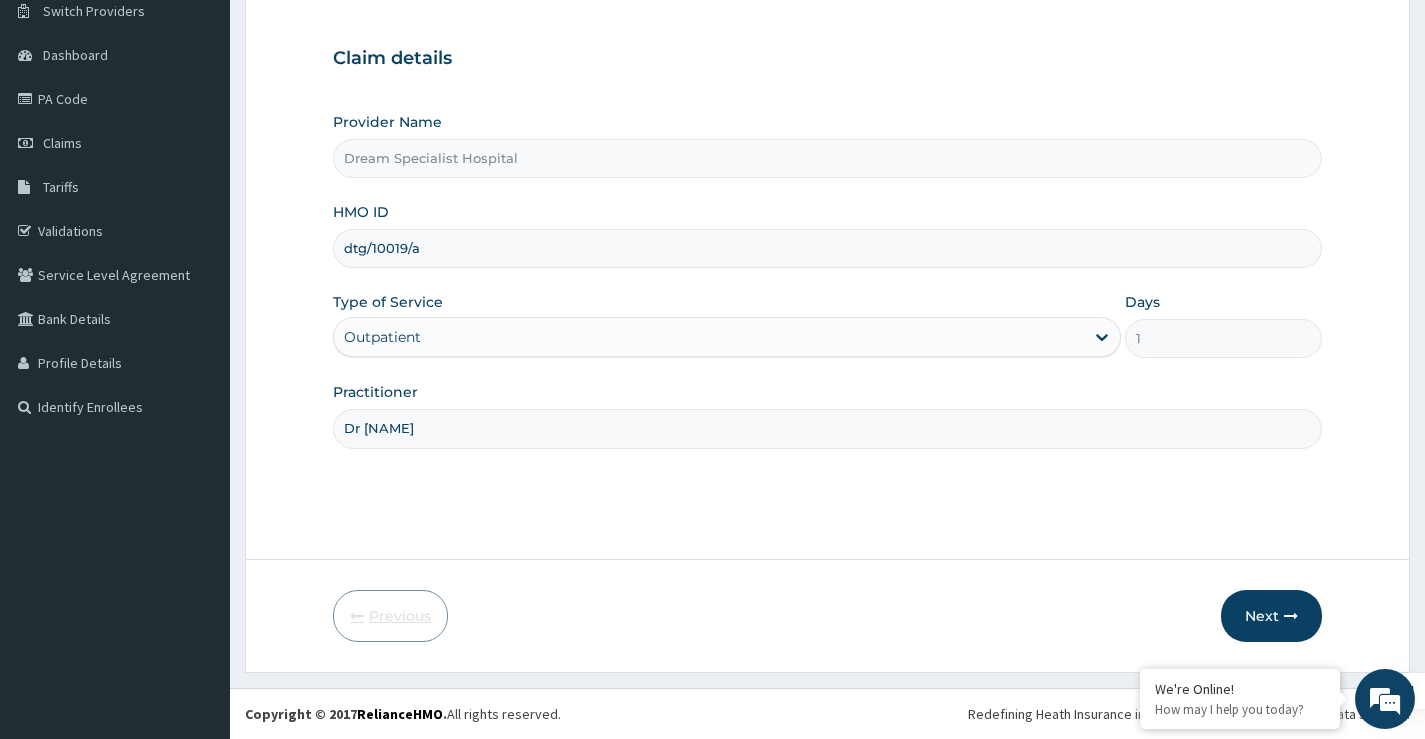 scroll, scrollTop: 163, scrollLeft: 0, axis: vertical 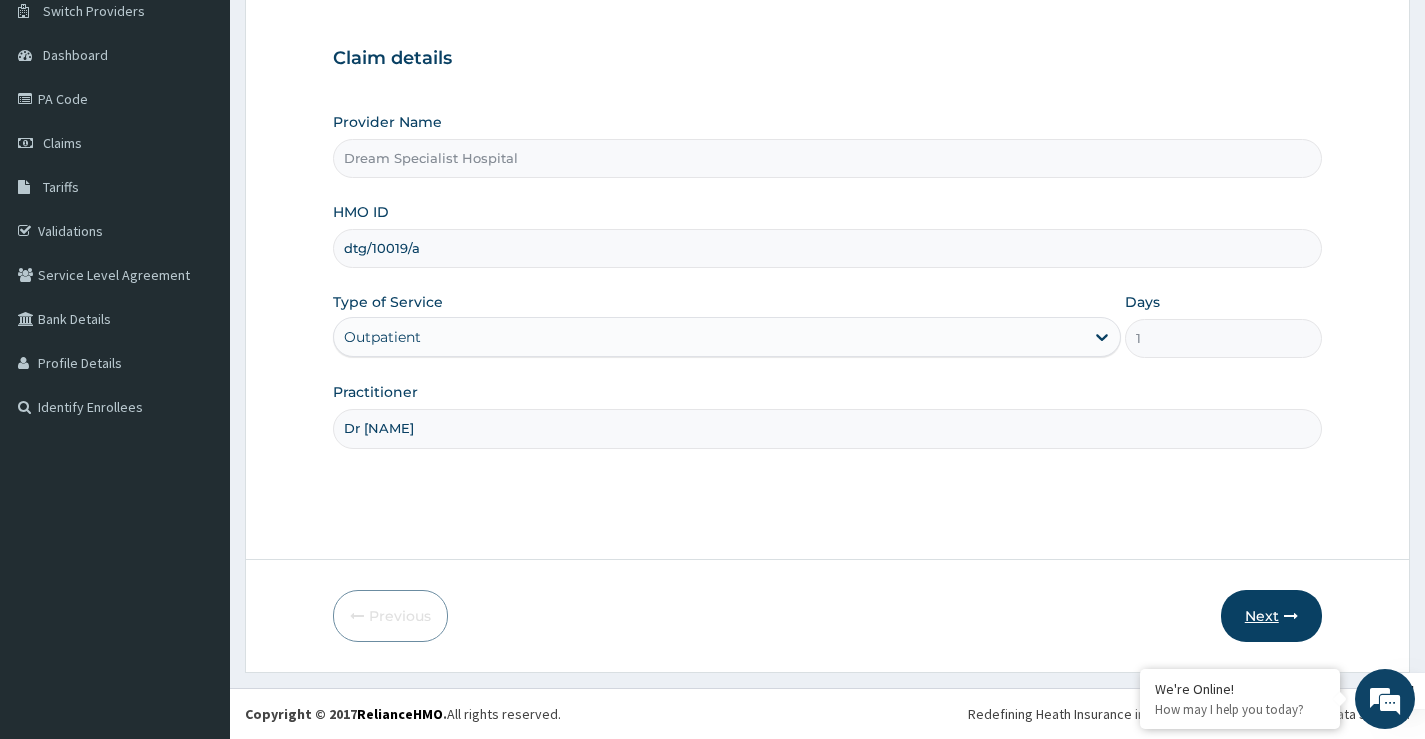 click on "Next" at bounding box center (1271, 616) 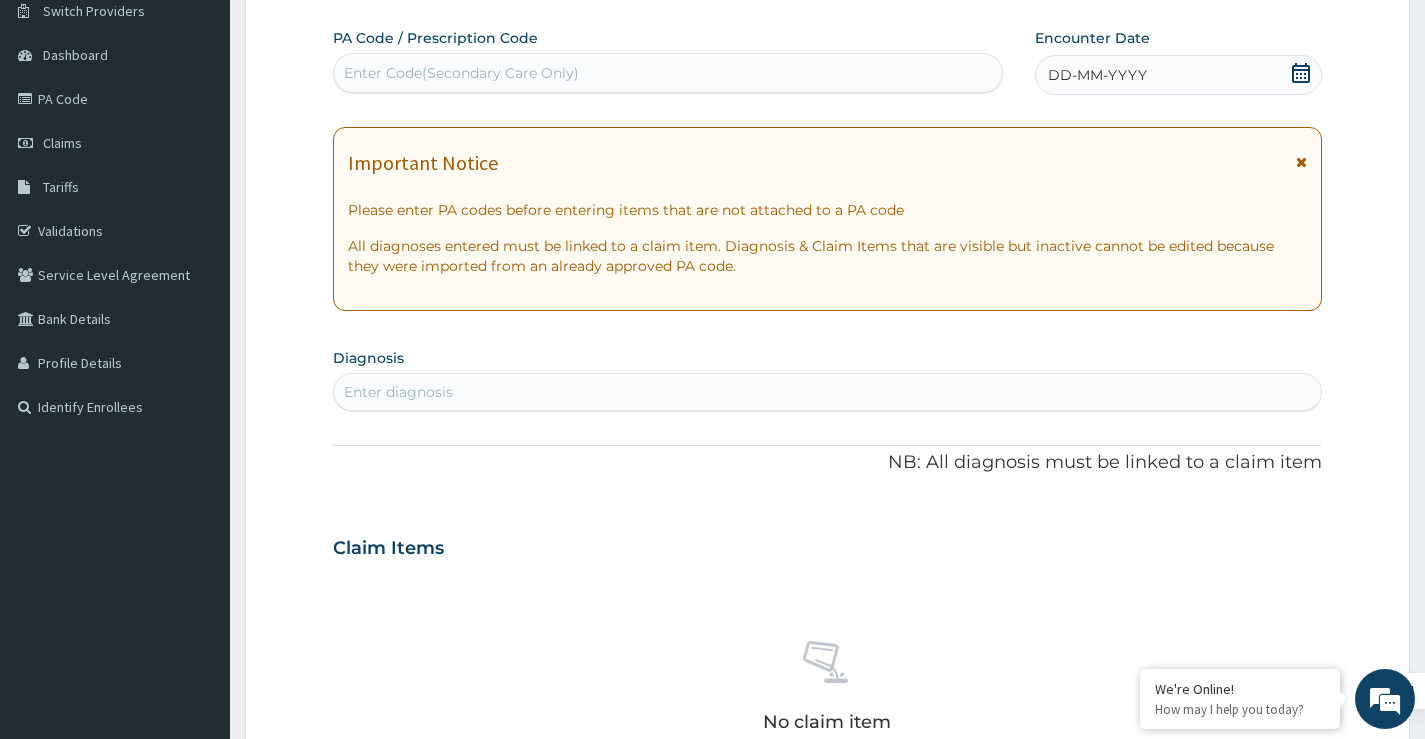 click on "Enter Code(Secondary Care Only)" at bounding box center (668, 73) 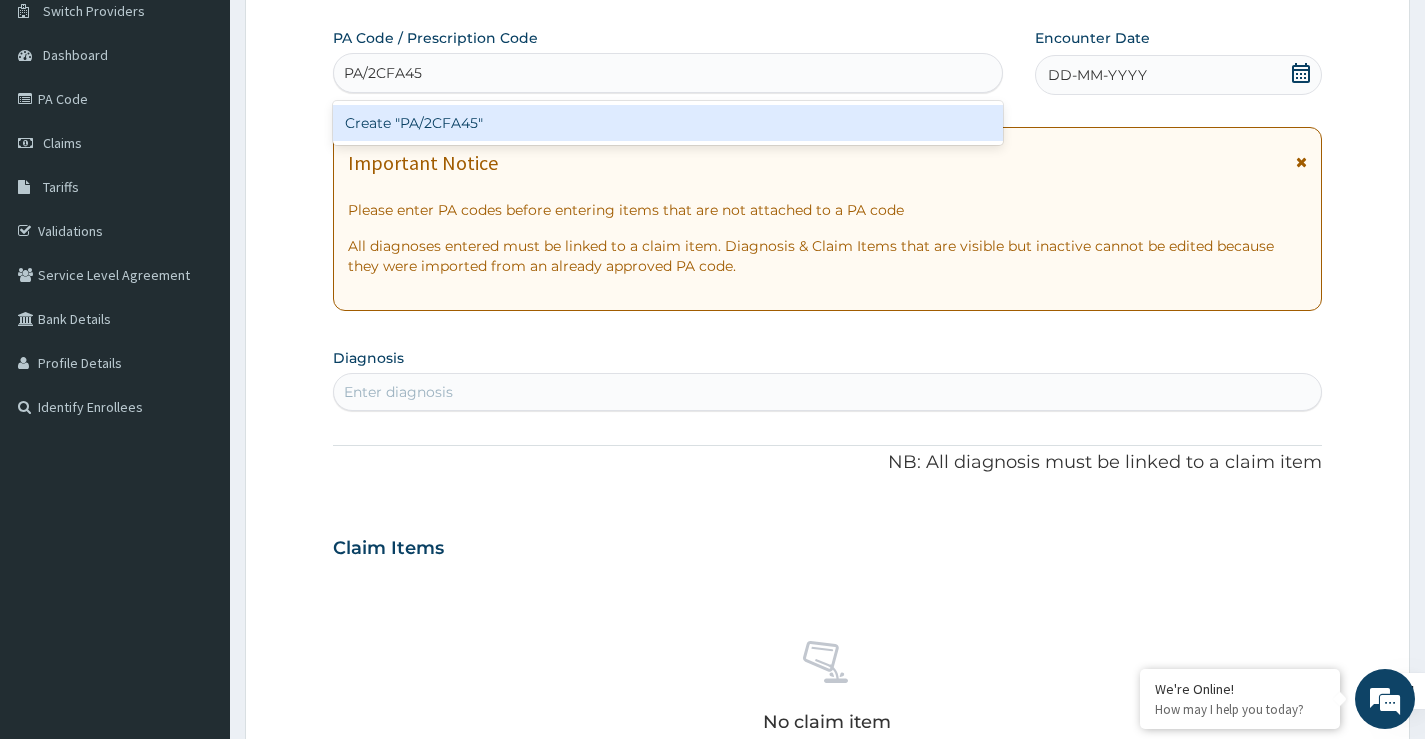 click on "Create "PA/2CFA45"" at bounding box center (668, 123) 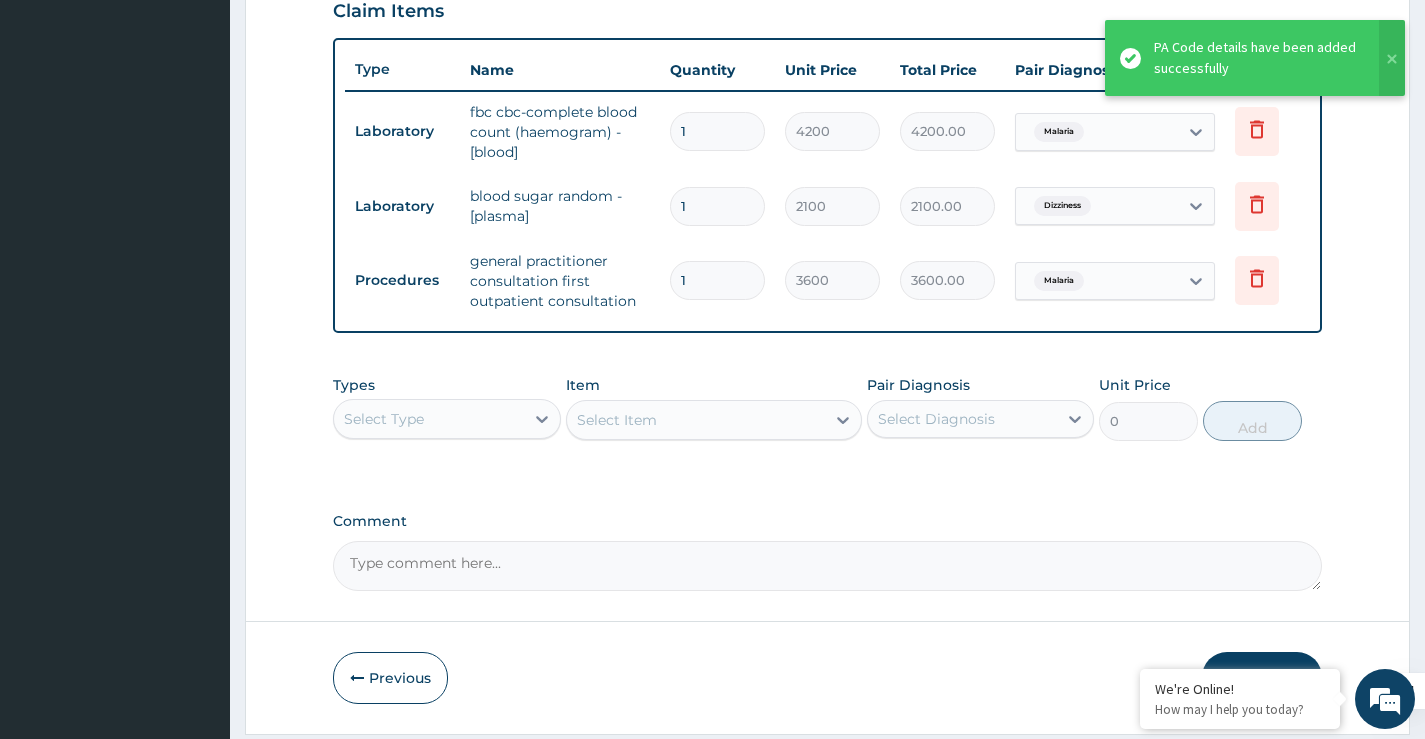 scroll, scrollTop: 783, scrollLeft: 0, axis: vertical 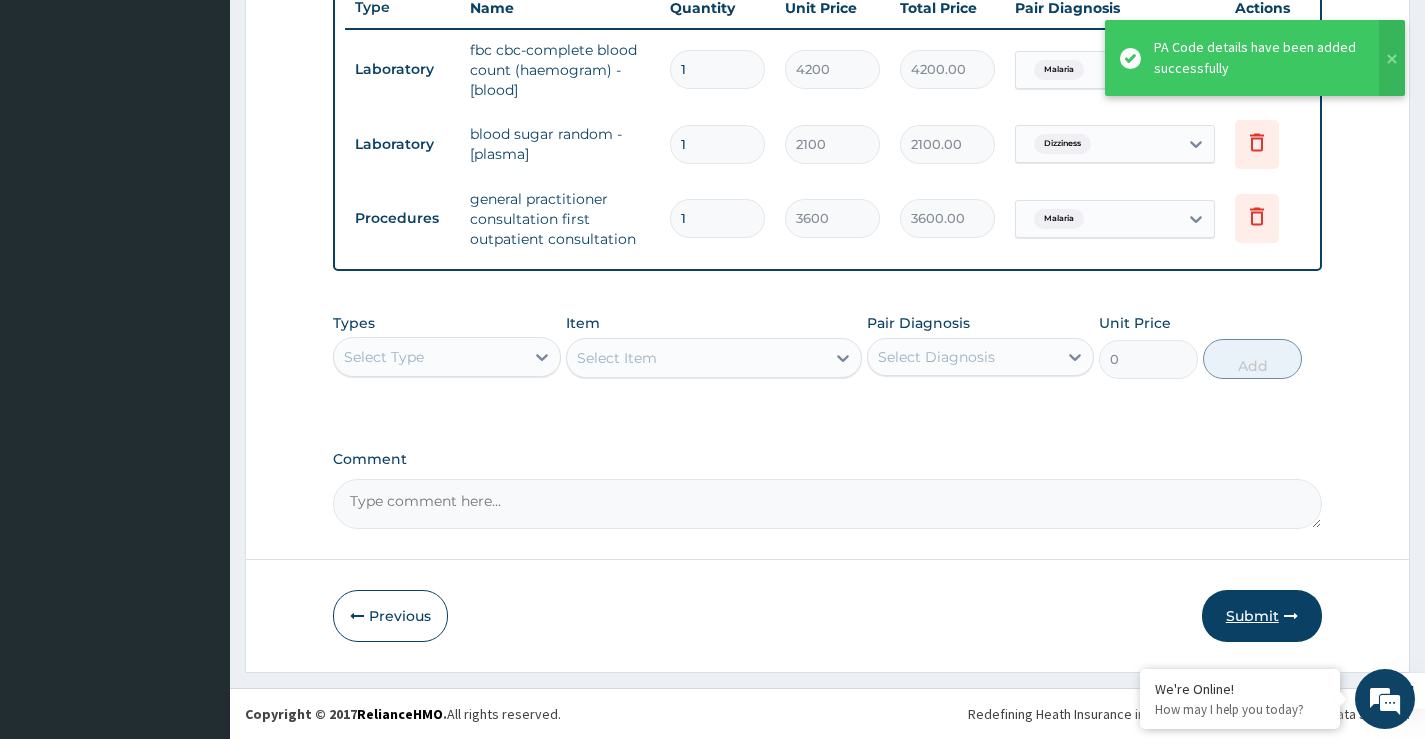 click on "Submit" at bounding box center [1262, 616] 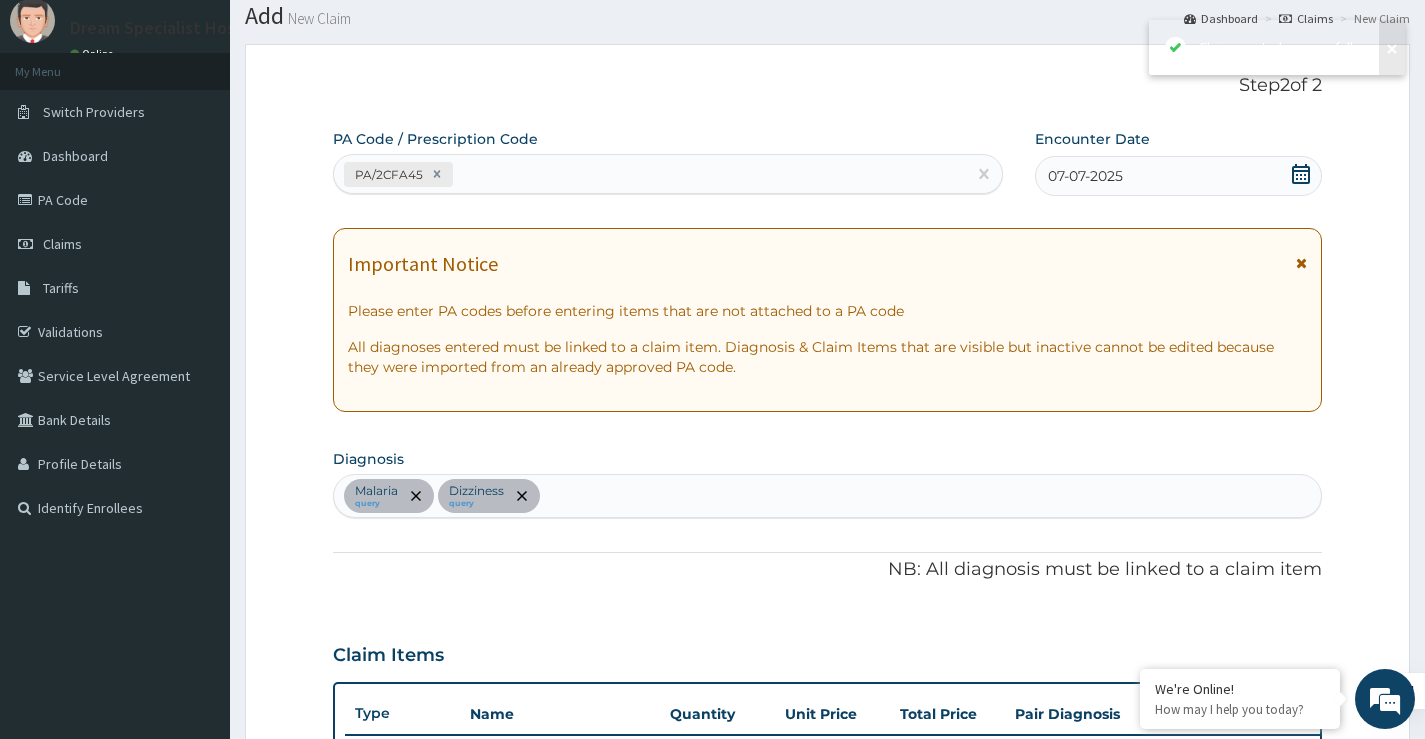 scroll, scrollTop: 783, scrollLeft: 0, axis: vertical 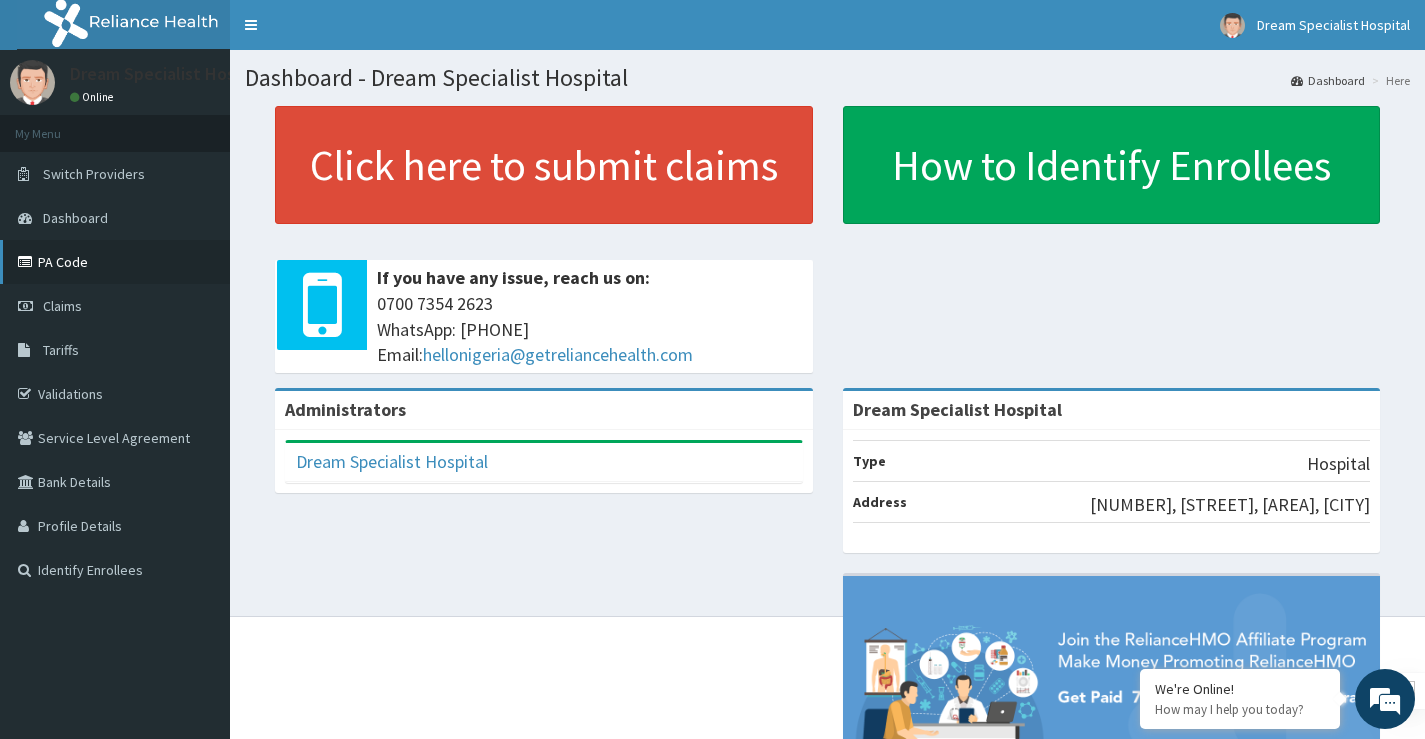 click on "PA Code" at bounding box center [115, 262] 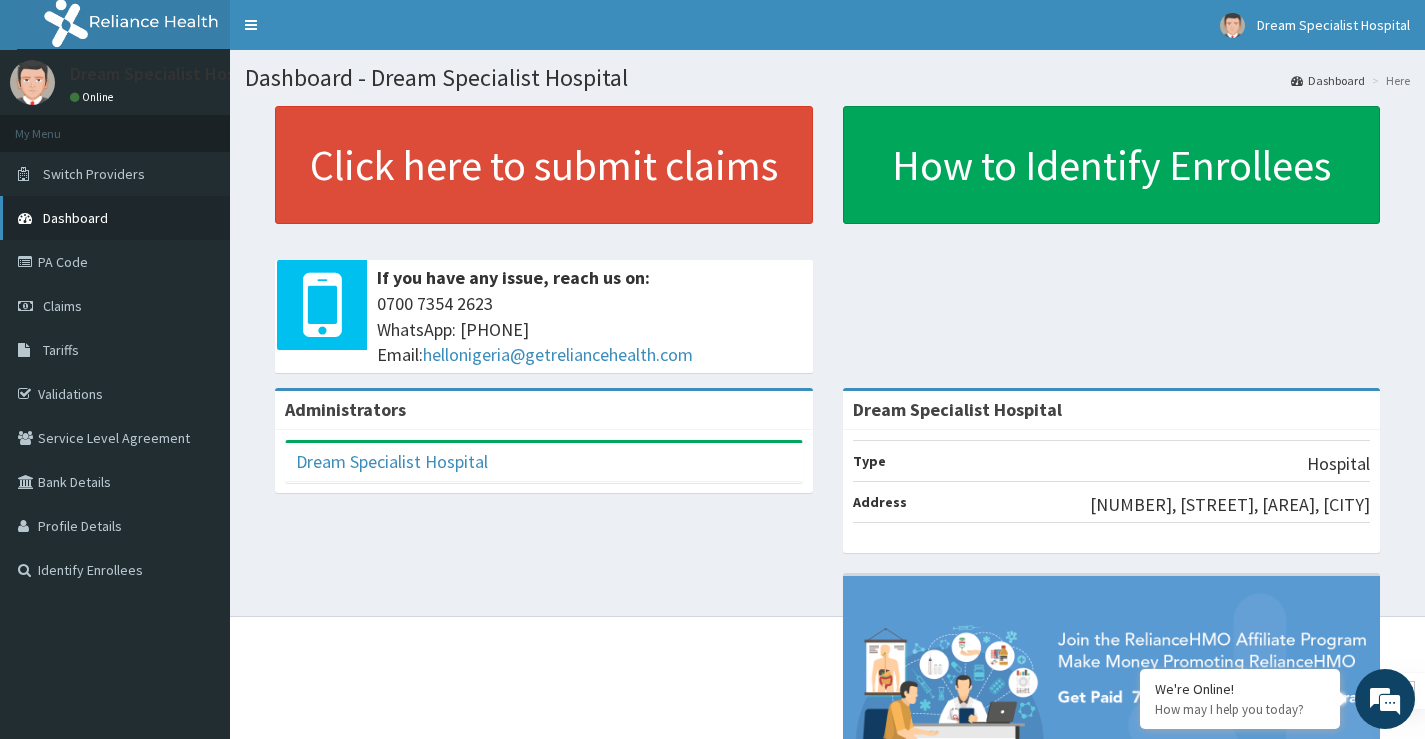 scroll, scrollTop: 0, scrollLeft: 0, axis: both 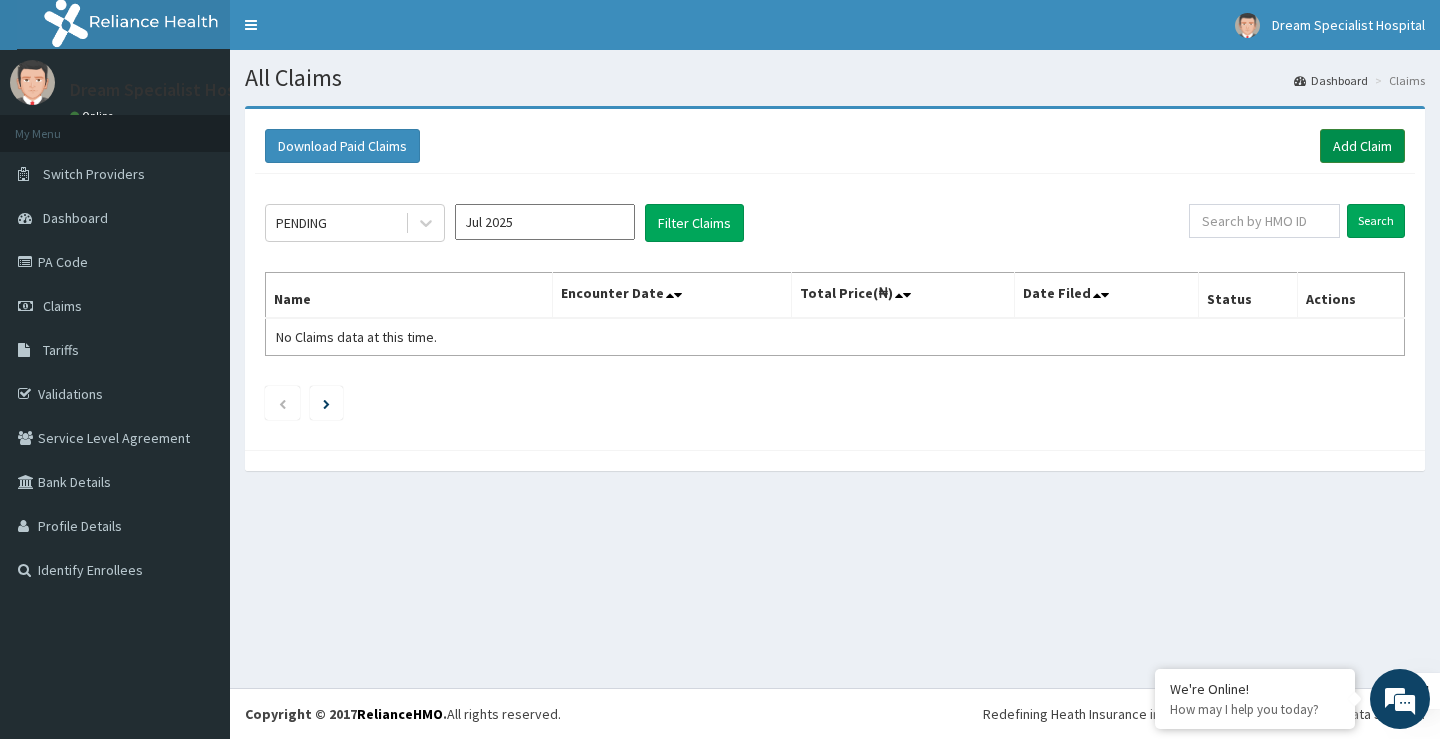 click on "Add Claim" at bounding box center [1362, 146] 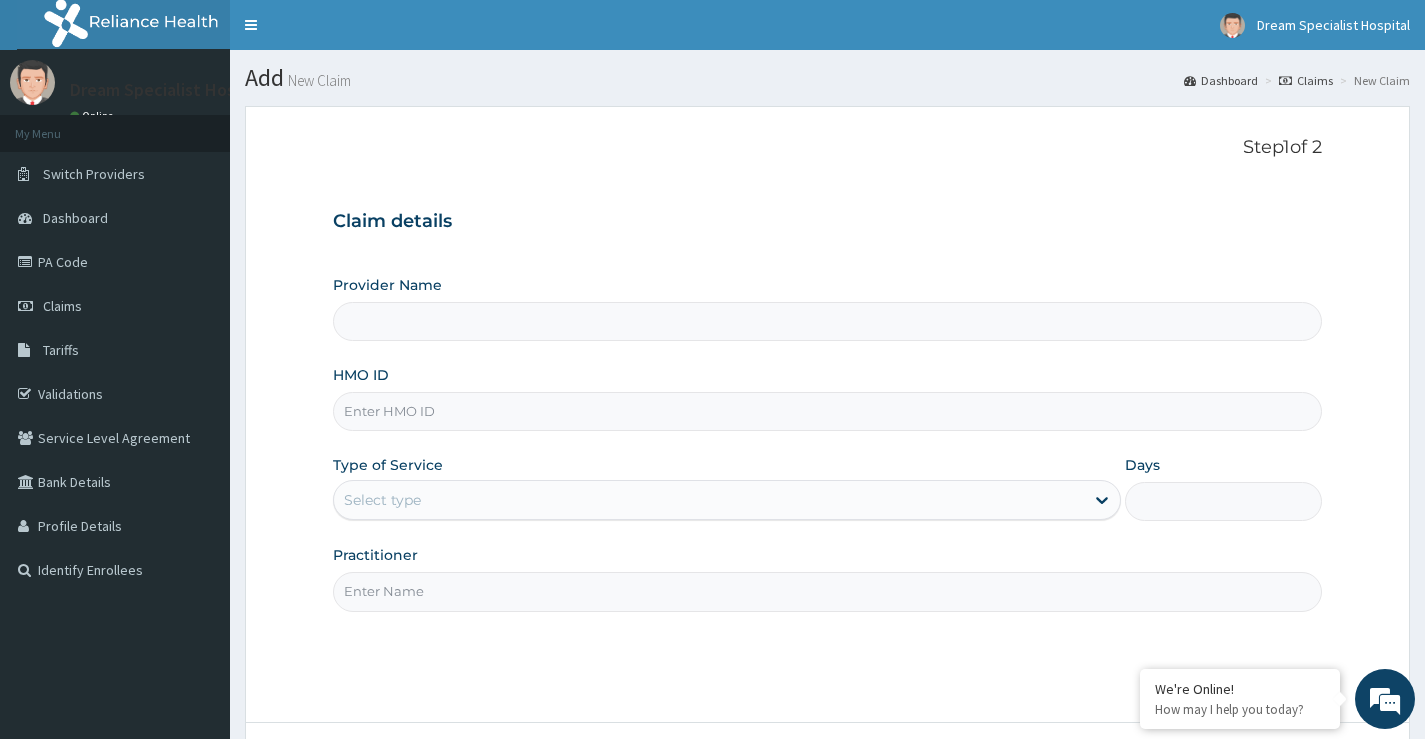 scroll, scrollTop: 0, scrollLeft: 0, axis: both 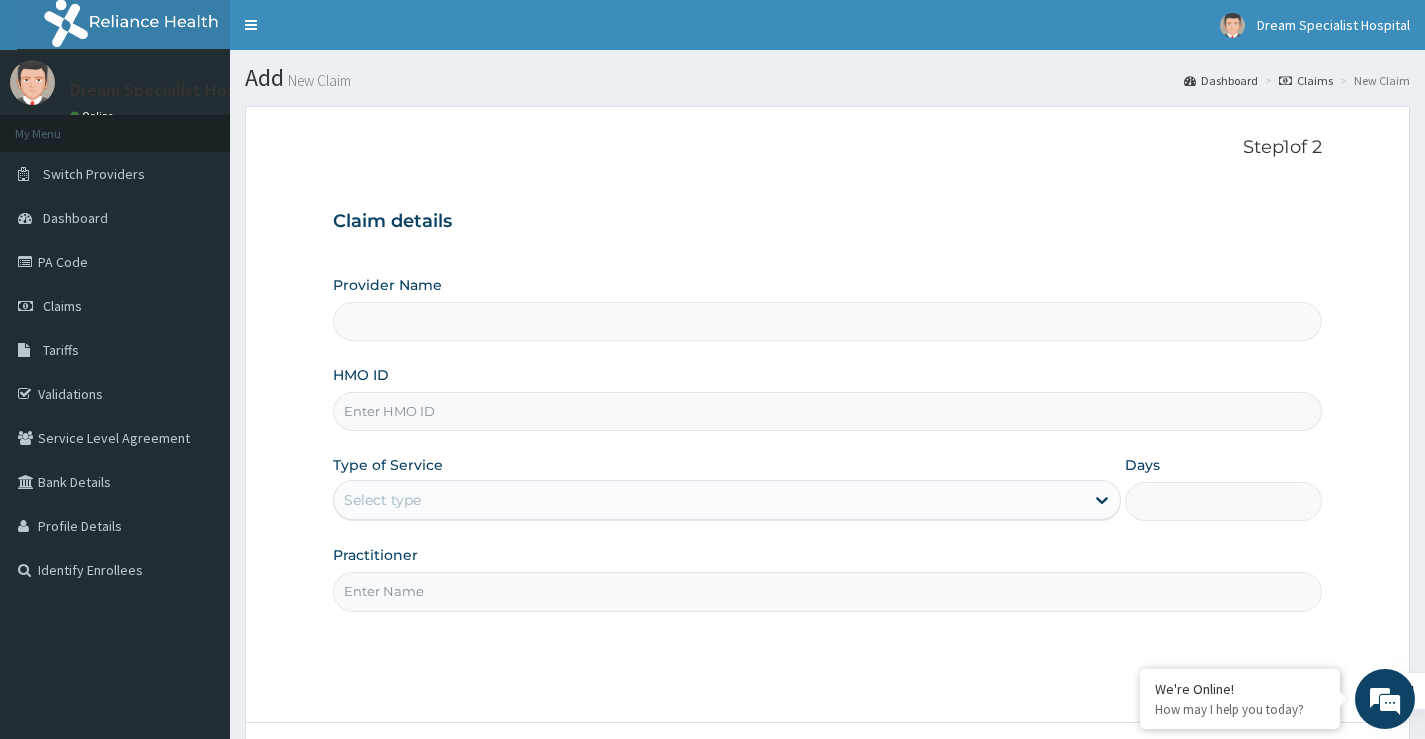 click on "HMO ID" at bounding box center [827, 411] 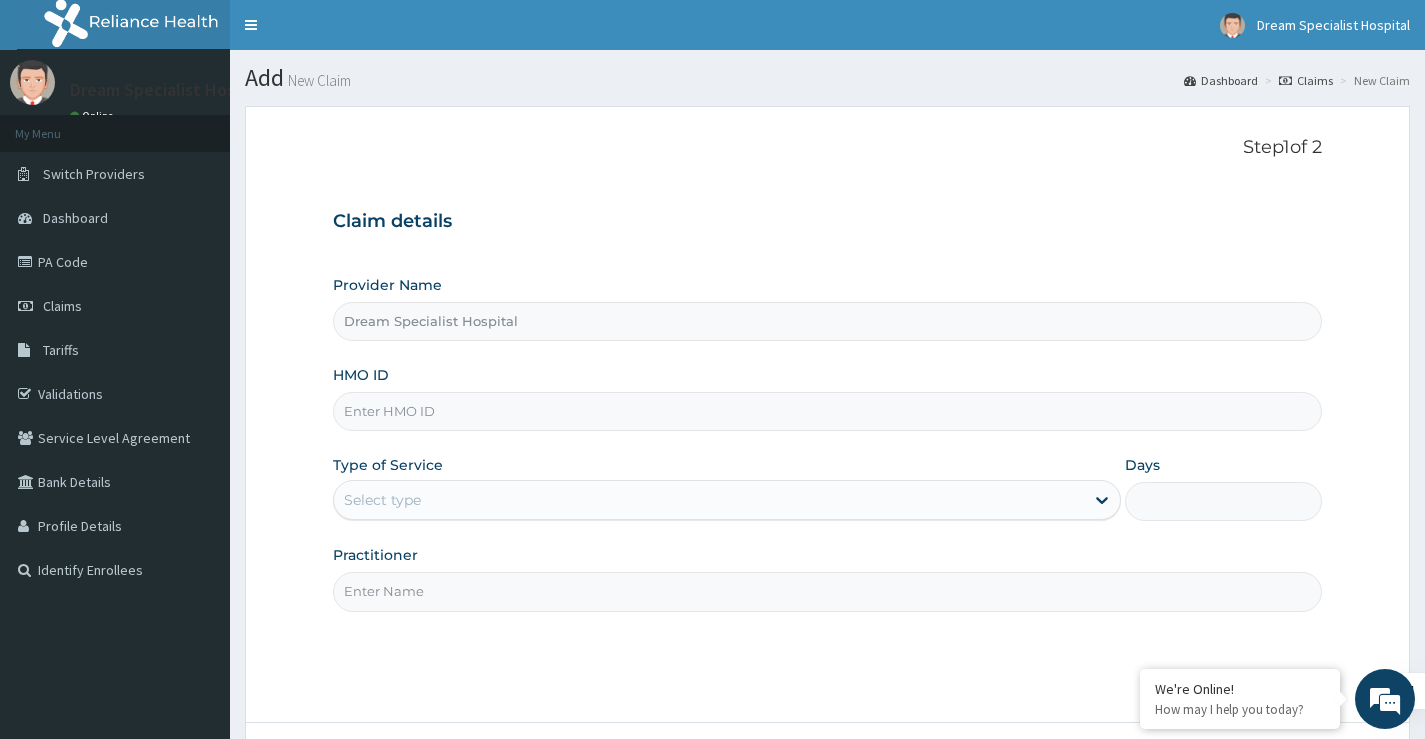 paste on "NGD/10001/A" 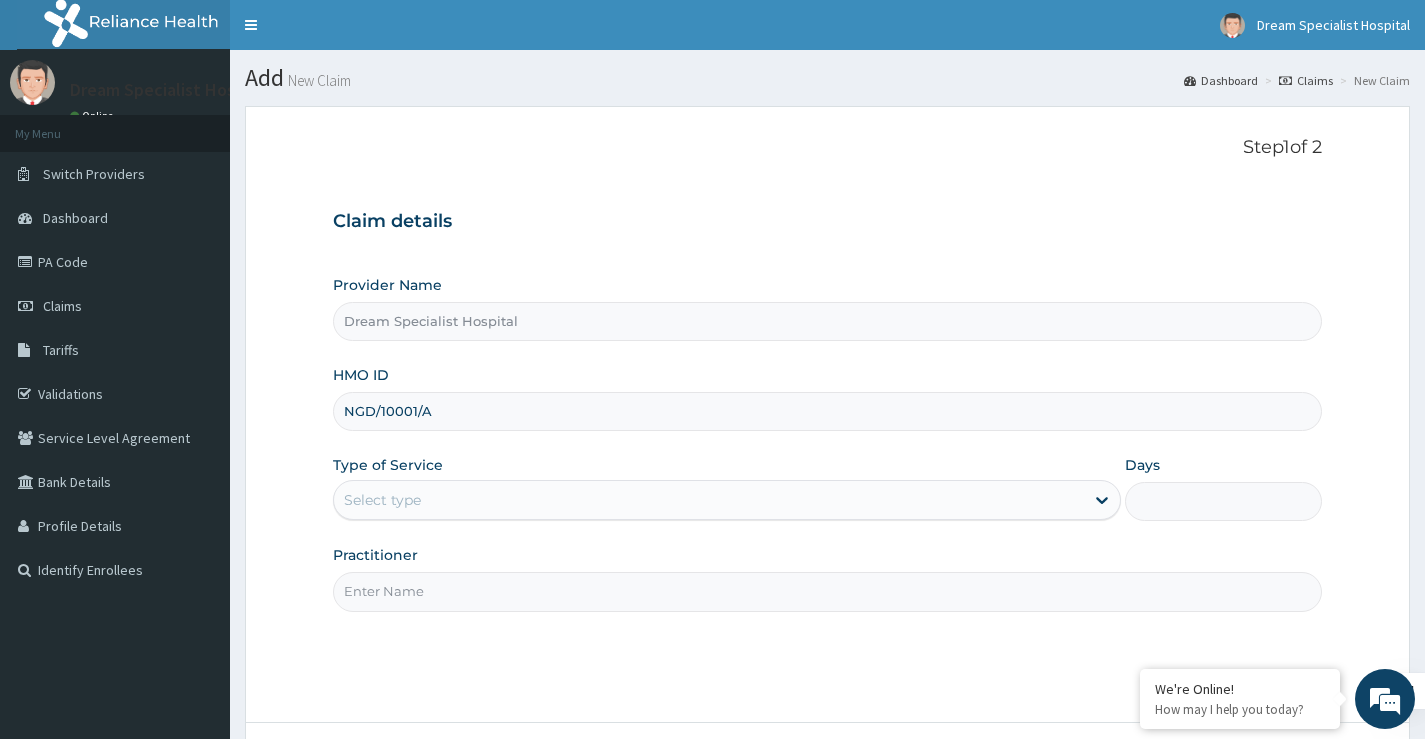 type on "NGD/10001/A" 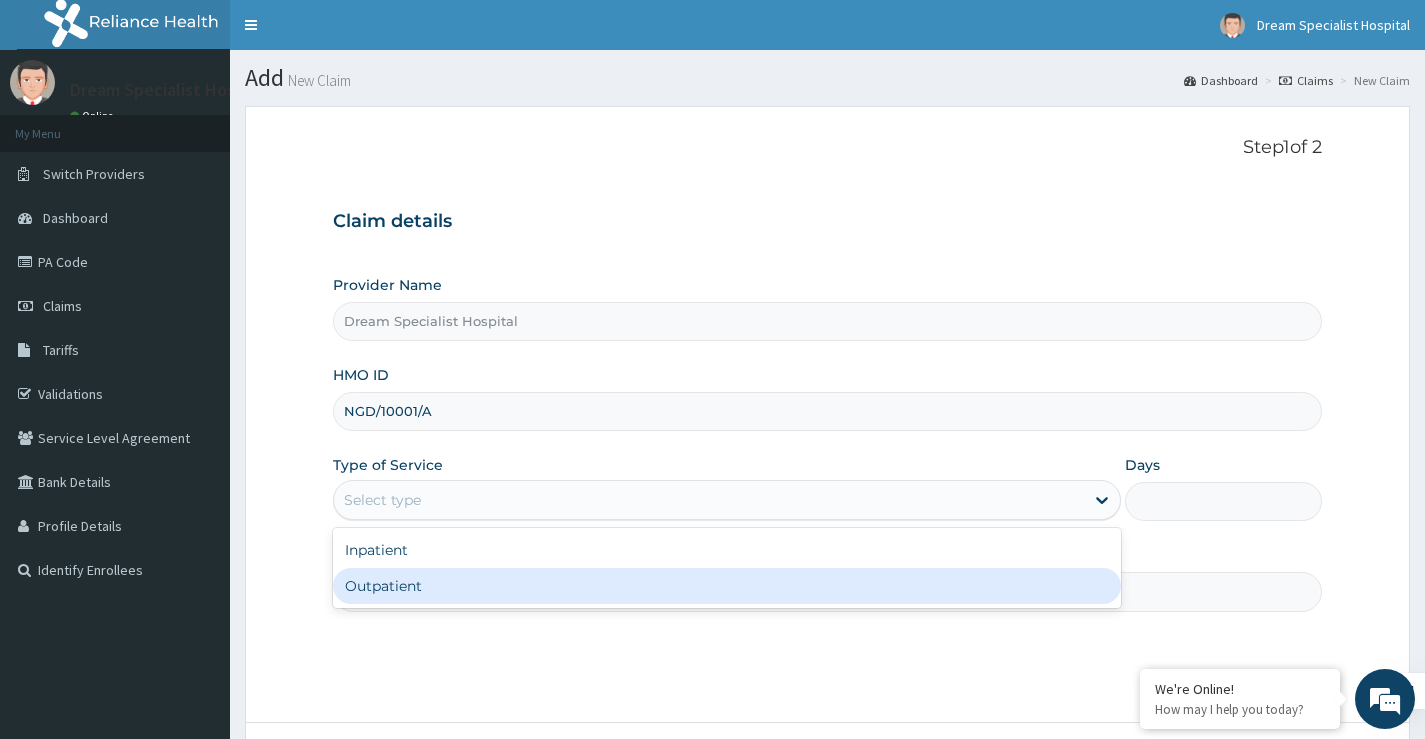 drag, startPoint x: 418, startPoint y: 596, endPoint x: 937, endPoint y: 597, distance: 519.001 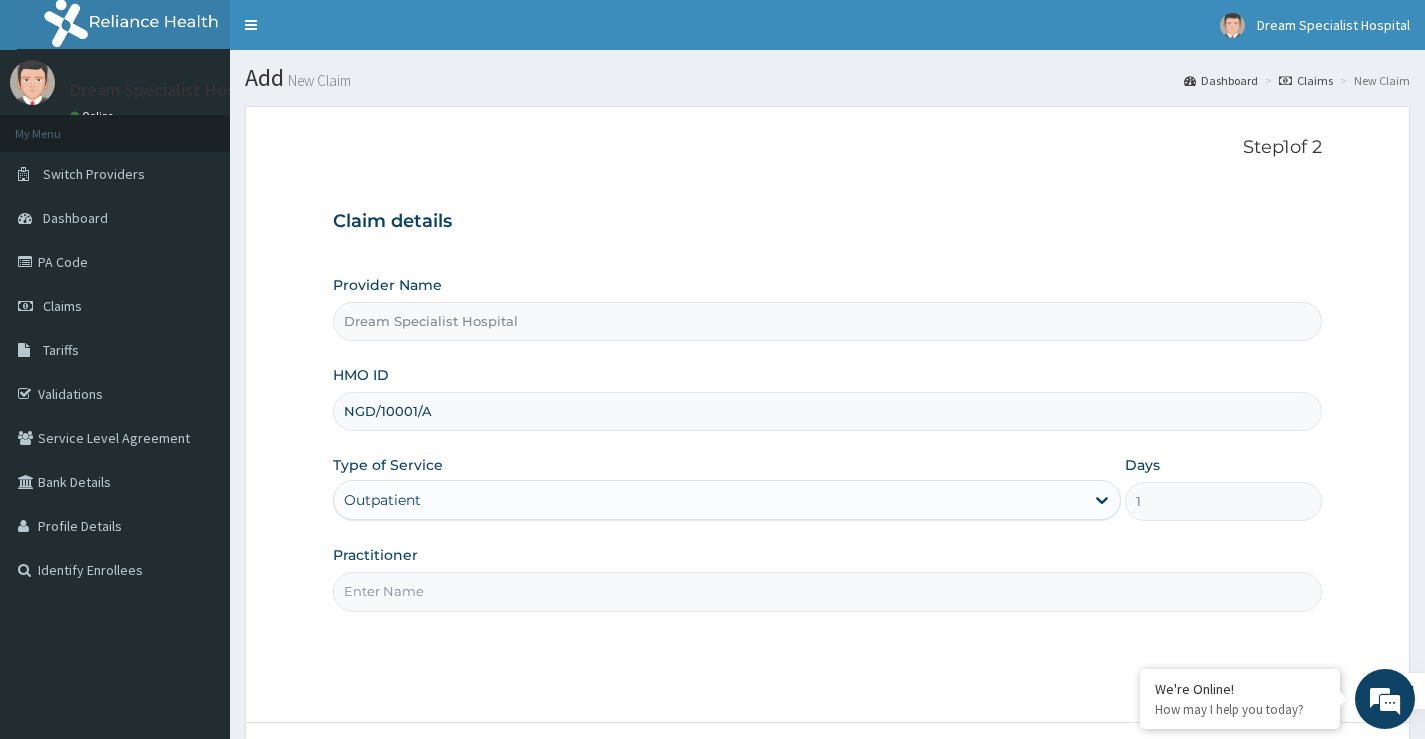 drag, startPoint x: 601, startPoint y: 579, endPoint x: 579, endPoint y: 599, distance: 29.732138 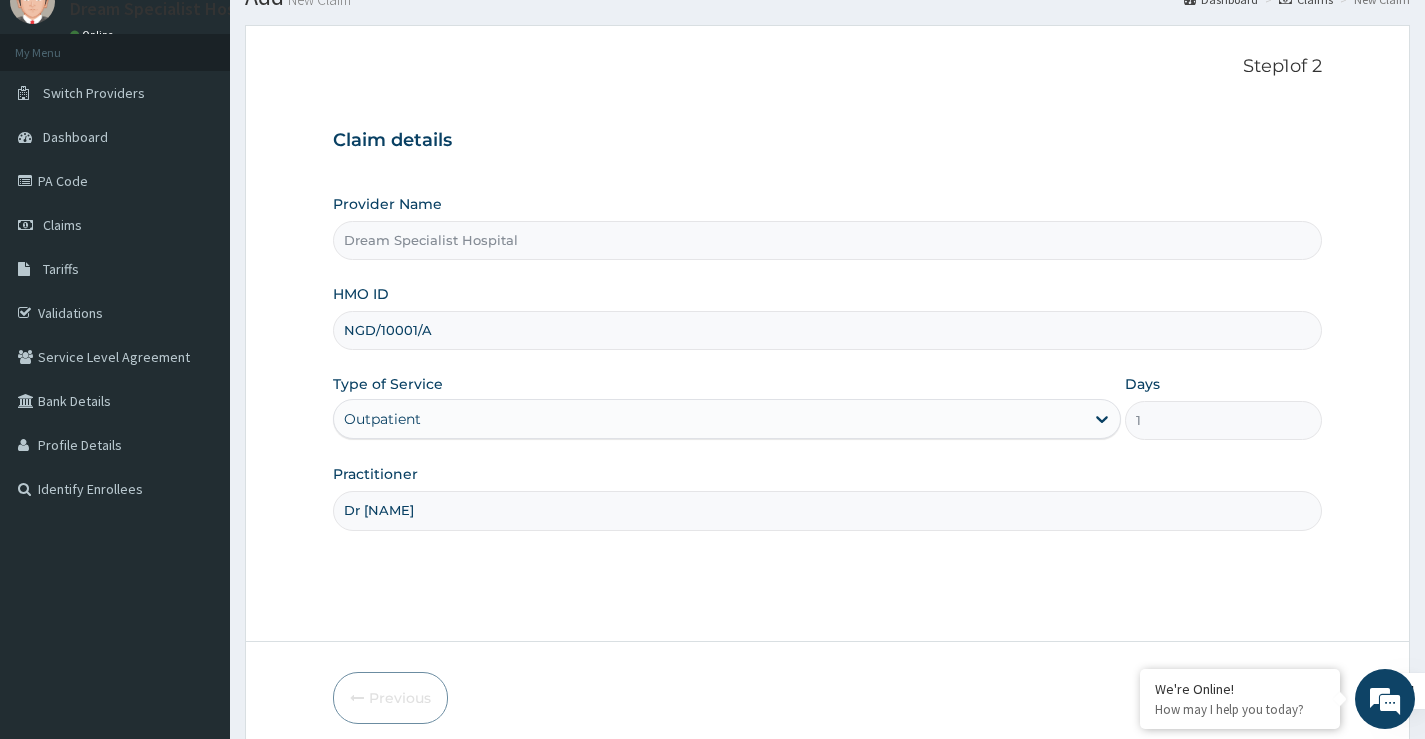scroll, scrollTop: 163, scrollLeft: 0, axis: vertical 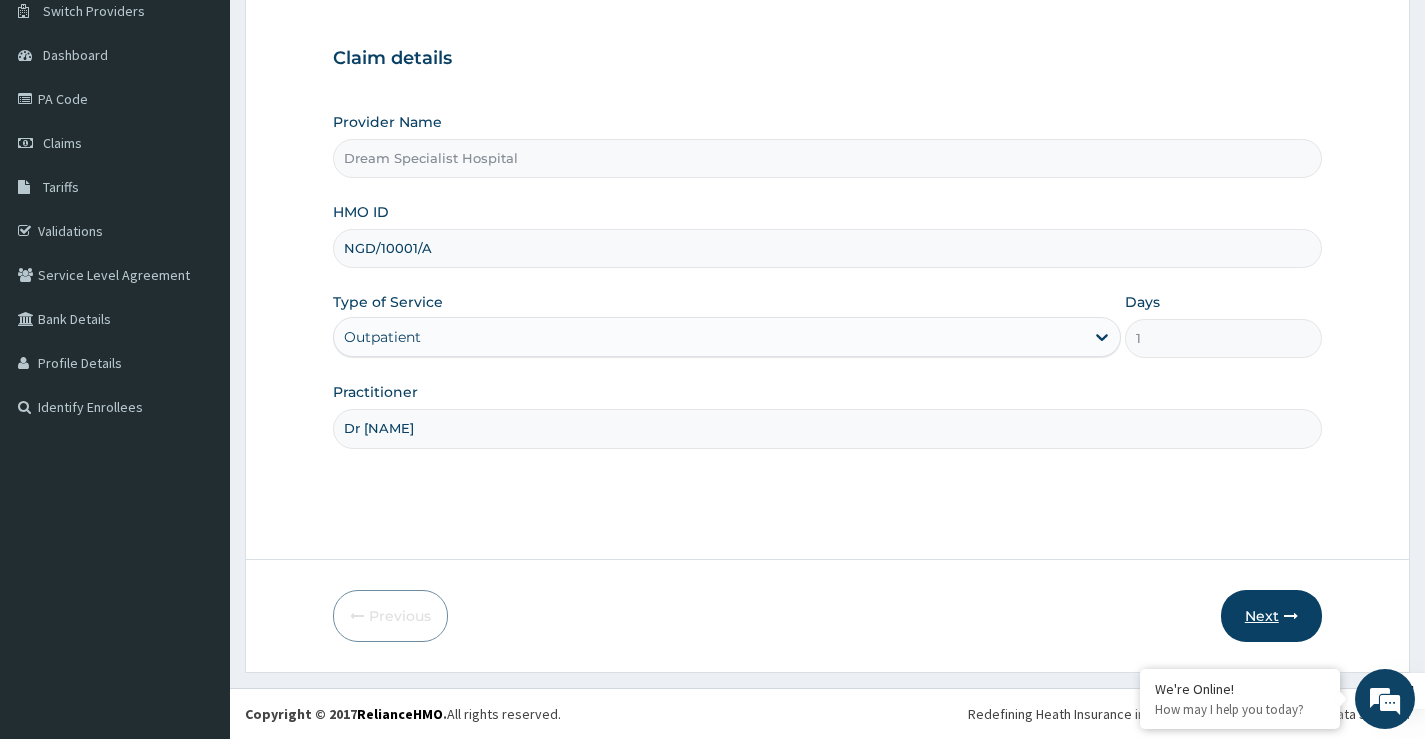 click on "Next" at bounding box center (1271, 616) 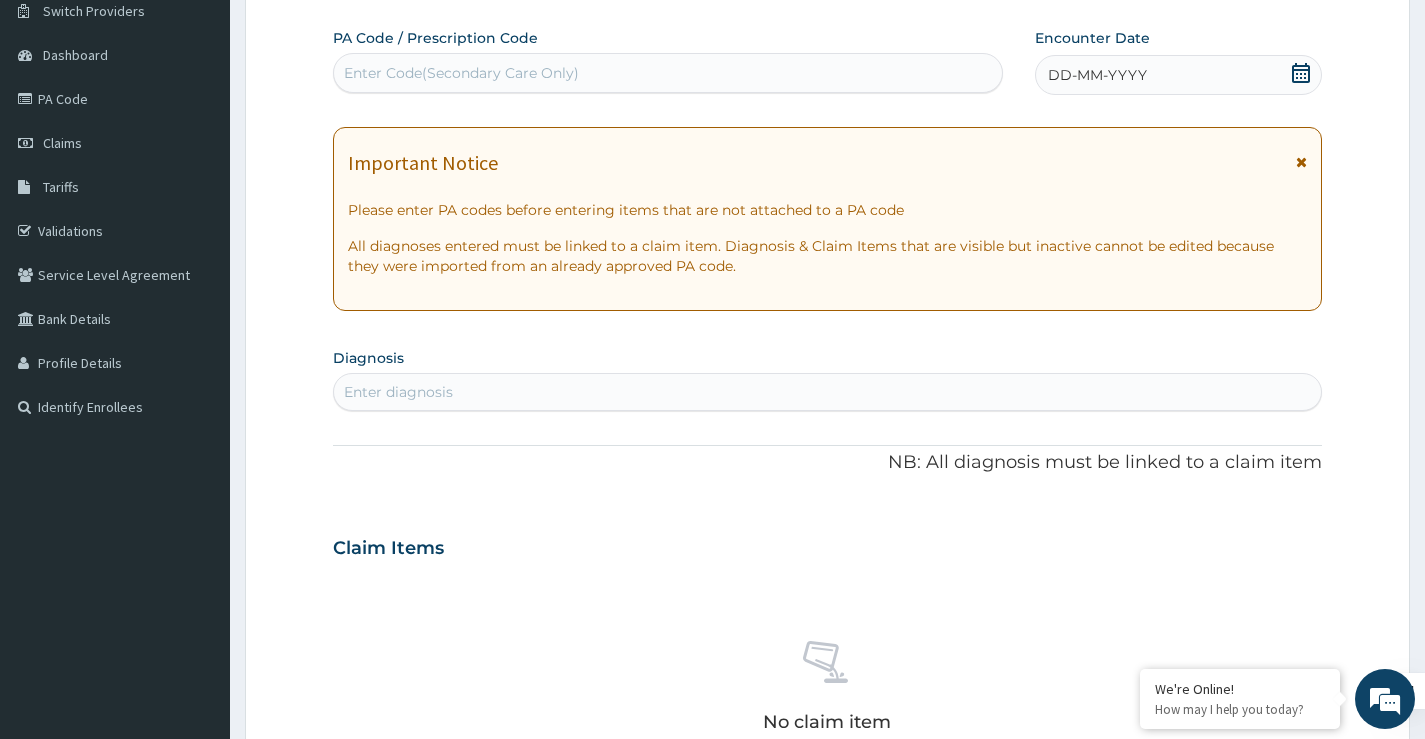 scroll, scrollTop: 0, scrollLeft: 0, axis: both 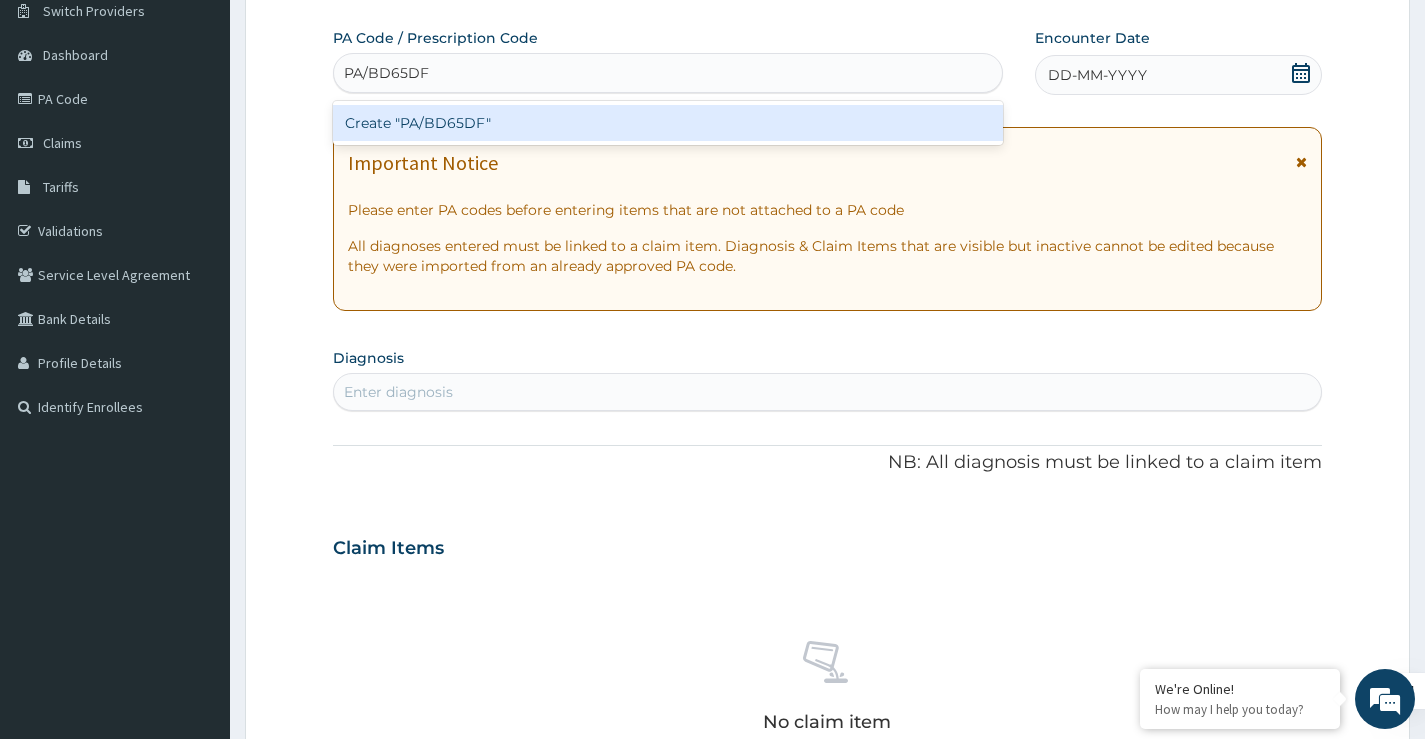 click on "Create "PA/BD65DF"" at bounding box center [668, 123] 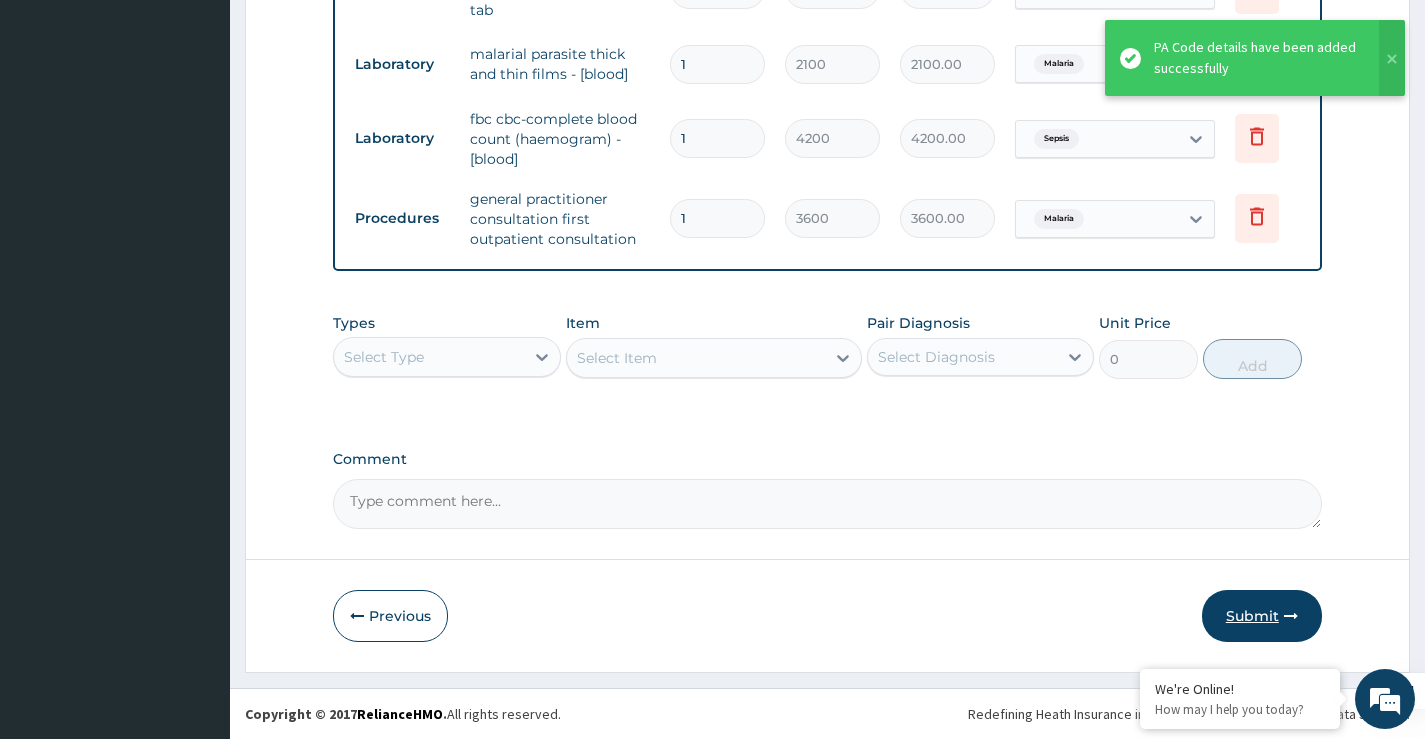 click on "Submit" at bounding box center (1262, 616) 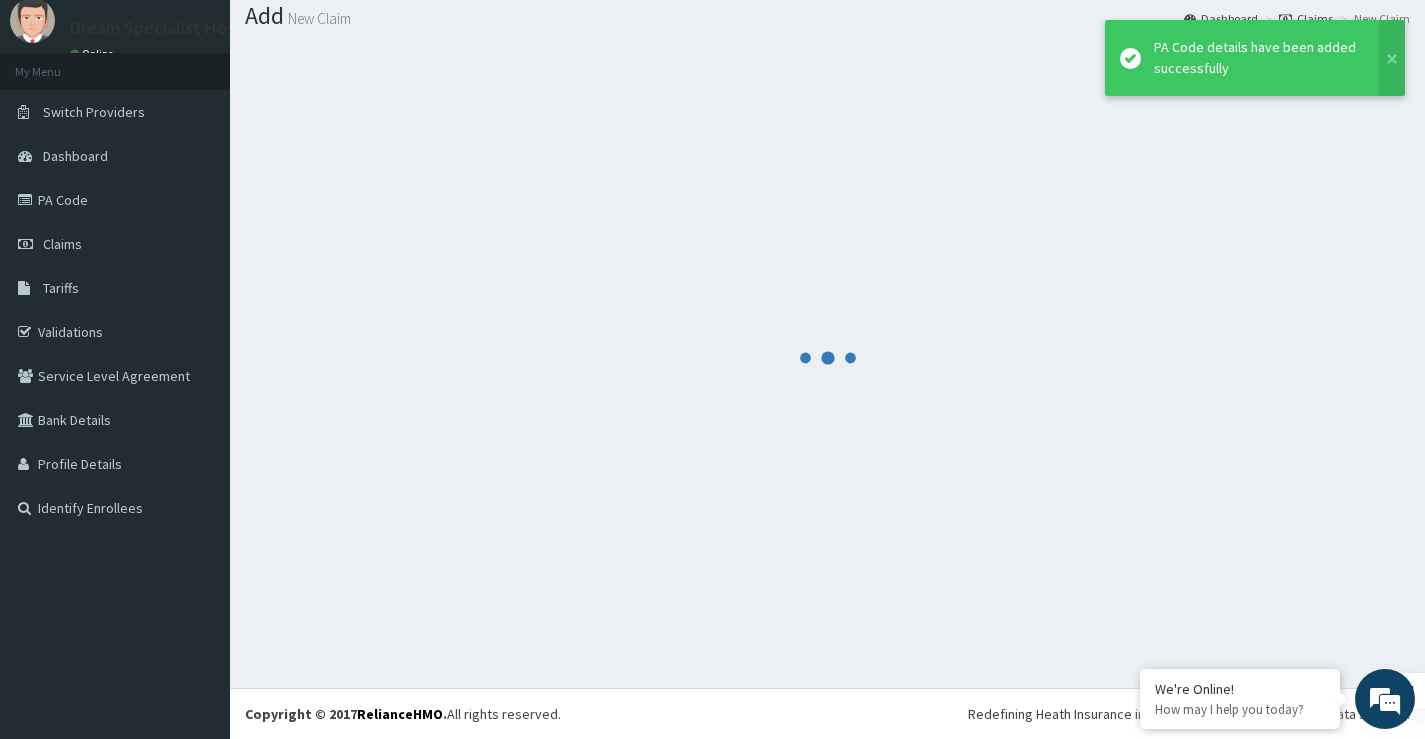scroll, scrollTop: 943, scrollLeft: 0, axis: vertical 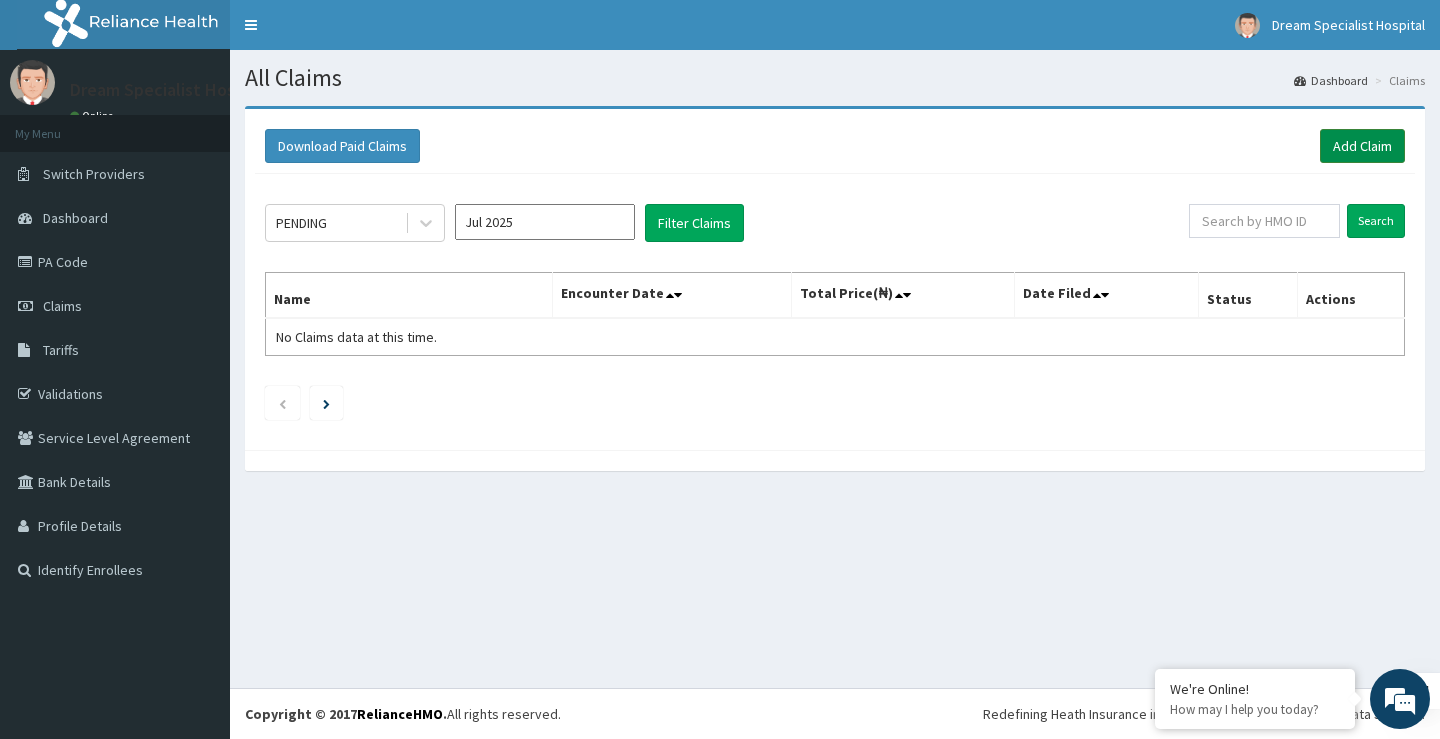 click on "Add Claim" at bounding box center (1362, 146) 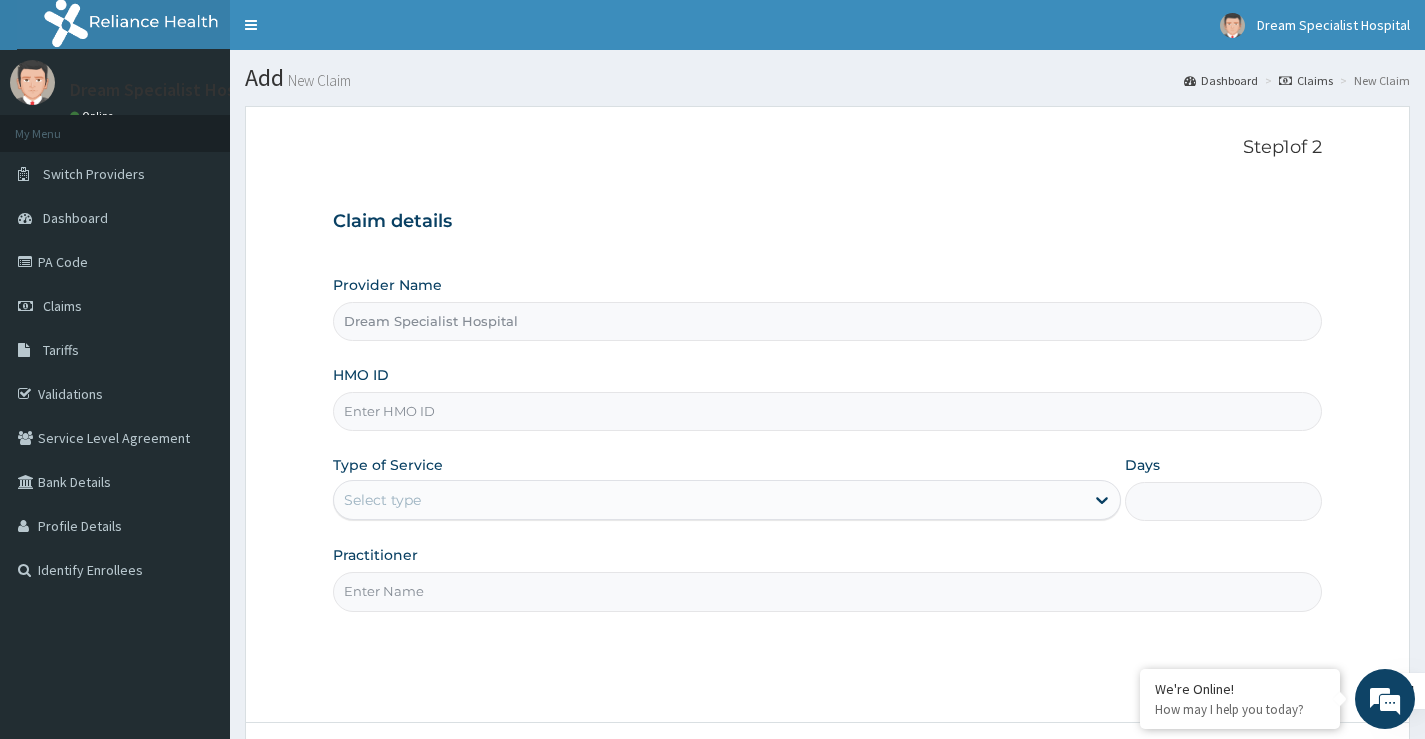 scroll, scrollTop: 0, scrollLeft: 0, axis: both 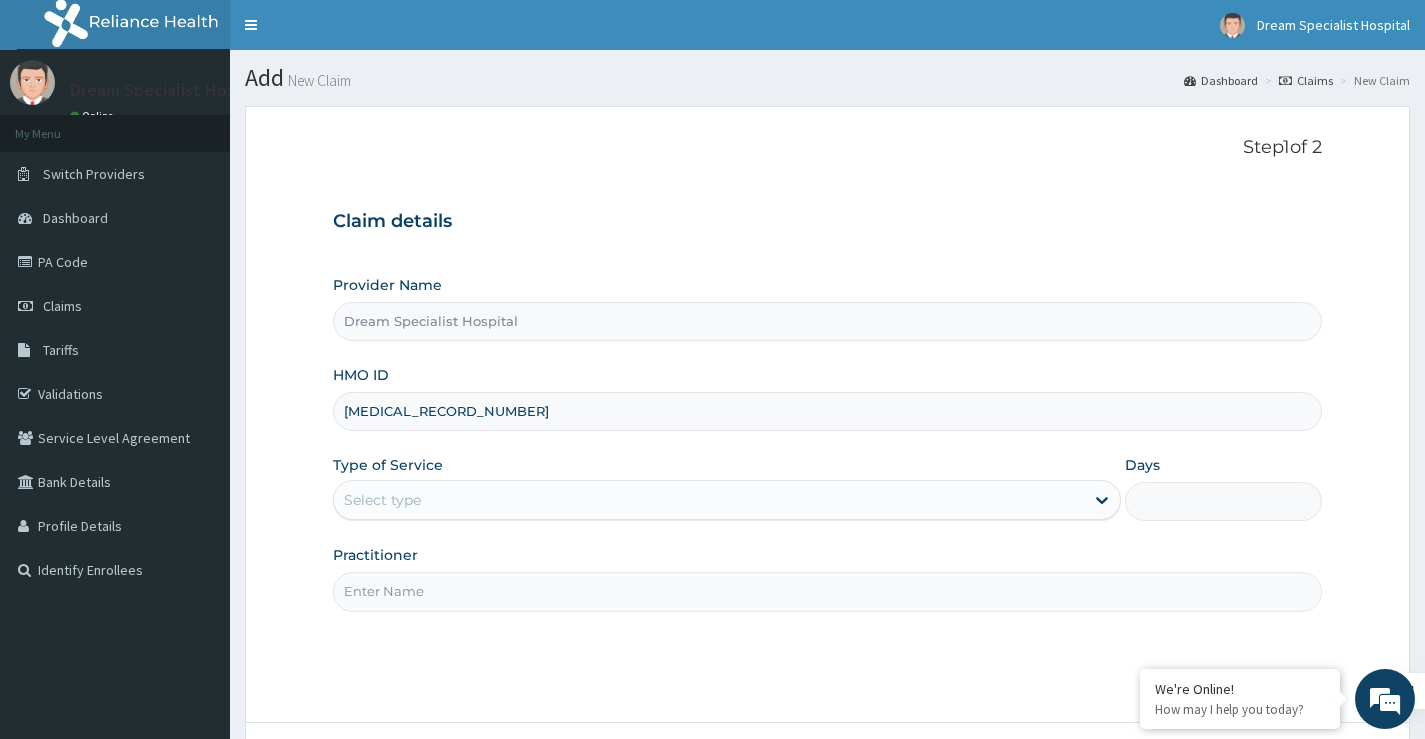 type on "AQC/10042/A" 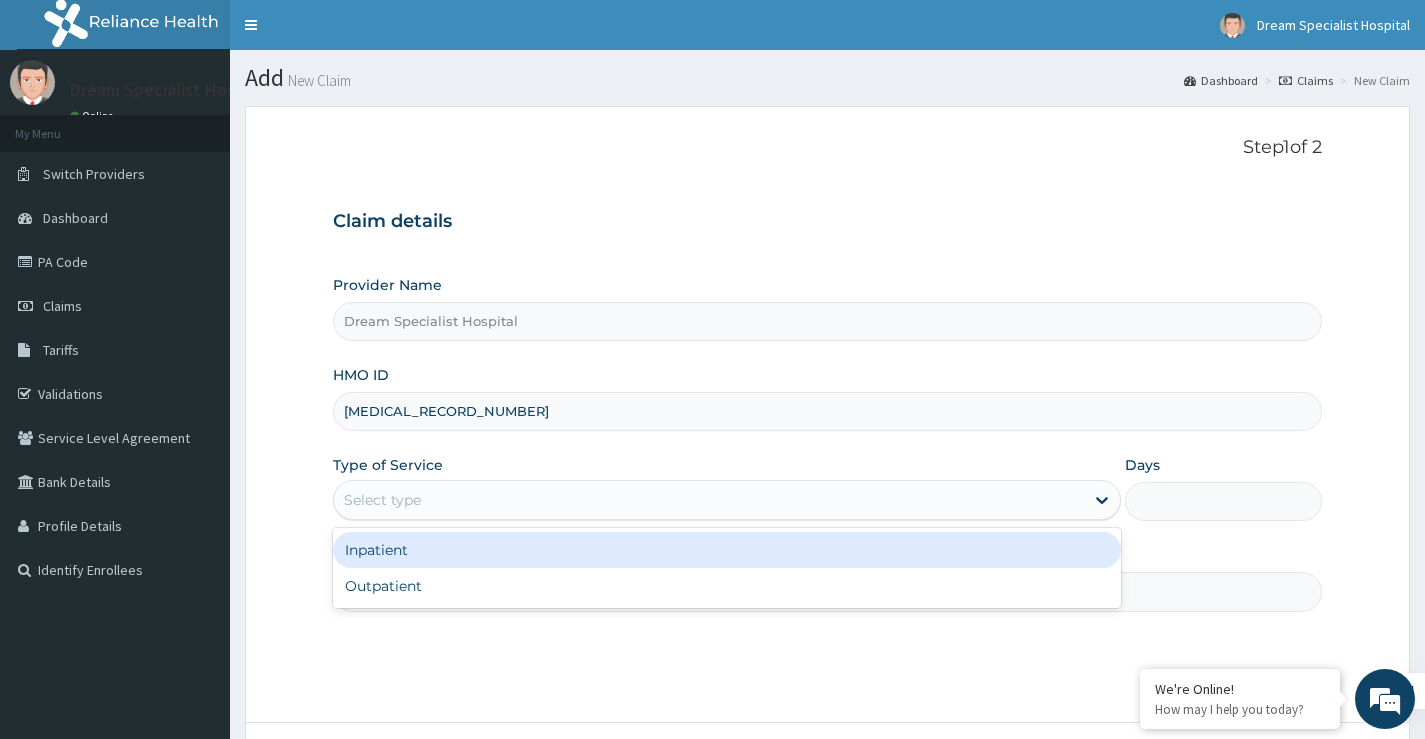 click on "Select type" at bounding box center [709, 500] 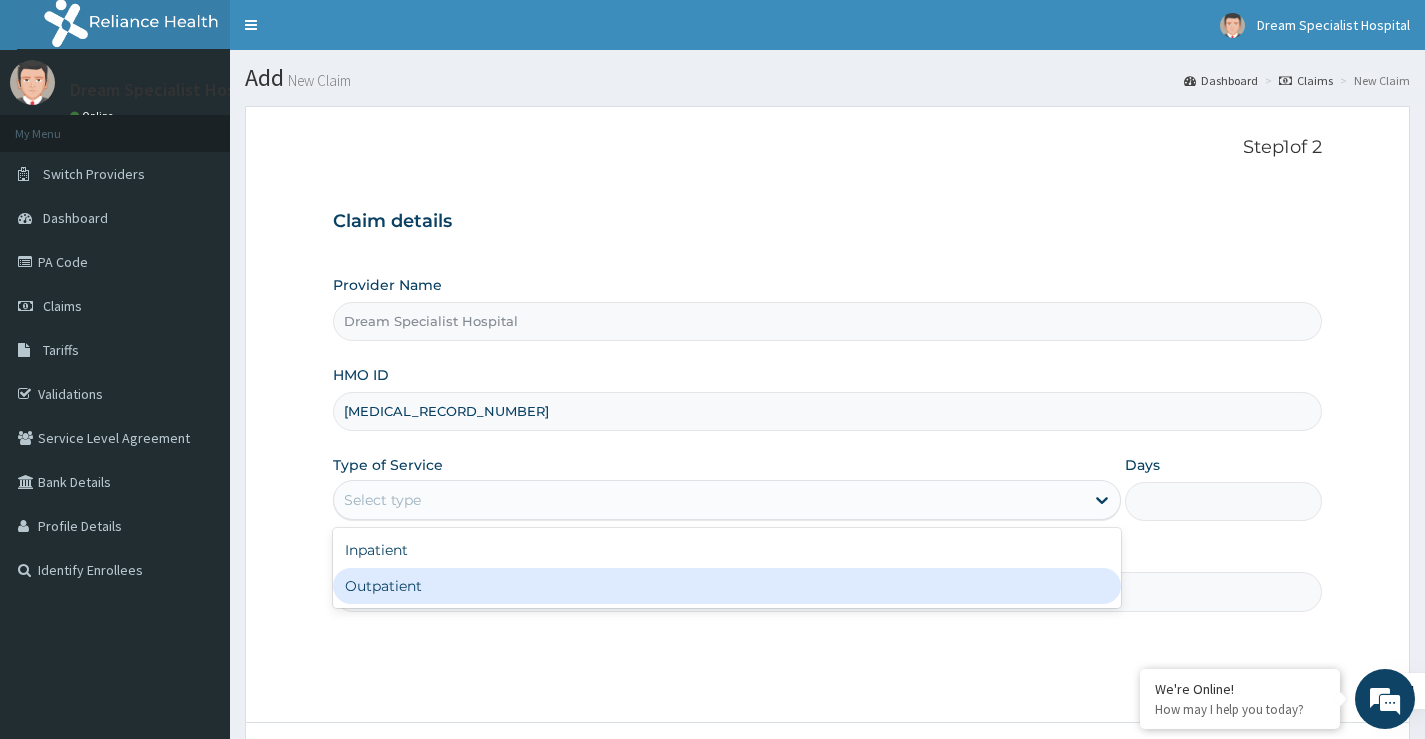 click on "Outpatient" at bounding box center (727, 586) 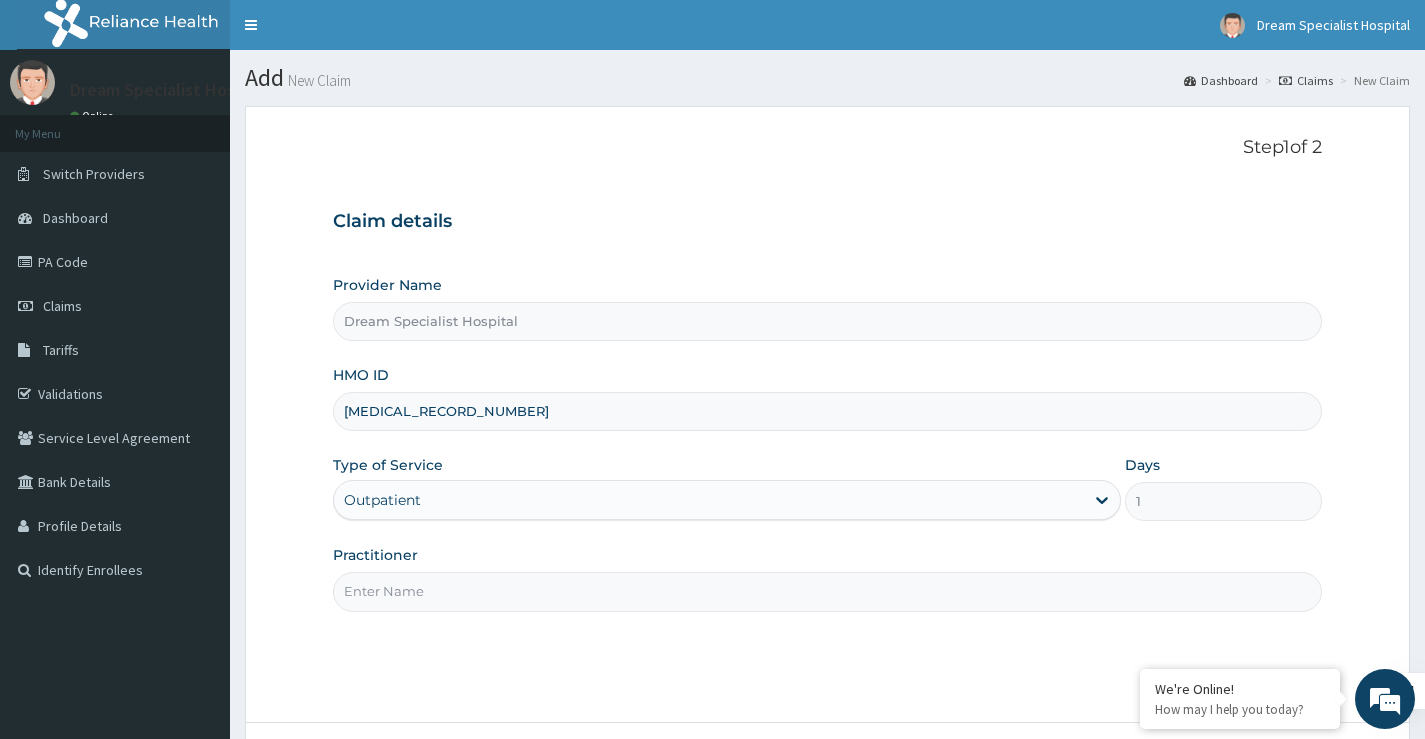click on "Outpatient" at bounding box center [709, 500] 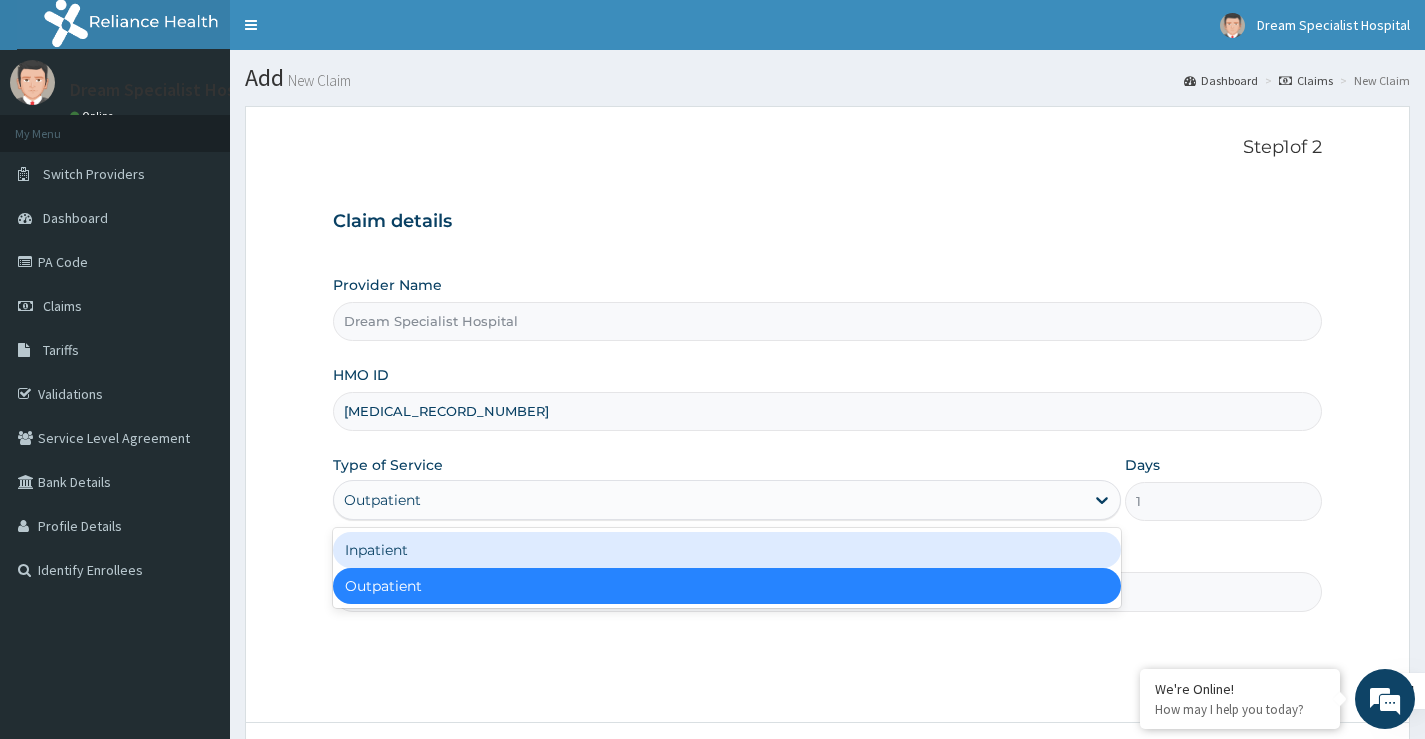 click on "Inpatient" at bounding box center [727, 550] 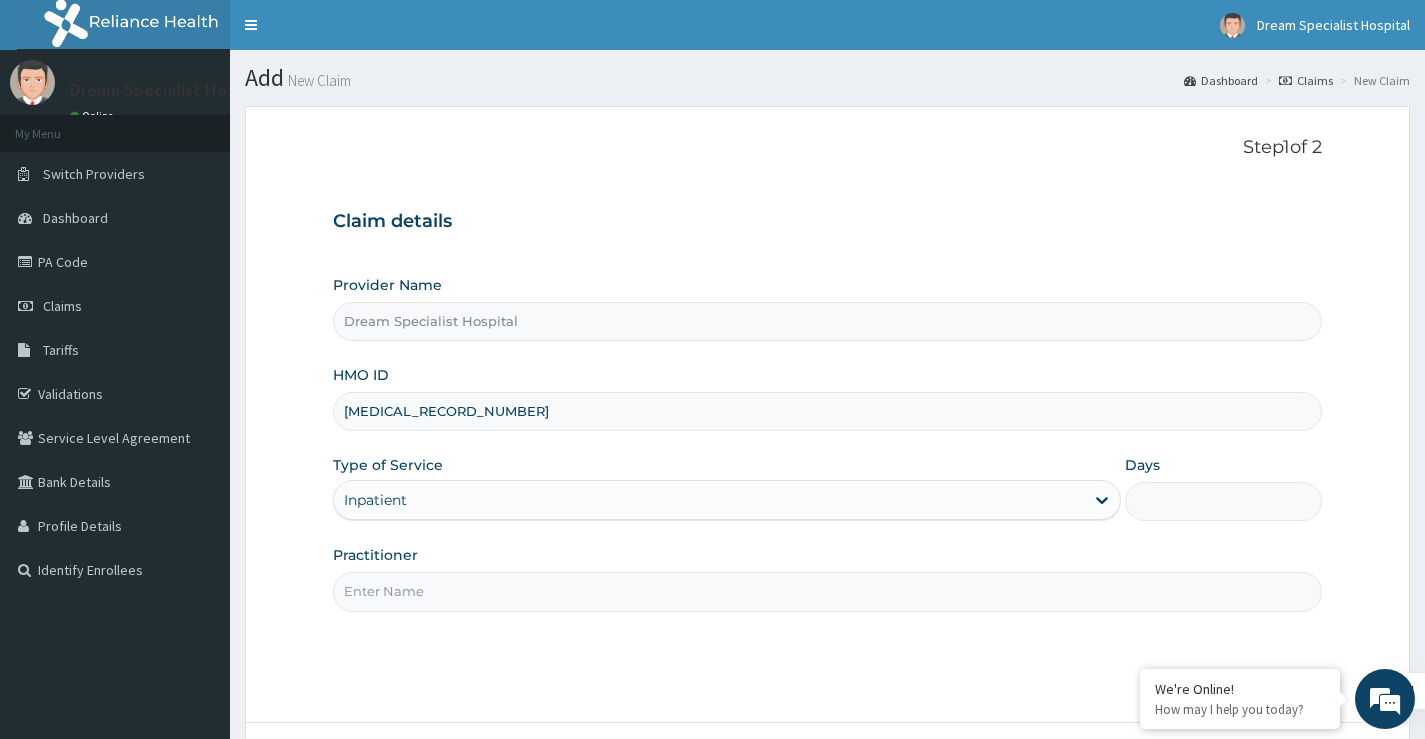 click on "Days" at bounding box center [1223, 501] 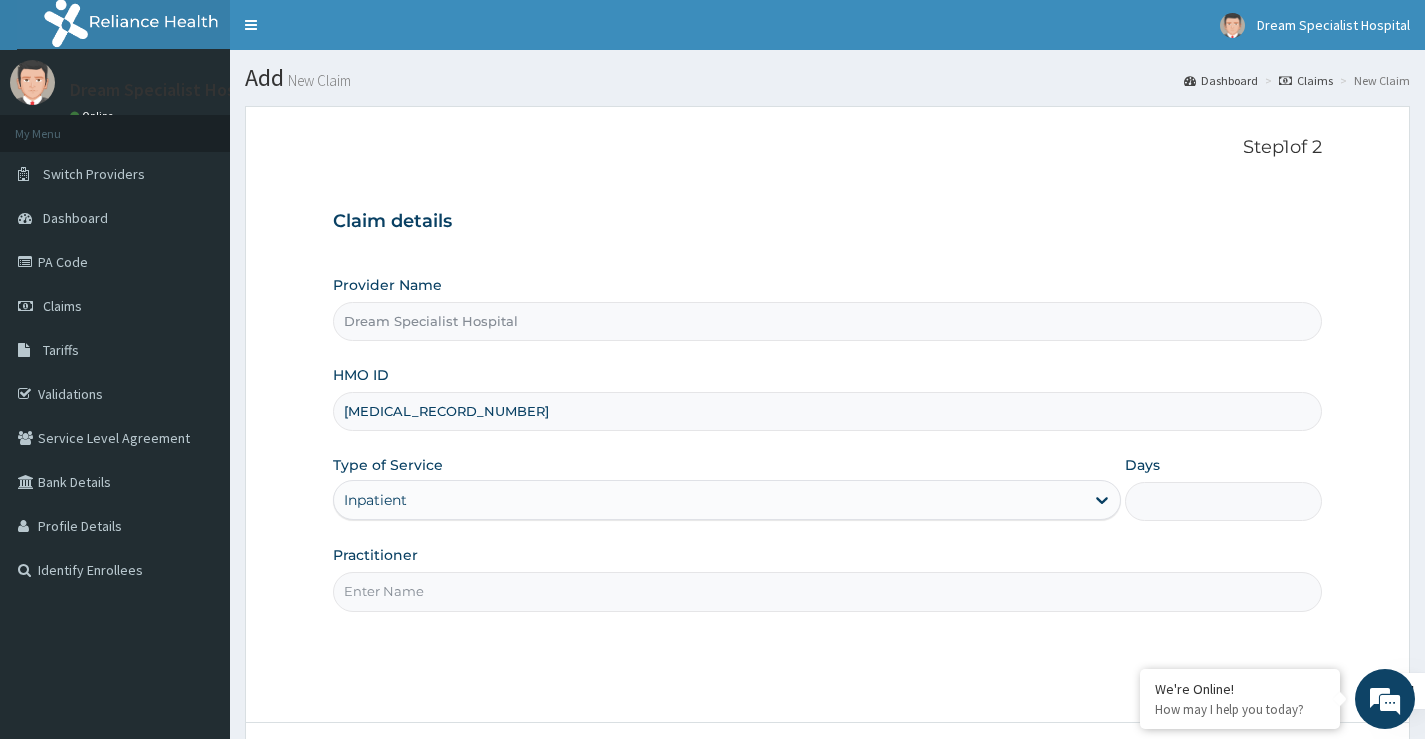 scroll, scrollTop: 0, scrollLeft: 0, axis: both 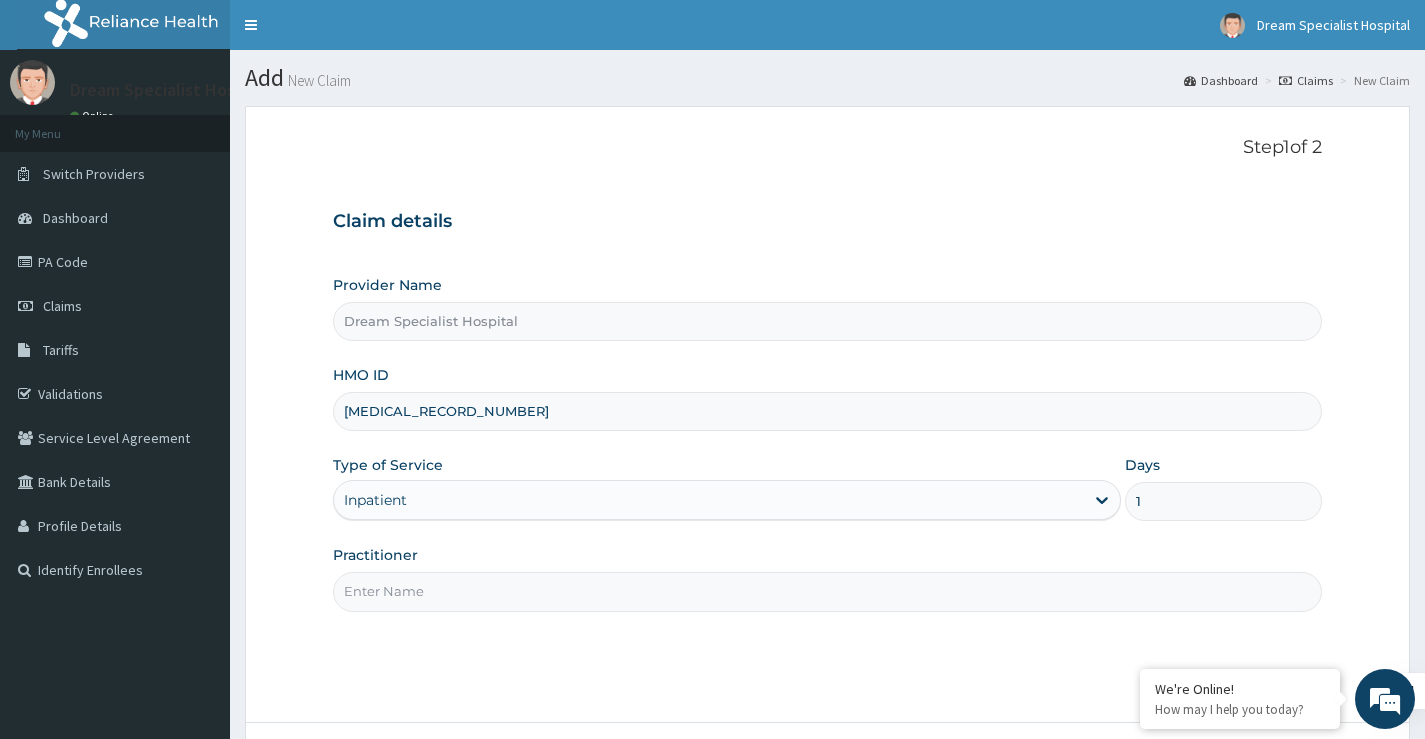 type on "1" 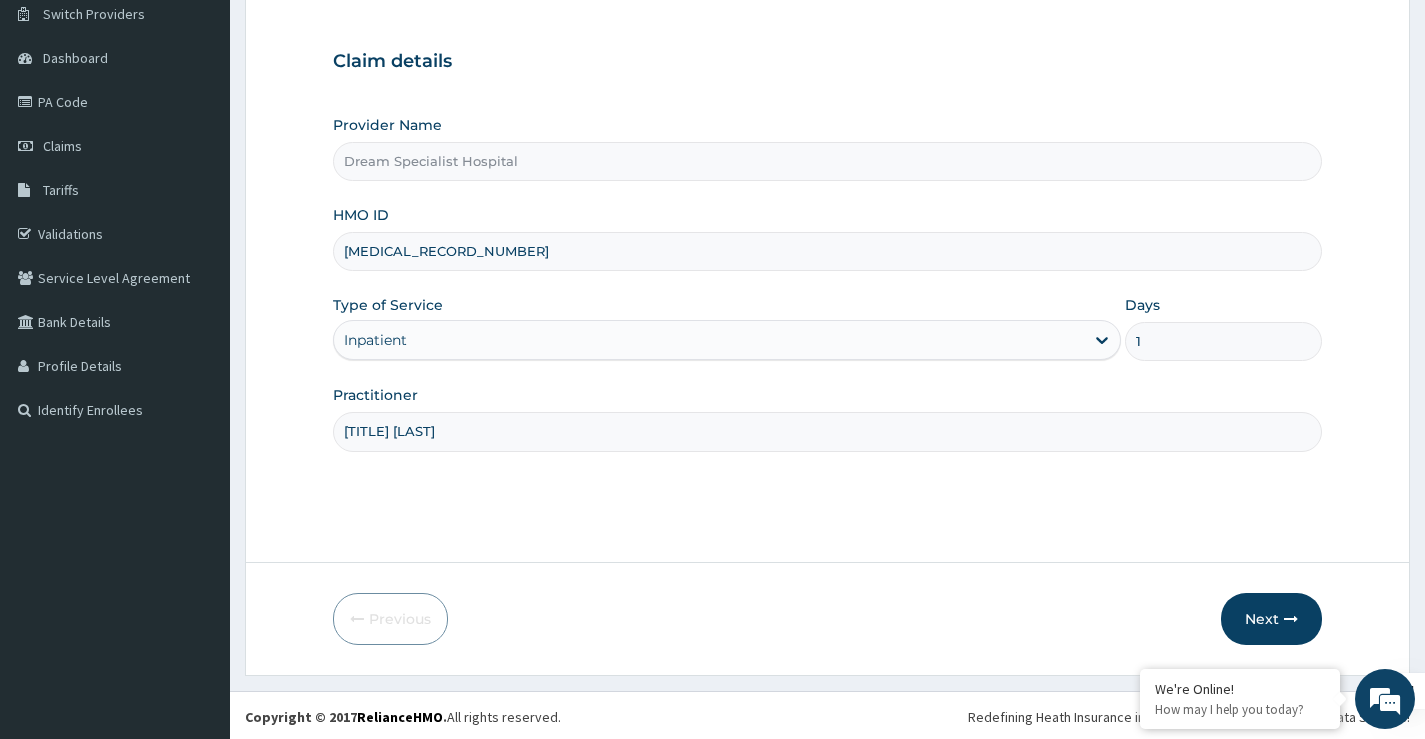 scroll, scrollTop: 163, scrollLeft: 0, axis: vertical 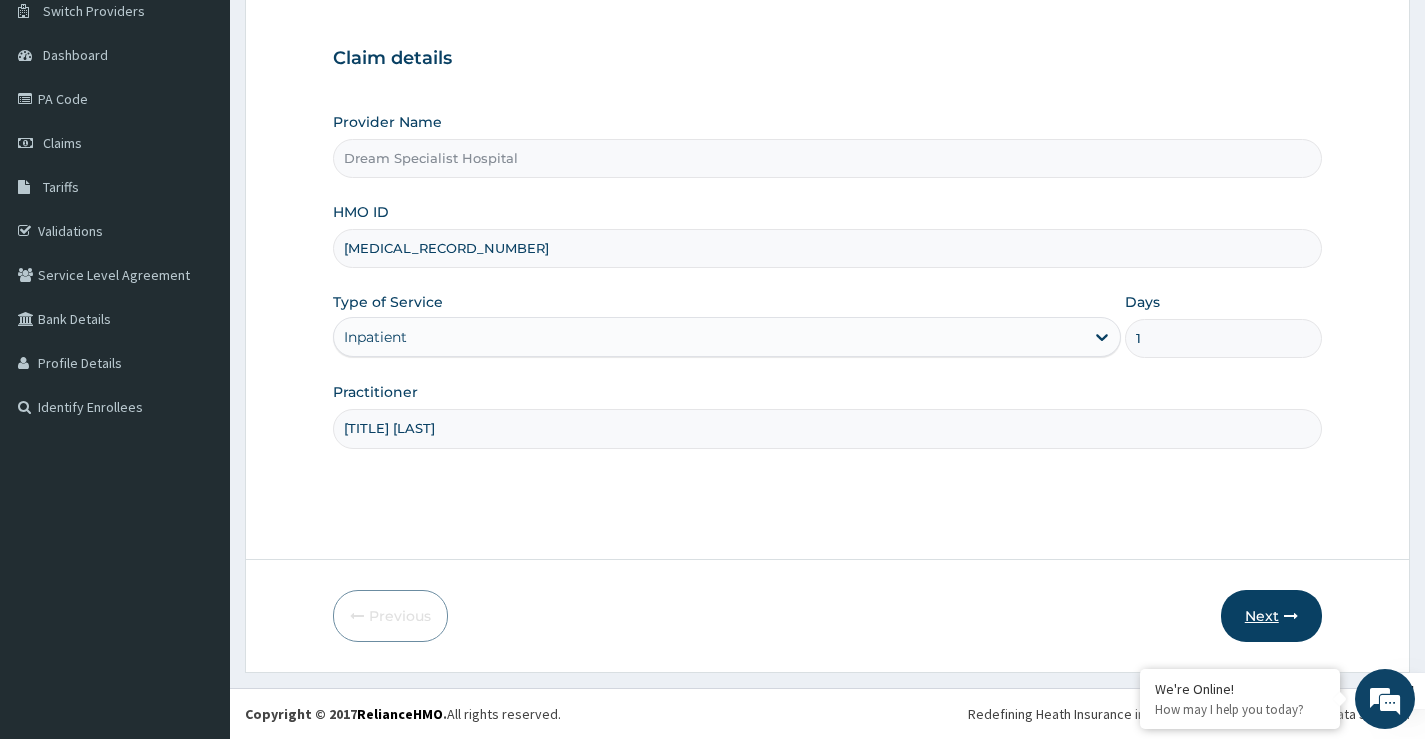 click on "Next" at bounding box center [1271, 616] 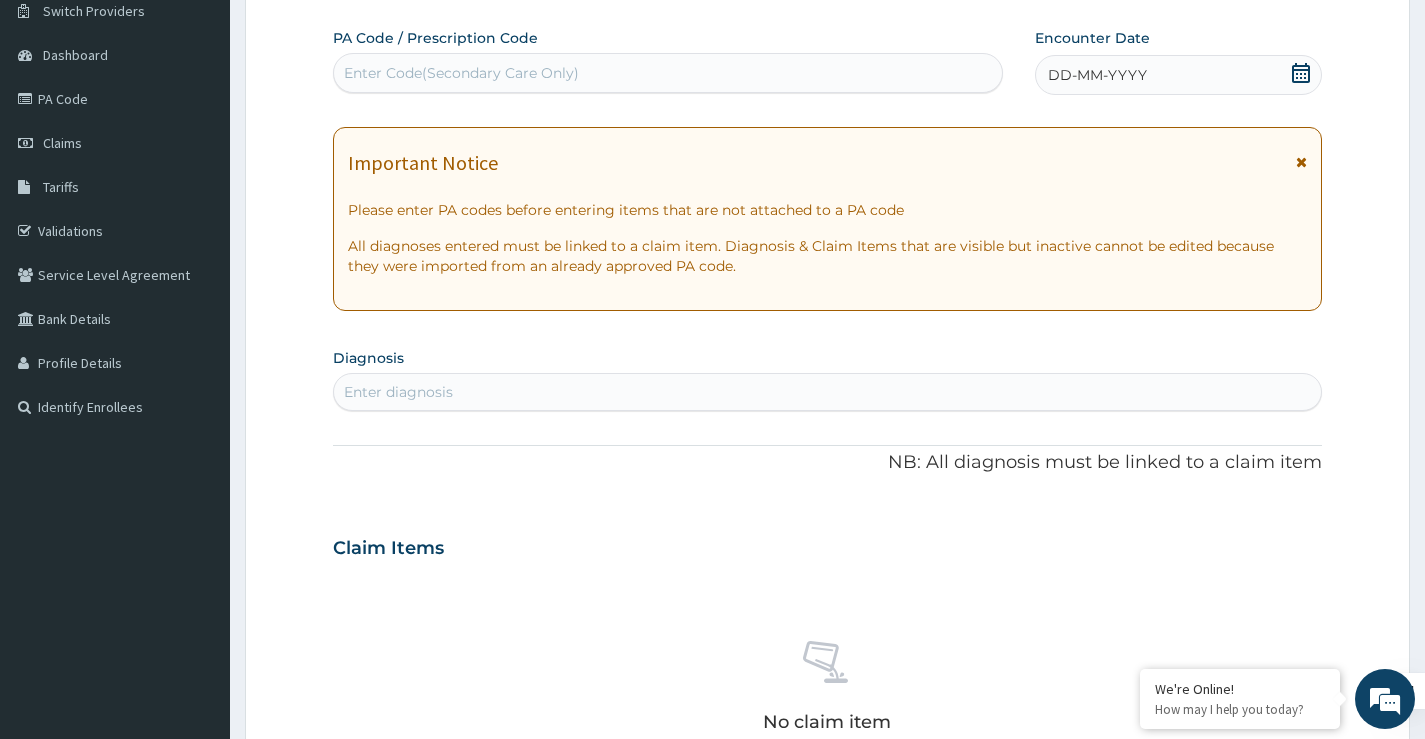 click on "Enter Code(Secondary Care Only)" at bounding box center [461, 73] 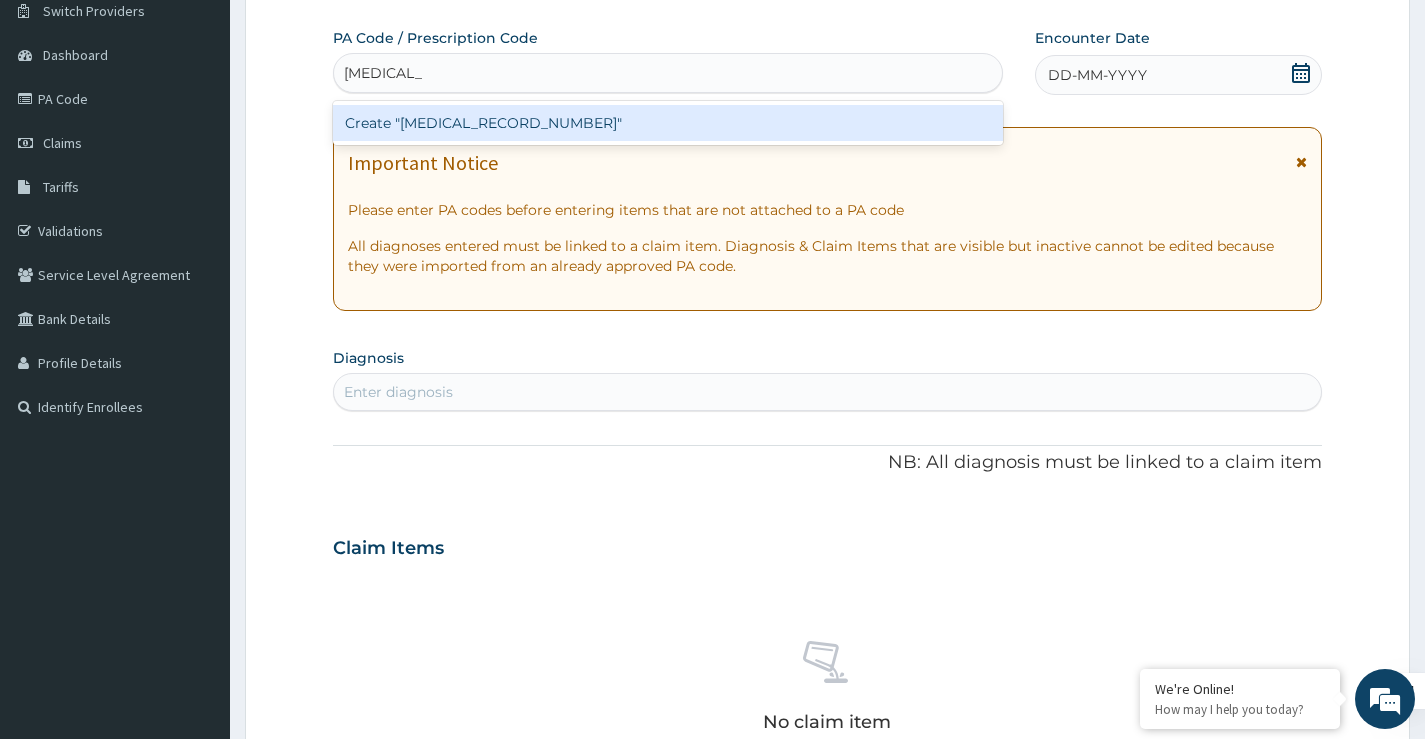 click on "Create "PA/41B66B"" at bounding box center (668, 123) 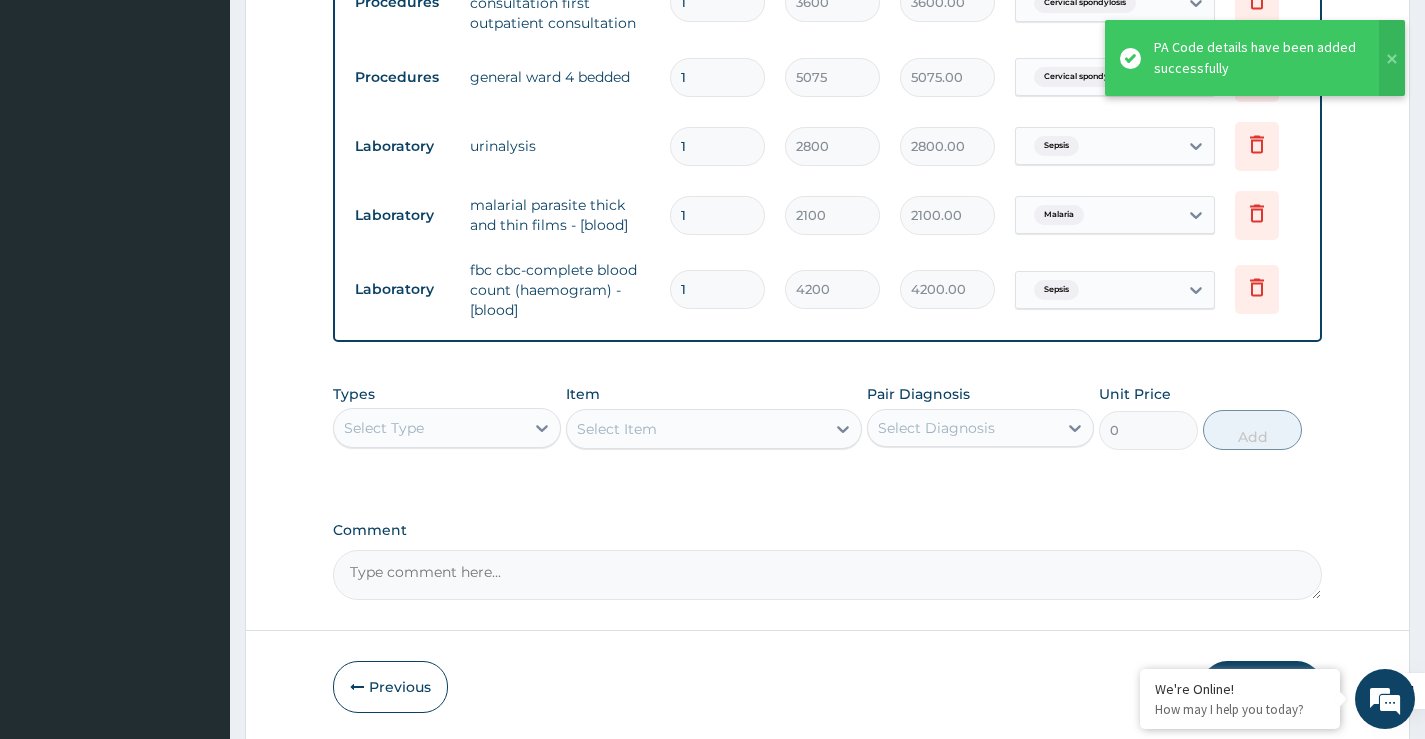 scroll, scrollTop: 921, scrollLeft: 0, axis: vertical 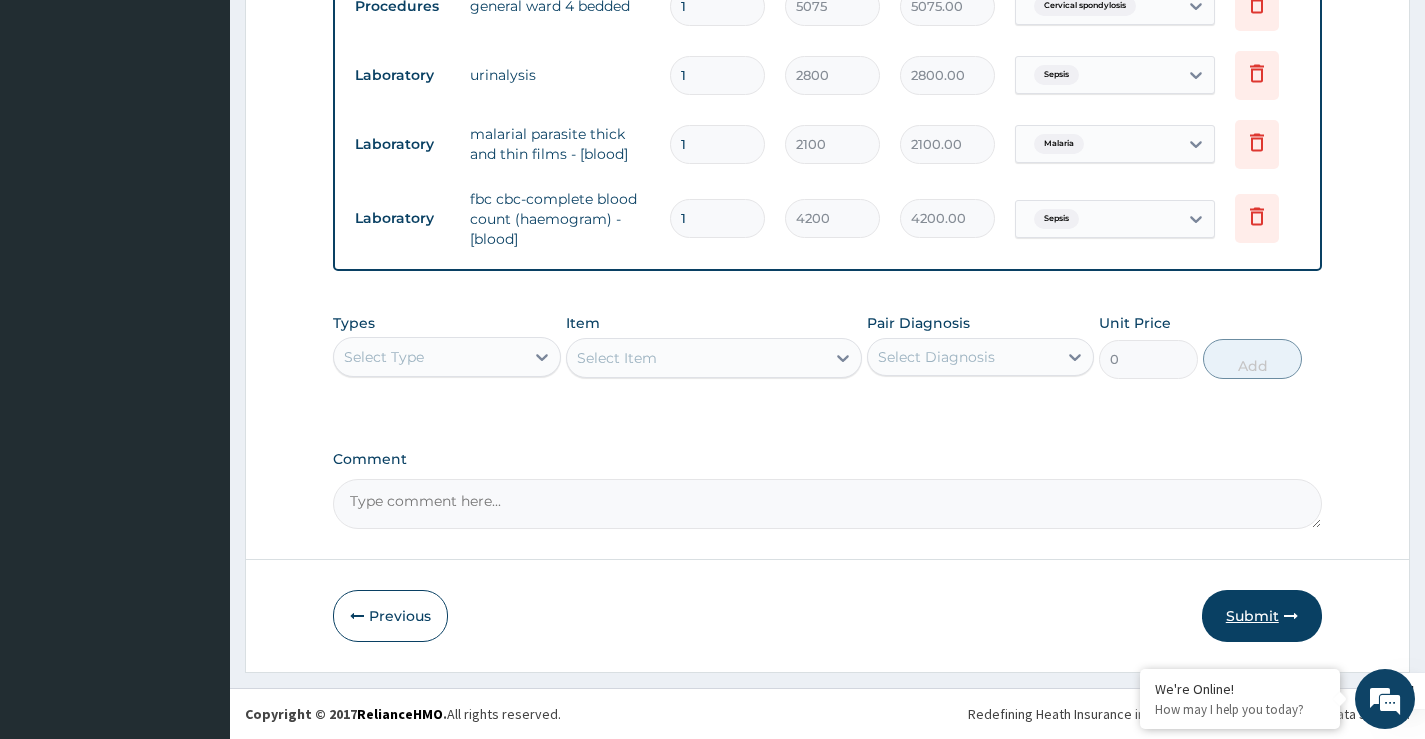 click on "Submit" at bounding box center [1262, 616] 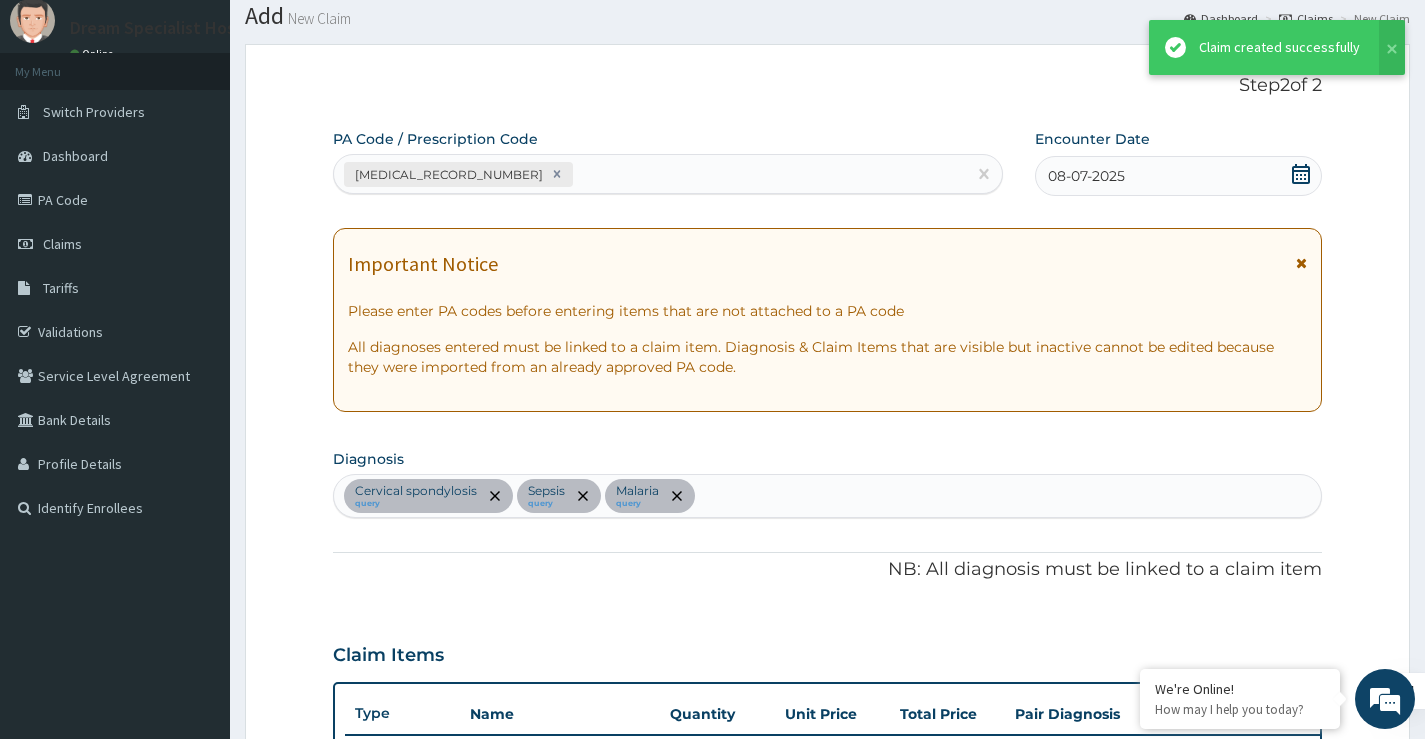 scroll, scrollTop: 921, scrollLeft: 0, axis: vertical 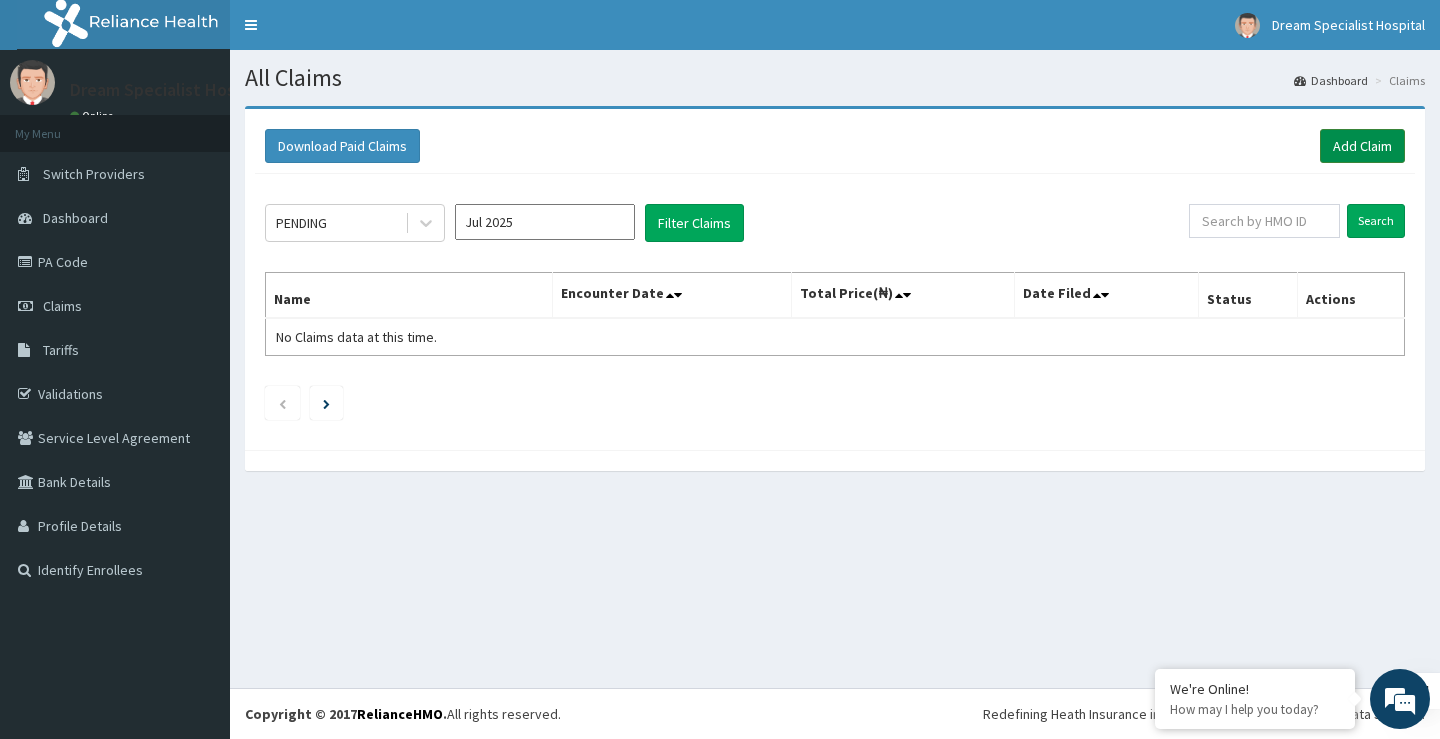 click on "Add Claim" at bounding box center (1362, 146) 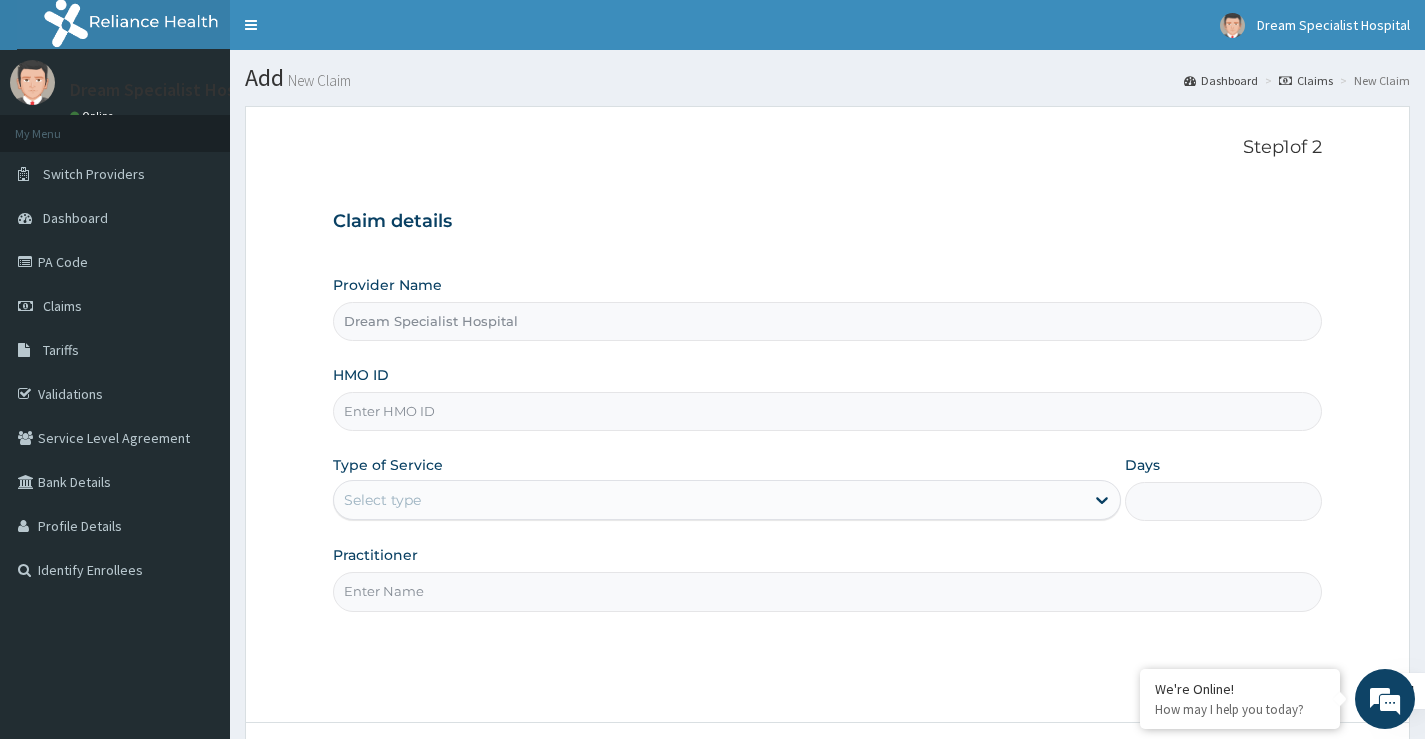 scroll, scrollTop: 0, scrollLeft: 0, axis: both 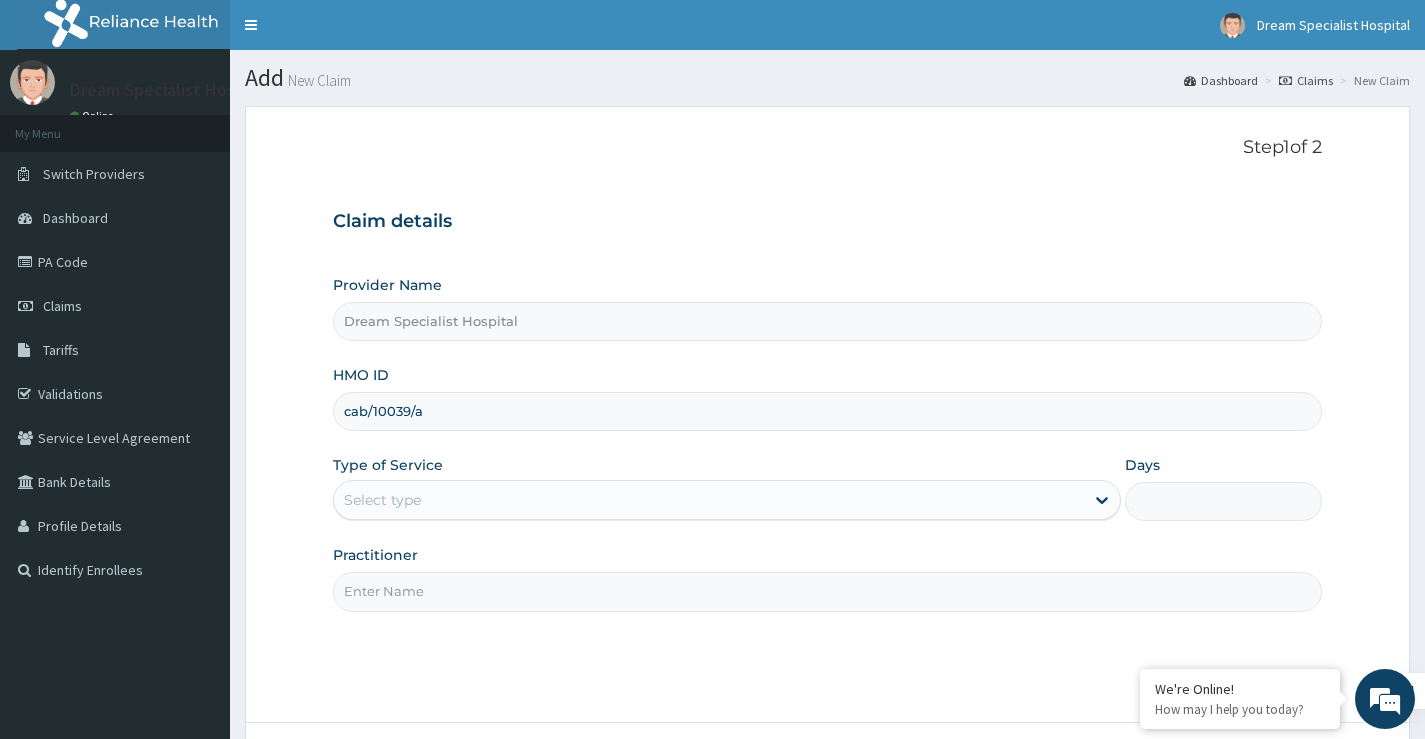type on "cab/10039/a" 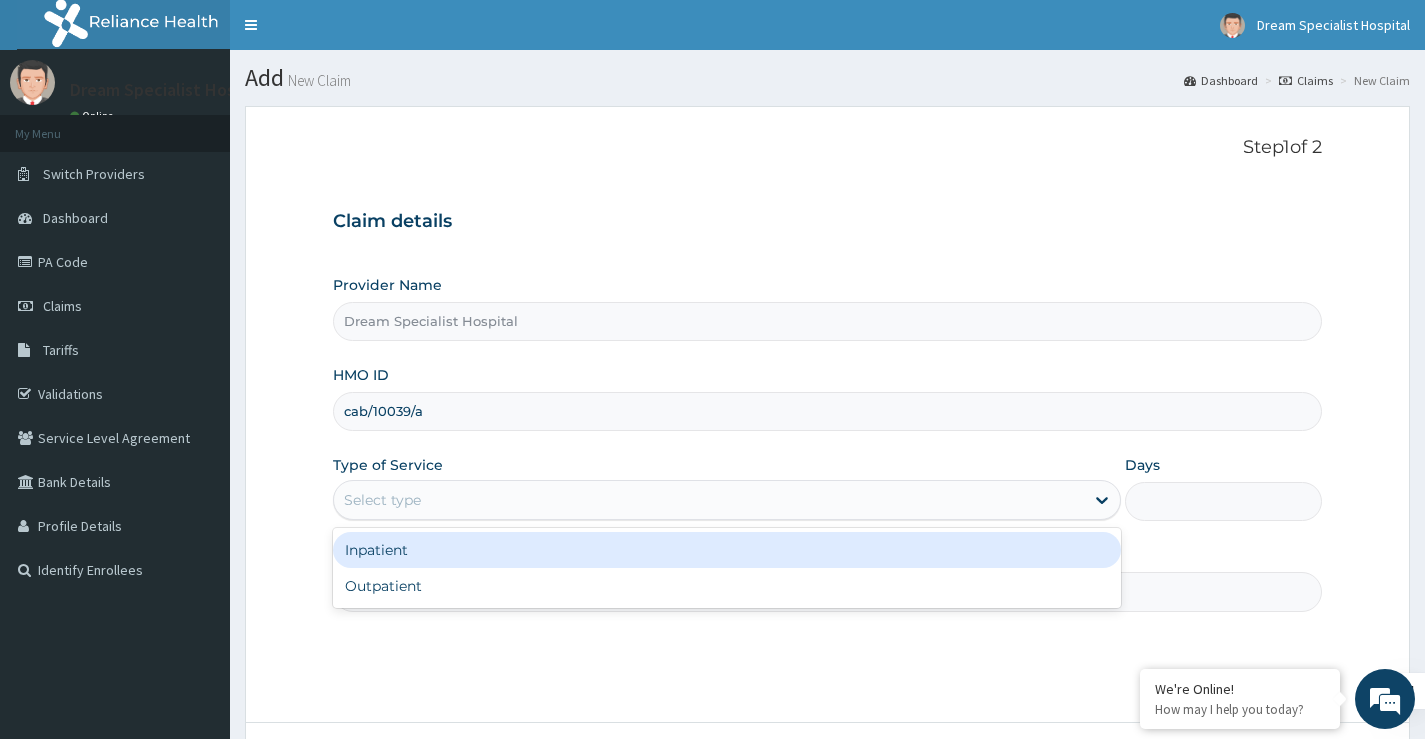 click on "Select type" at bounding box center [382, 500] 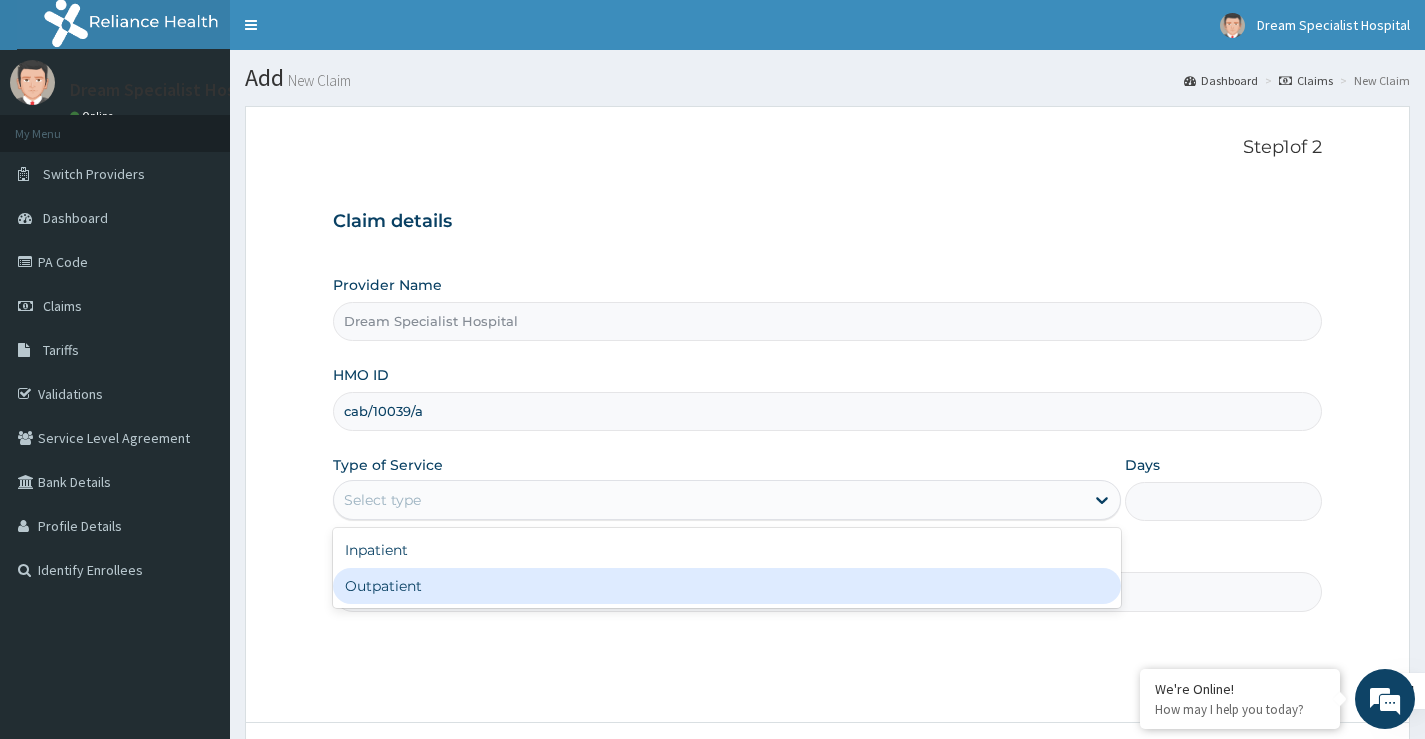 drag, startPoint x: 407, startPoint y: 583, endPoint x: 566, endPoint y: 569, distance: 159.61516 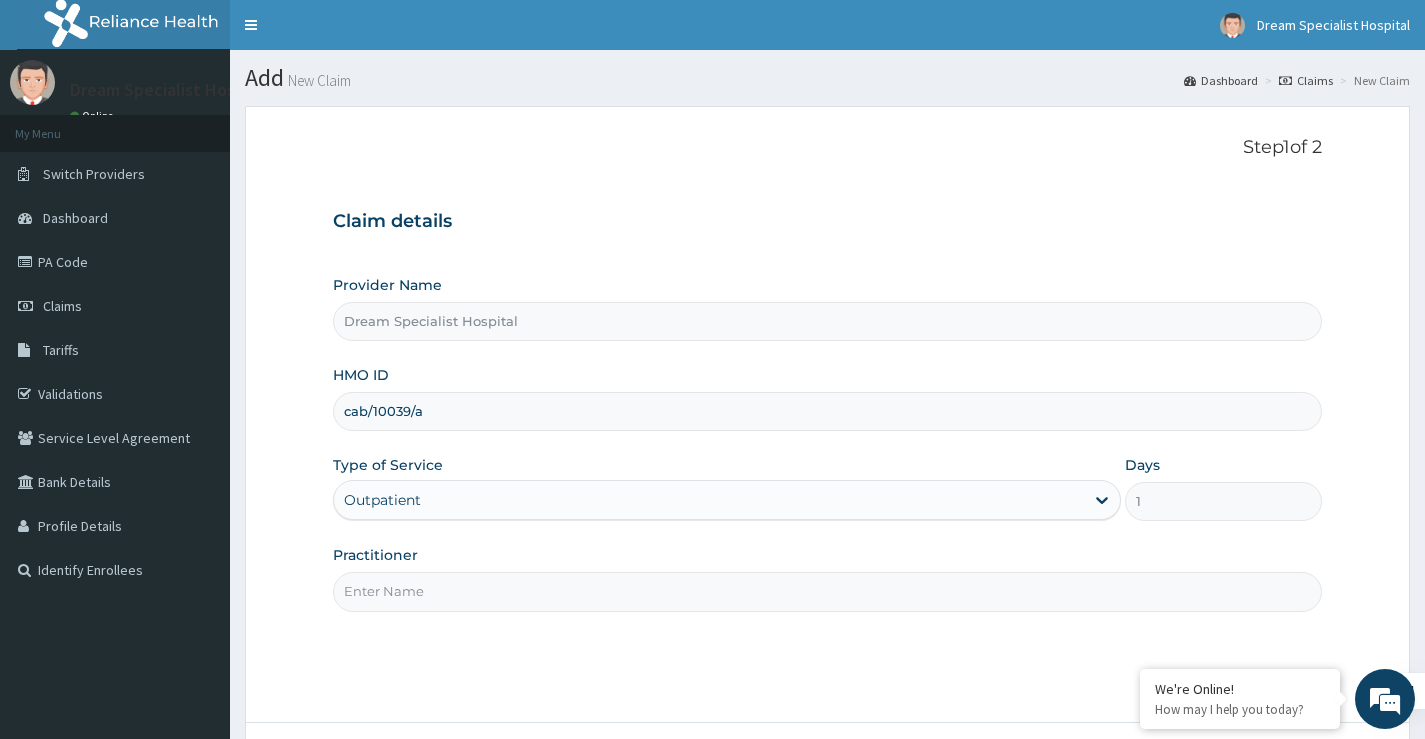 click on "Outpatient" at bounding box center (709, 500) 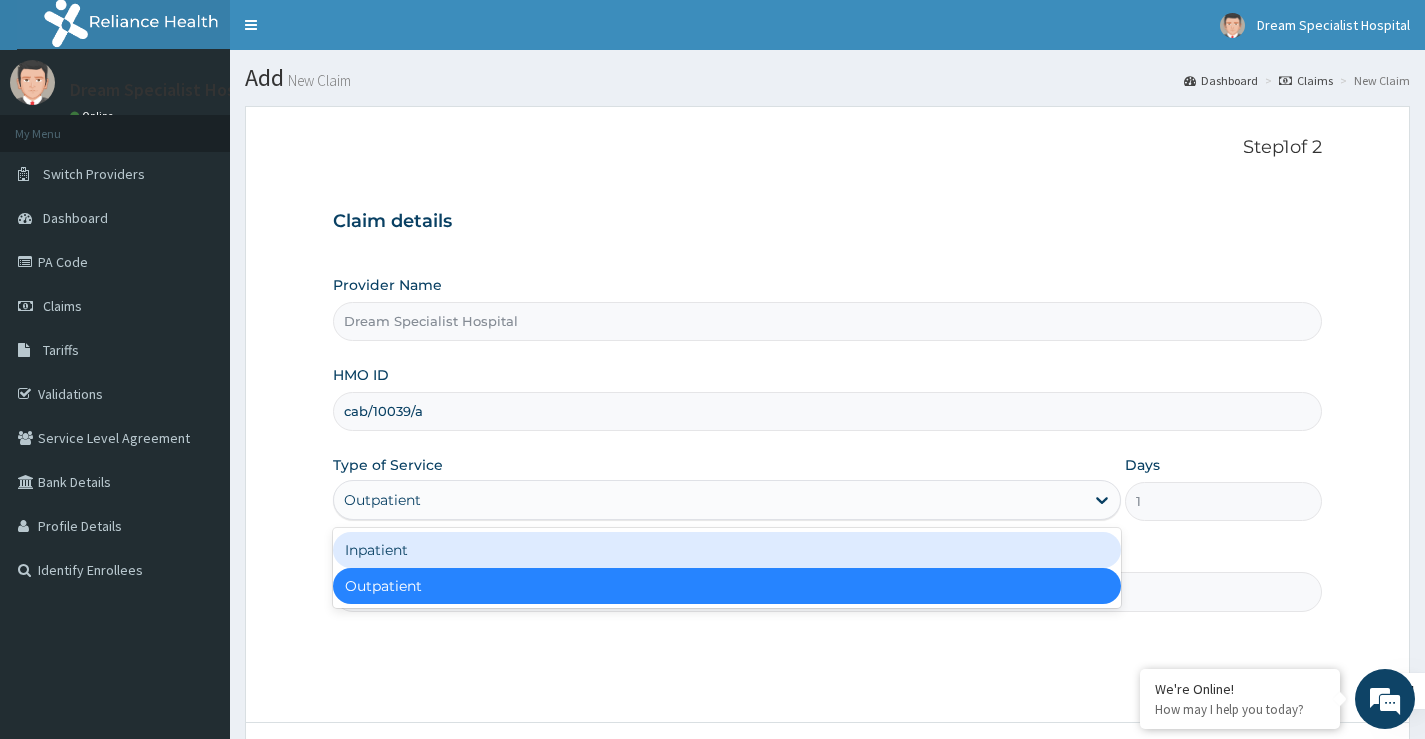 drag, startPoint x: 425, startPoint y: 549, endPoint x: 823, endPoint y: 531, distance: 398.40683 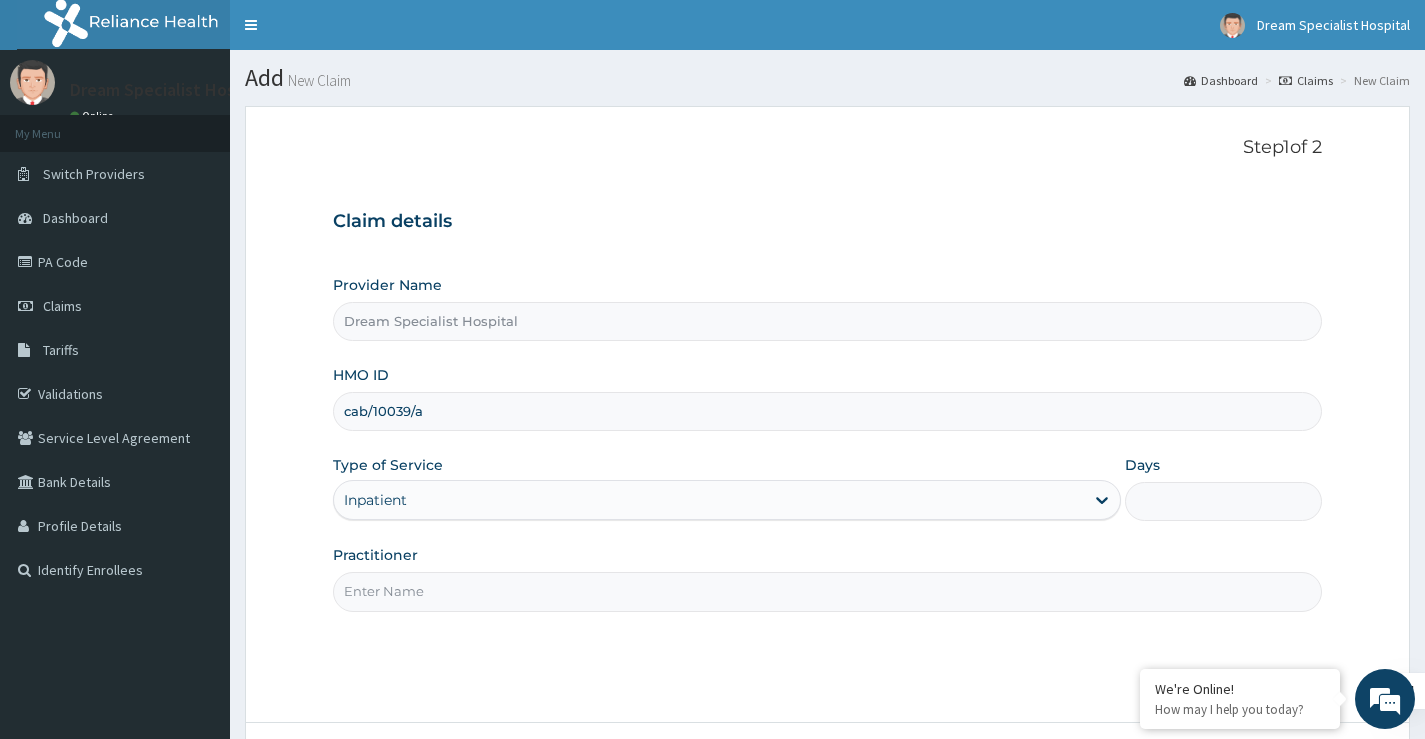 scroll, scrollTop: 0, scrollLeft: 0, axis: both 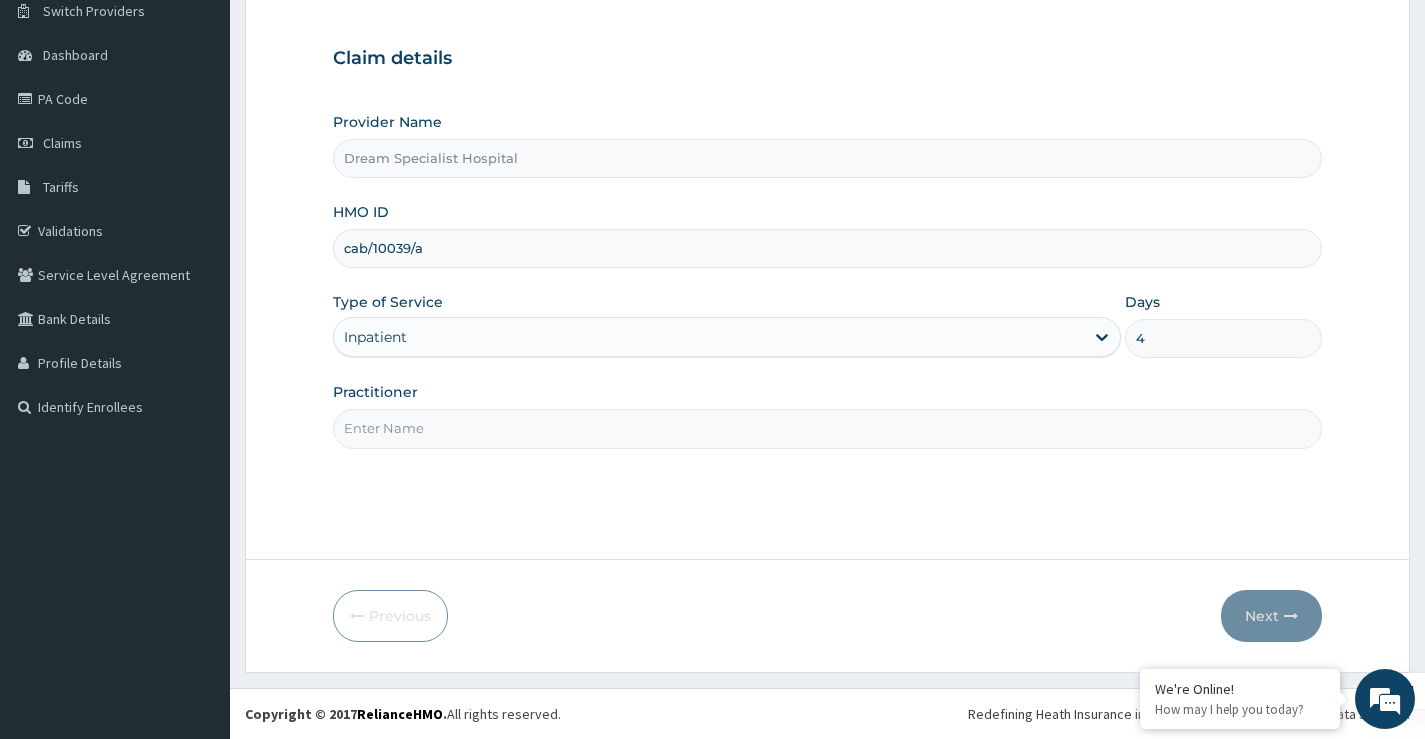 type on "4" 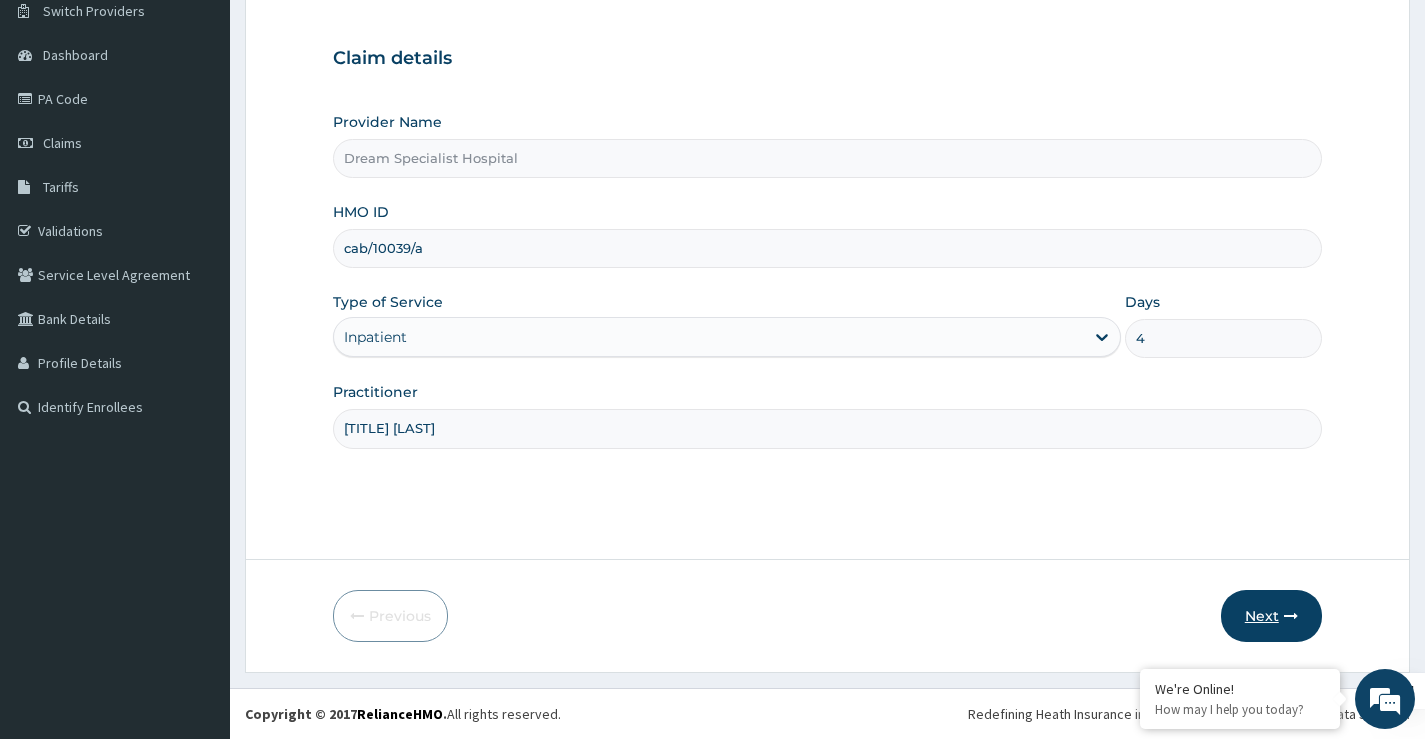 click on "Next" at bounding box center [1271, 616] 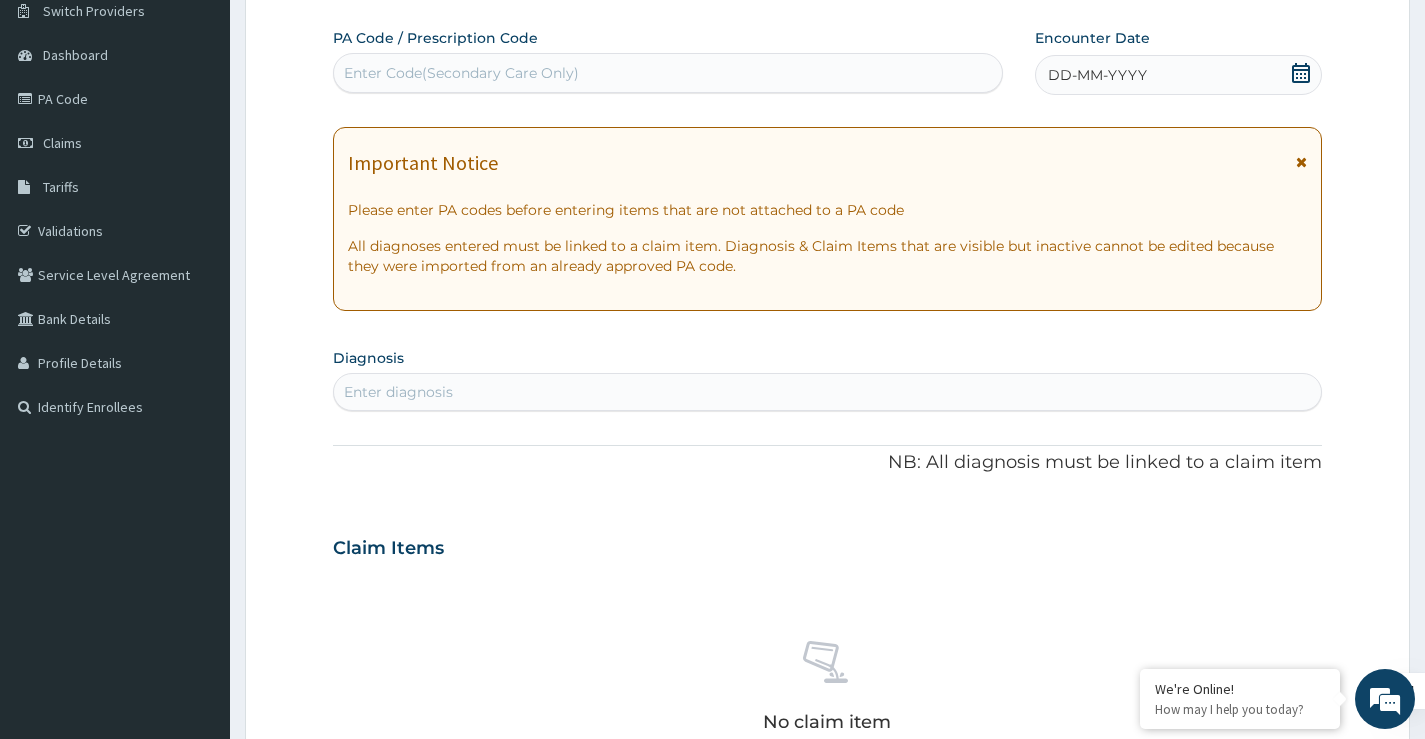 click on "Enter Code(Secondary Care Only)" at bounding box center [461, 73] 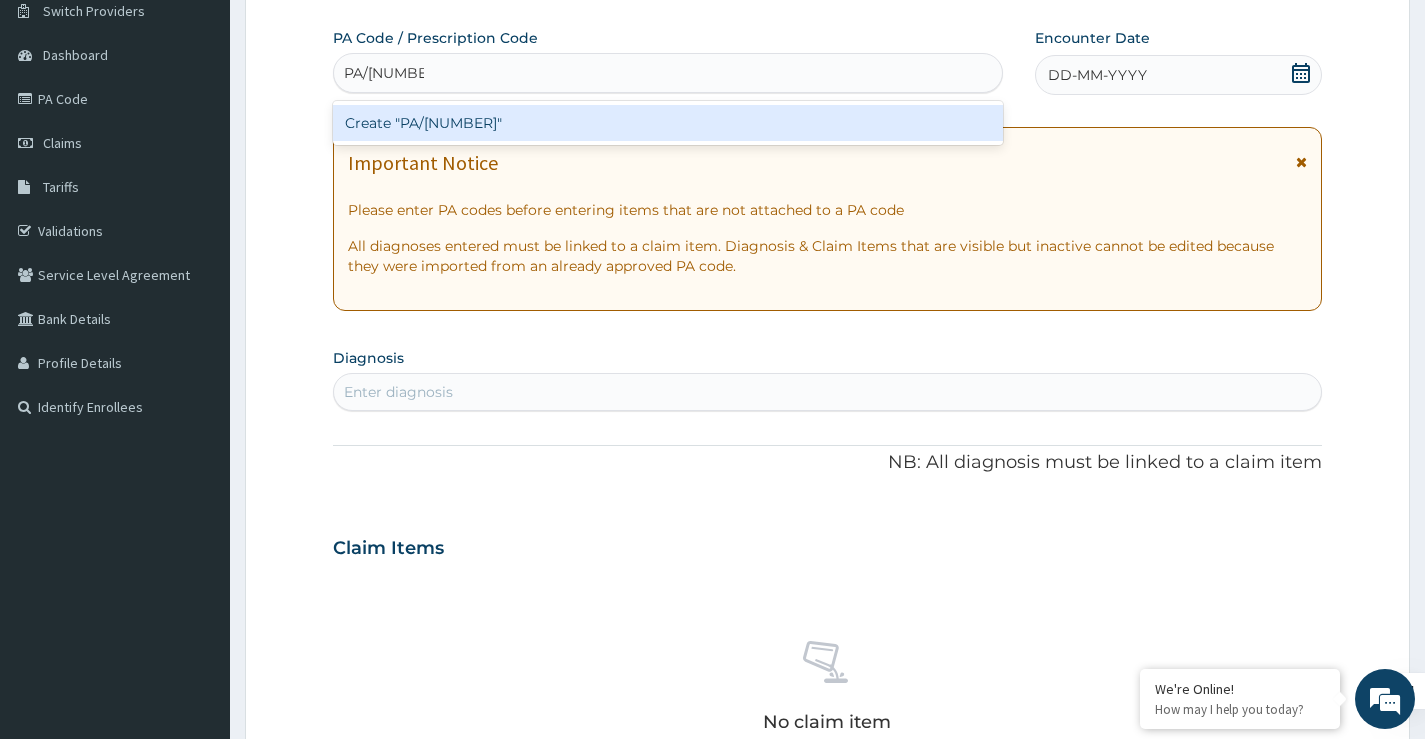 click on "Create "PA/4CC885"" at bounding box center [668, 123] 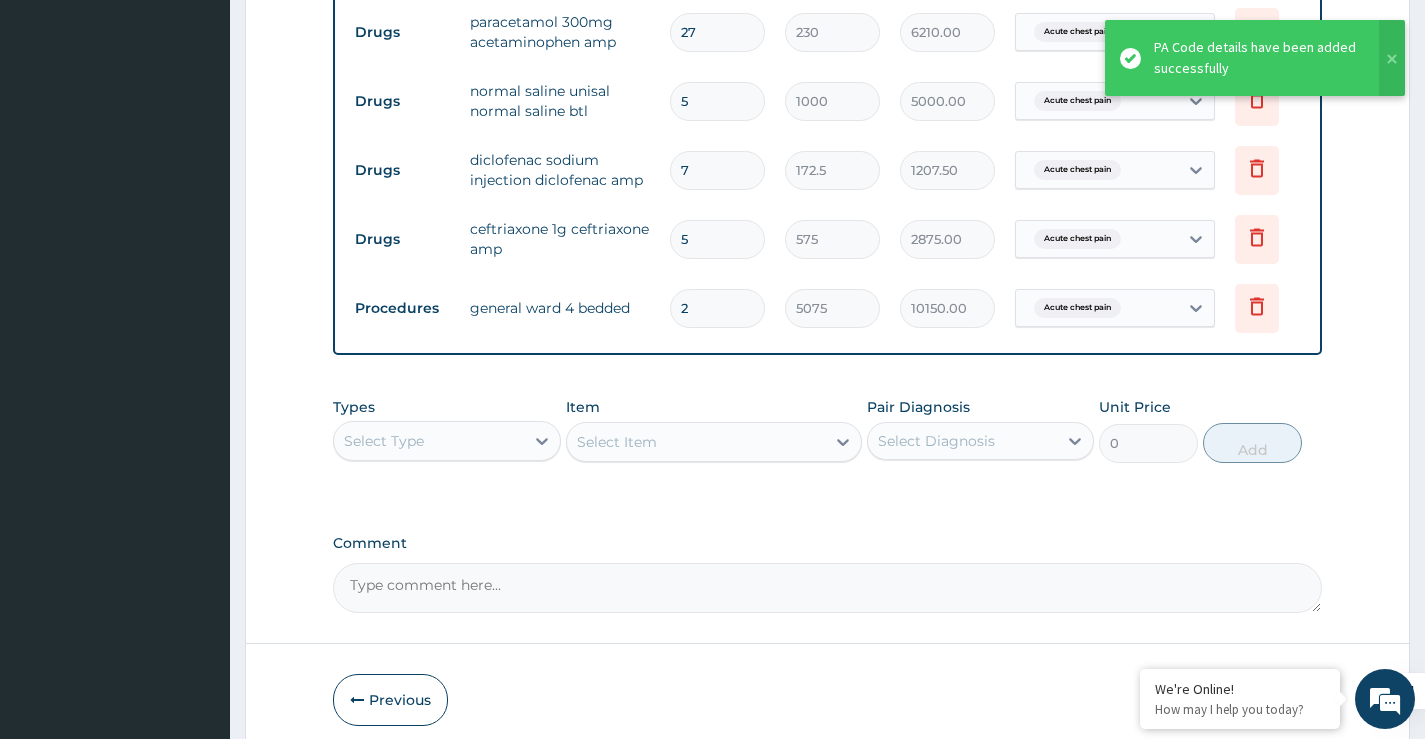 scroll, scrollTop: 1208, scrollLeft: 0, axis: vertical 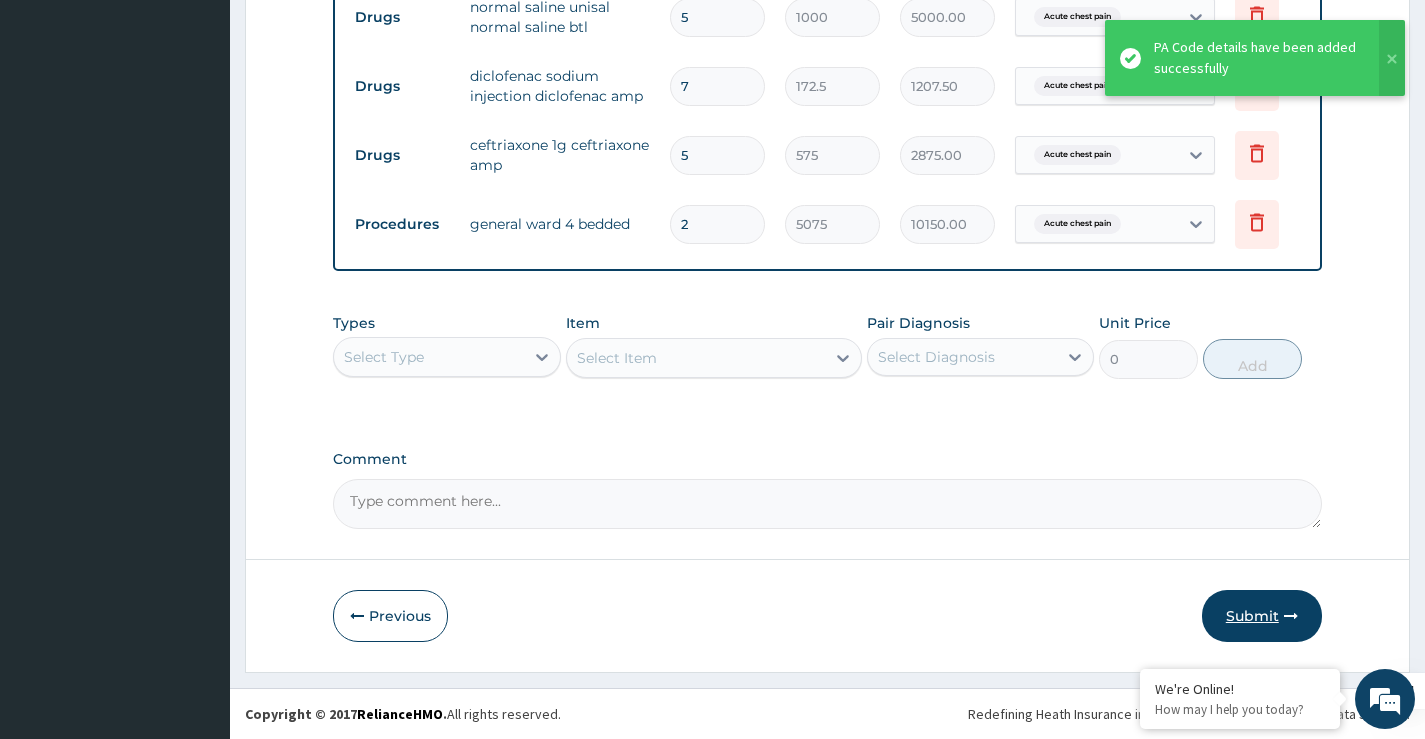 click on "Submit" at bounding box center [1262, 616] 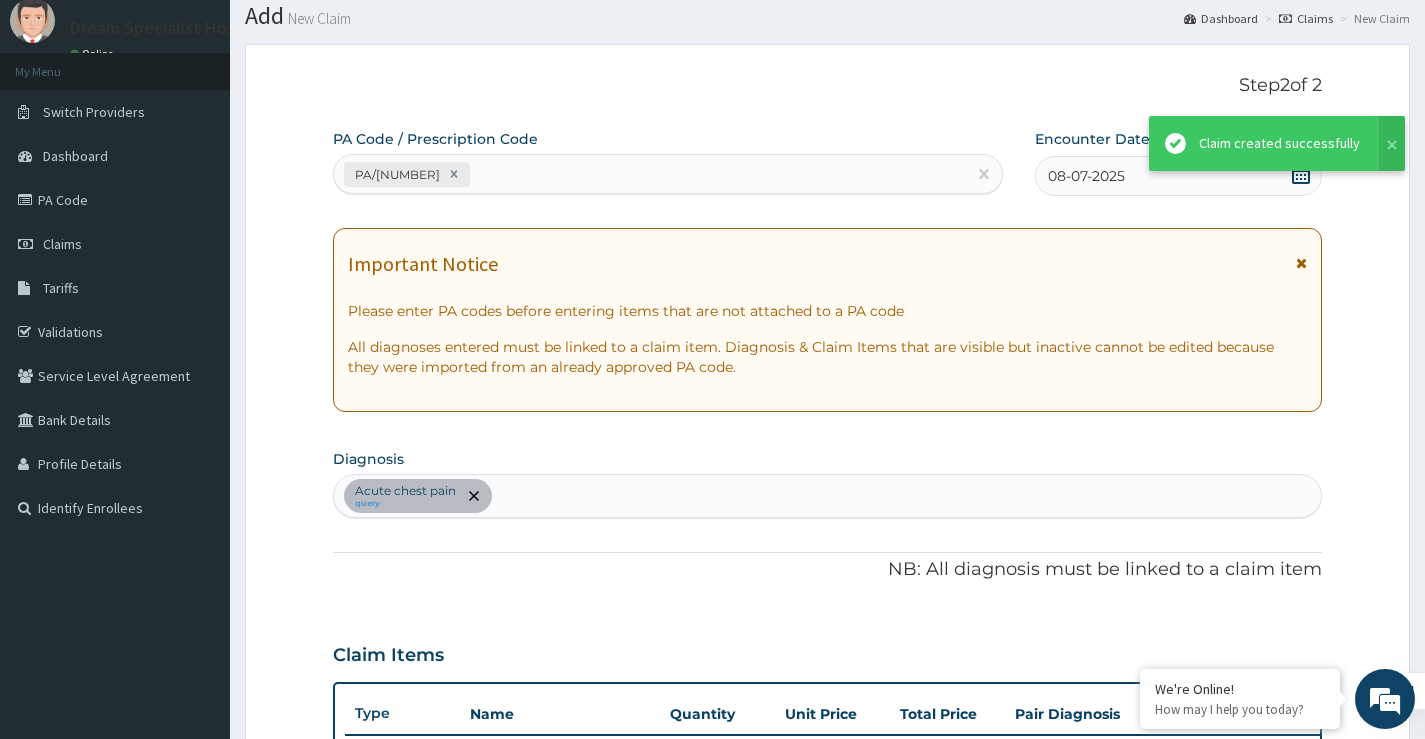 scroll, scrollTop: 1208, scrollLeft: 0, axis: vertical 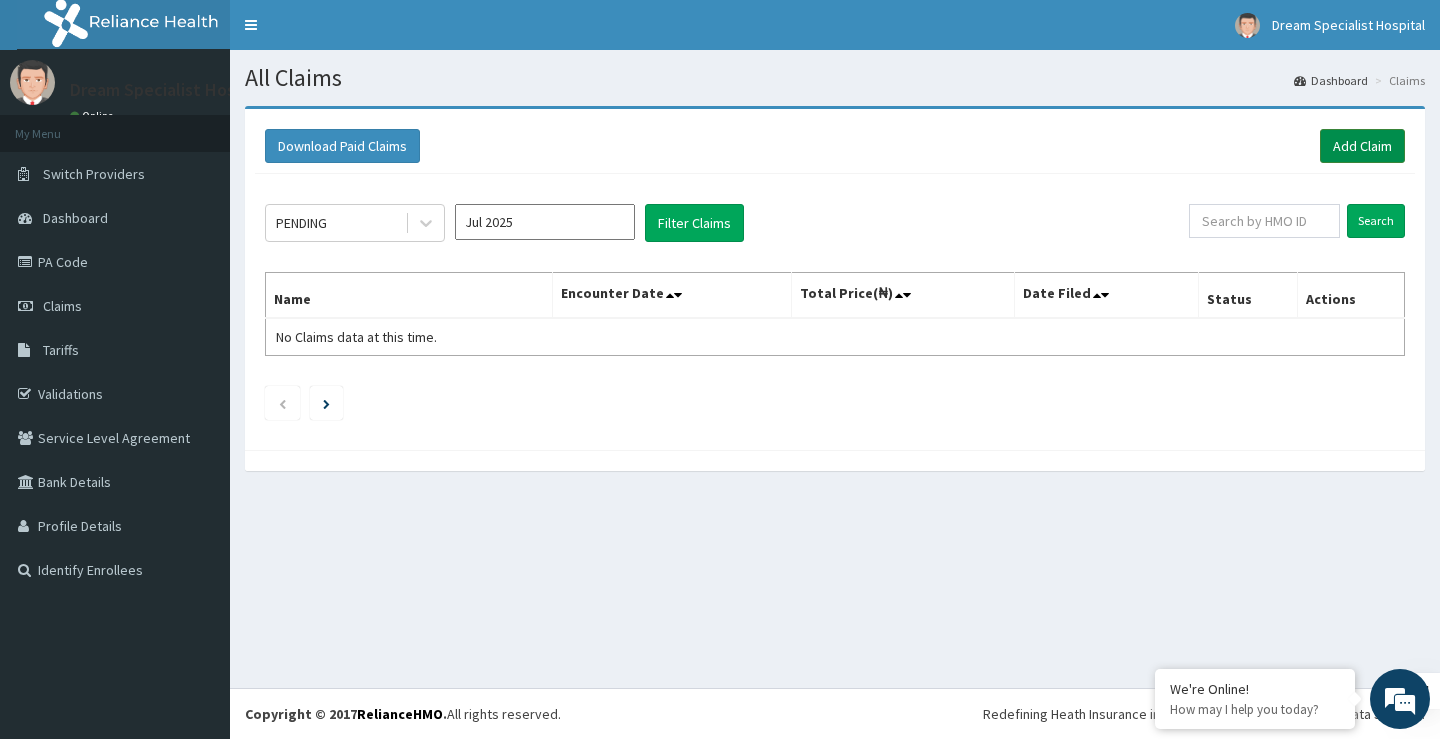 click on "Add Claim" at bounding box center (1362, 146) 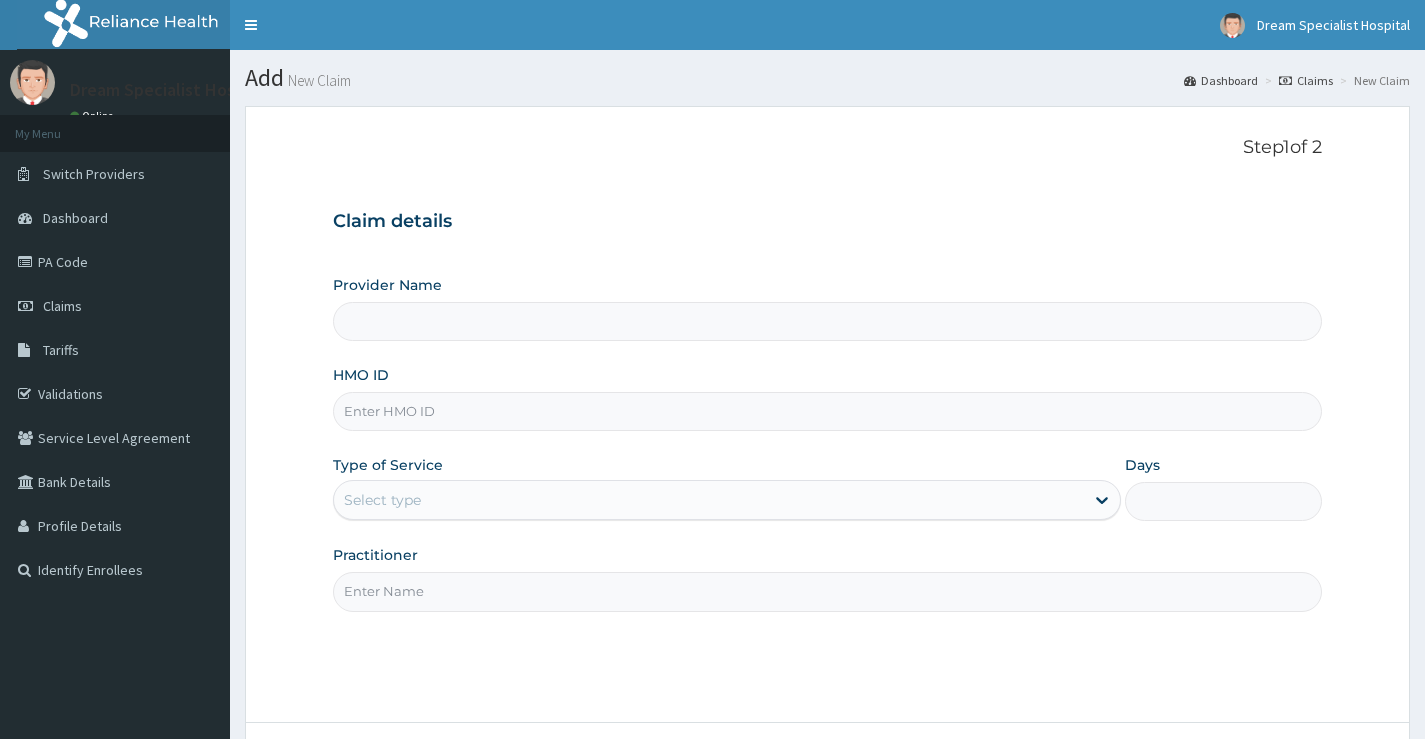 click on "Provider Name" at bounding box center (827, 321) 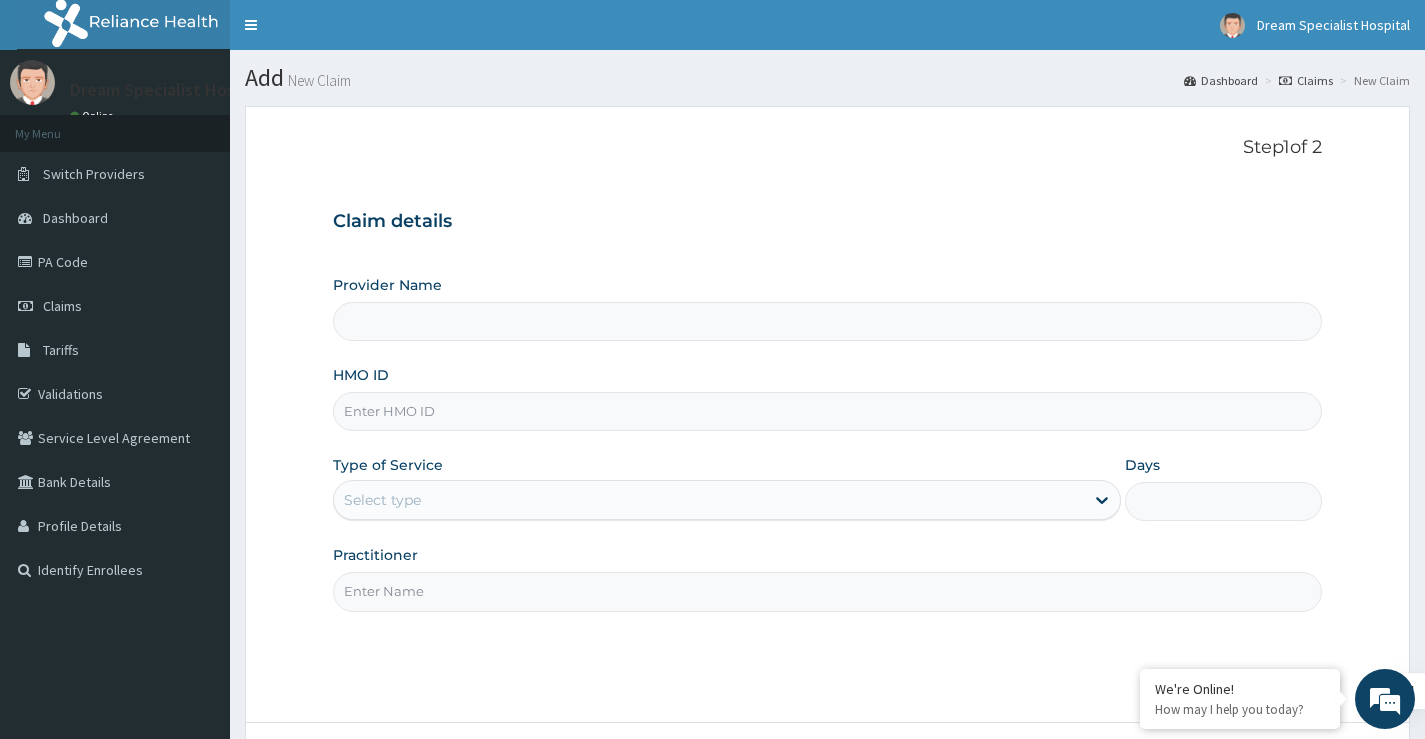 scroll, scrollTop: 0, scrollLeft: 0, axis: both 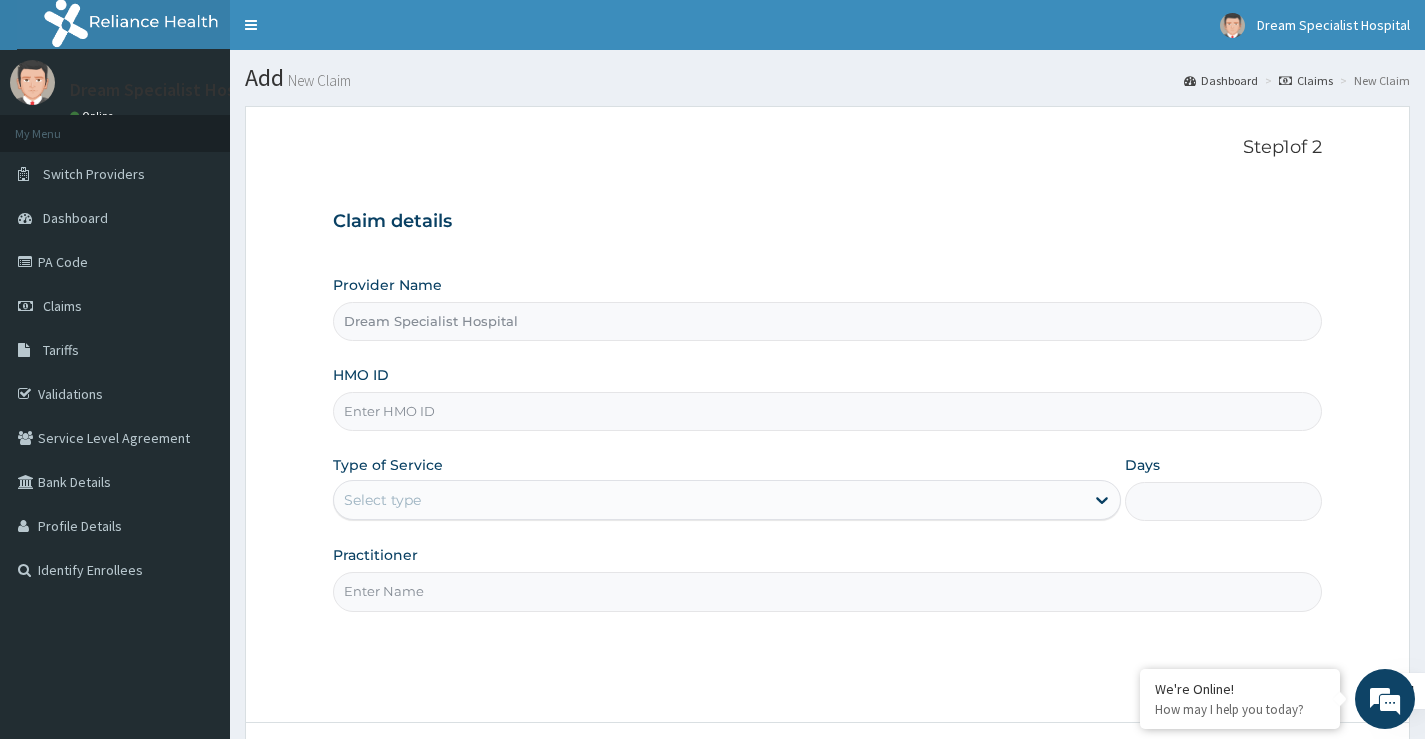 paste on "iic/10006/a" 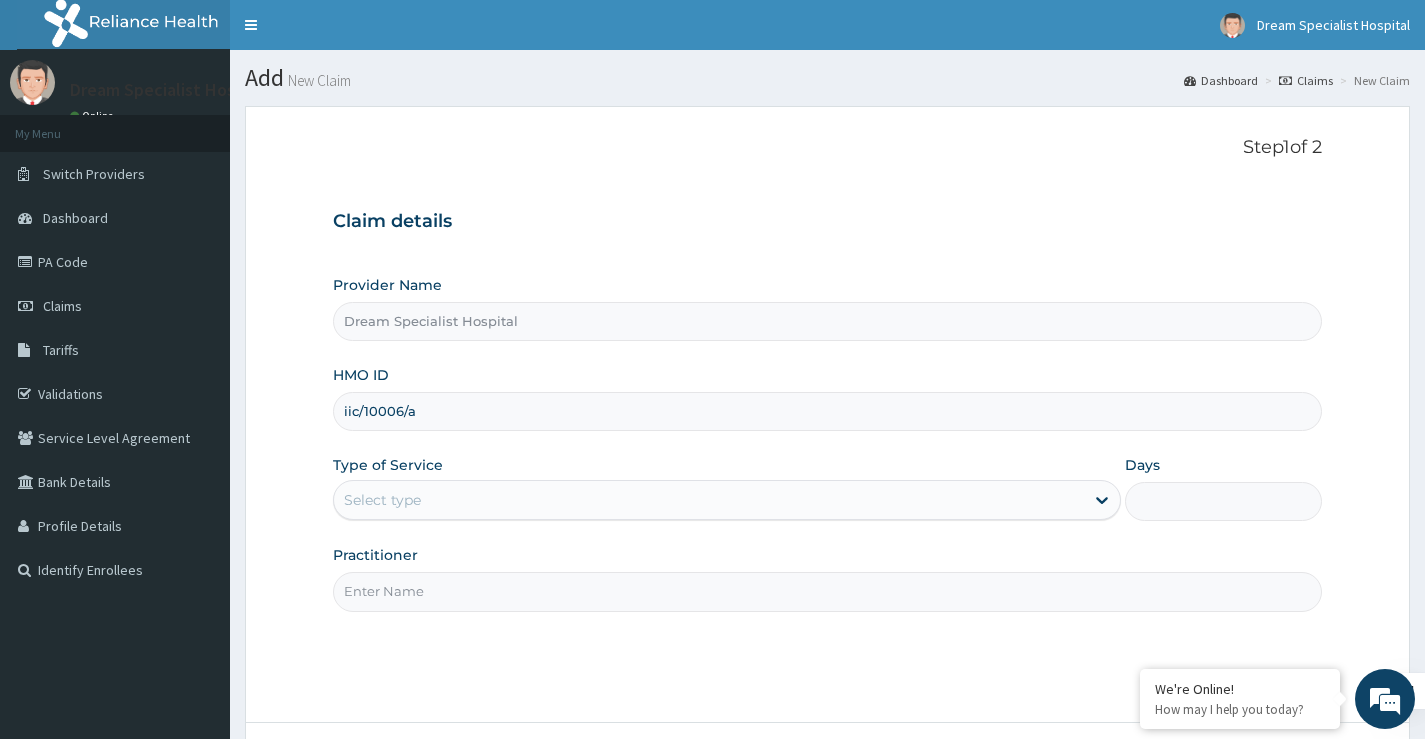 type on "iic/10006/a" 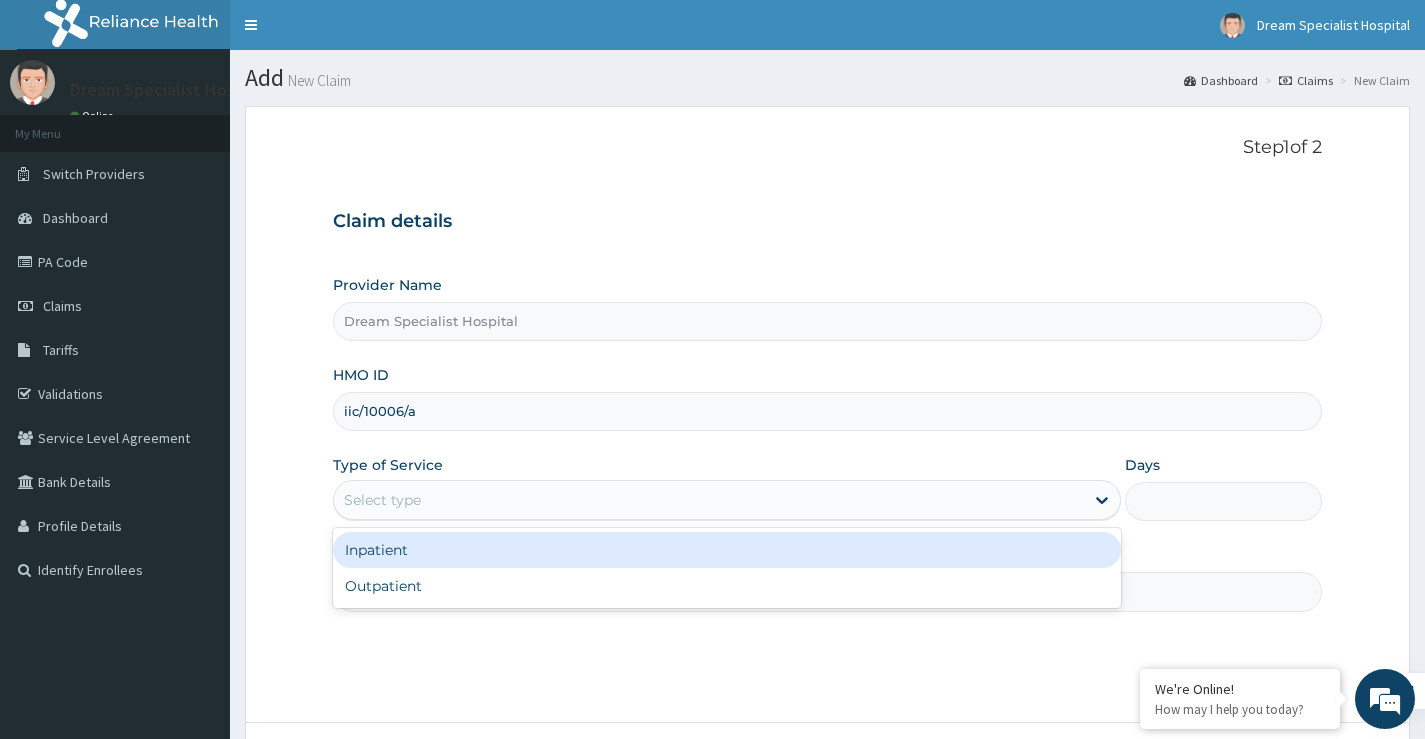 click on "Inpatient" at bounding box center (727, 550) 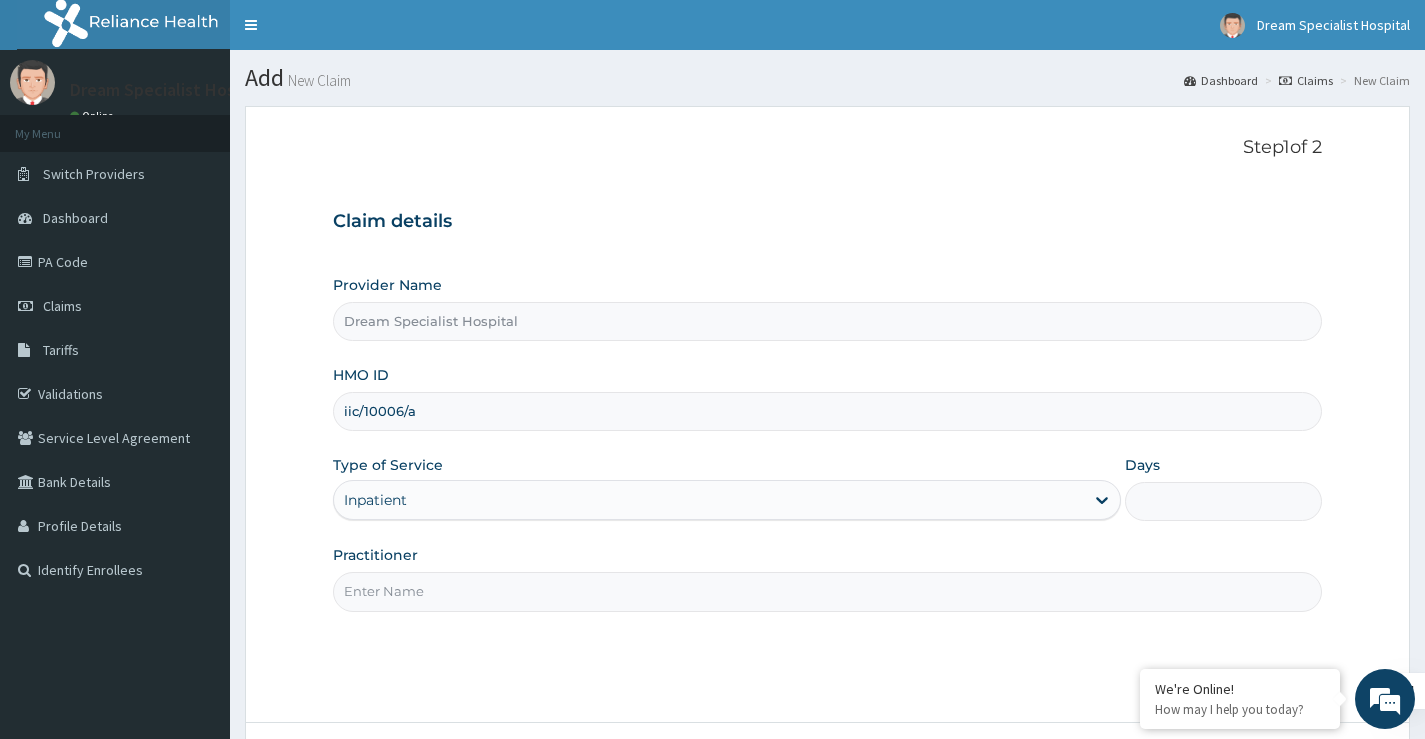 click on "Days" at bounding box center [1223, 501] 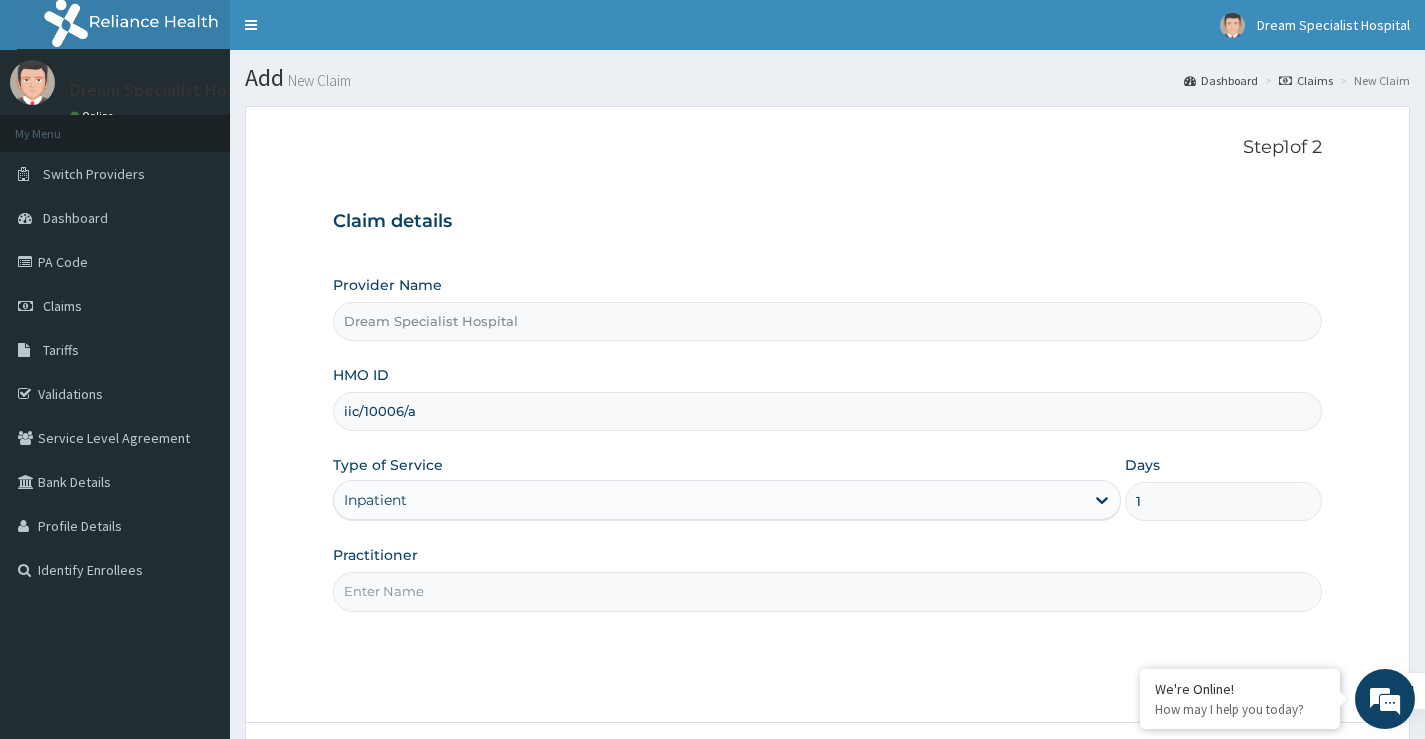 type on "1" 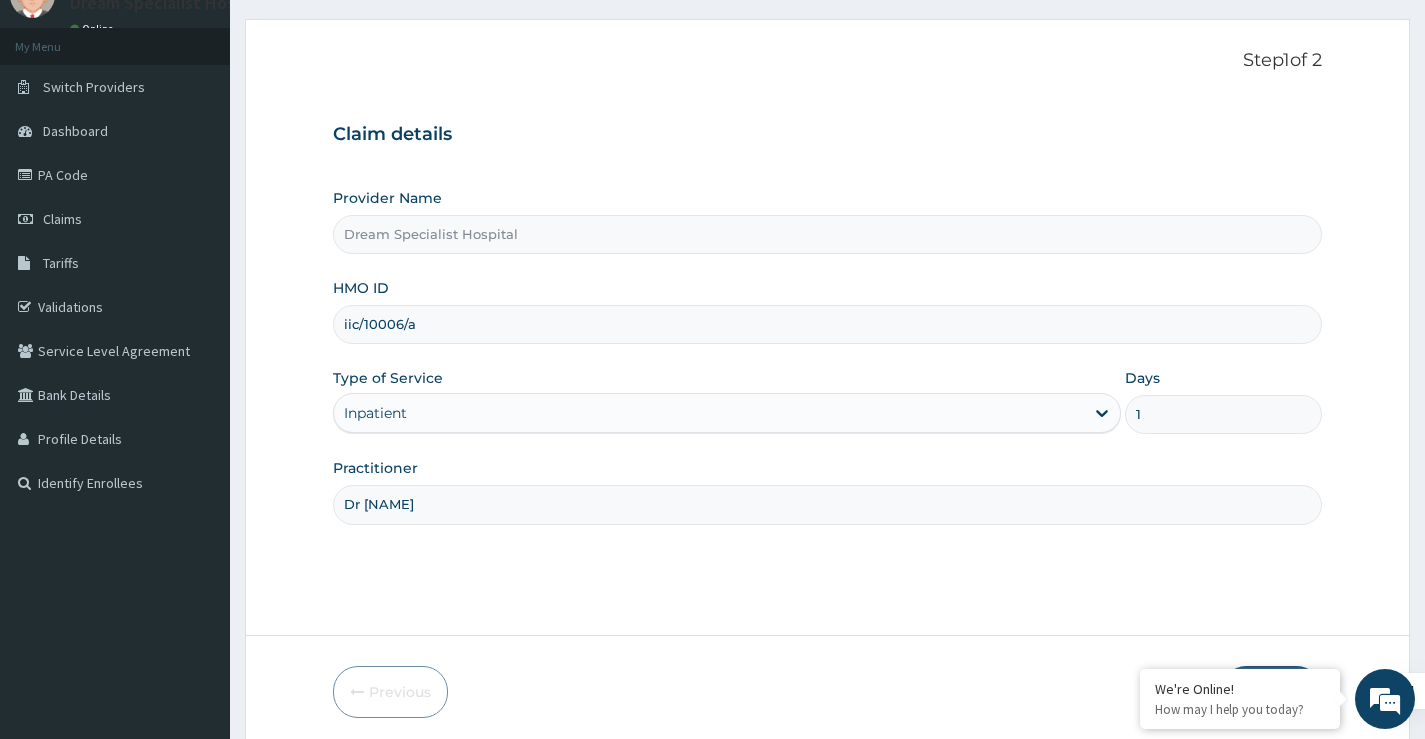 scroll, scrollTop: 163, scrollLeft: 0, axis: vertical 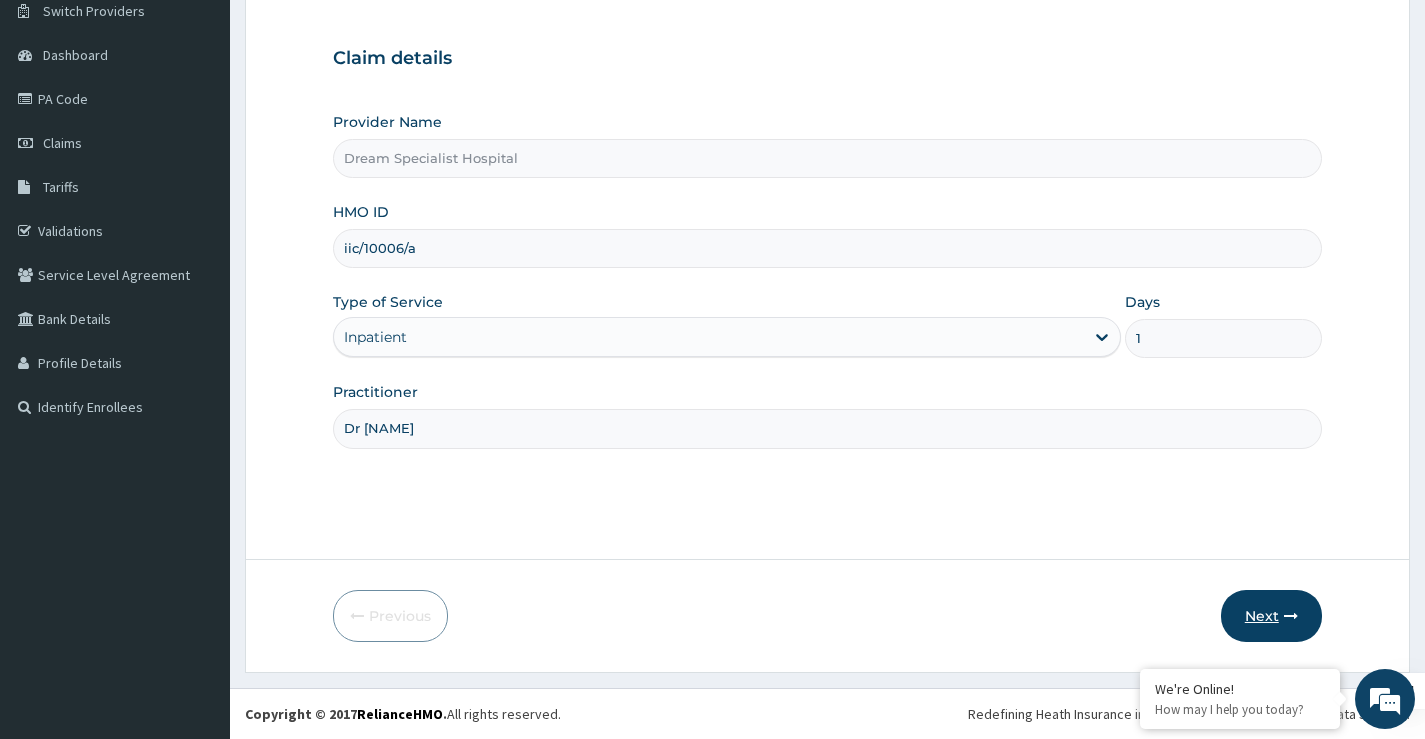 click on "Next" at bounding box center (1271, 616) 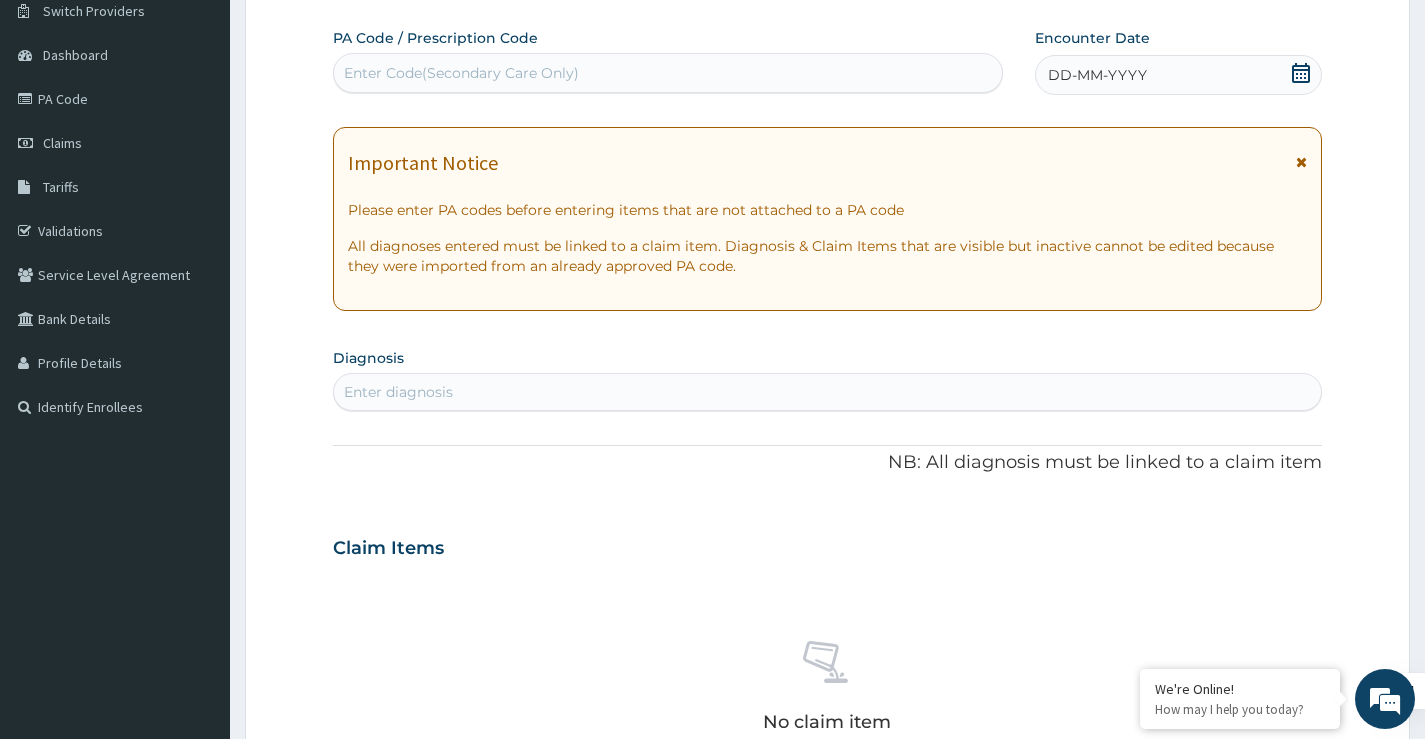 scroll, scrollTop: 0, scrollLeft: 0, axis: both 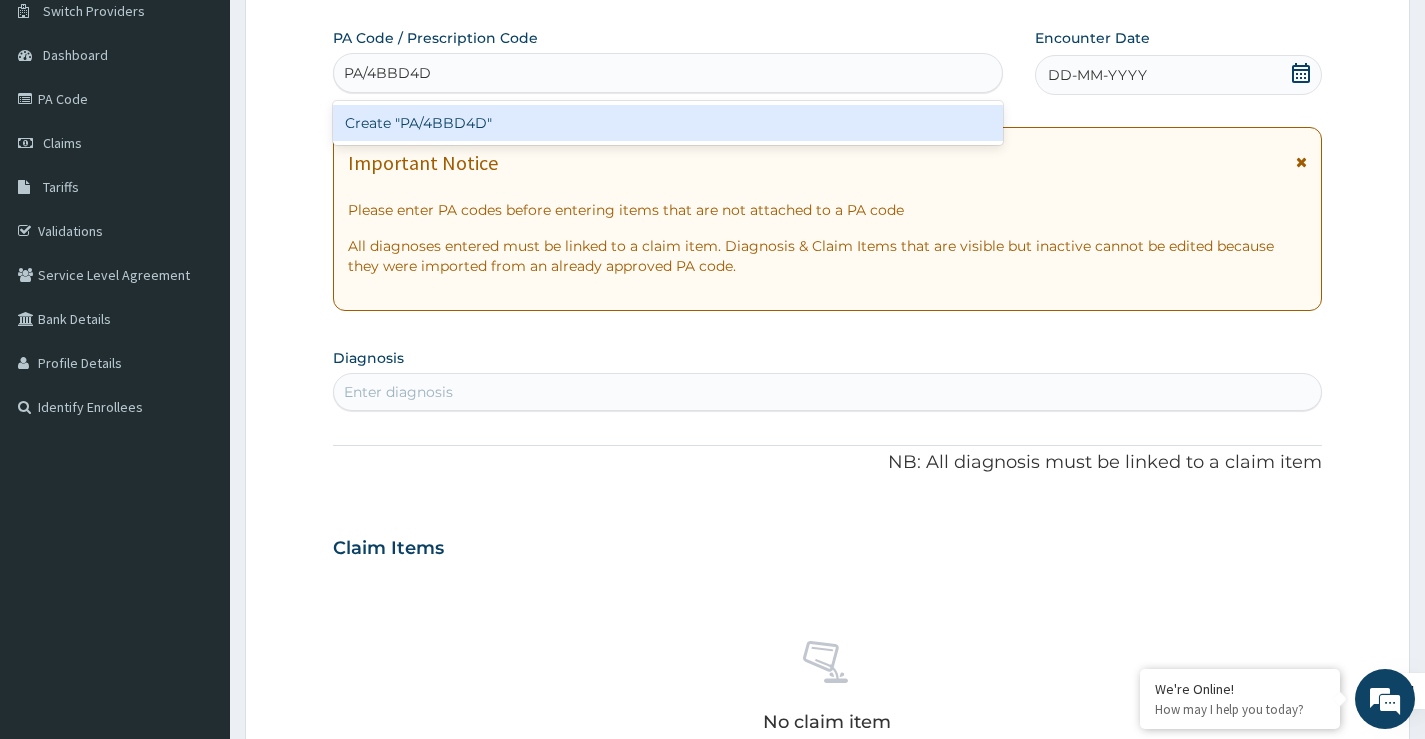 click on "Create "PA/4BBD4D"" at bounding box center [668, 123] 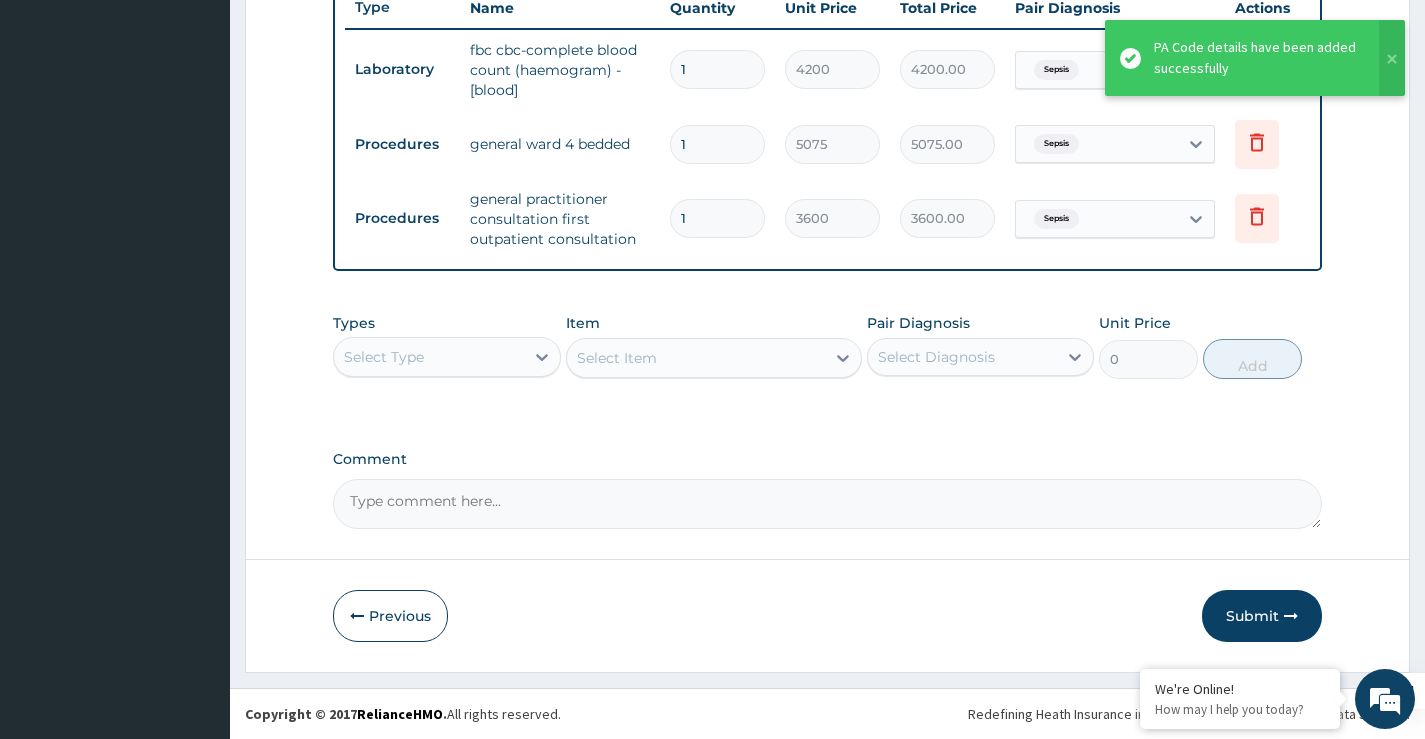 scroll, scrollTop: 783, scrollLeft: 0, axis: vertical 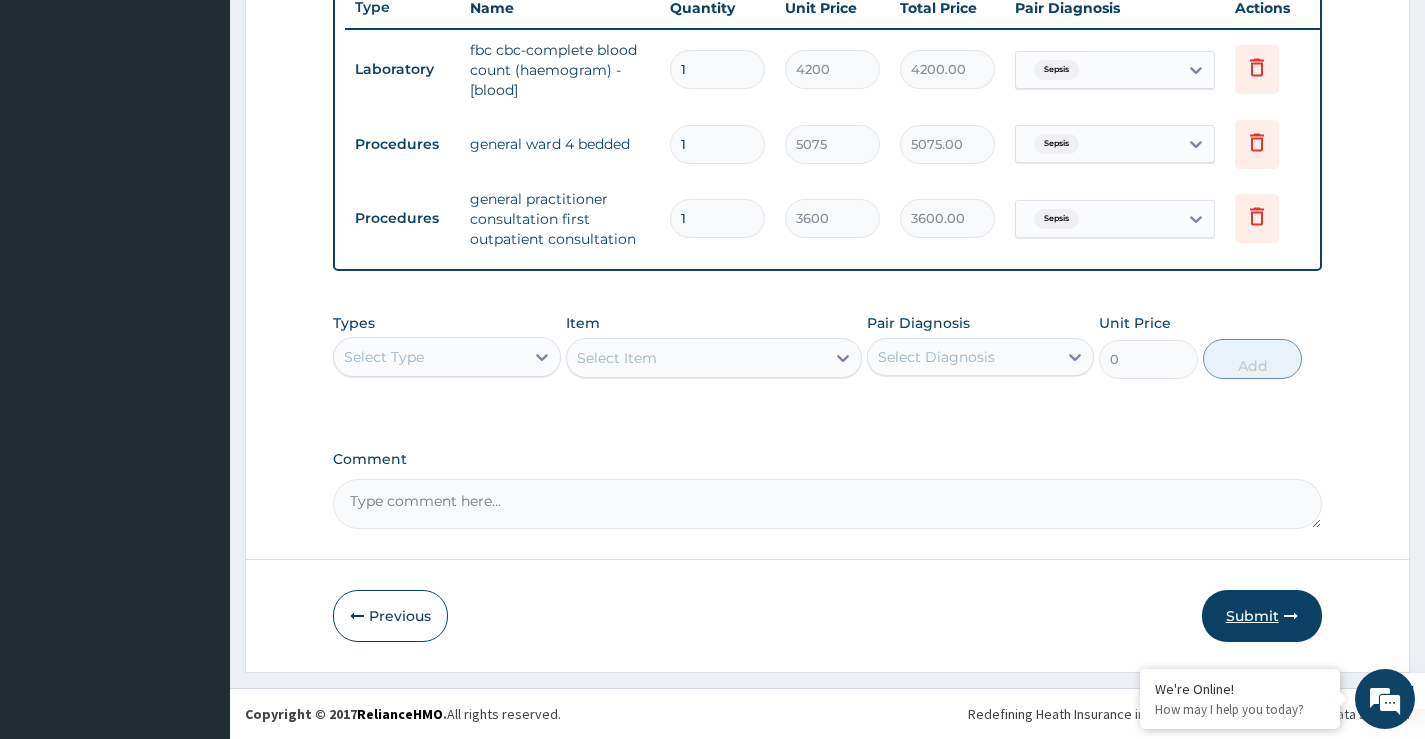 click on "Submit" at bounding box center [1262, 616] 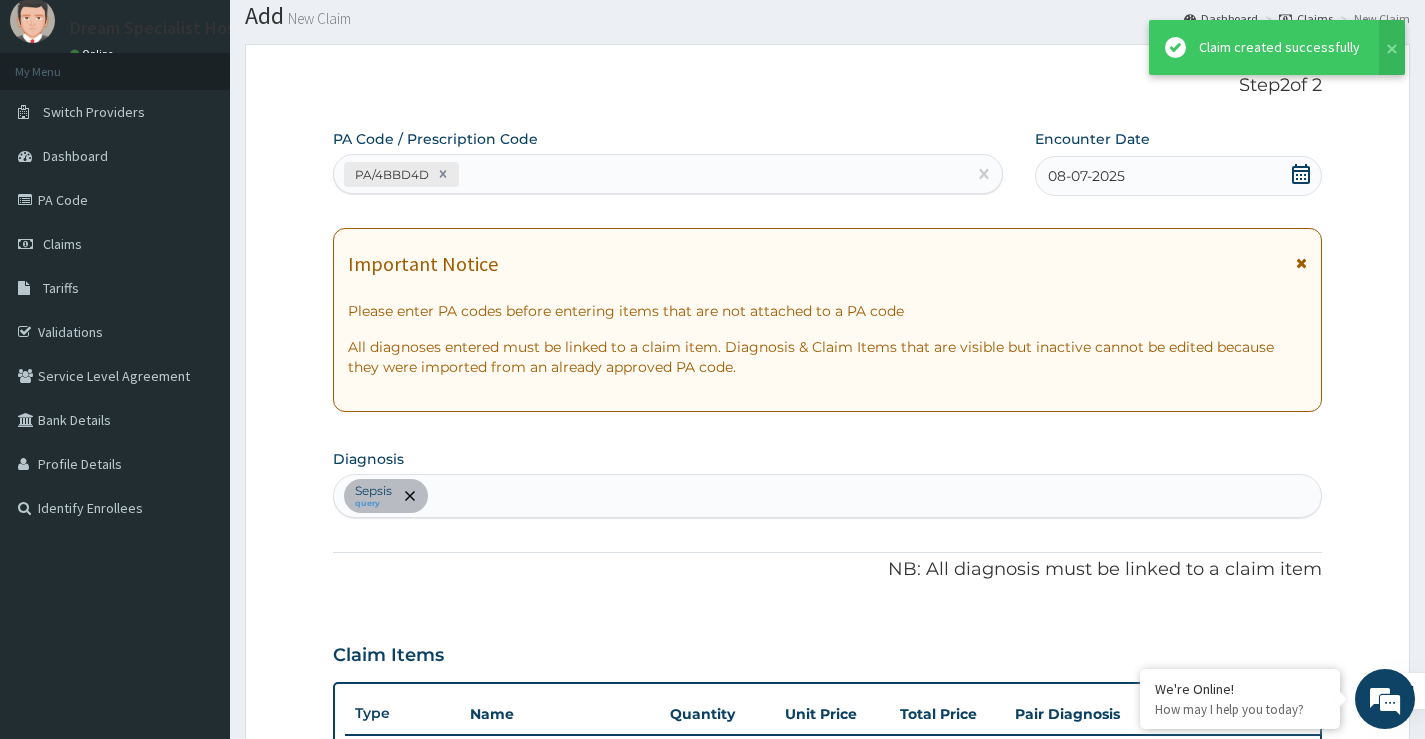 scroll, scrollTop: 783, scrollLeft: 0, axis: vertical 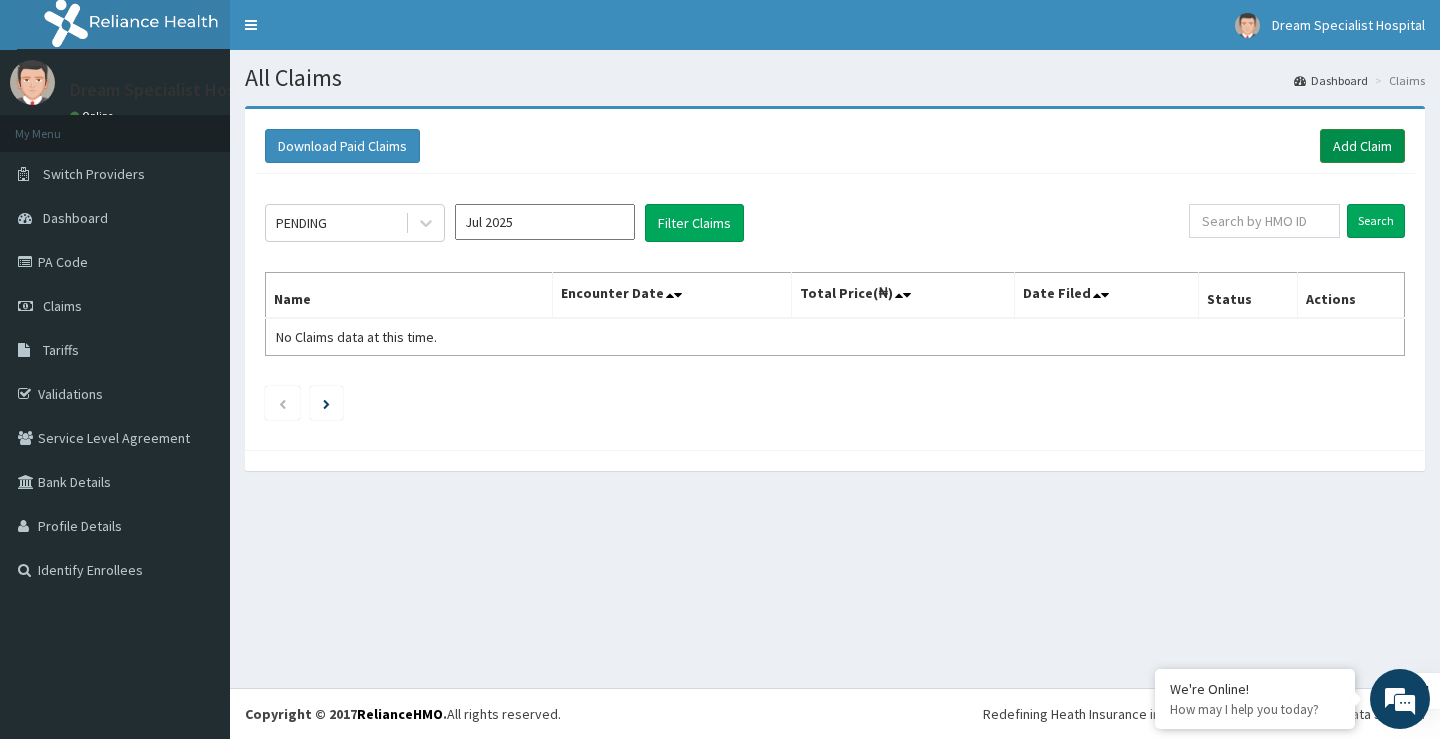 click on "Add Claim" at bounding box center [1362, 146] 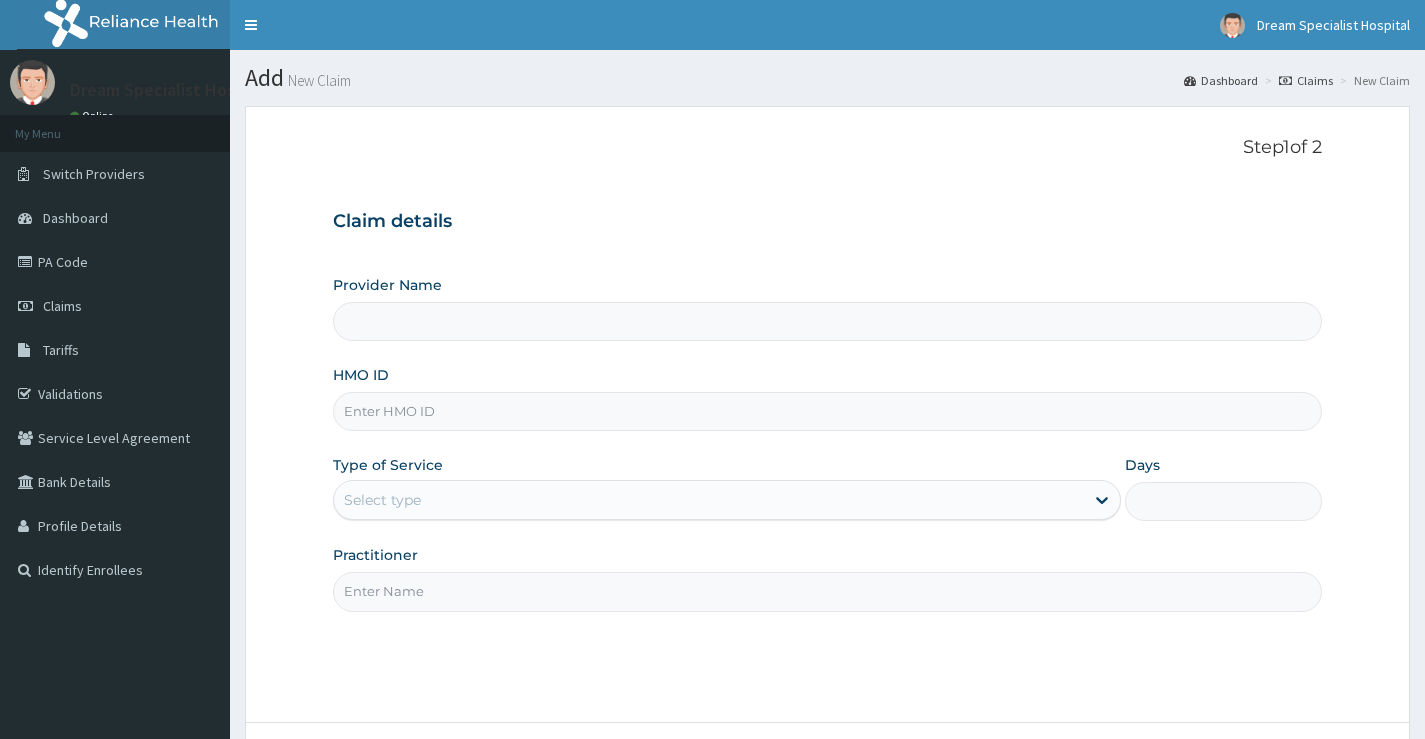 scroll, scrollTop: 0, scrollLeft: 0, axis: both 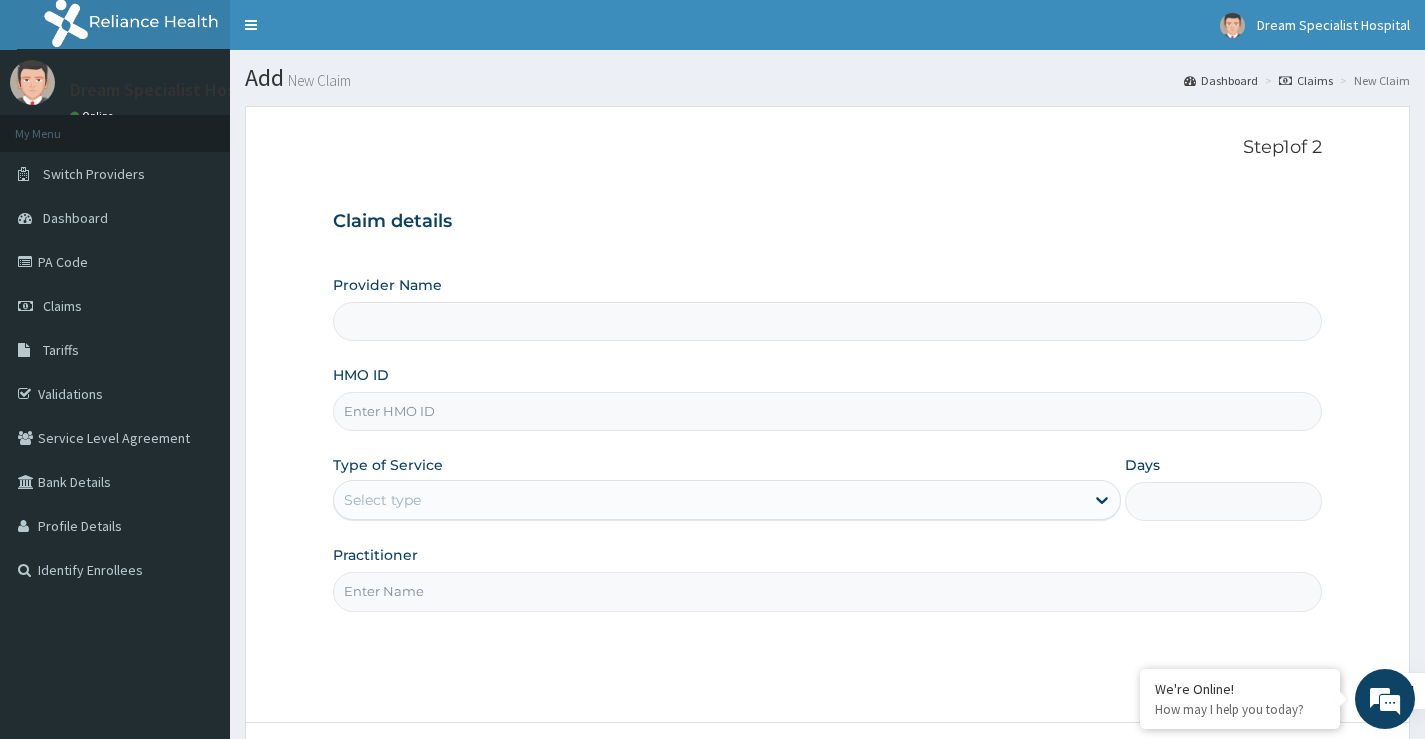 type on "Dream Specialist Hospital" 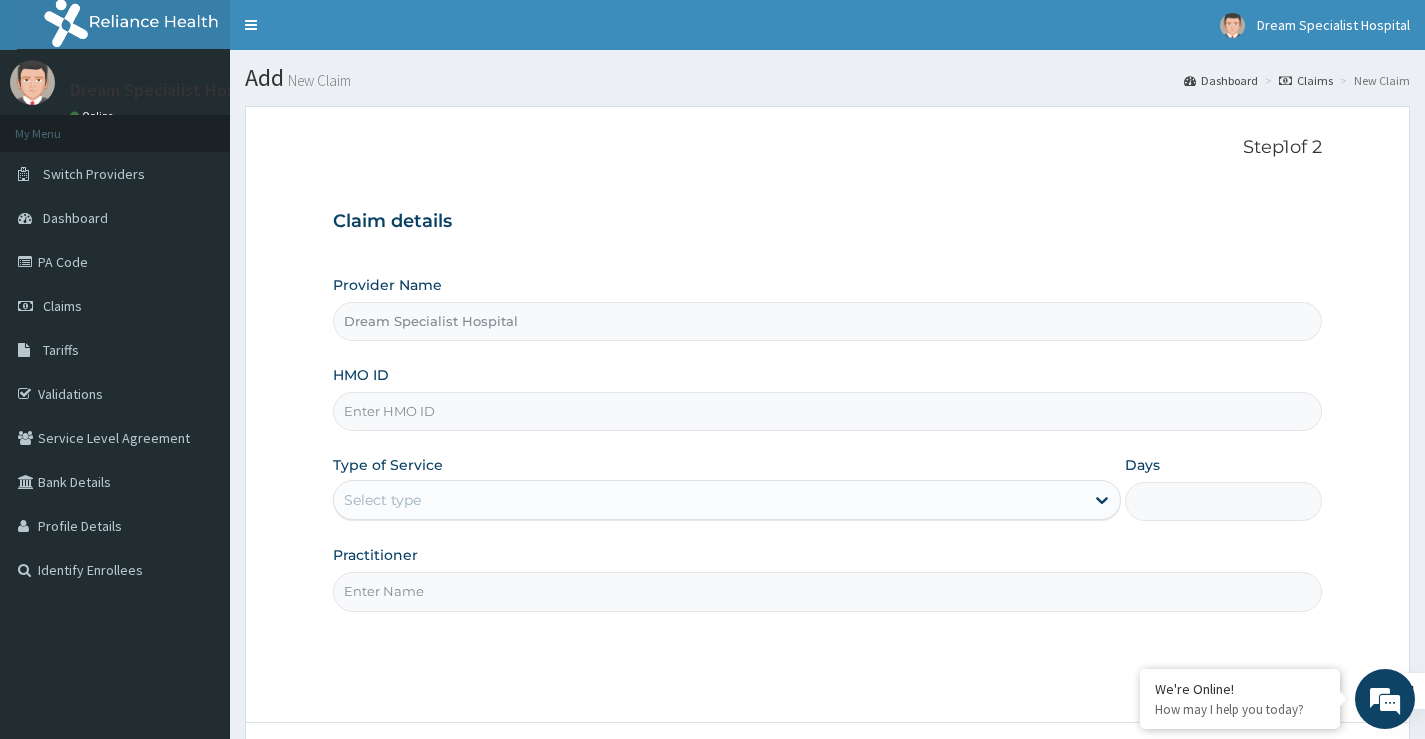 click on "HMO ID" at bounding box center [827, 411] 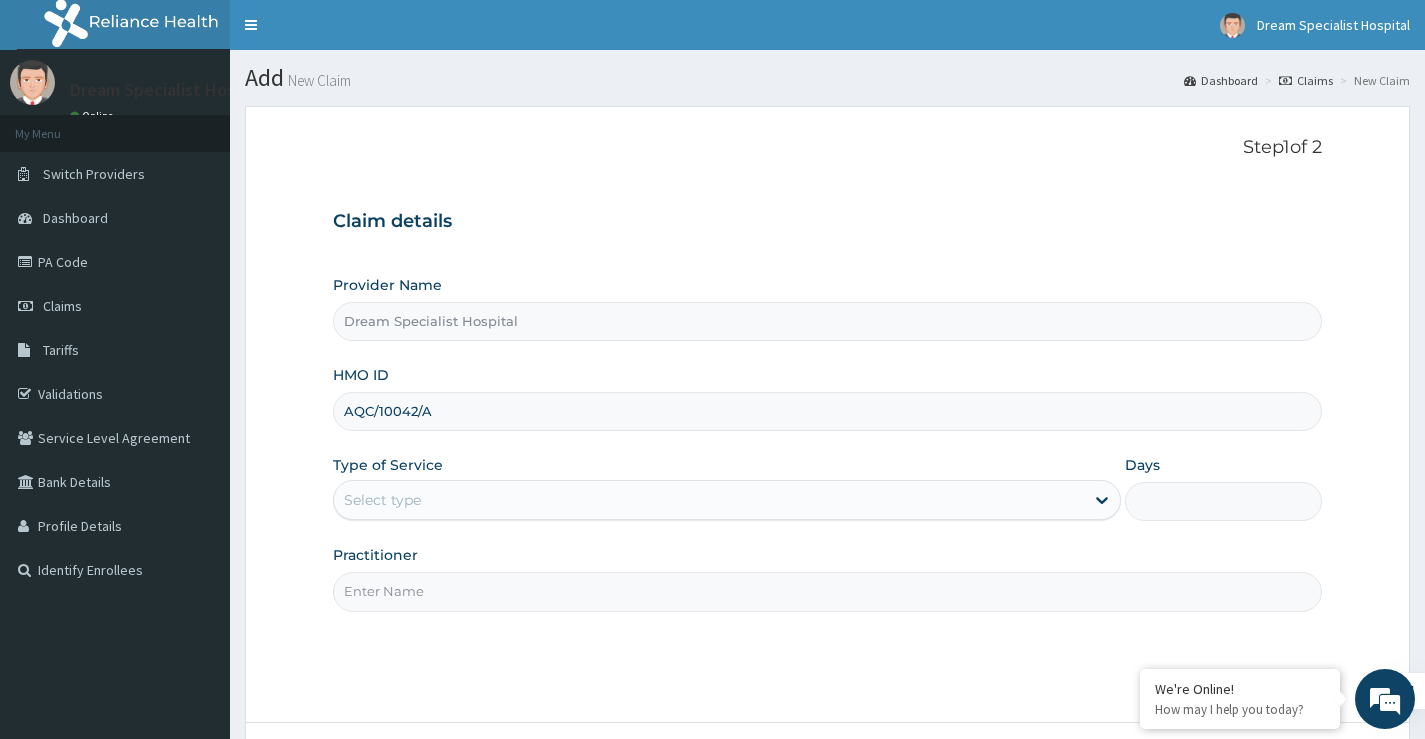 type on "AQC/10042/A" 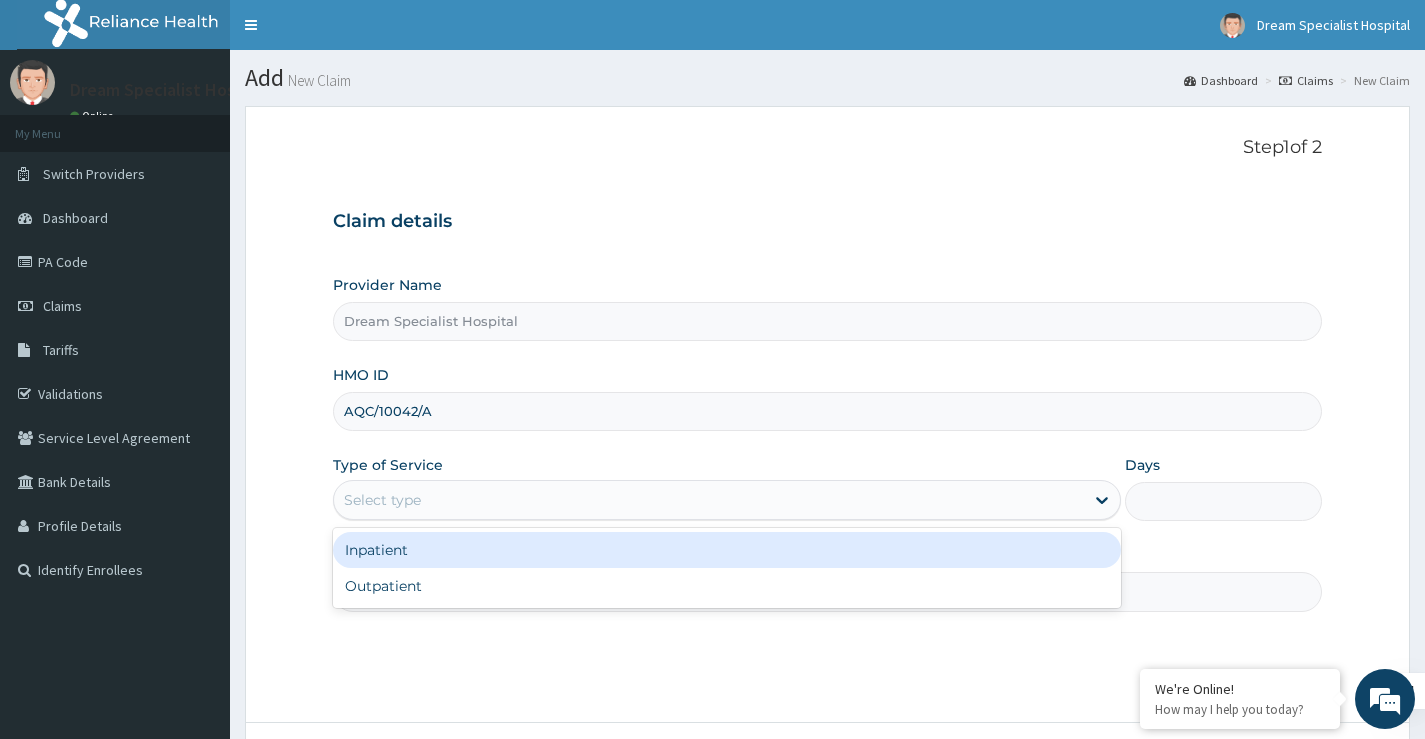 click on "Select type" at bounding box center [709, 500] 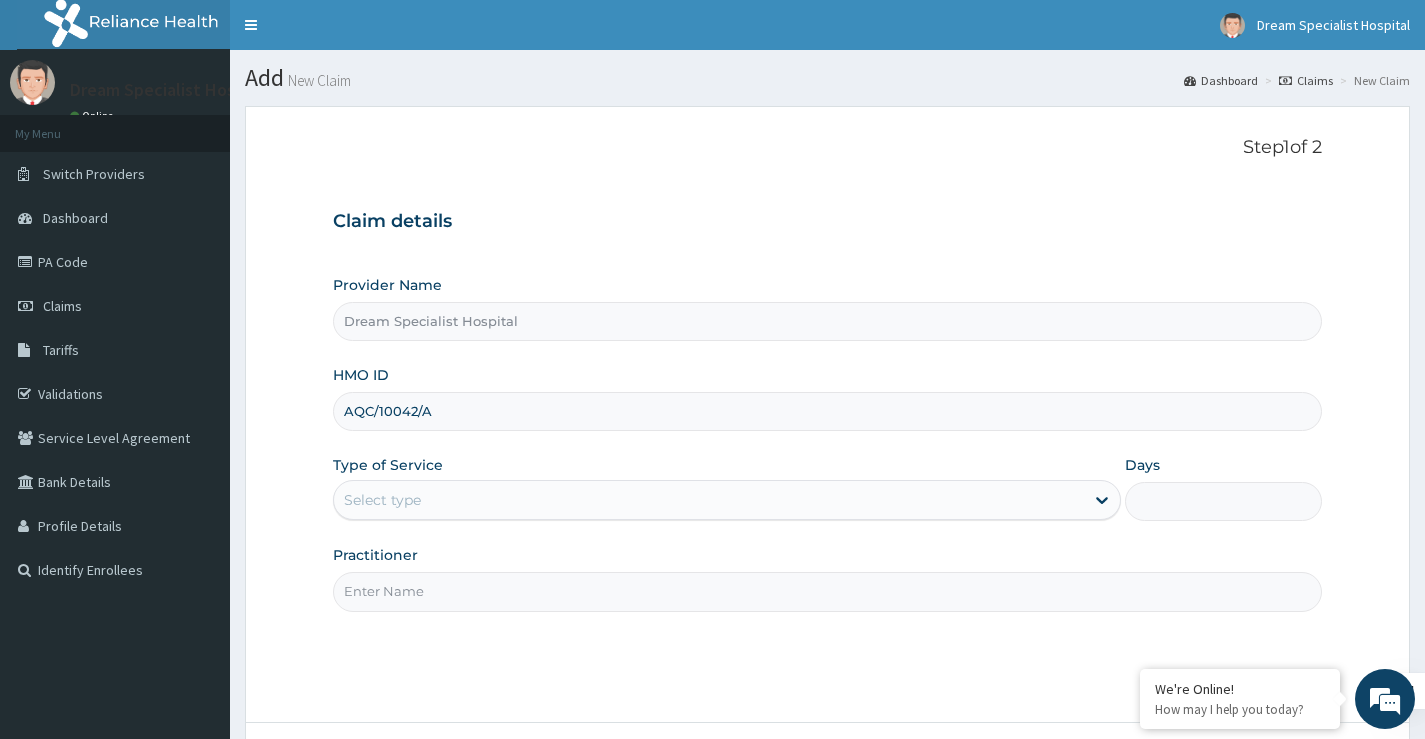scroll, scrollTop: 0, scrollLeft: 0, axis: both 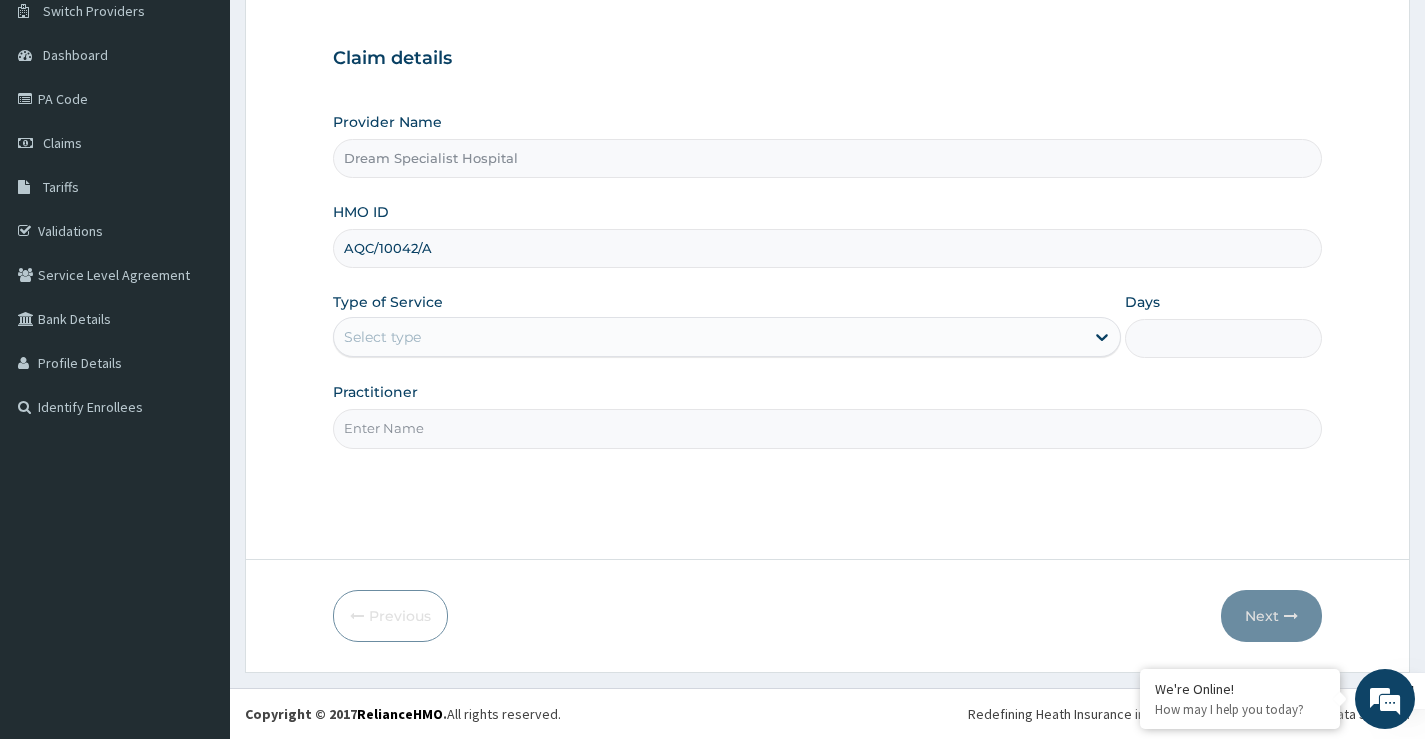 click on "Select type" at bounding box center (709, 337) 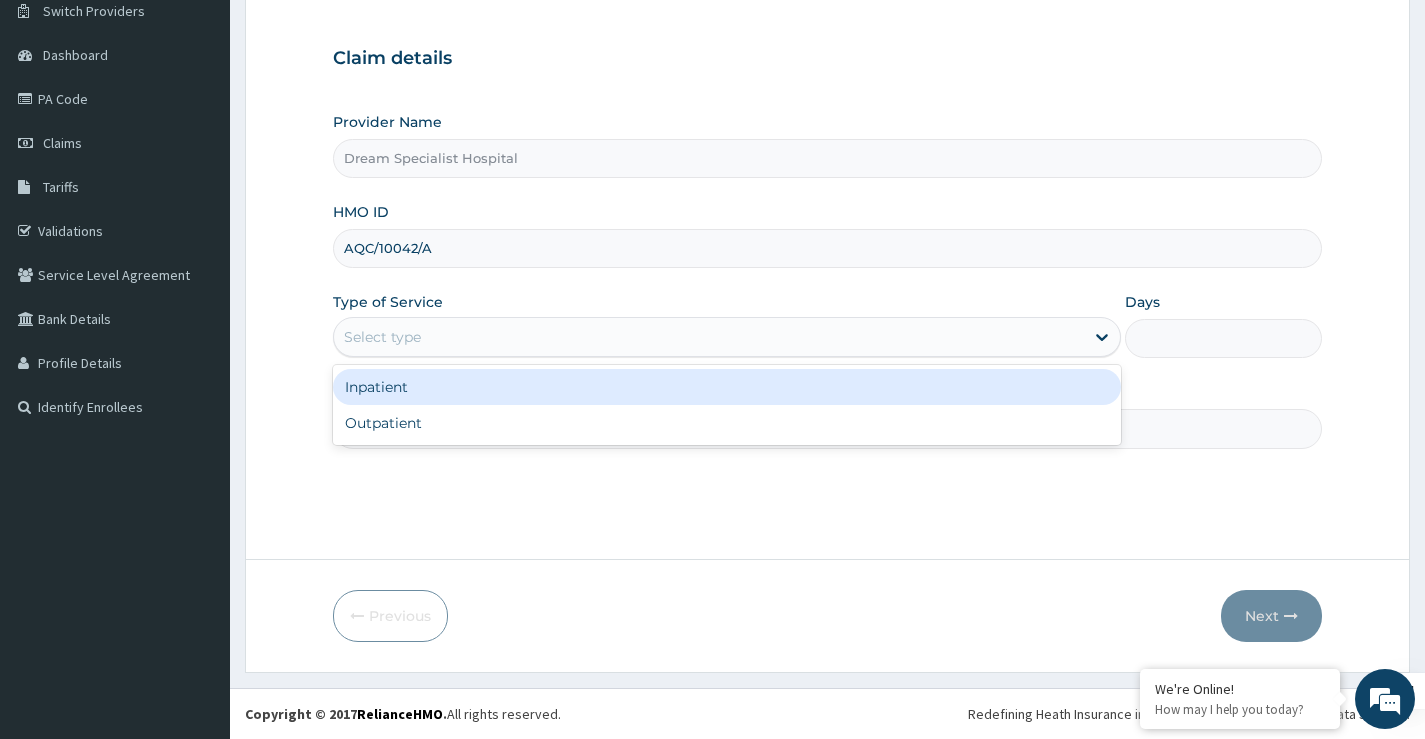 click on "Inpatient" at bounding box center (727, 387) 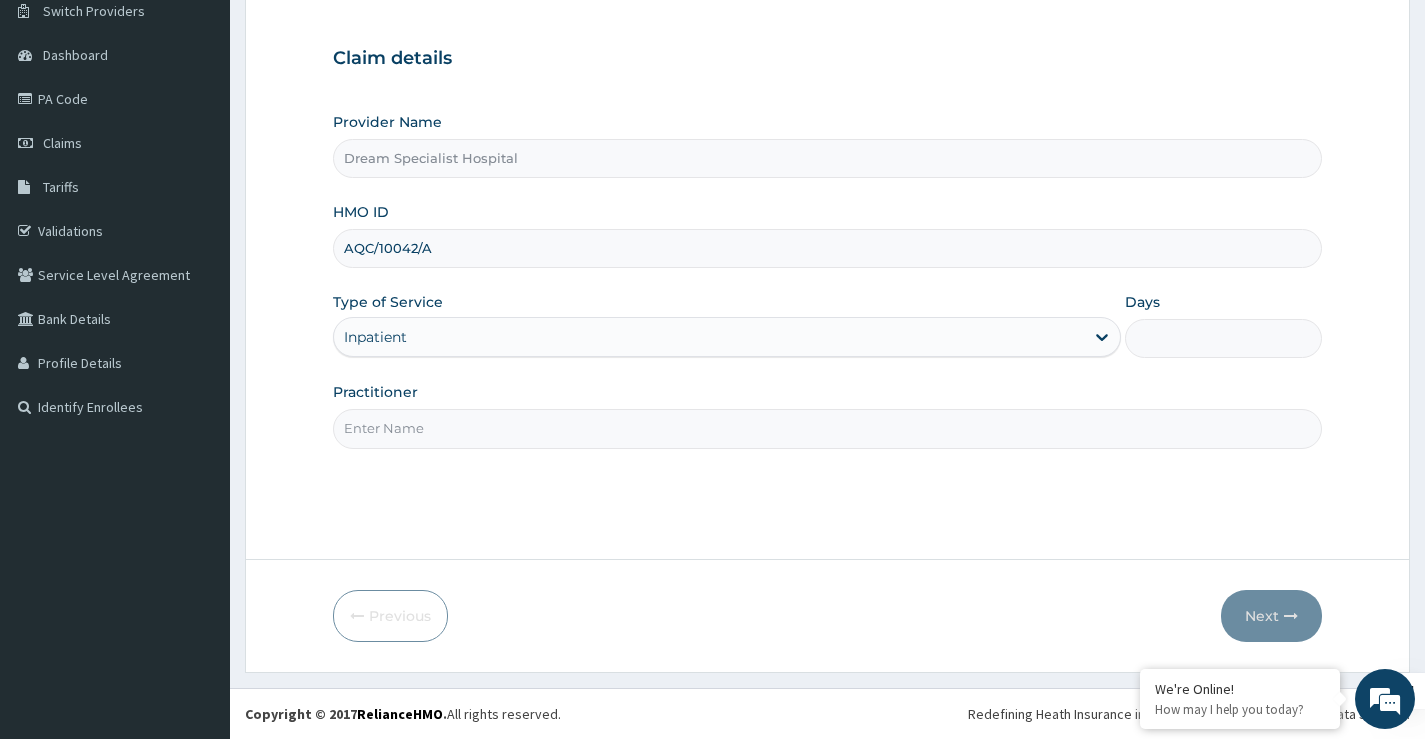click on "Days" at bounding box center (1223, 338) 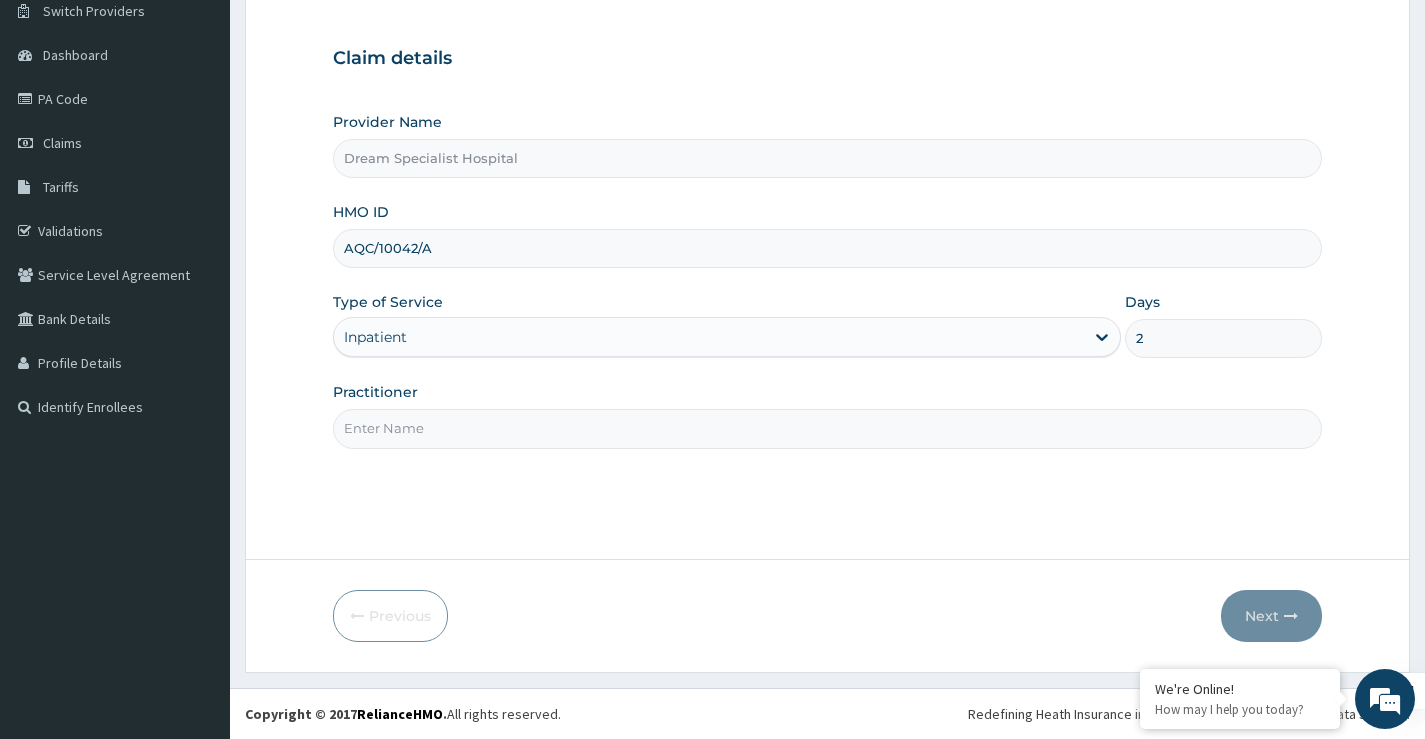 type on "2" 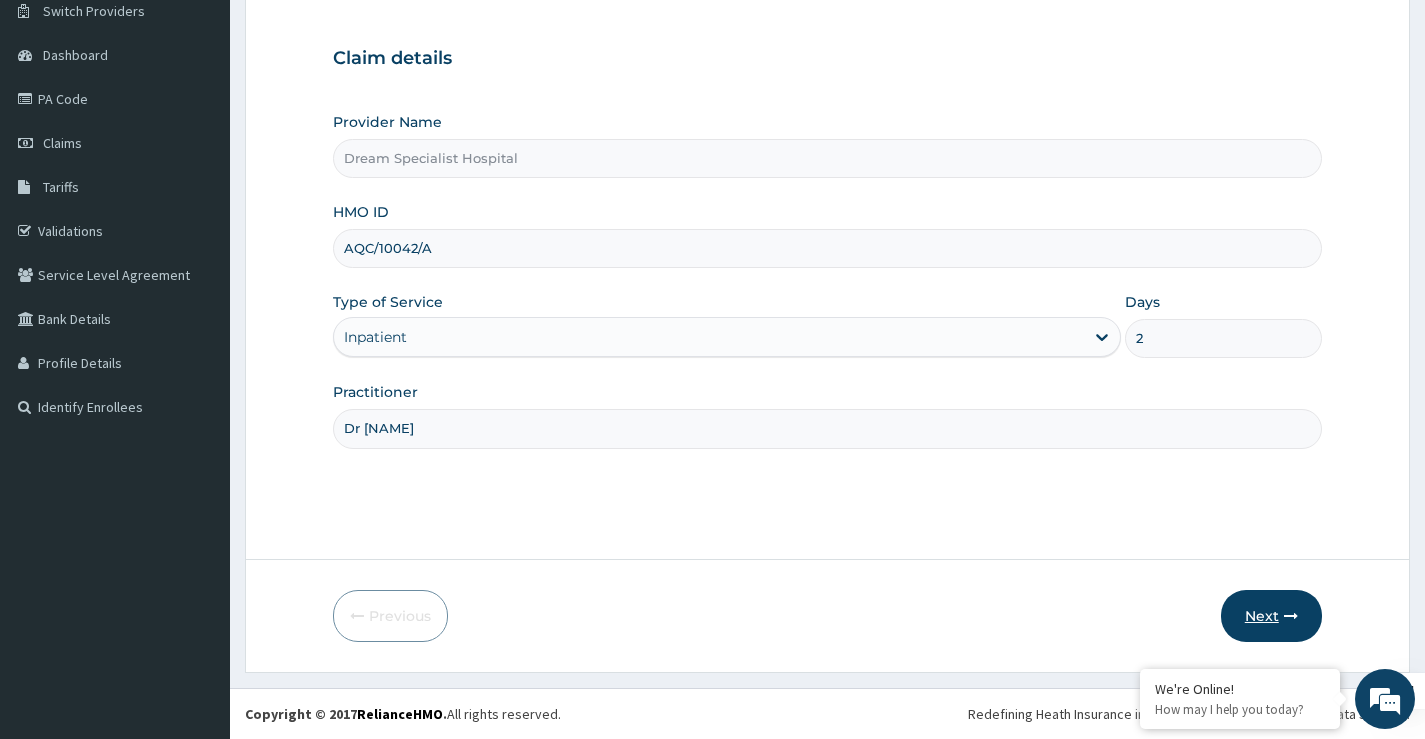 click on "Next" at bounding box center [1271, 616] 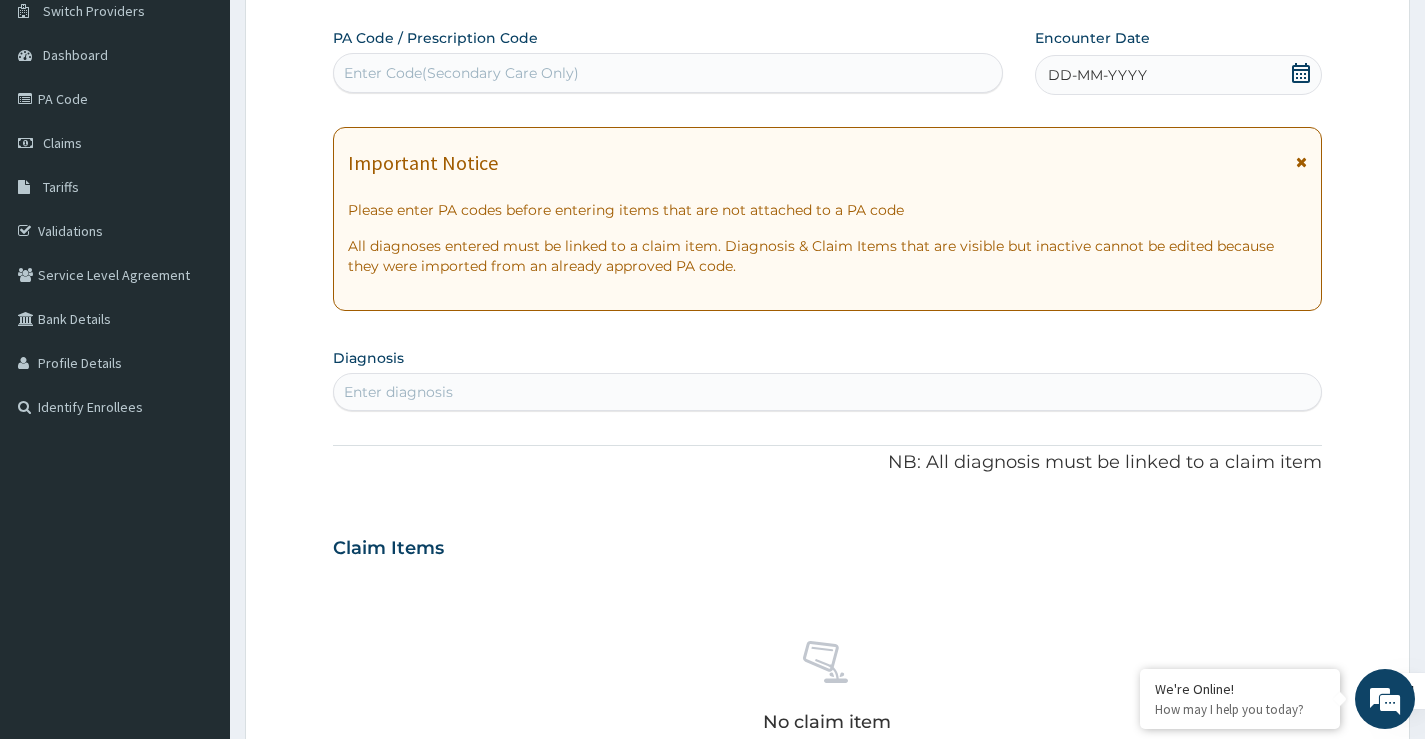 click on "Enter Code(Secondary Care Only)" at bounding box center (461, 73) 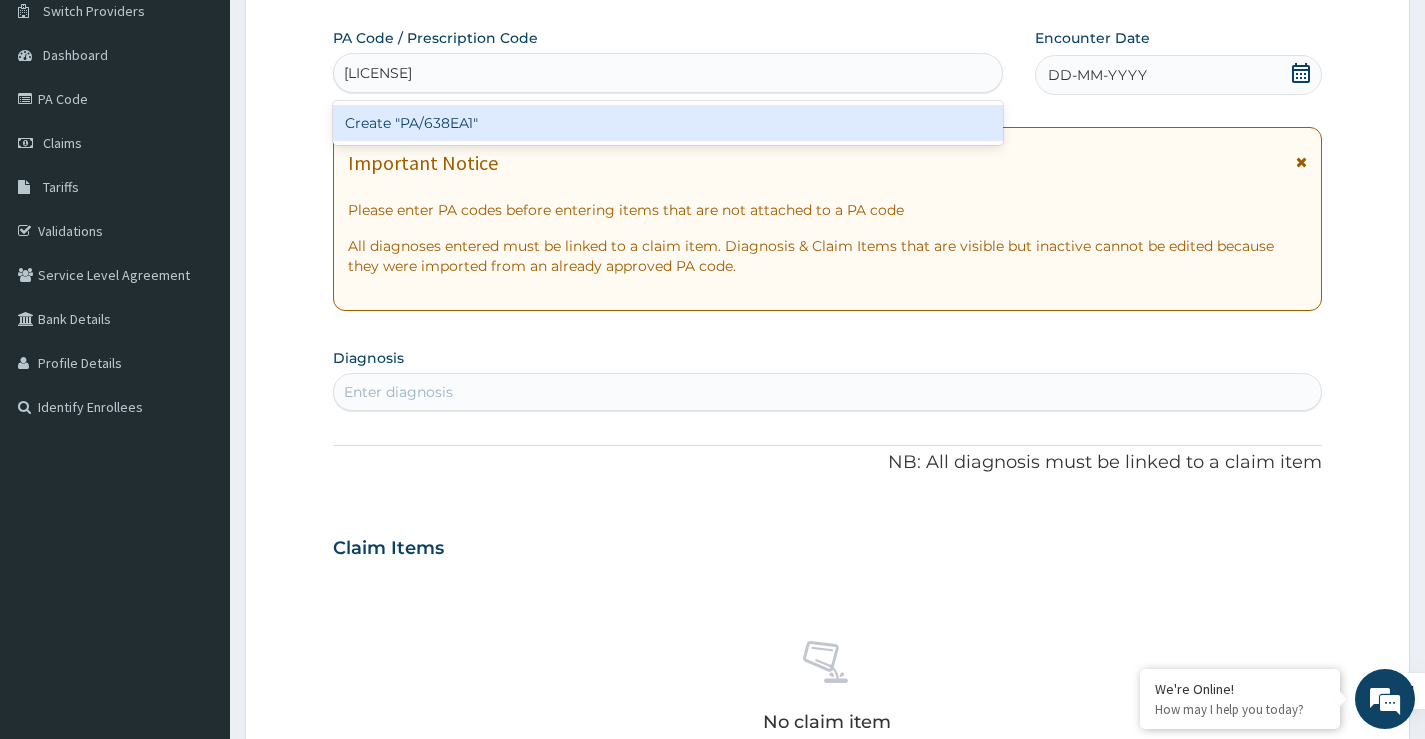 type on "PA/638EA1" 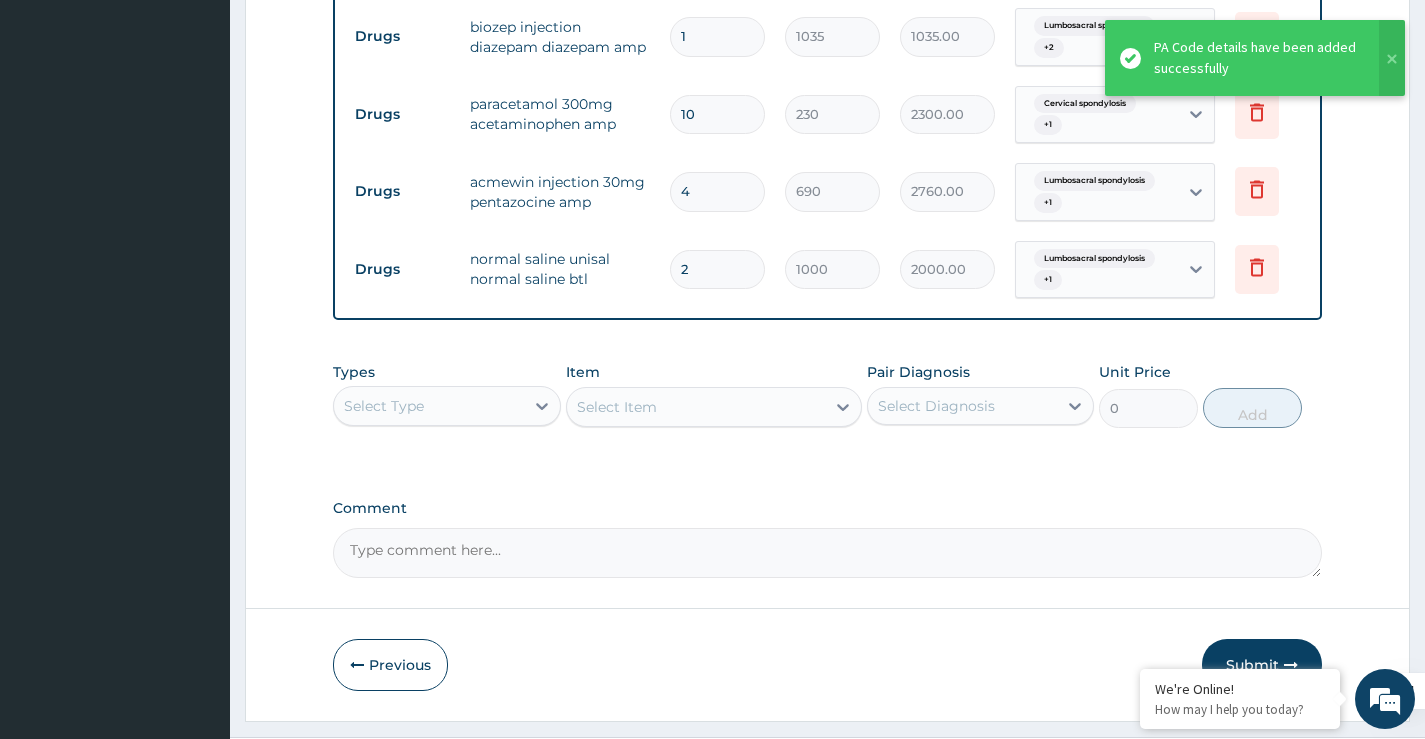 scroll, scrollTop: 1021, scrollLeft: 0, axis: vertical 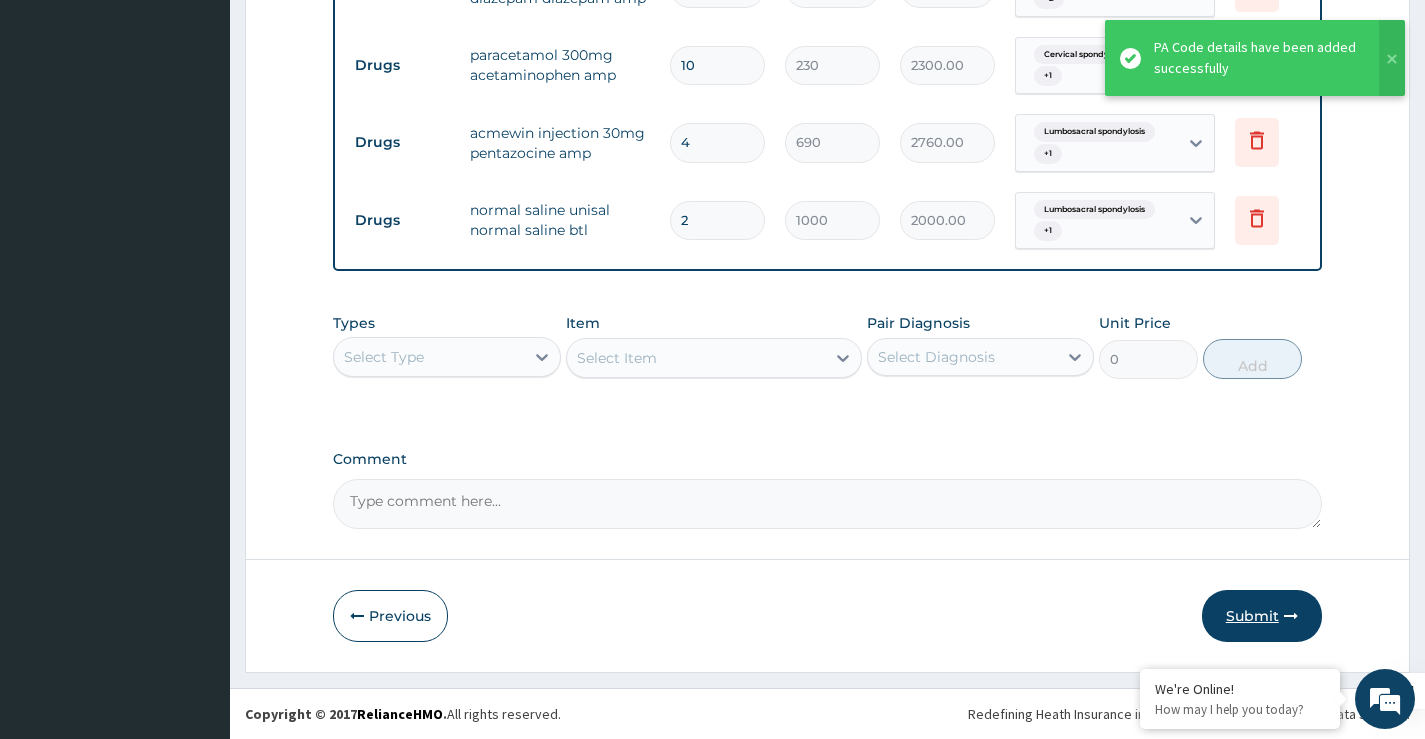click on "Submit" at bounding box center (1262, 616) 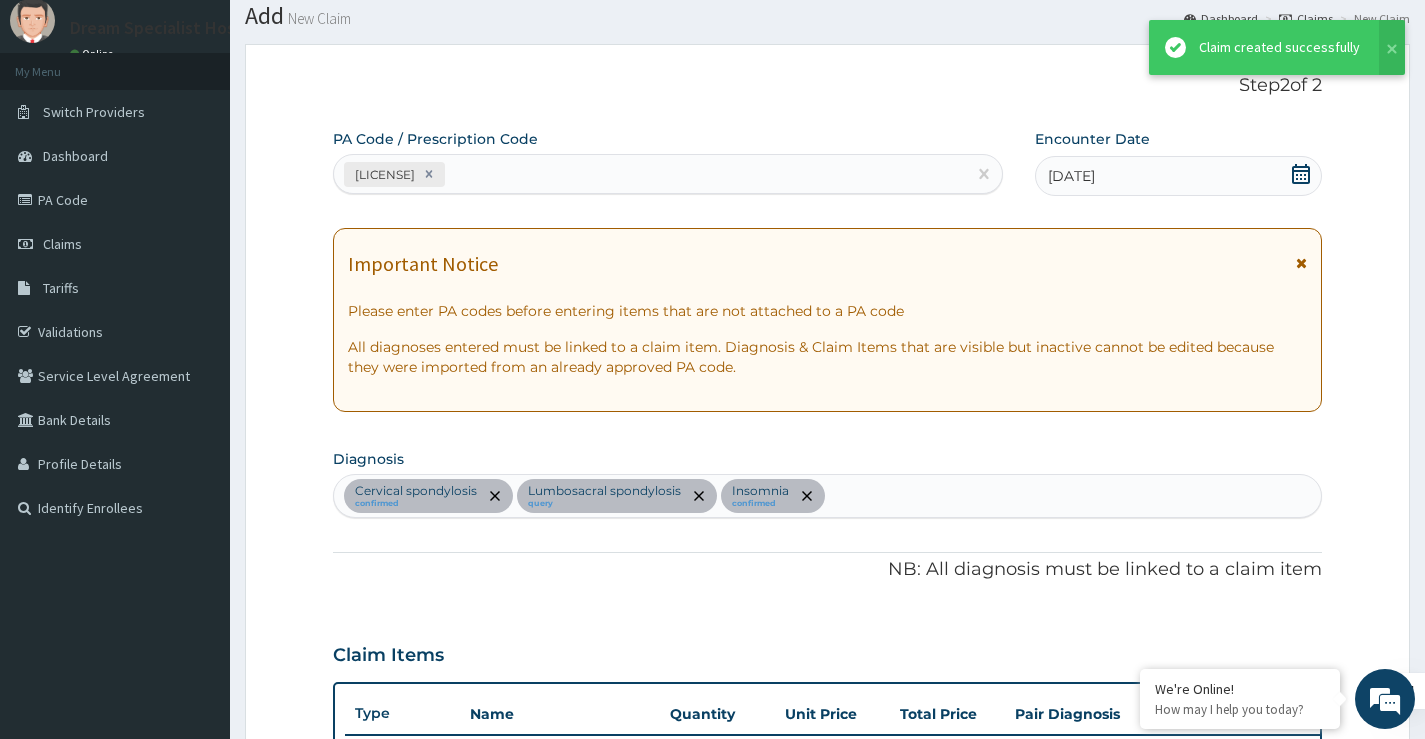 scroll, scrollTop: 1021, scrollLeft: 0, axis: vertical 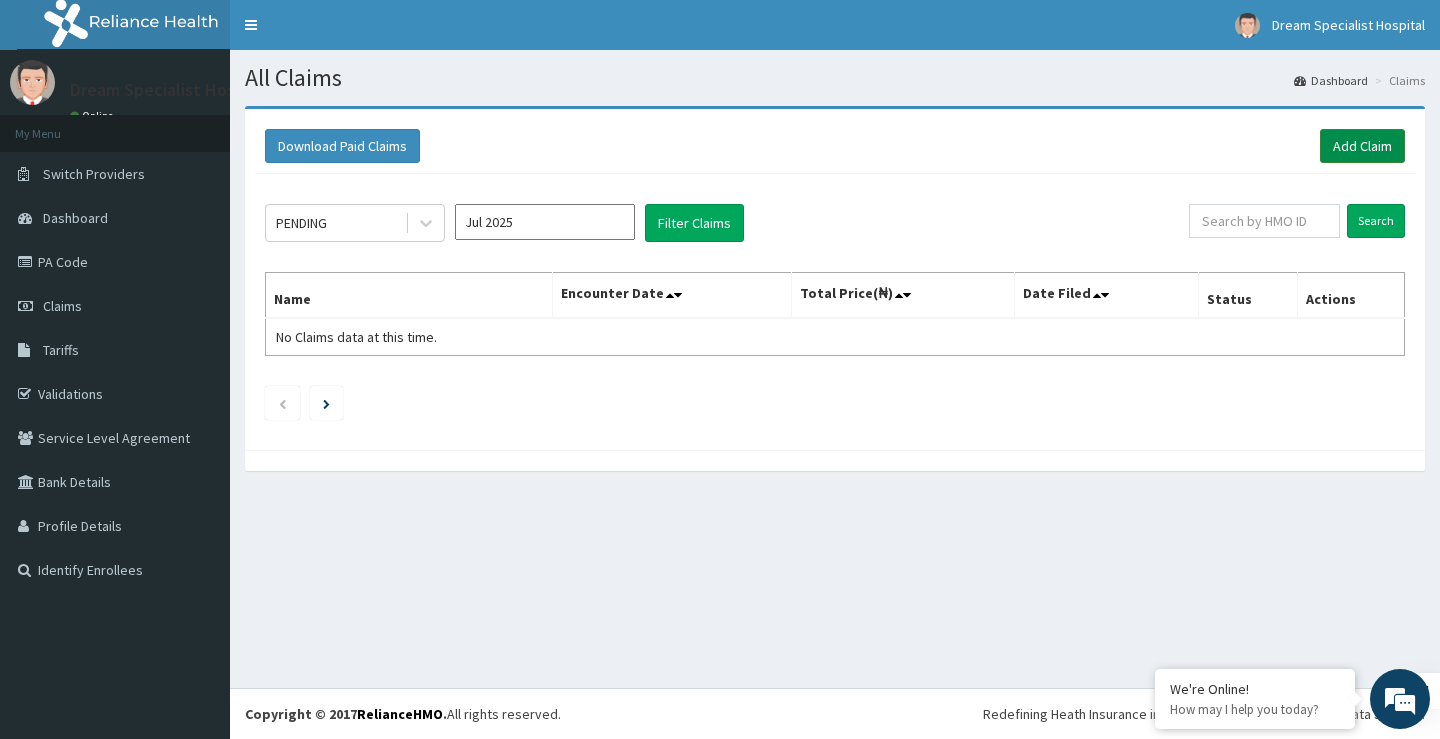 click on "Add Claim" at bounding box center (1362, 146) 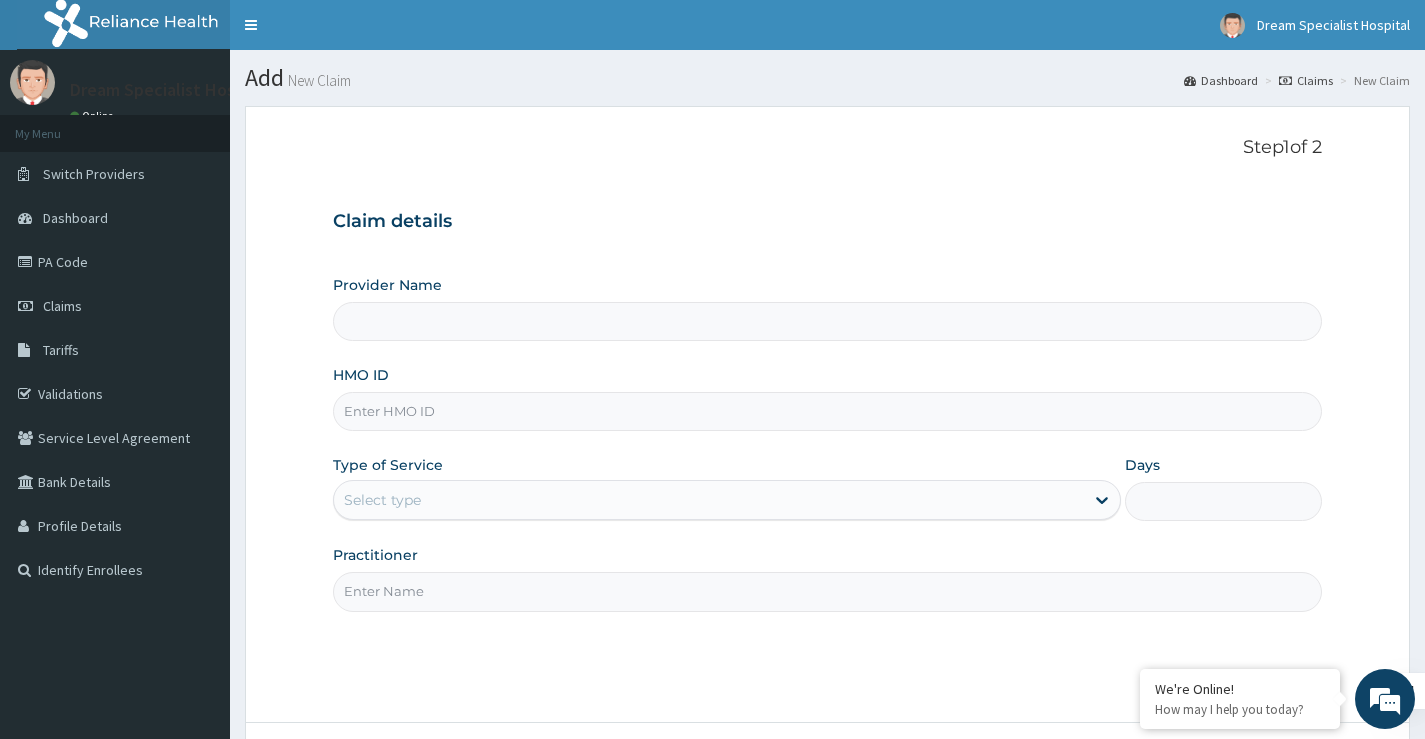 type on "Dream Specialist Hospital" 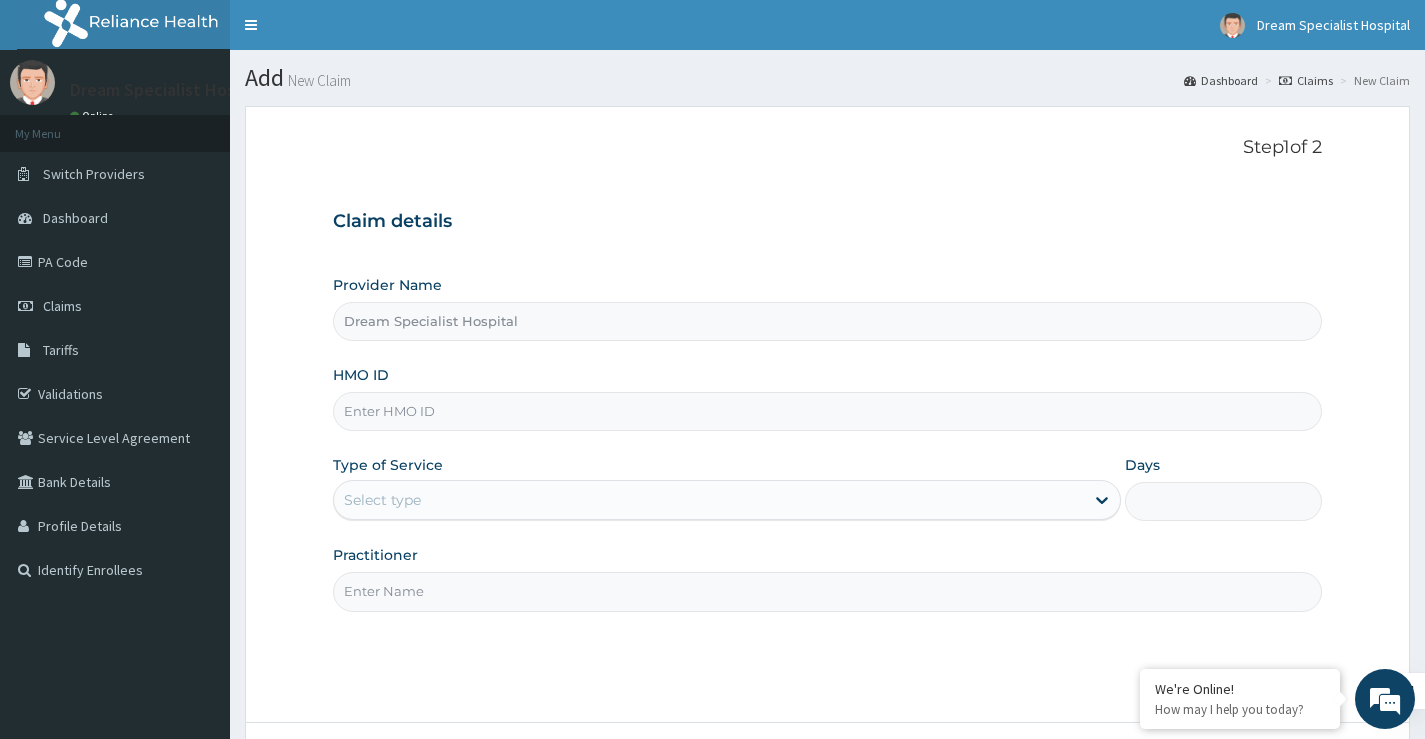 scroll, scrollTop: 0, scrollLeft: 0, axis: both 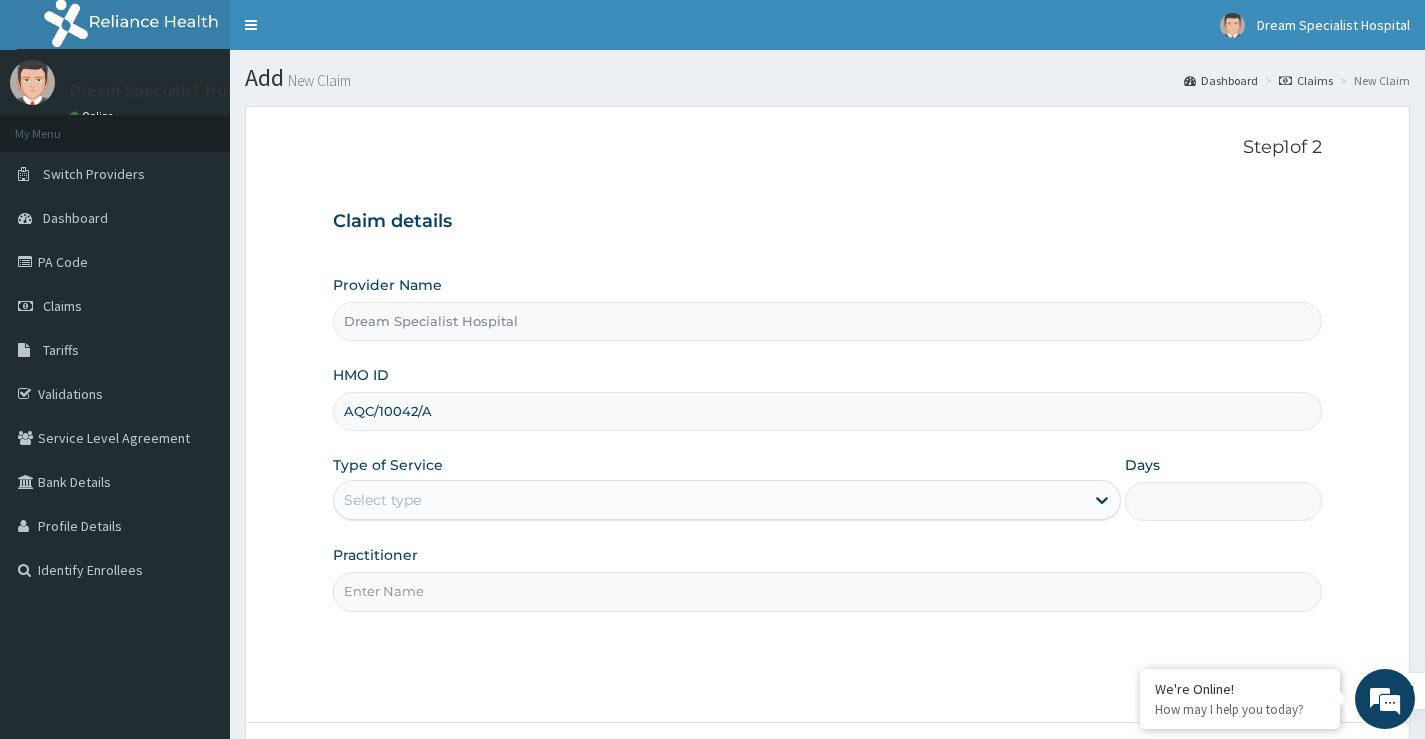 type on "AQC/10042/A" 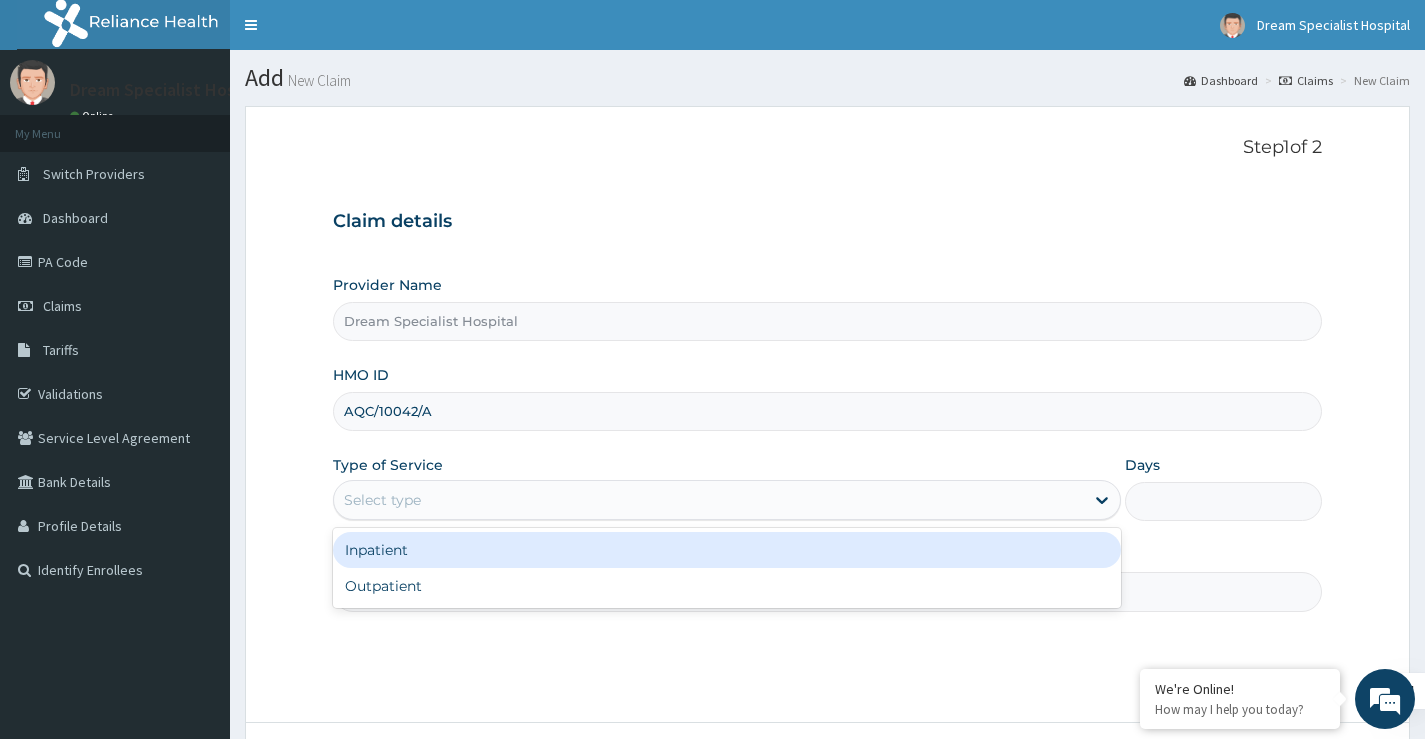 click on "Inpatient" at bounding box center [727, 550] 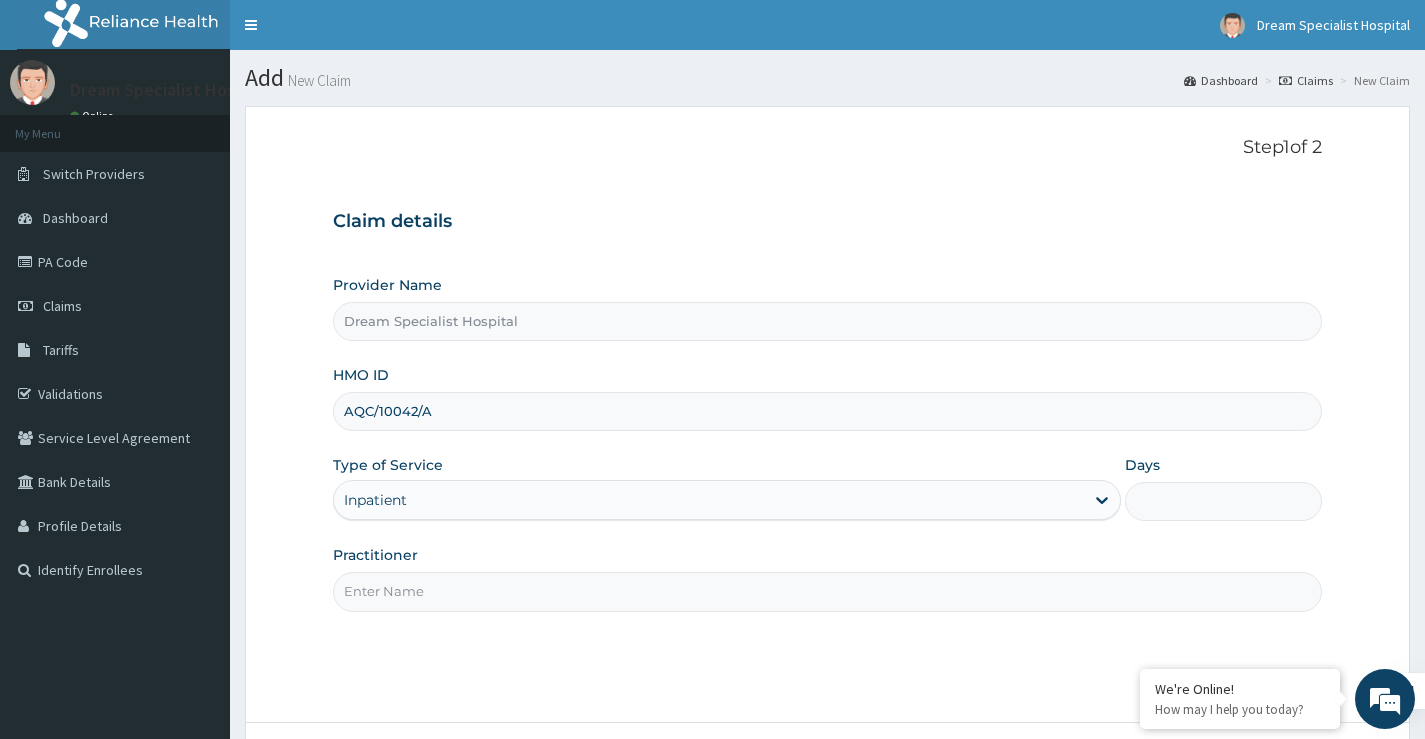 click on "Days" at bounding box center [1223, 501] 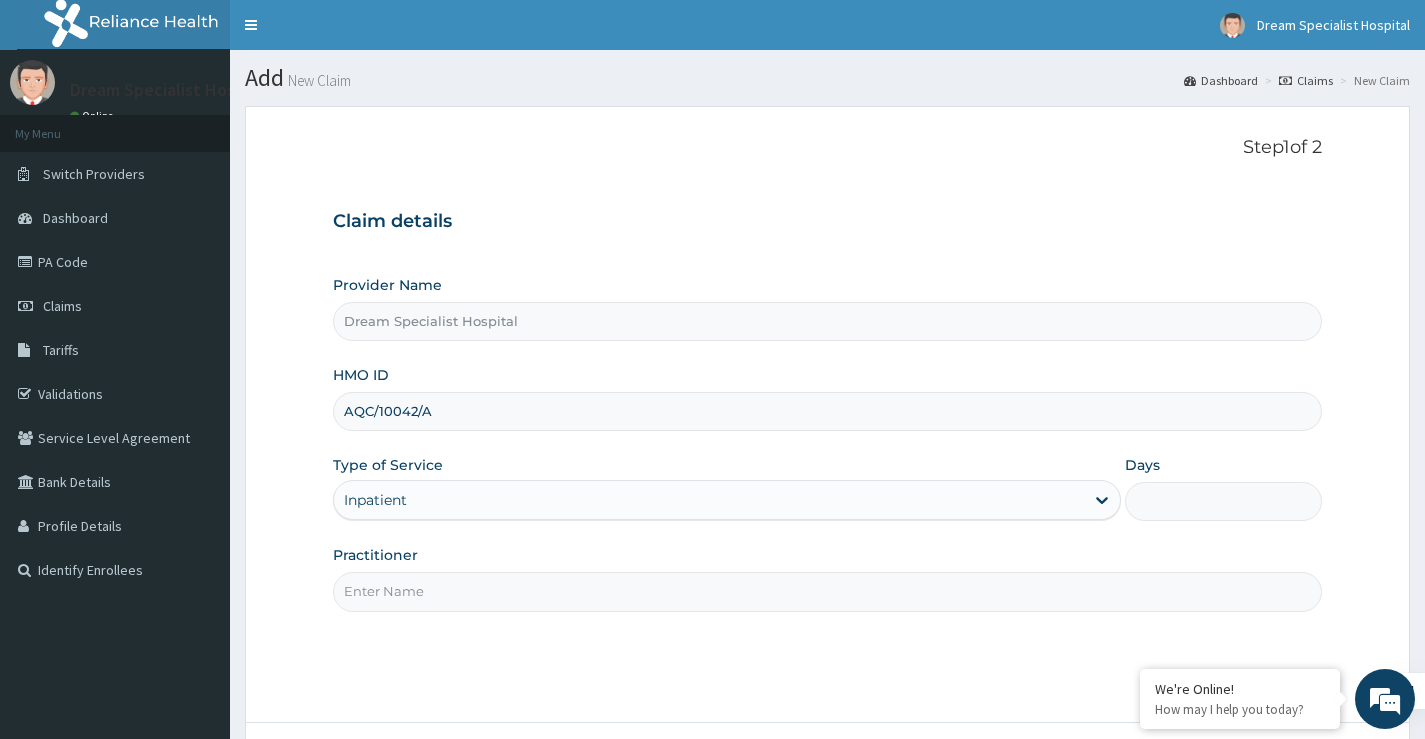 scroll, scrollTop: 0, scrollLeft: 0, axis: both 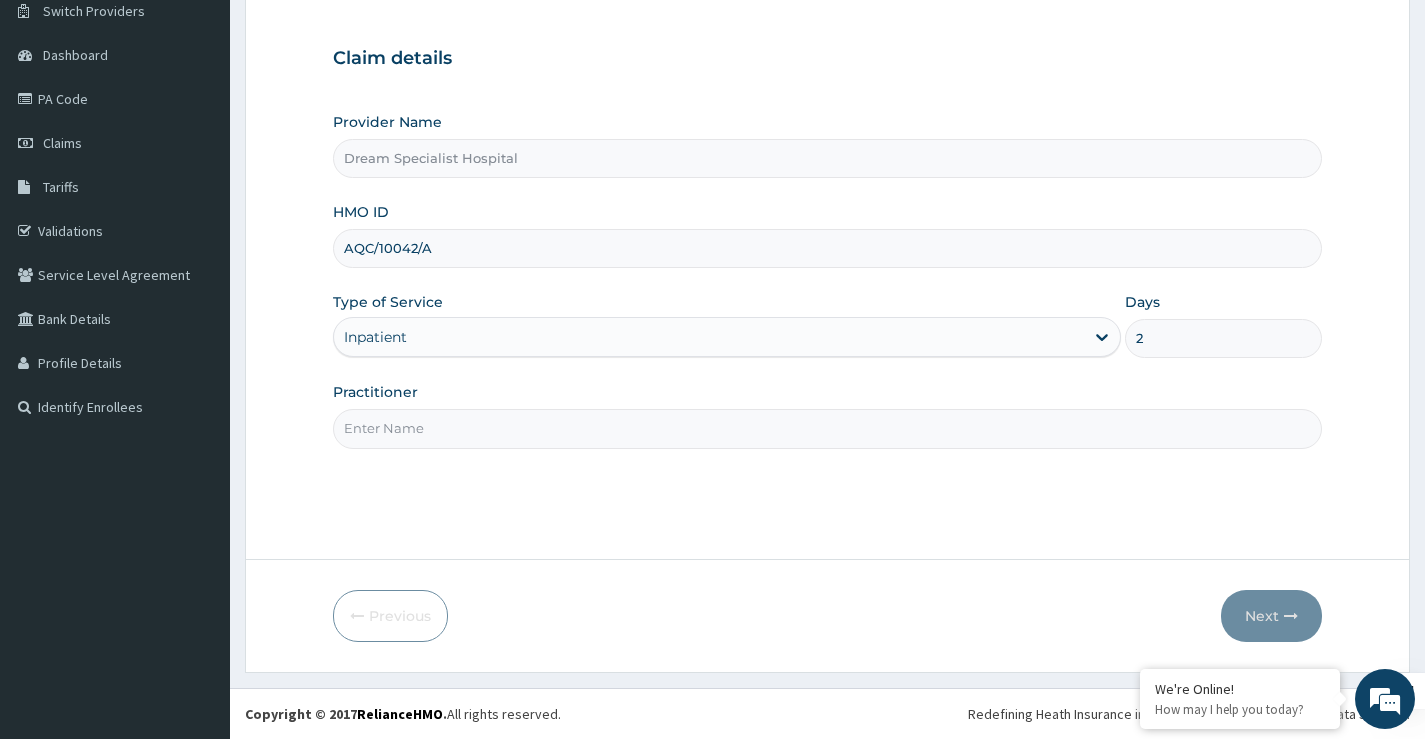 type on "2" 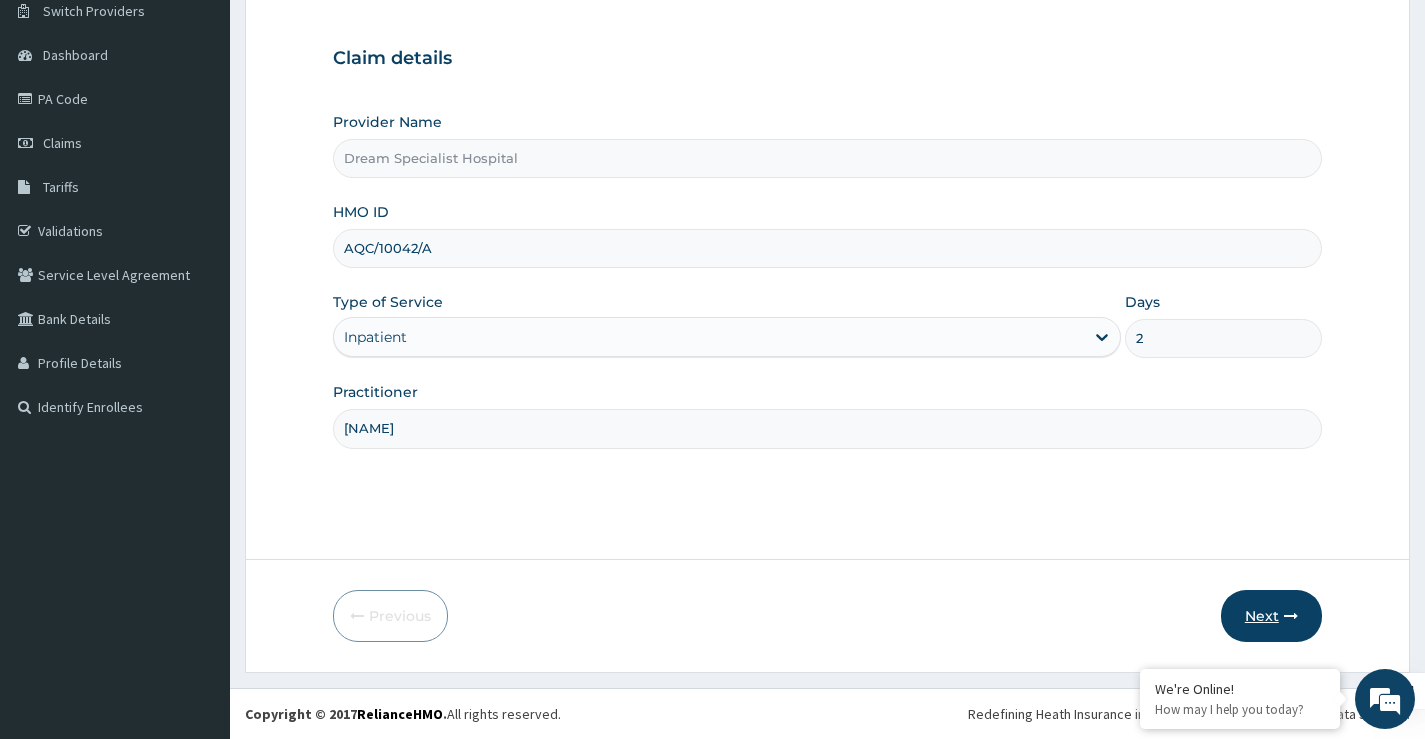 click on "Next" at bounding box center [1271, 616] 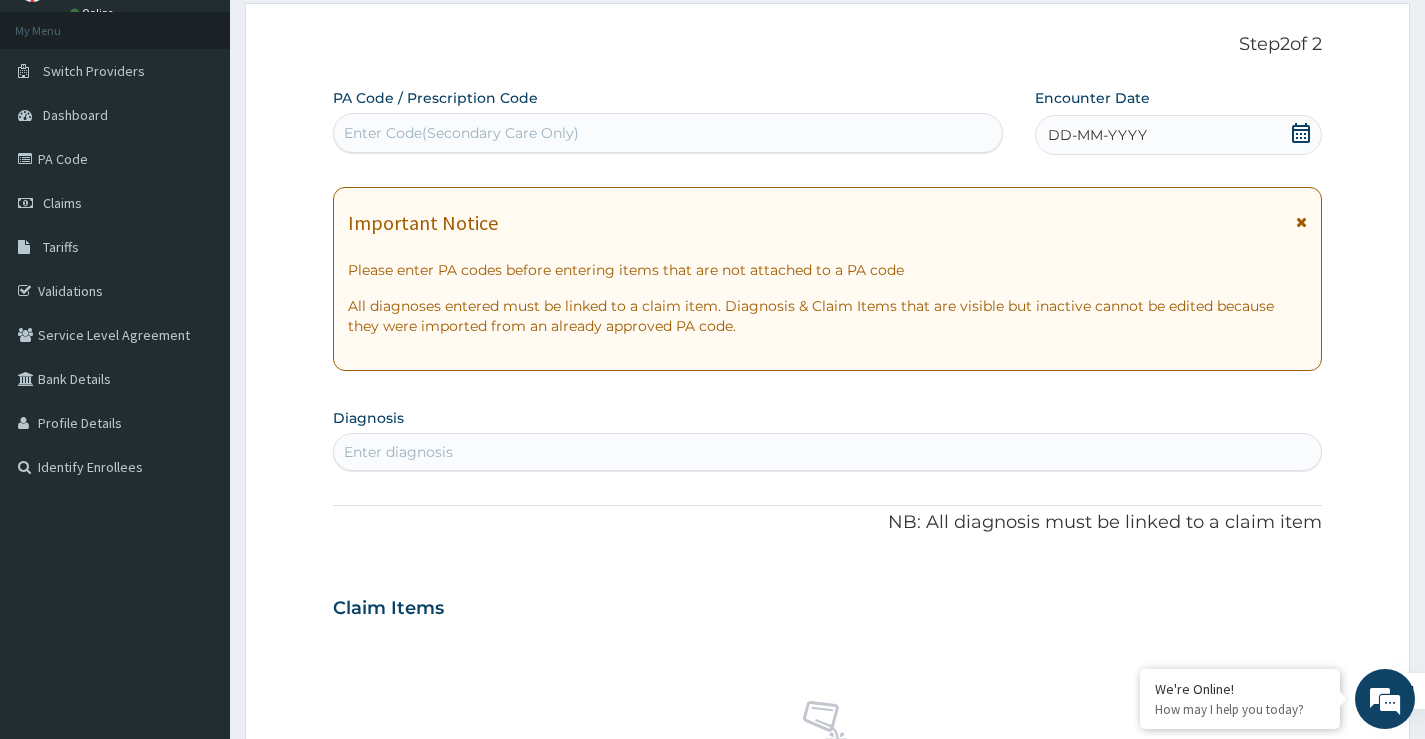 scroll, scrollTop: 0, scrollLeft: 0, axis: both 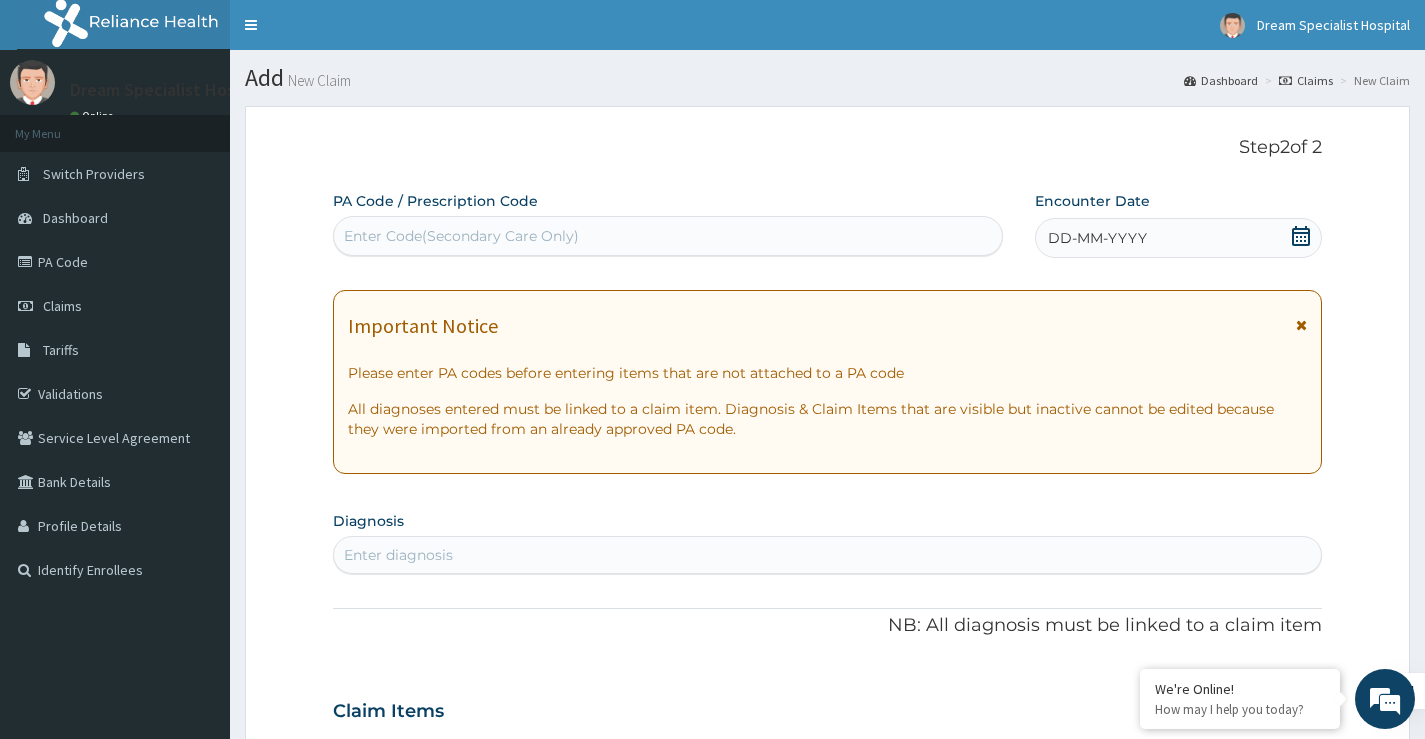 click on "Enter Code(Secondary Care Only)" at bounding box center [461, 236] 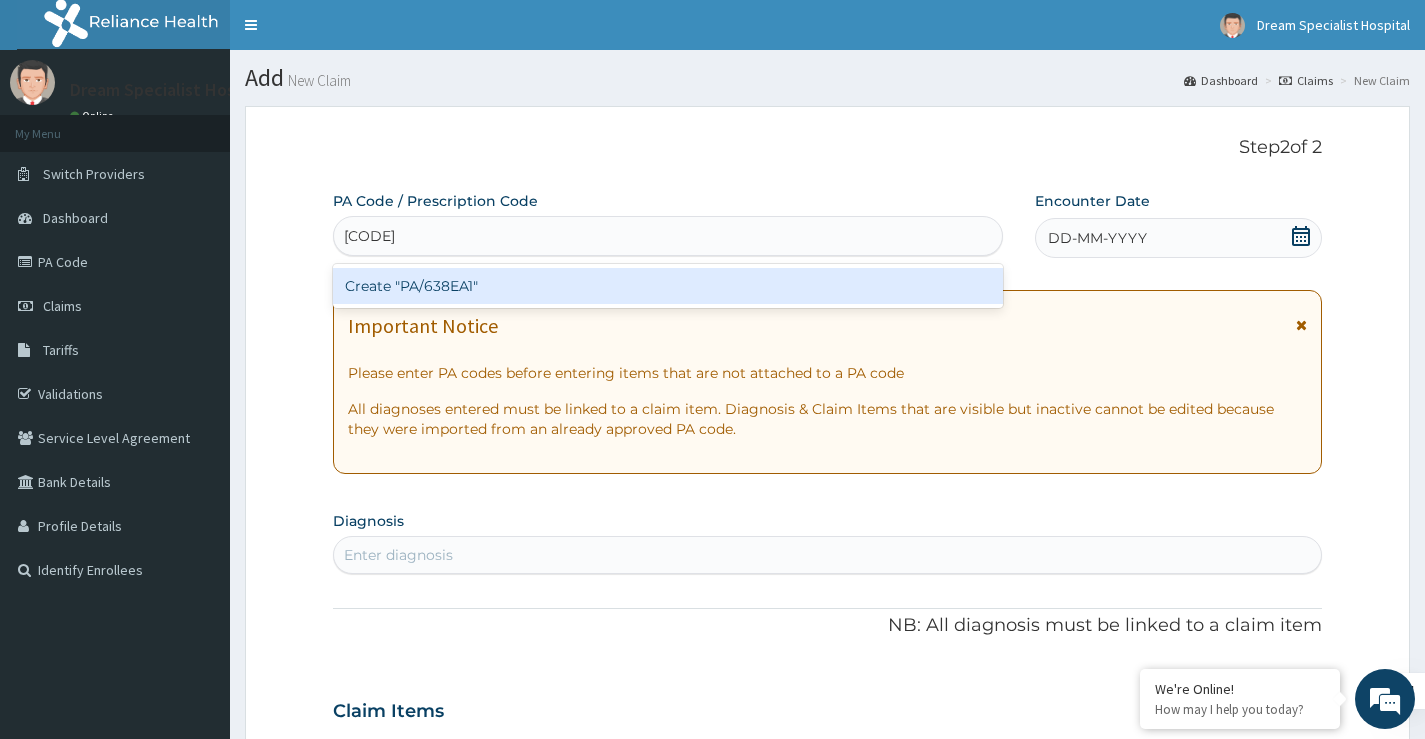click on "Create "PA/638EA1"" at bounding box center (668, 286) 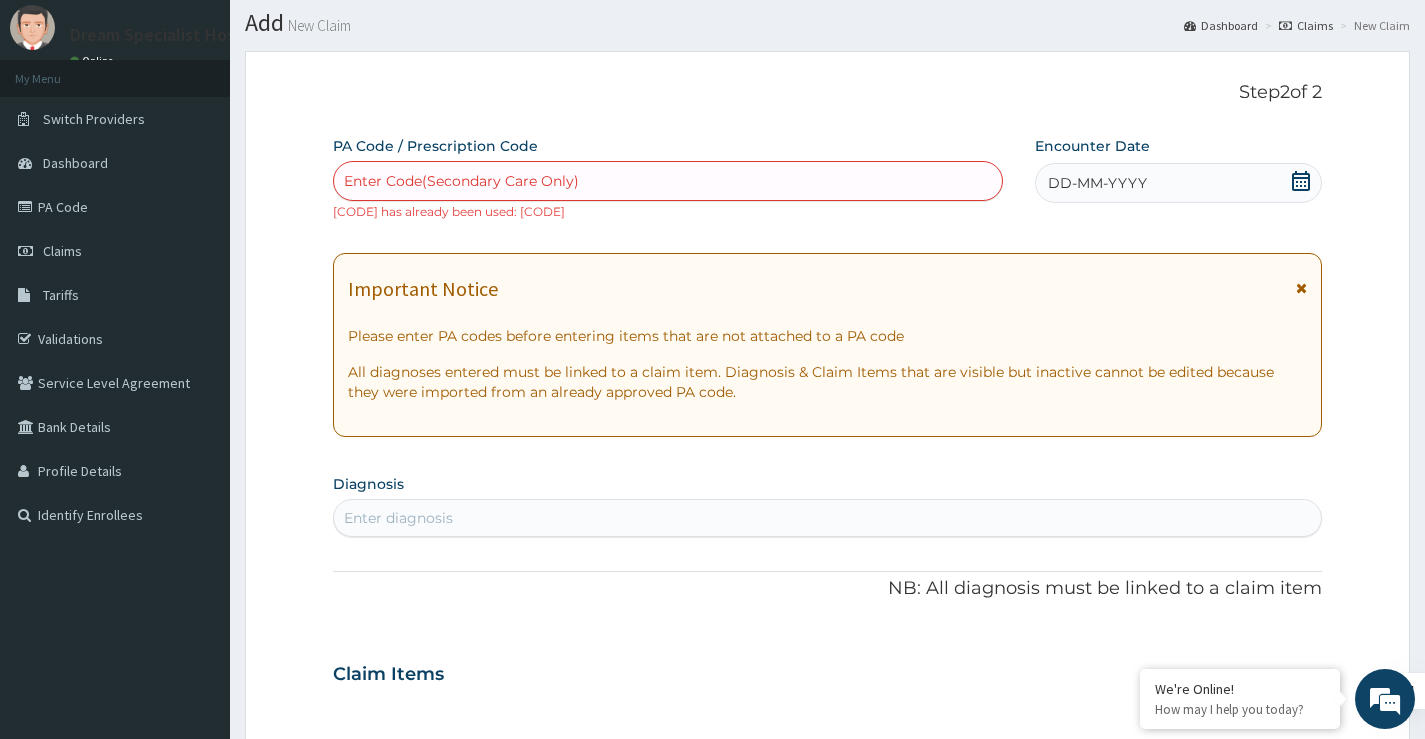 scroll, scrollTop: 0, scrollLeft: 0, axis: both 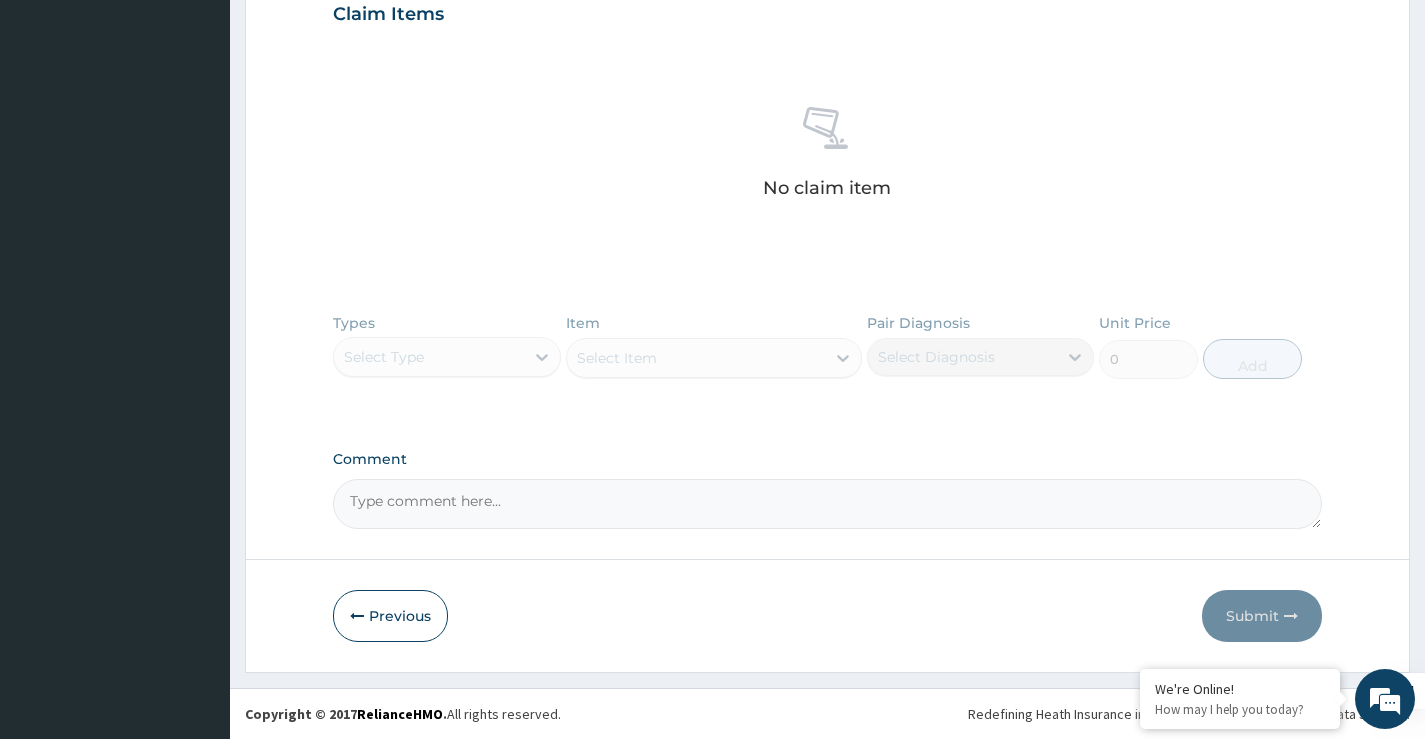 drag, startPoint x: 394, startPoint y: 606, endPoint x: 895, endPoint y: 549, distance: 504.2321 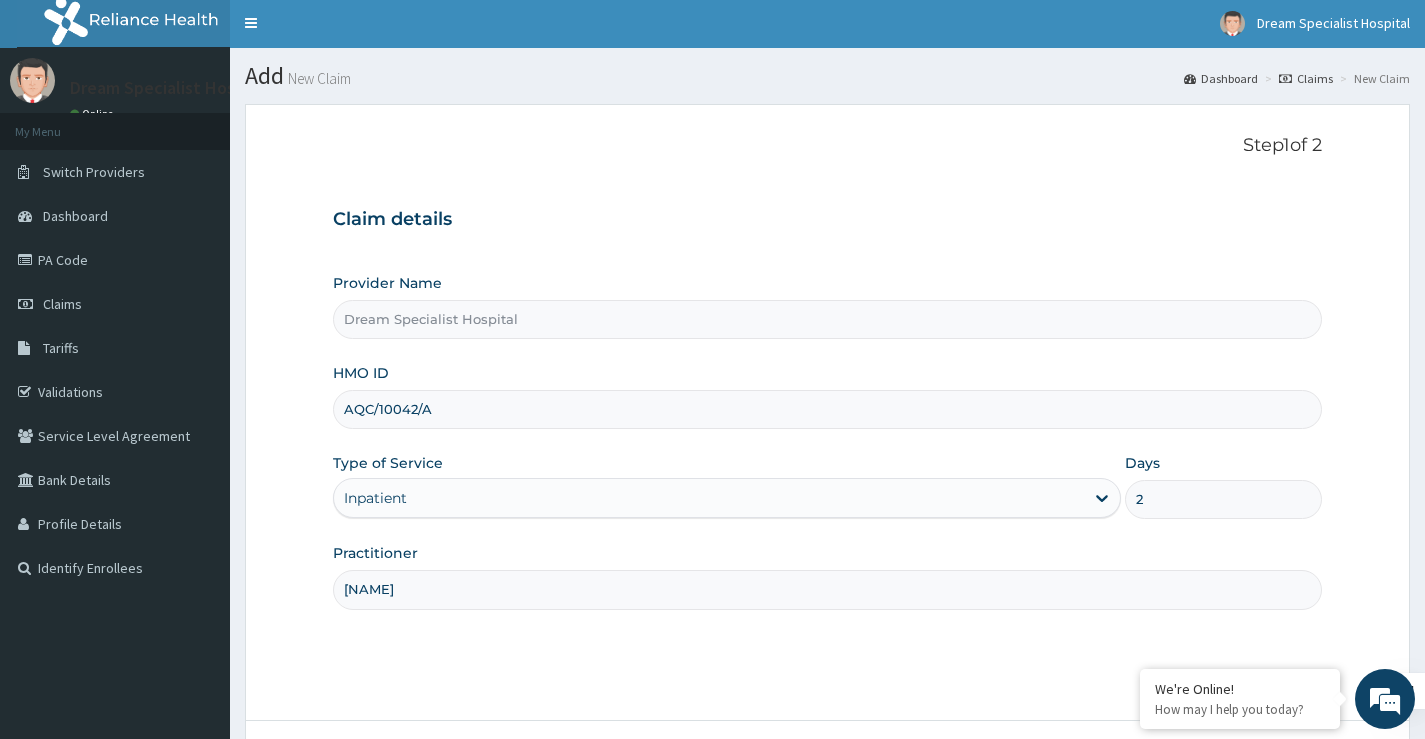 scroll, scrollTop: 0, scrollLeft: 0, axis: both 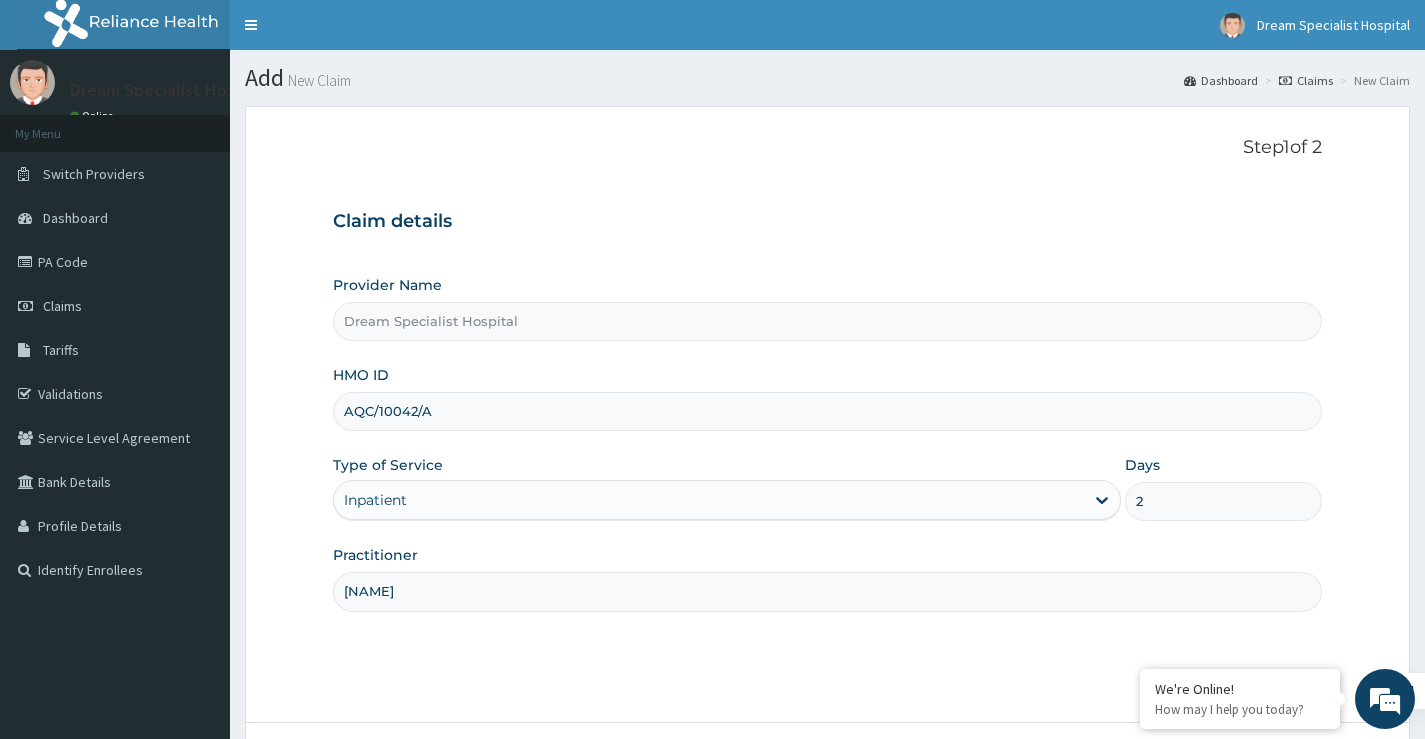 drag, startPoint x: 480, startPoint y: 416, endPoint x: 349, endPoint y: 412, distance: 131.06105 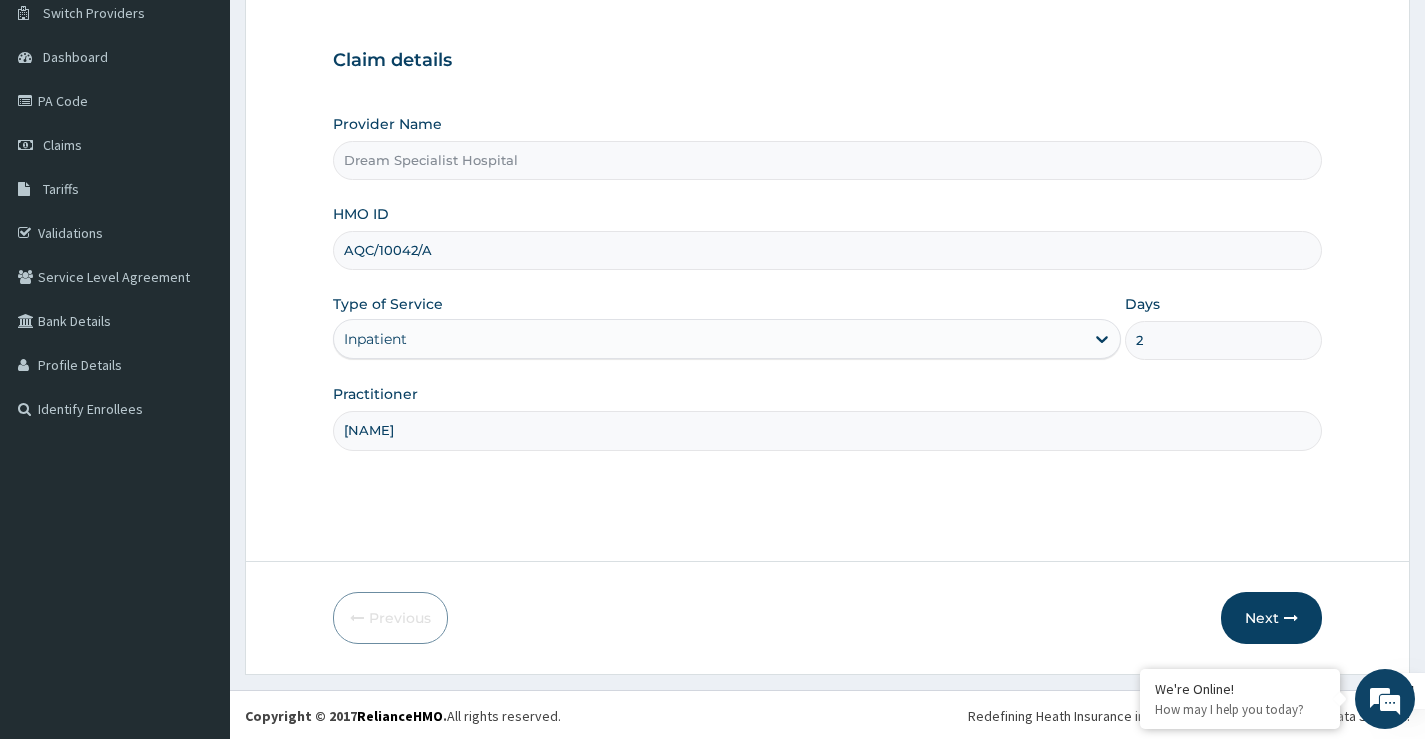 scroll, scrollTop: 163, scrollLeft: 0, axis: vertical 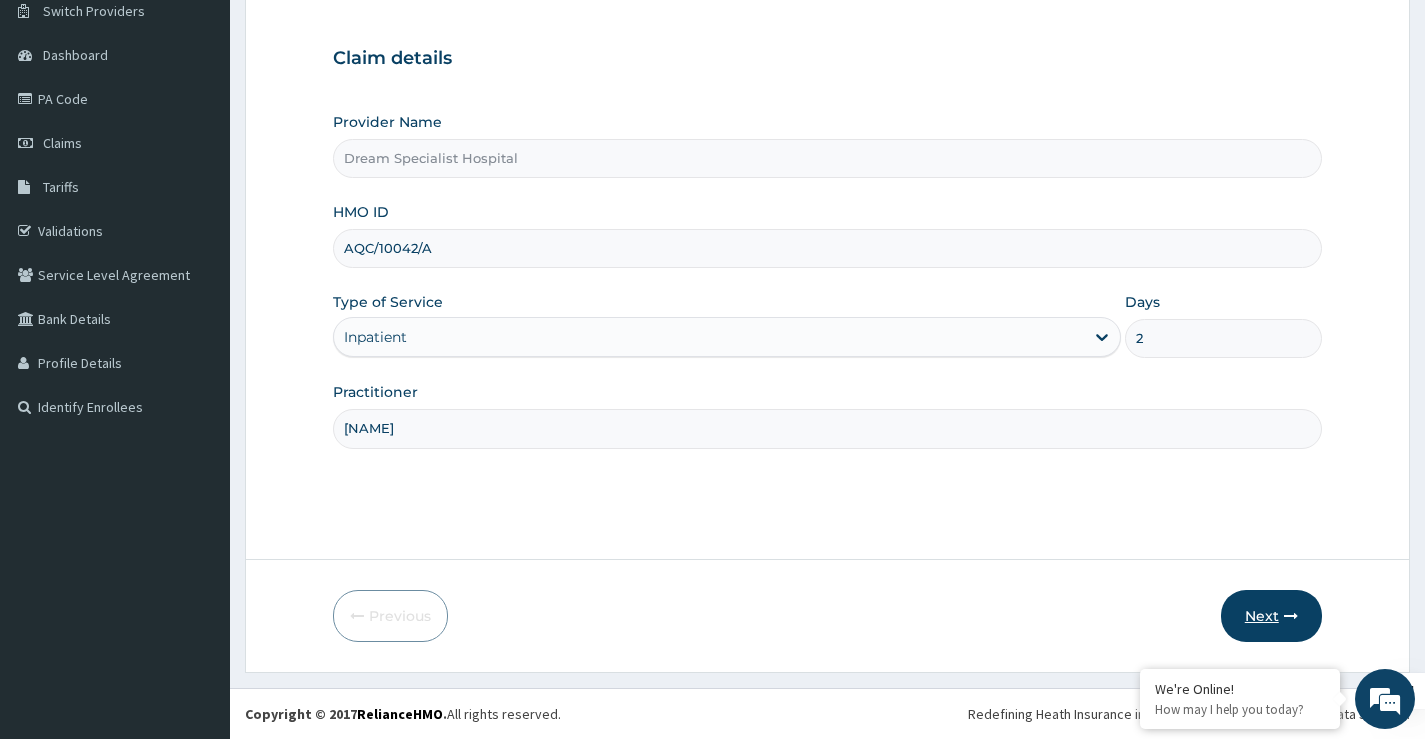 click on "Next" at bounding box center (1271, 616) 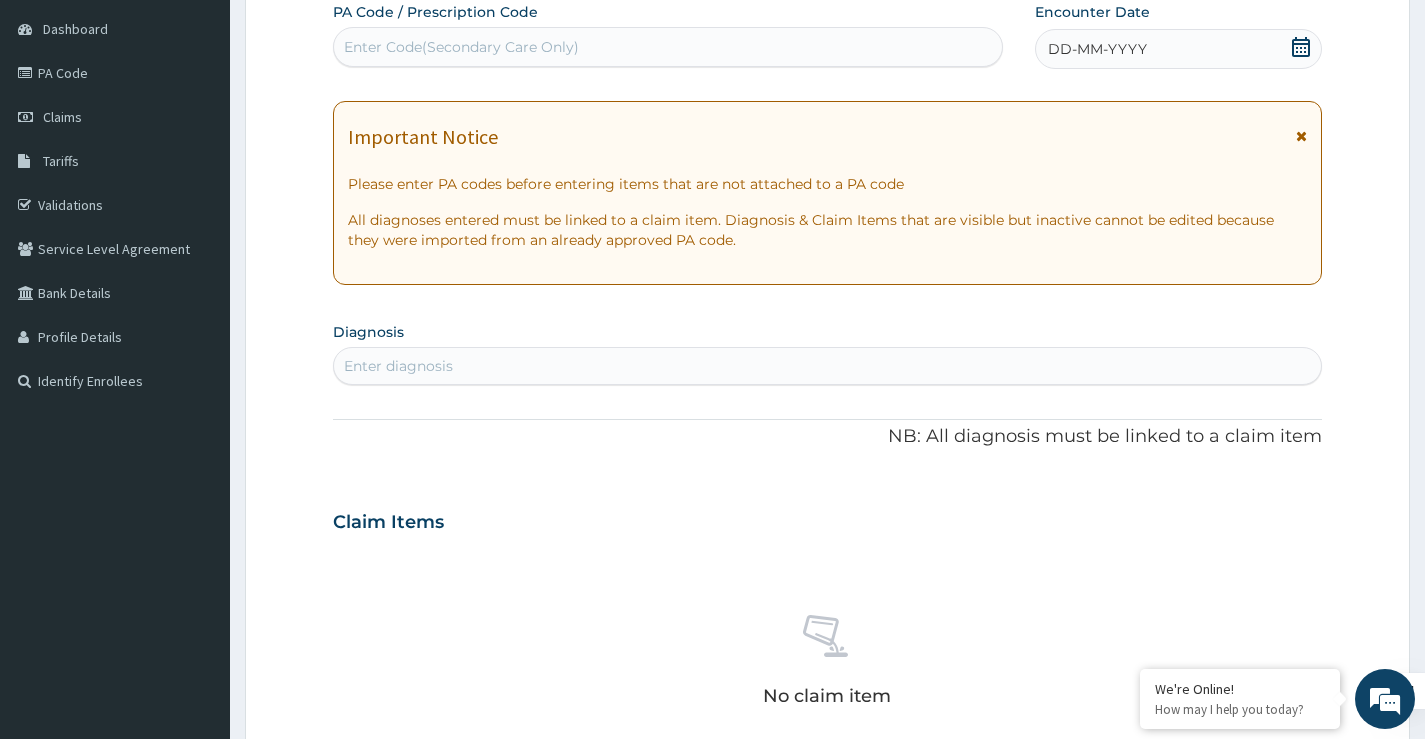 scroll, scrollTop: 0, scrollLeft: 0, axis: both 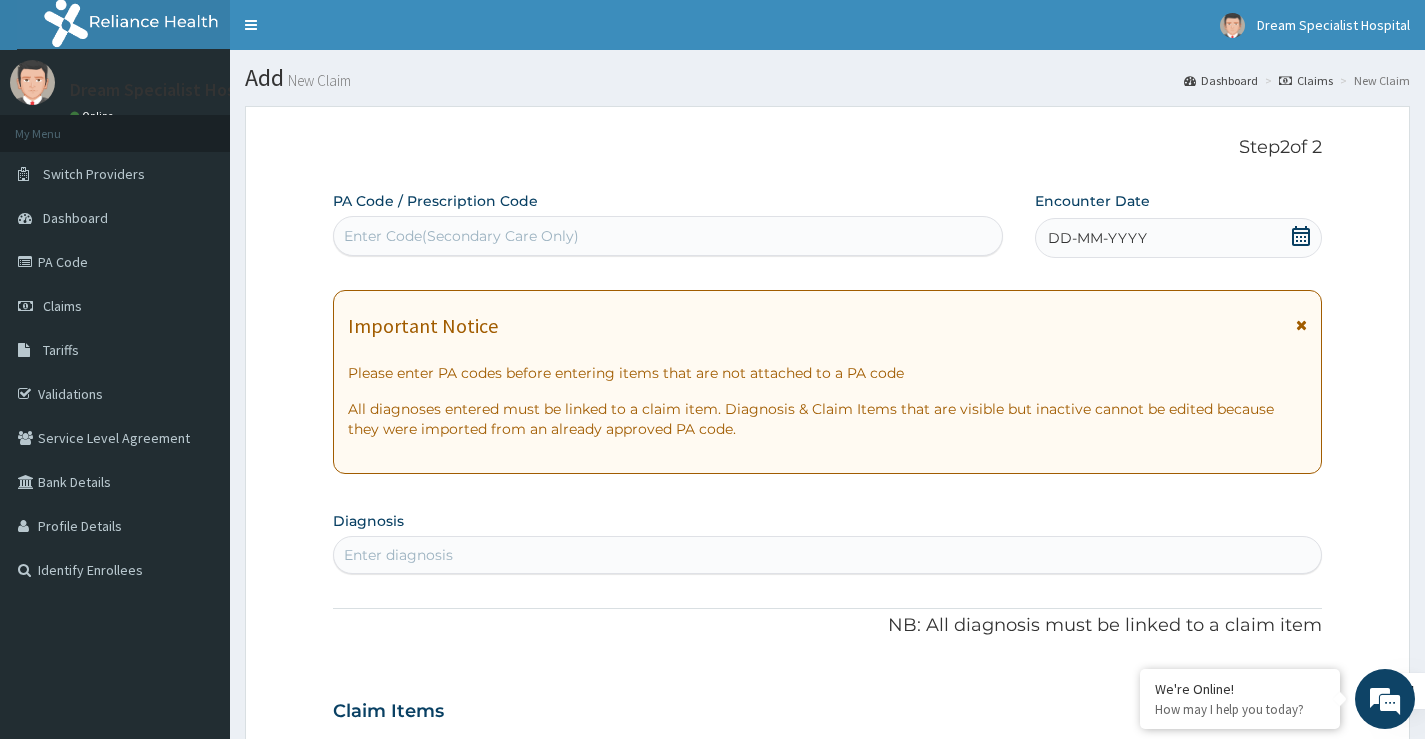click on "Enter Code(Secondary Care Only)" at bounding box center [461, 236] 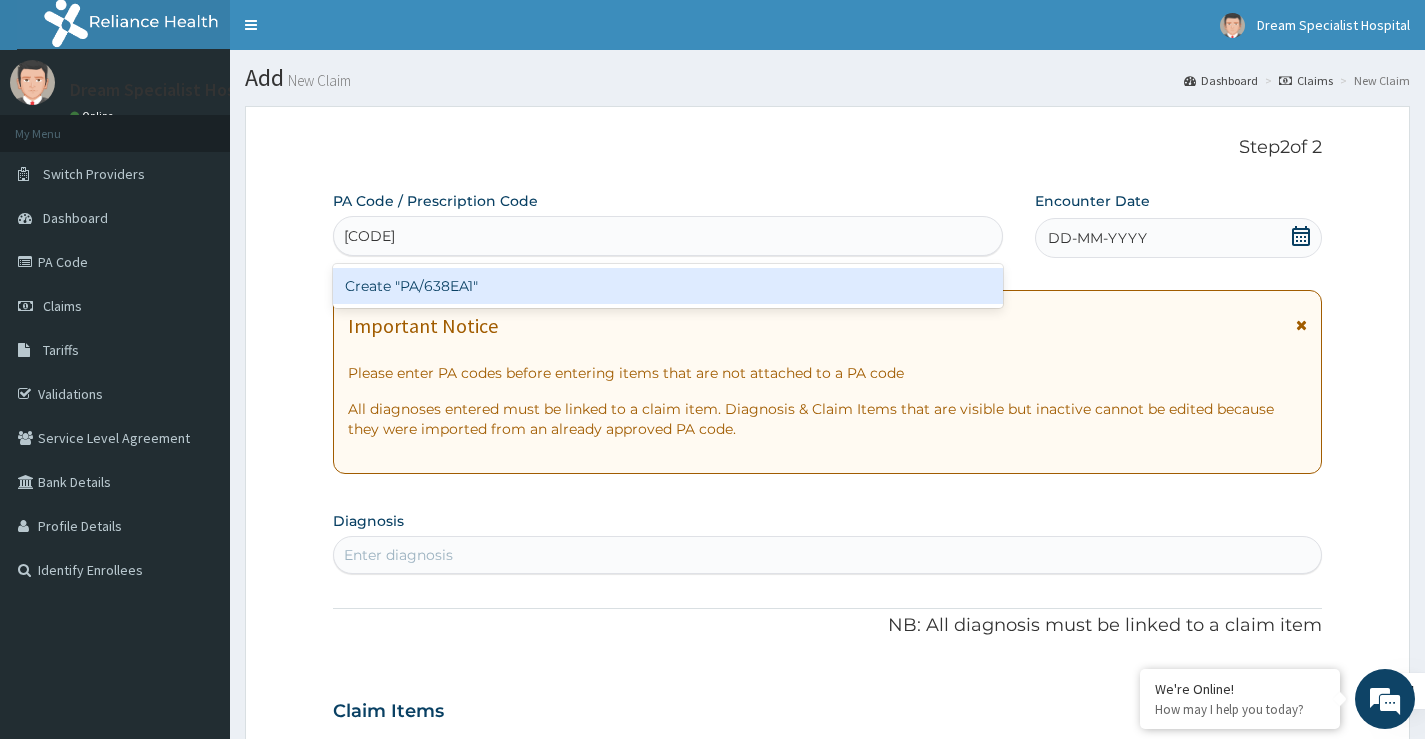 click on "Create "PA/638EA1"" at bounding box center (668, 286) 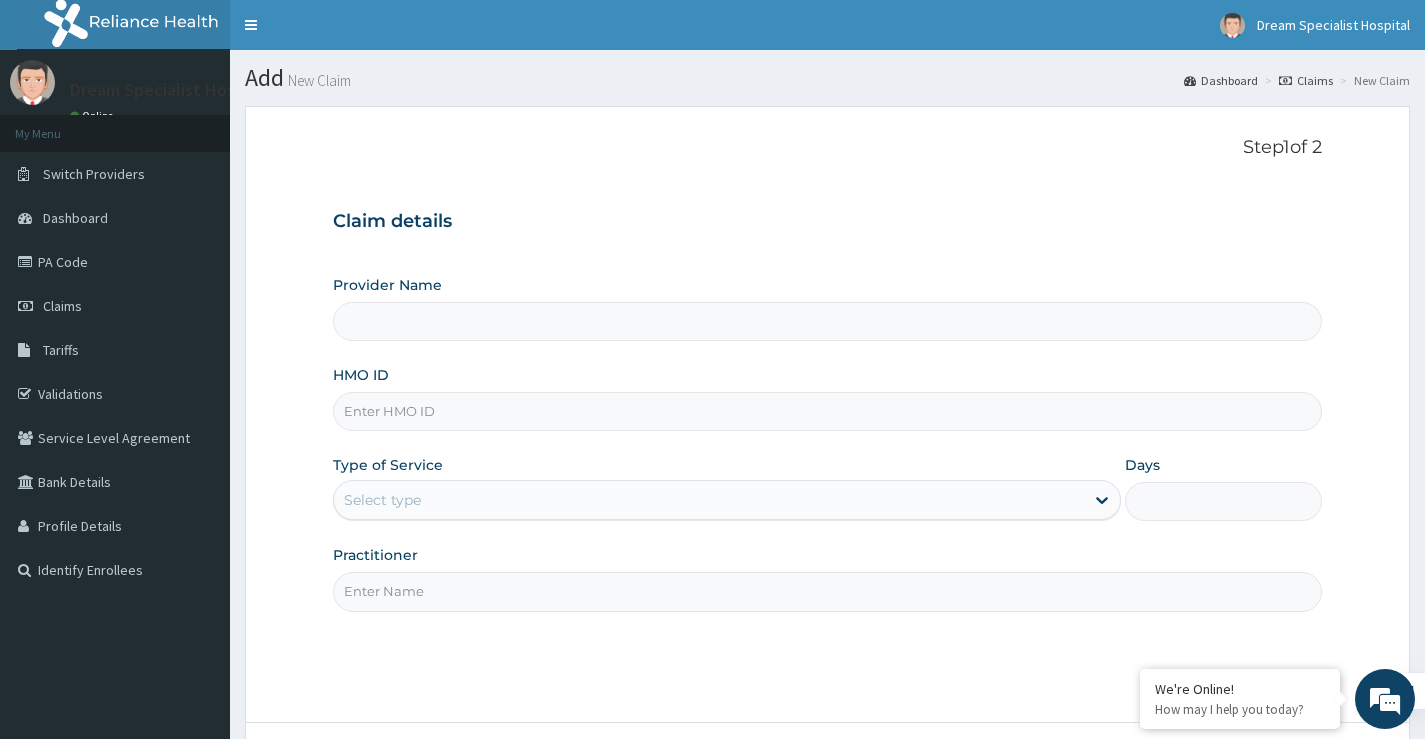 click on "Provider Name" at bounding box center (827, 321) 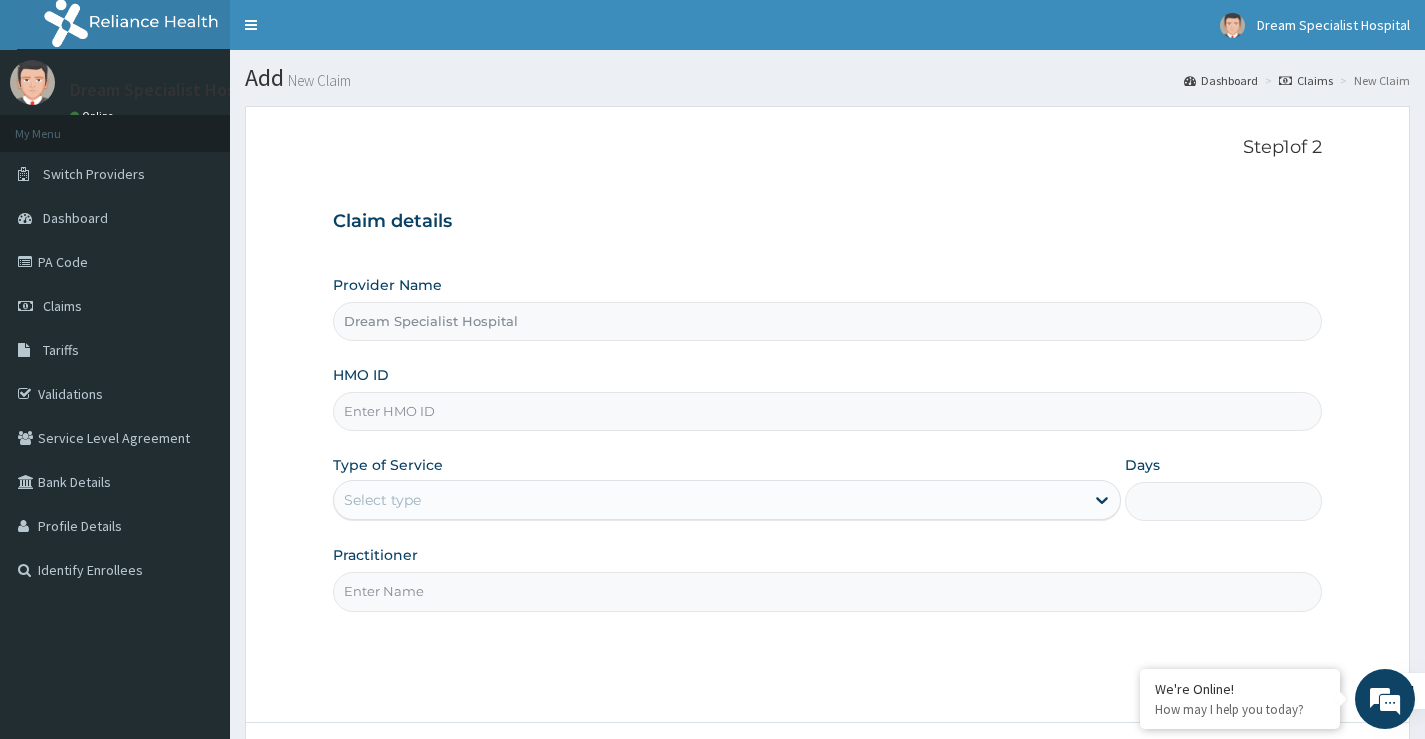 scroll, scrollTop: 0, scrollLeft: 0, axis: both 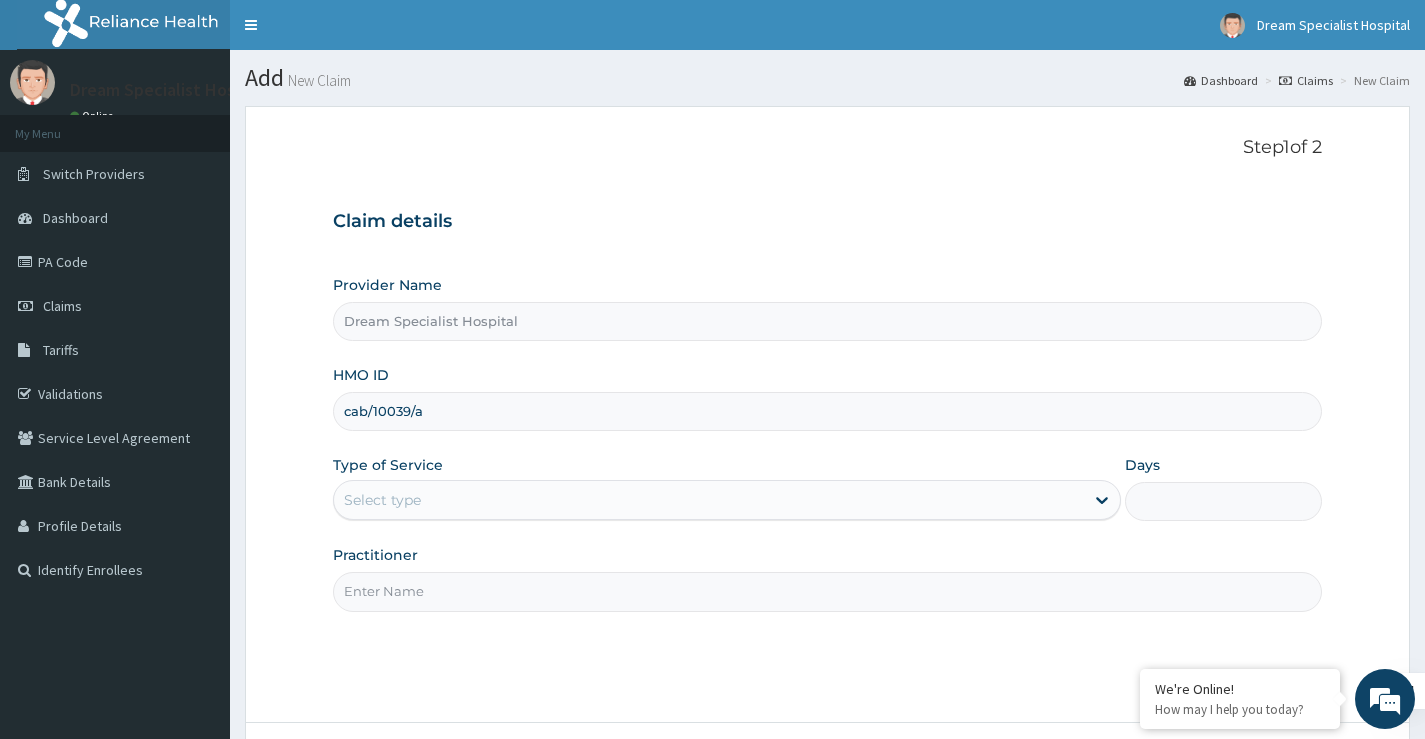 type on "cab/10039/a" 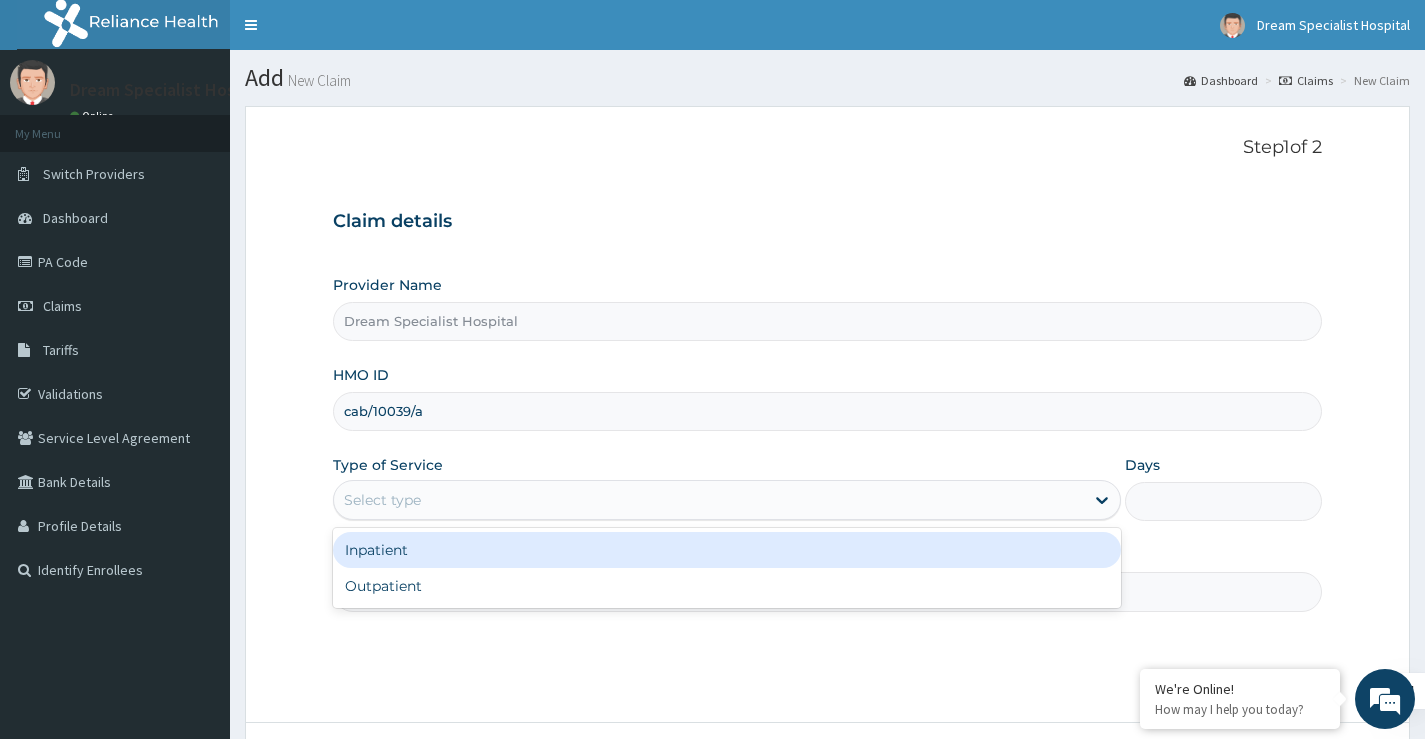 click on "Select type" at bounding box center [382, 500] 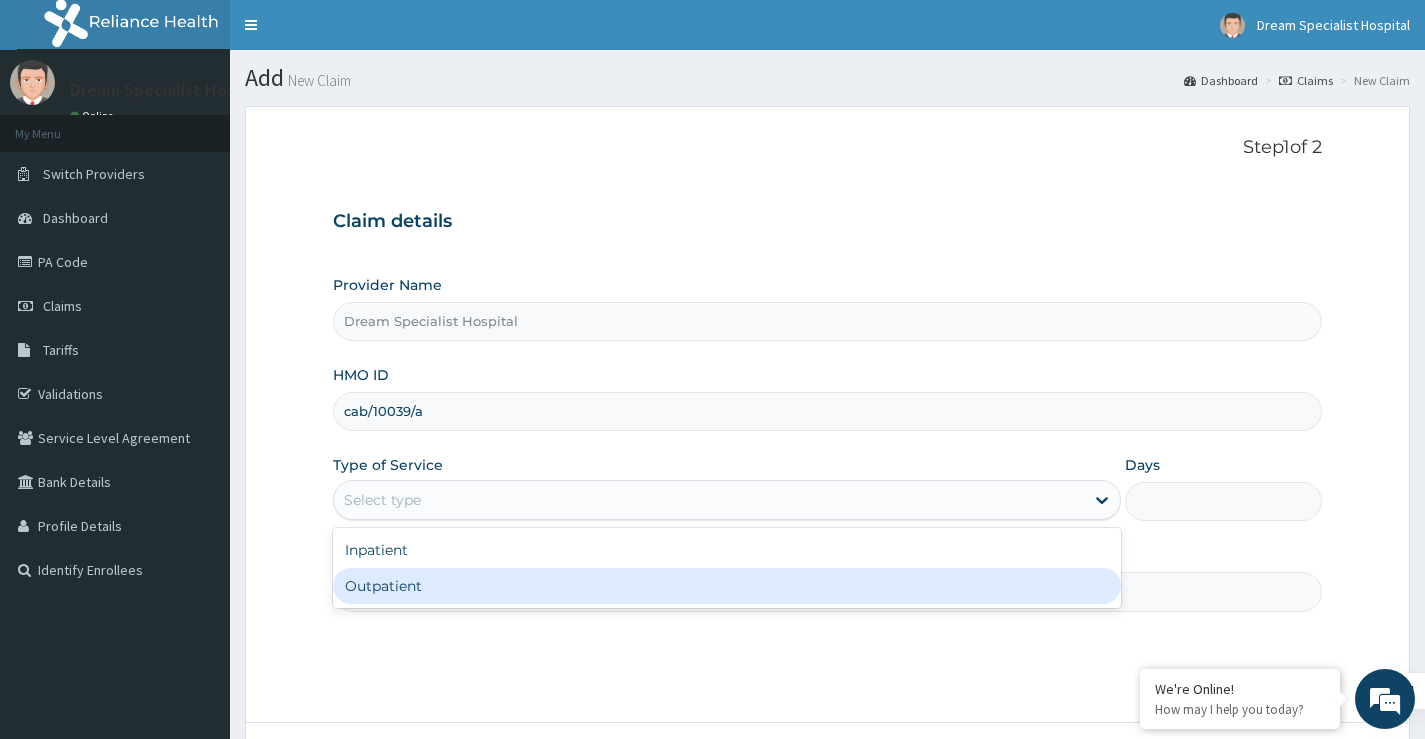 drag, startPoint x: 407, startPoint y: 580, endPoint x: 718, endPoint y: 556, distance: 311.92468 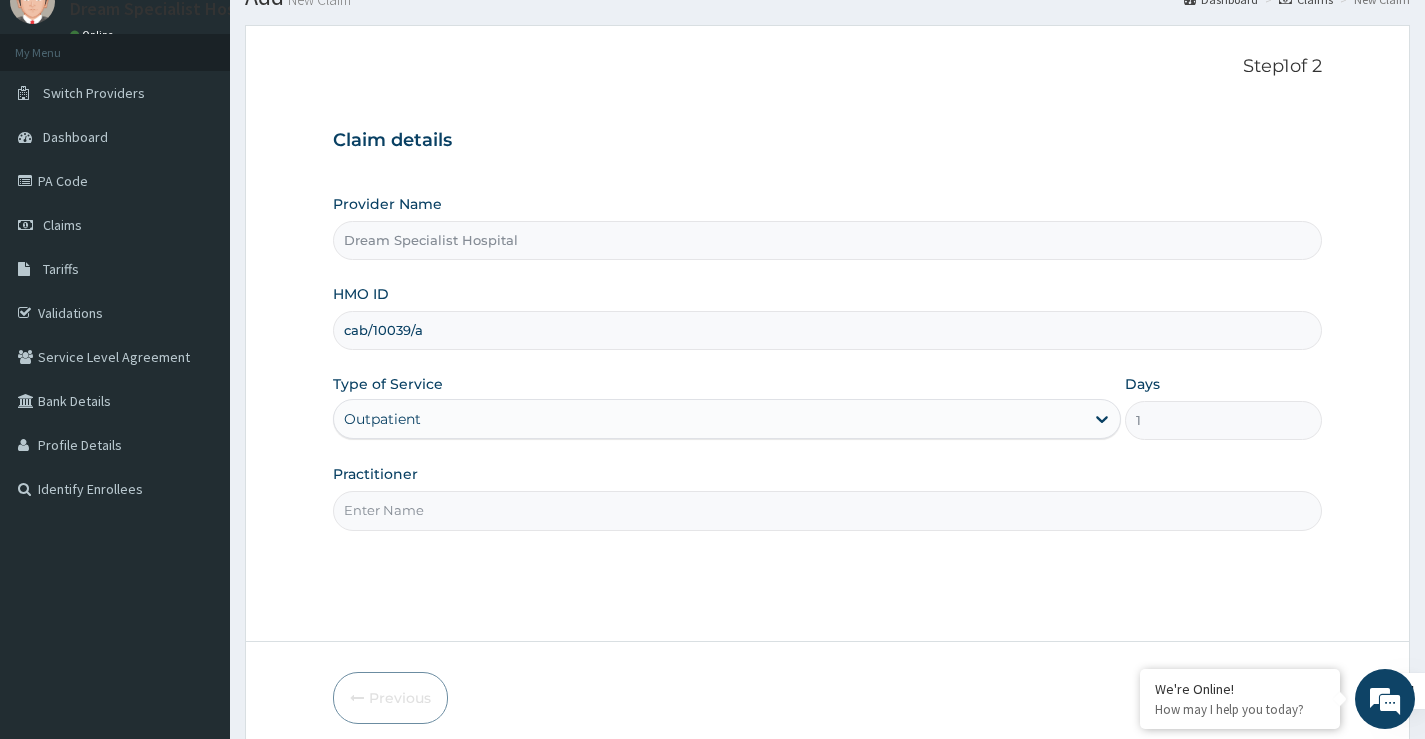 scroll, scrollTop: 163, scrollLeft: 0, axis: vertical 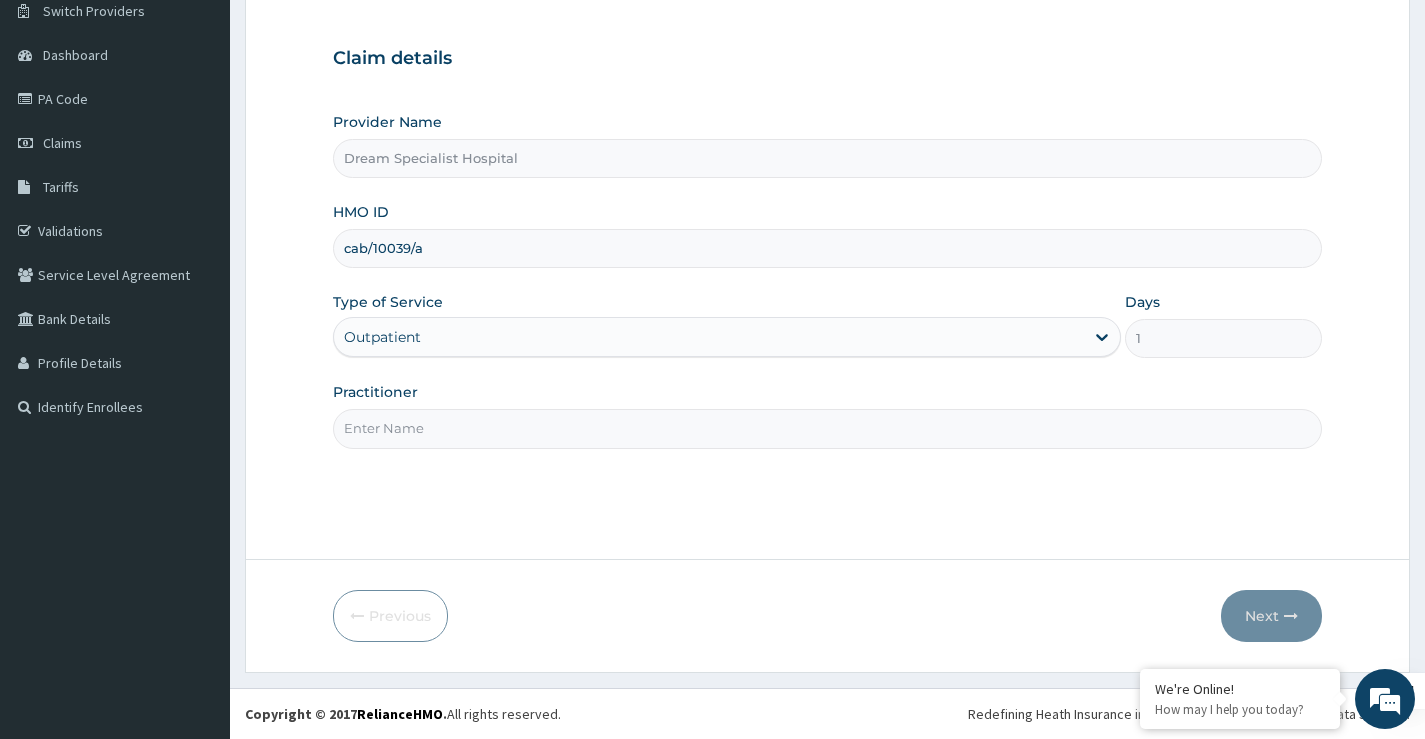 click on "Practitioner" at bounding box center (827, 428) 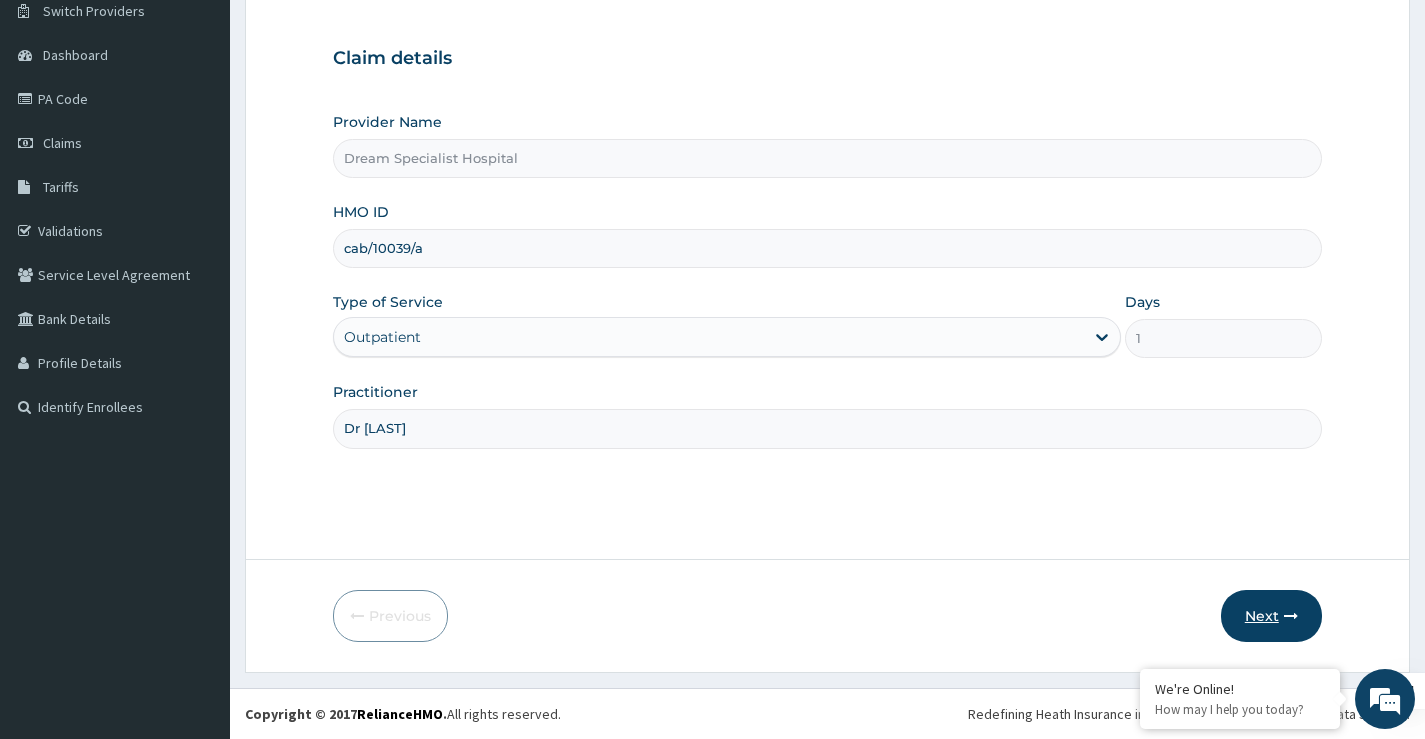 scroll, scrollTop: 0, scrollLeft: 0, axis: both 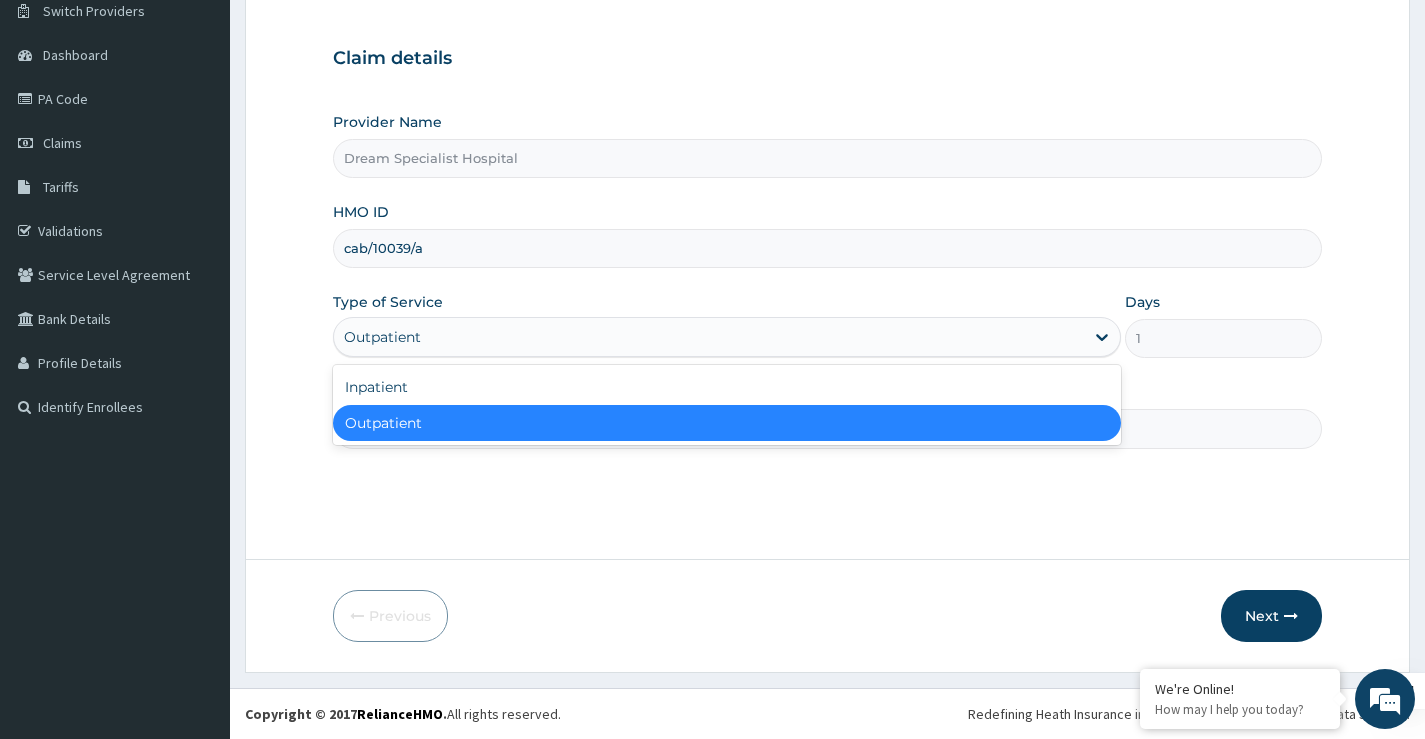 click on "Outpatient" at bounding box center [709, 337] 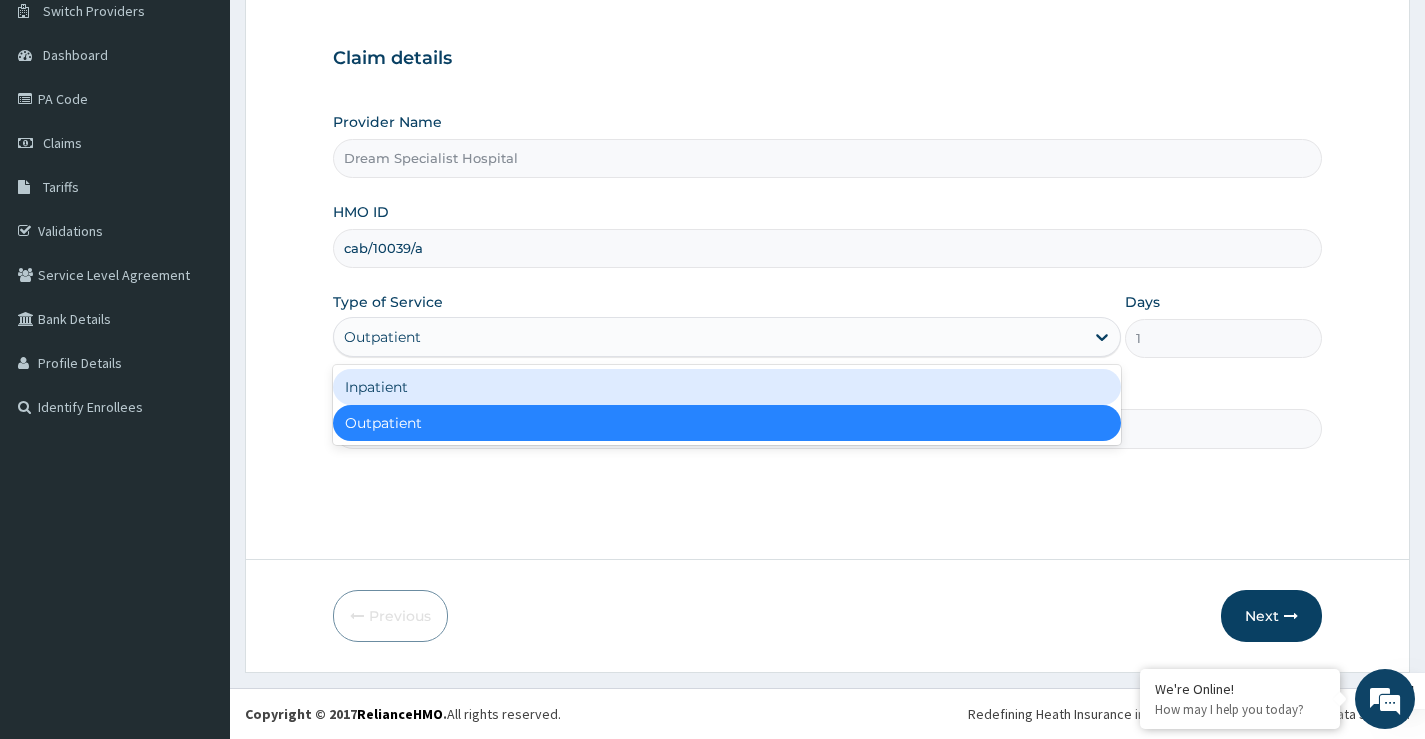 click on "Inpatient" at bounding box center [727, 387] 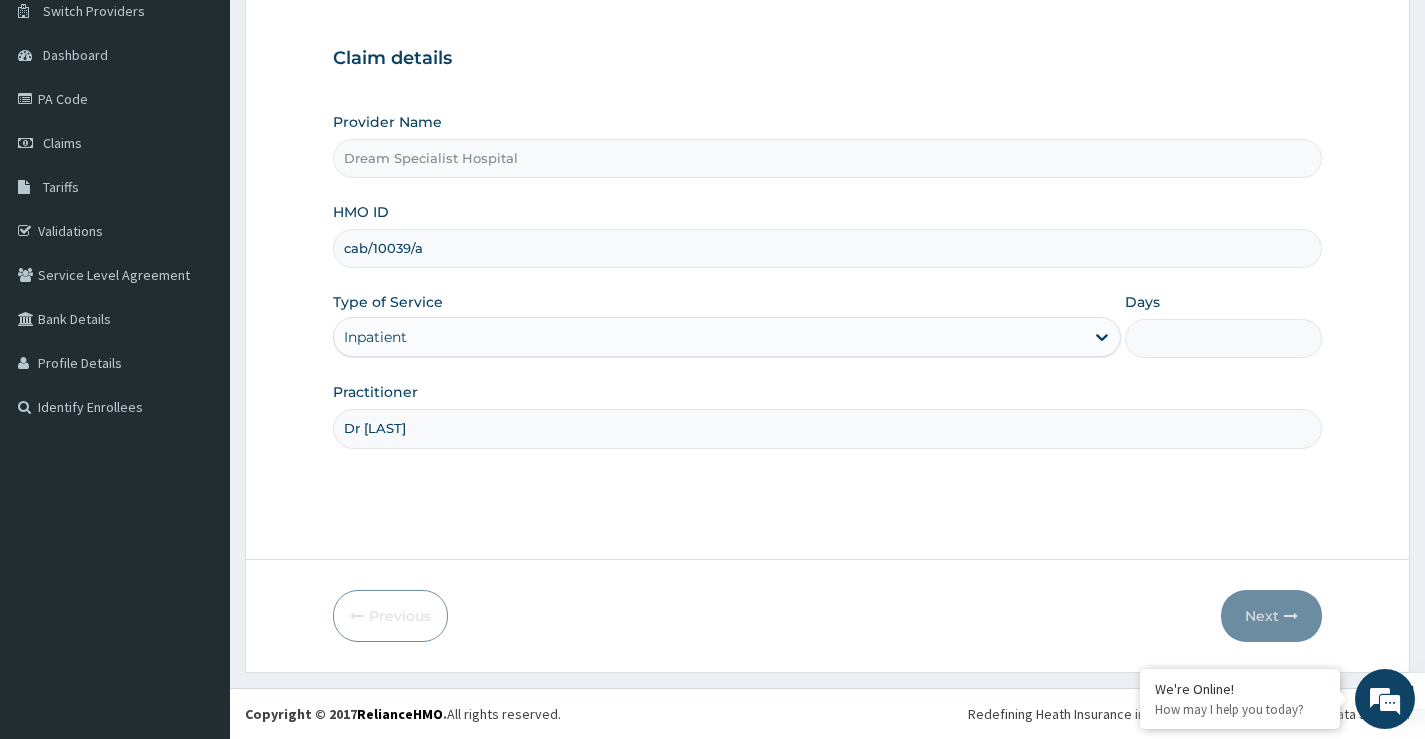 click on "Days" at bounding box center [1223, 338] 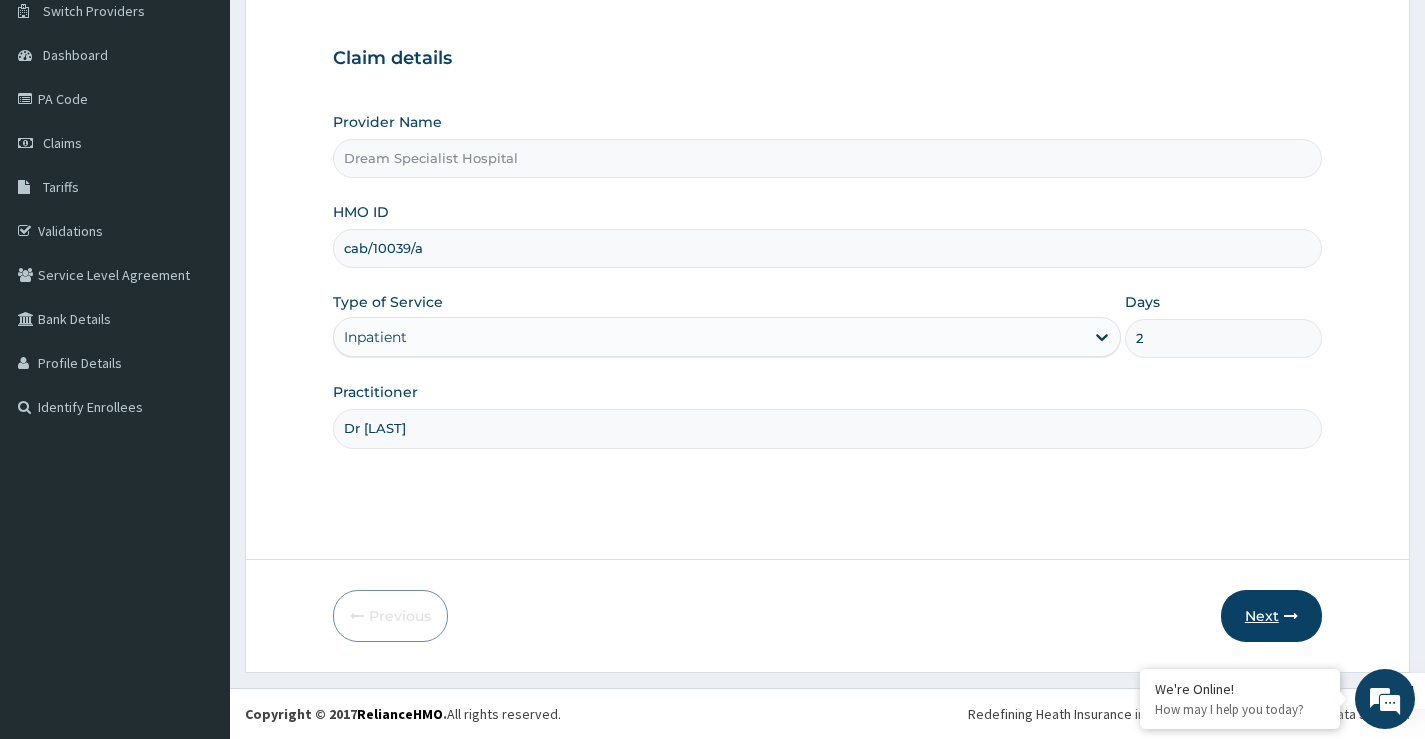 type on "2" 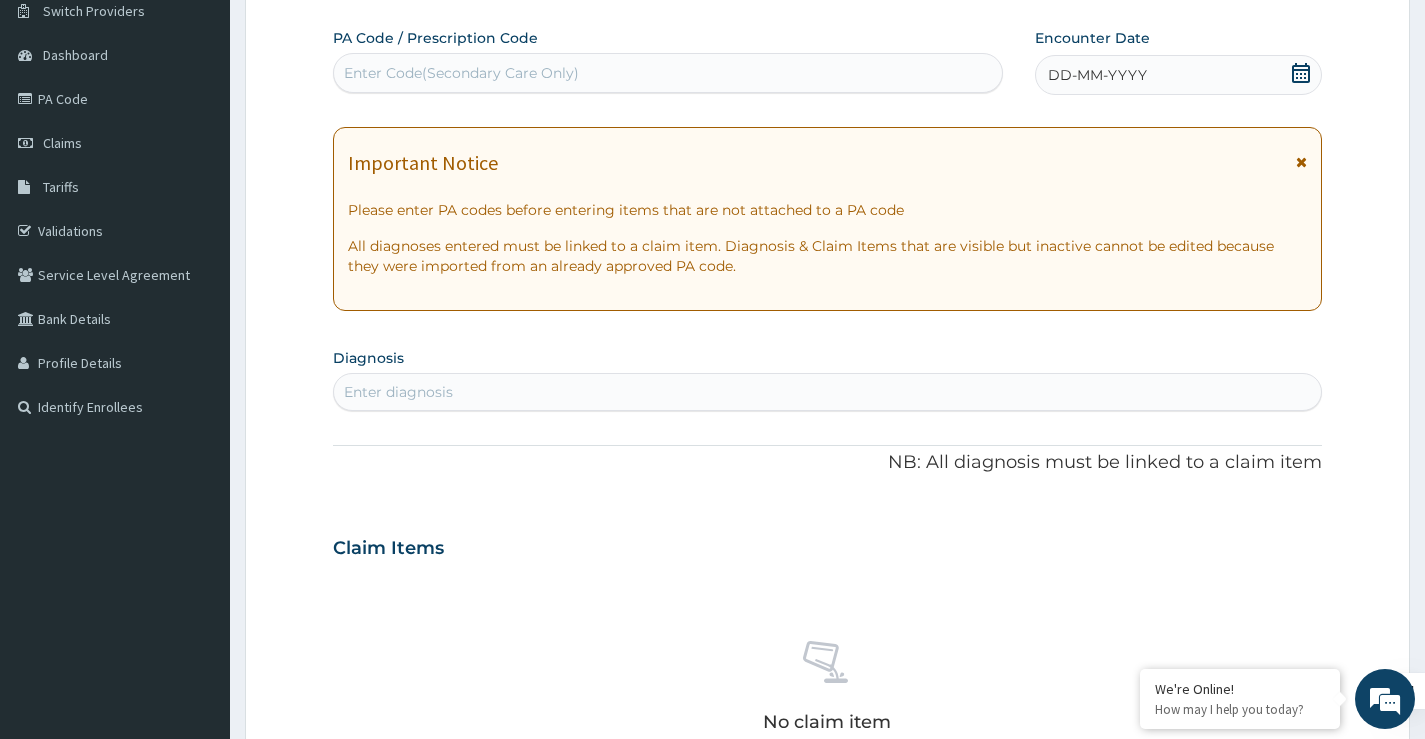 click 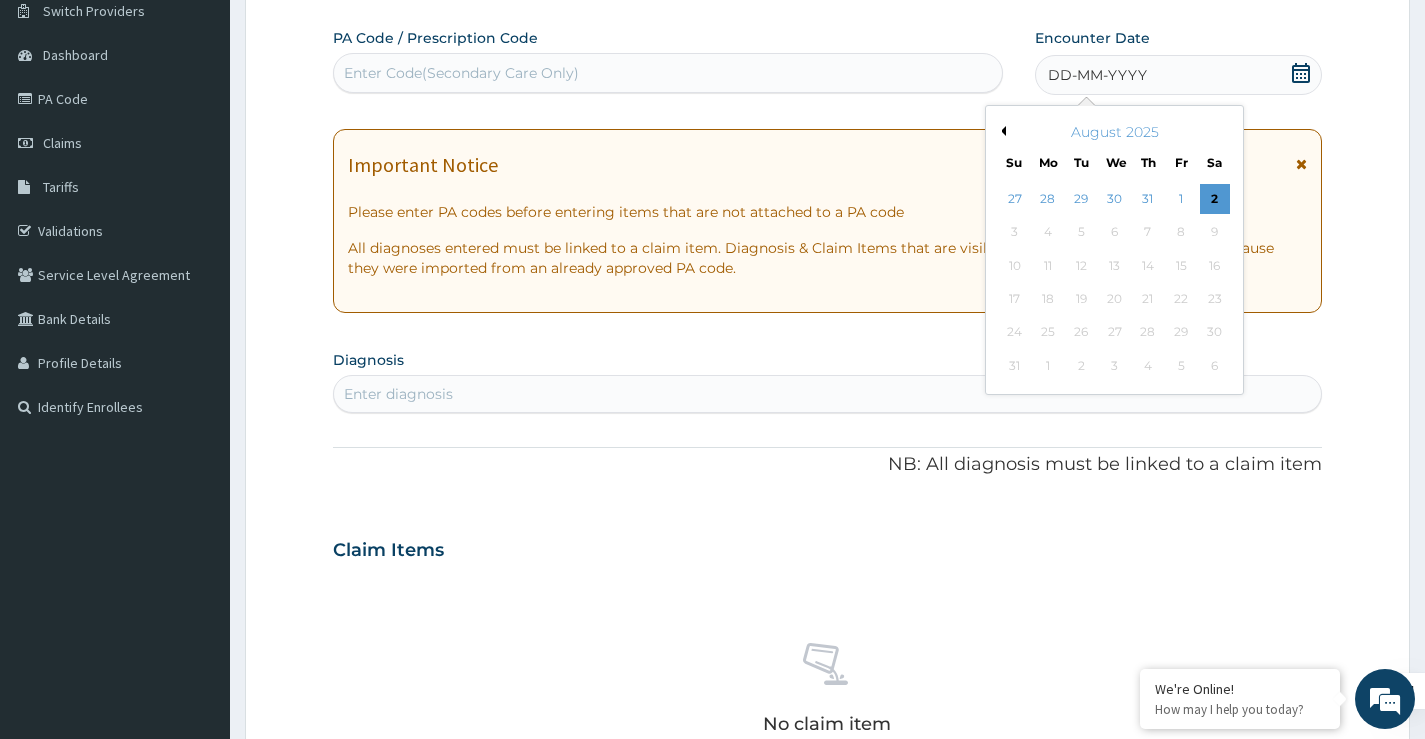 drag, startPoint x: 535, startPoint y: 69, endPoint x: 557, endPoint y: 74, distance: 22.561028 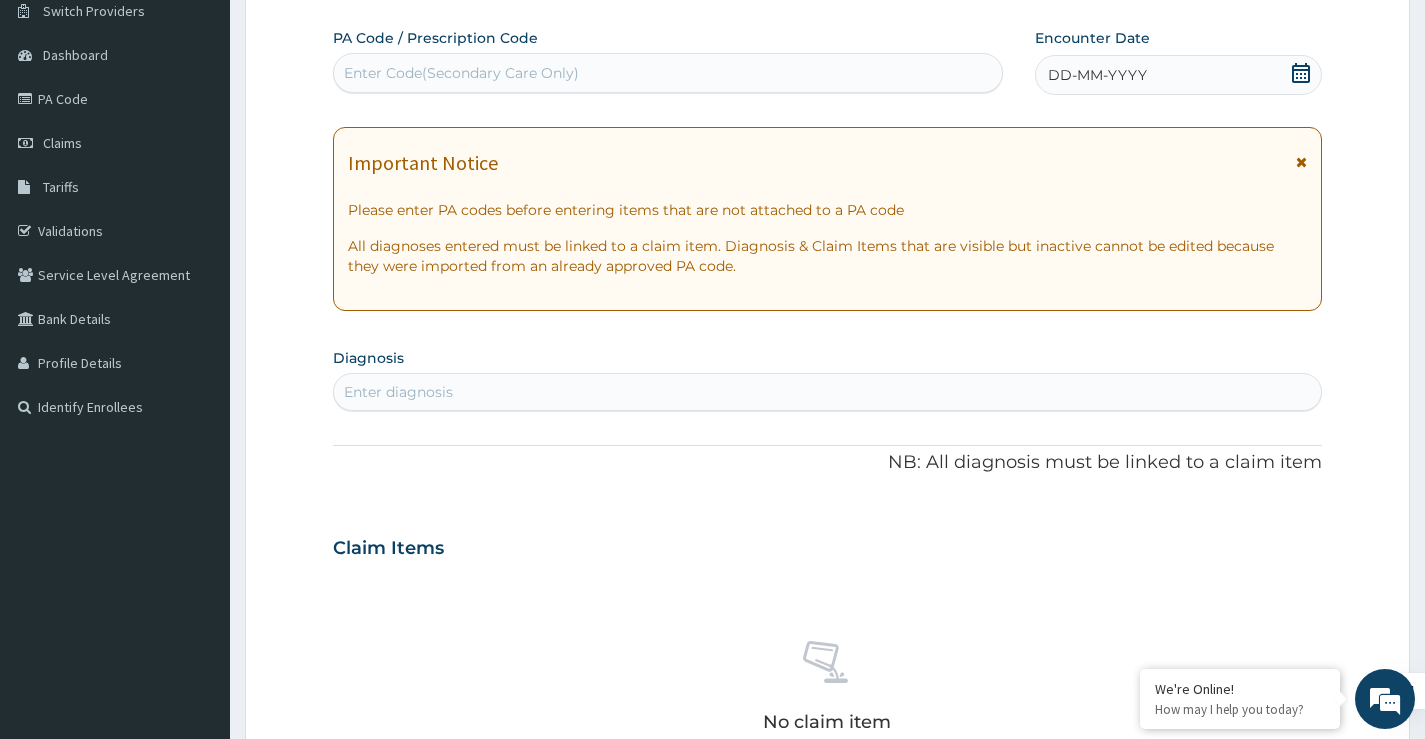 paste on "PA/6587FC" 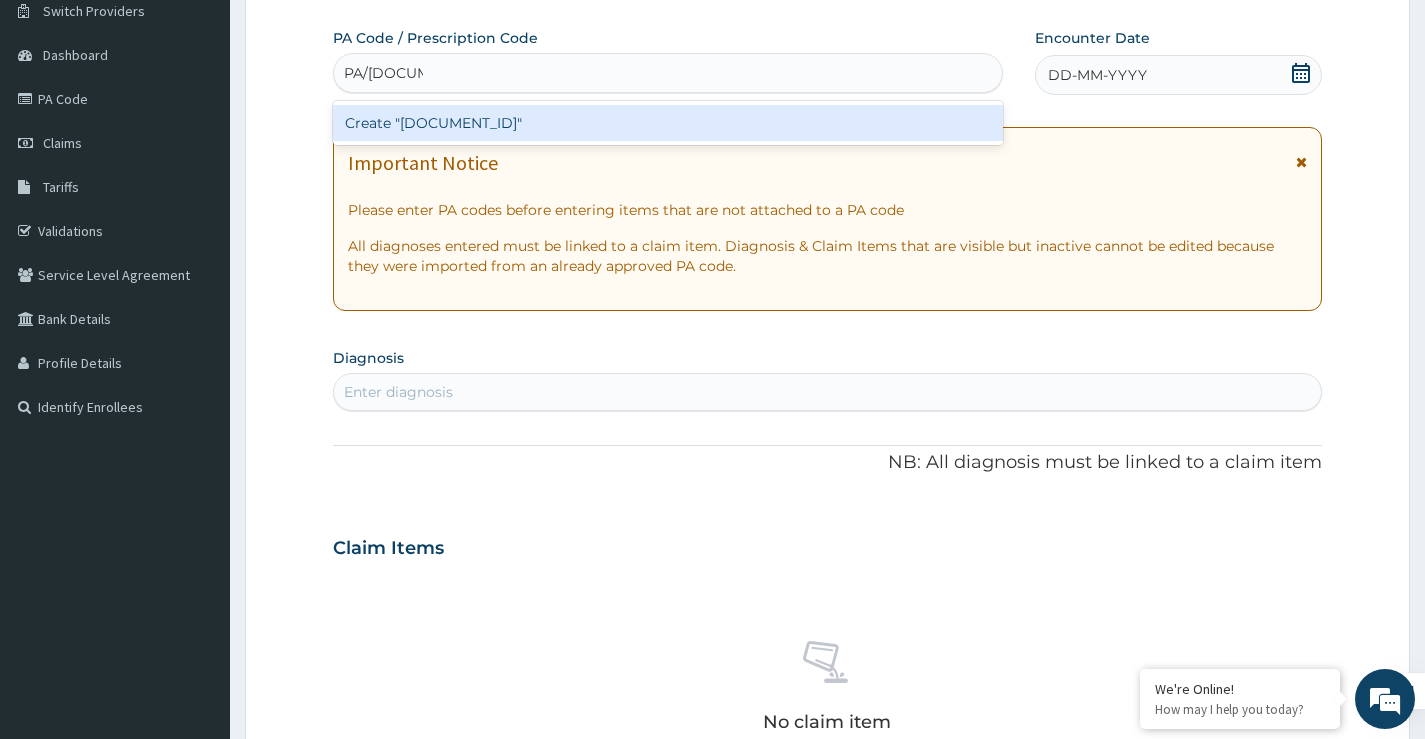 click on "Create "PA/6587FC"" at bounding box center (668, 123) 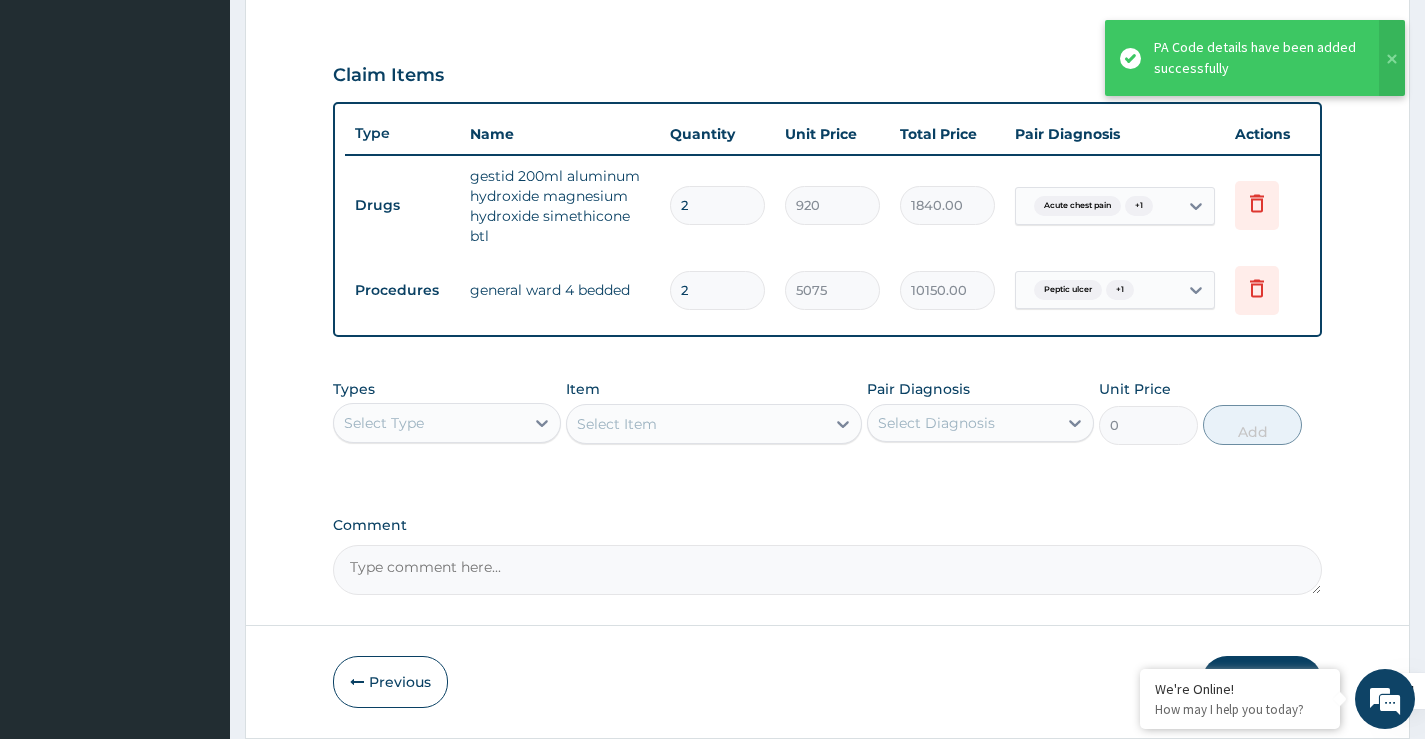scroll, scrollTop: 723, scrollLeft: 0, axis: vertical 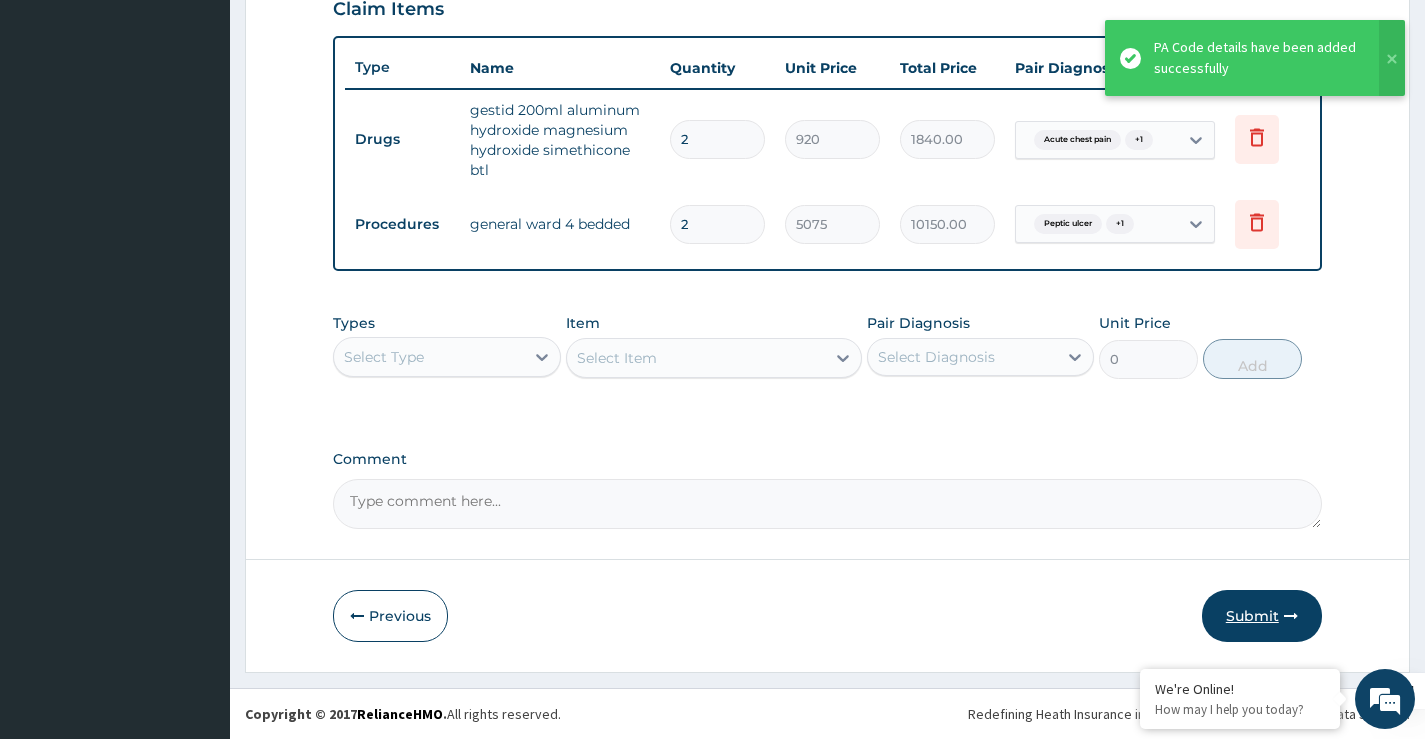 click on "Submit" at bounding box center (1262, 616) 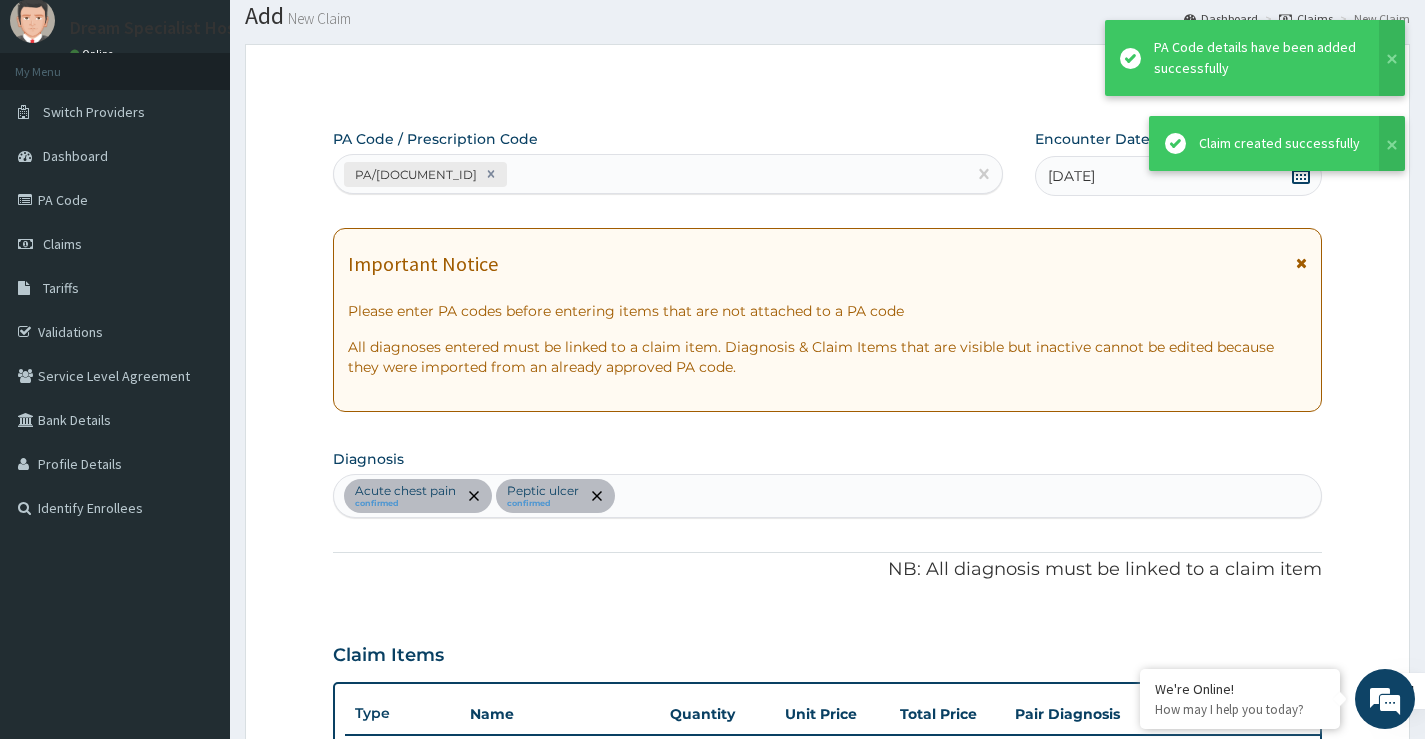 scroll, scrollTop: 723, scrollLeft: 0, axis: vertical 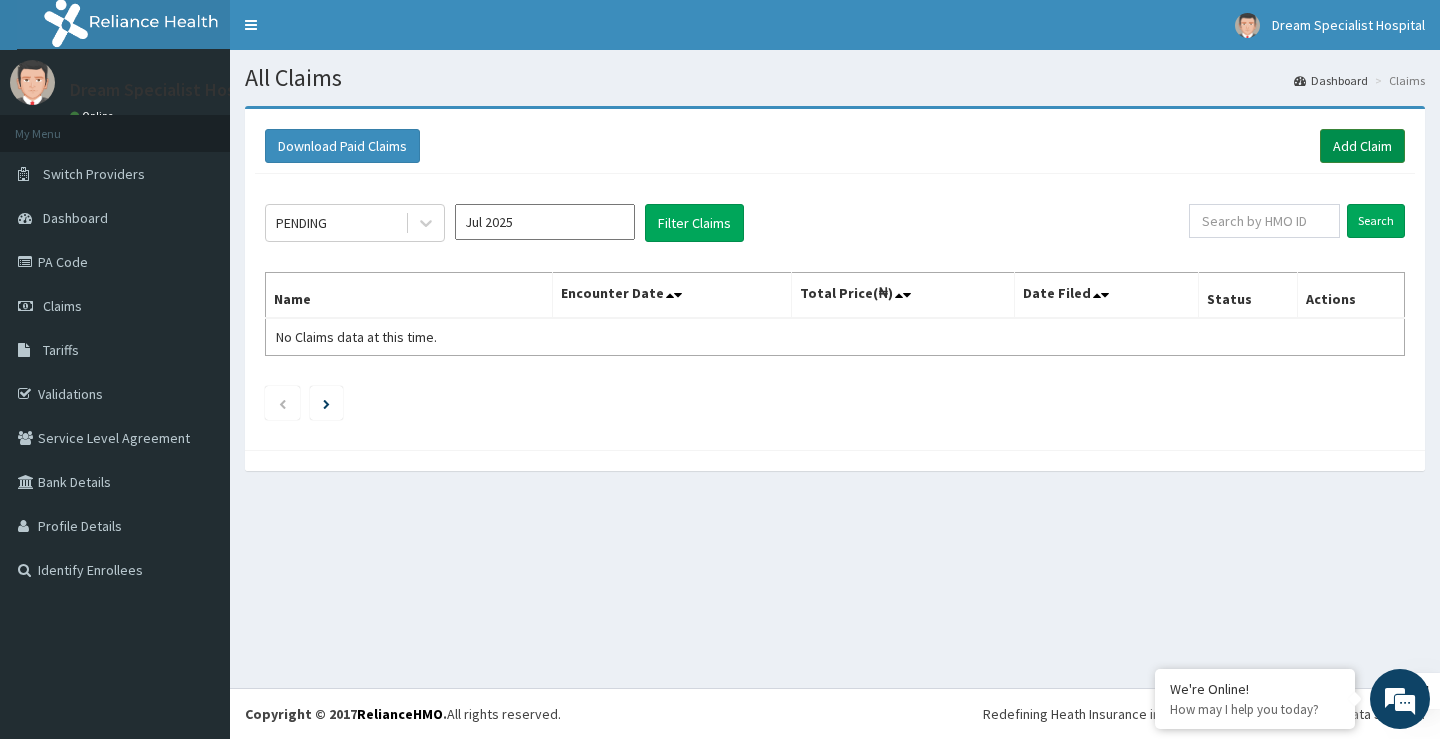 click on "Add Claim" at bounding box center (1362, 146) 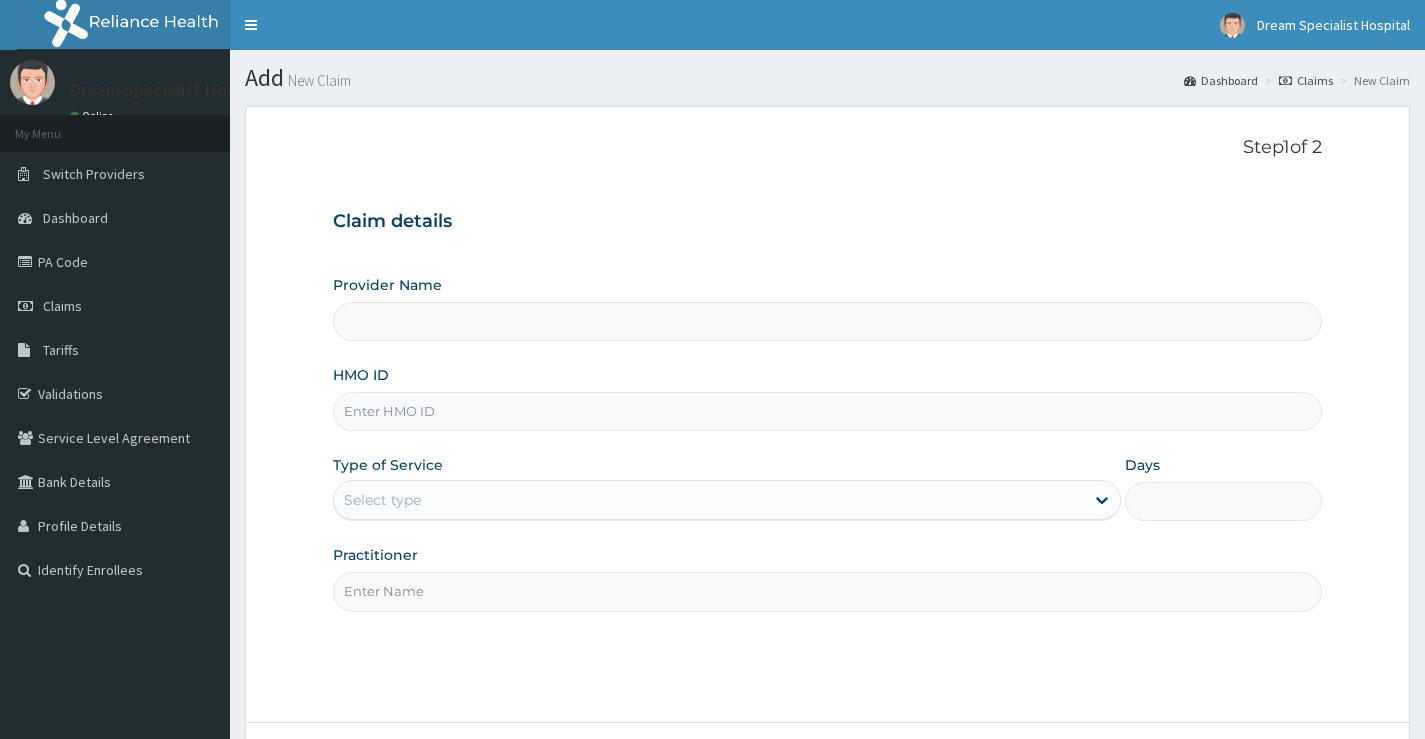 scroll, scrollTop: 0, scrollLeft: 0, axis: both 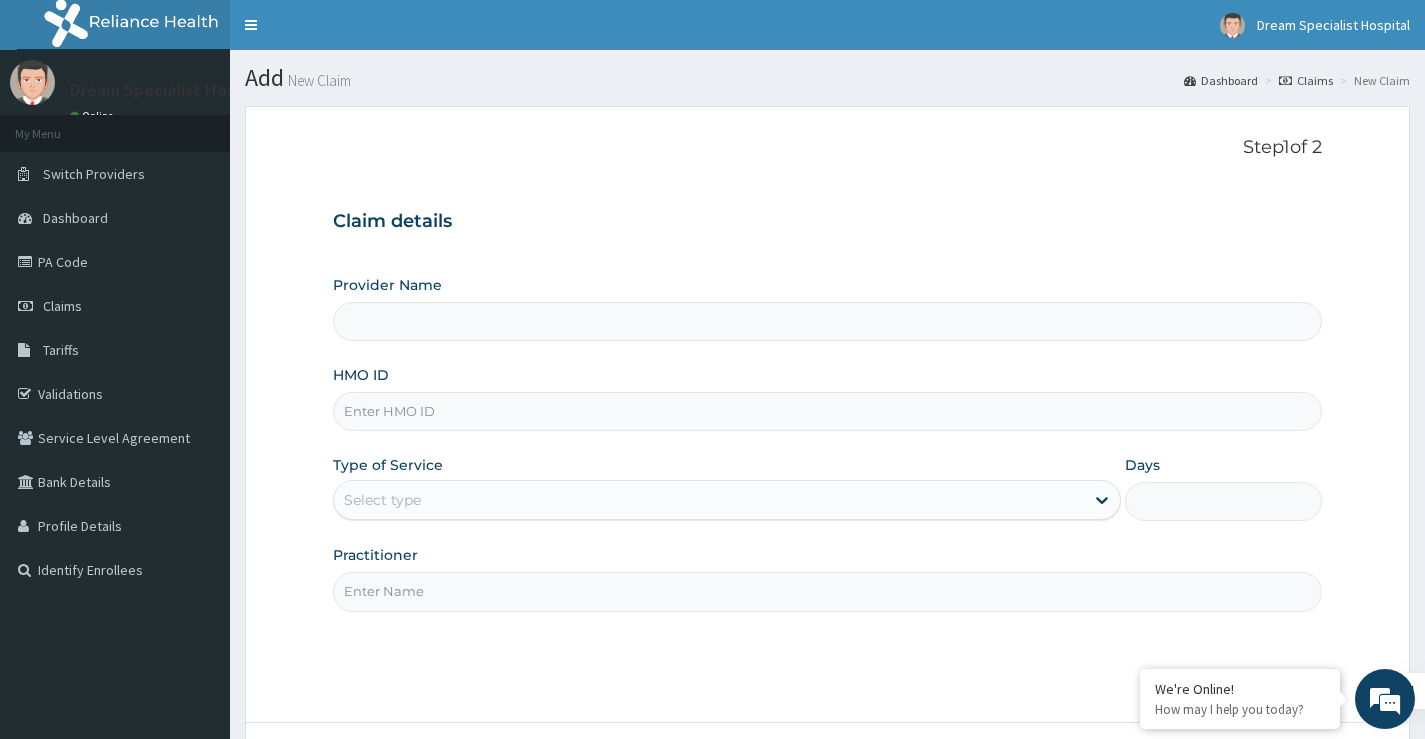 type on "Dream Specialist Hospital" 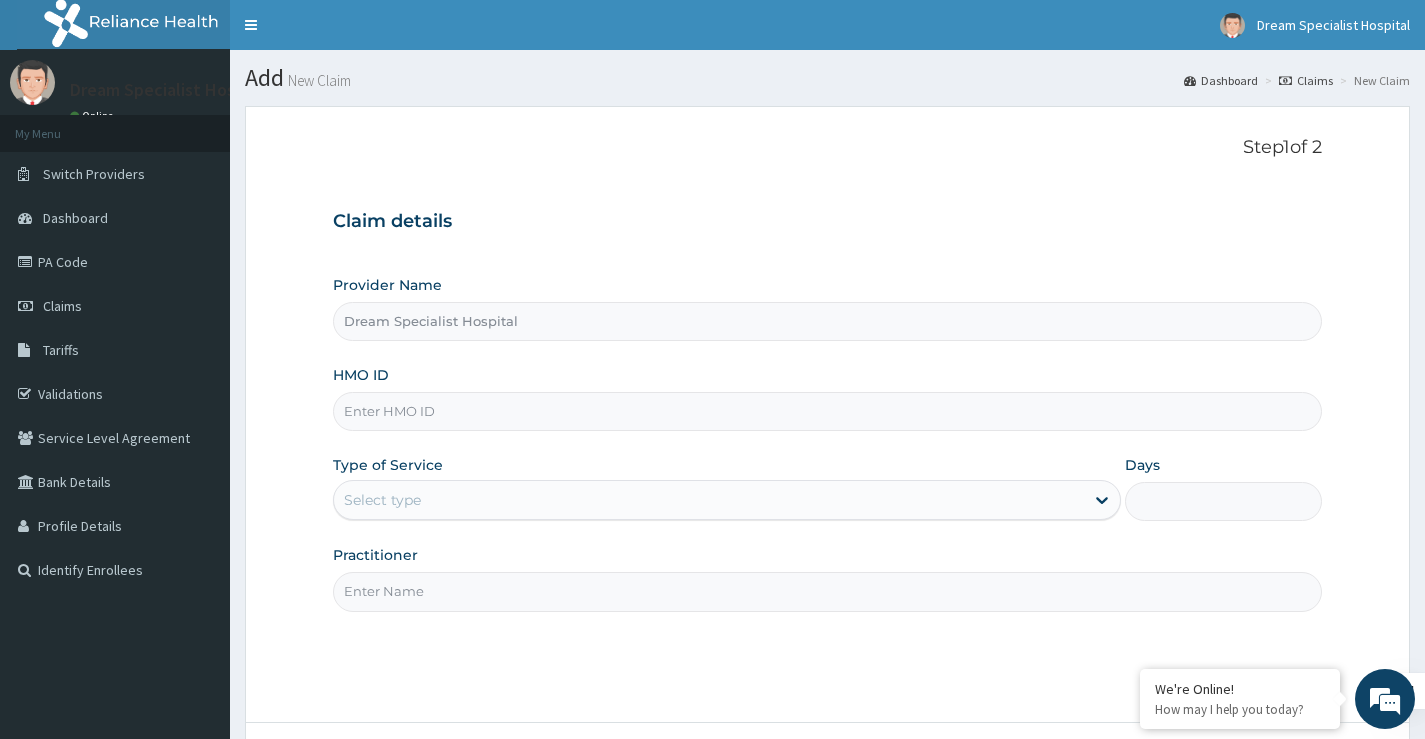 paste on "iic/10006/a" 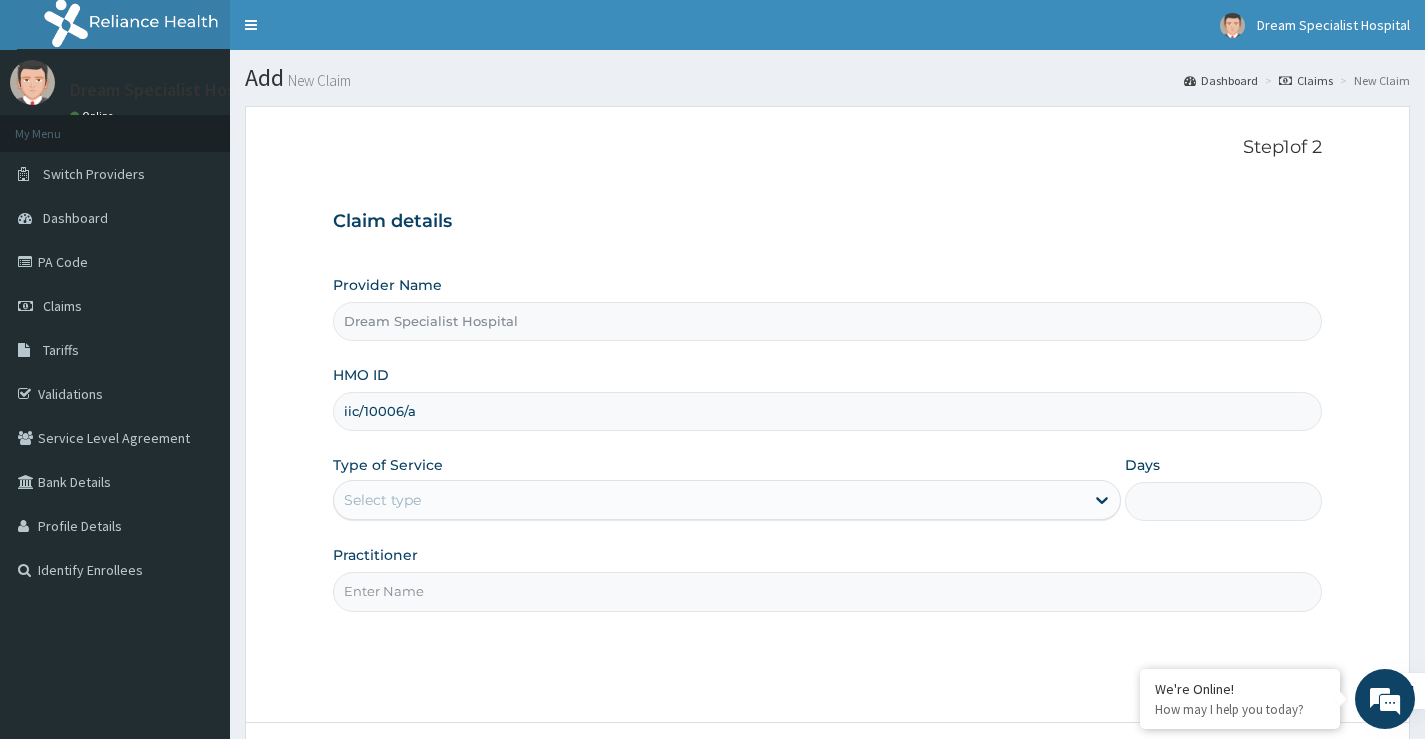 type on "iic/10006/a" 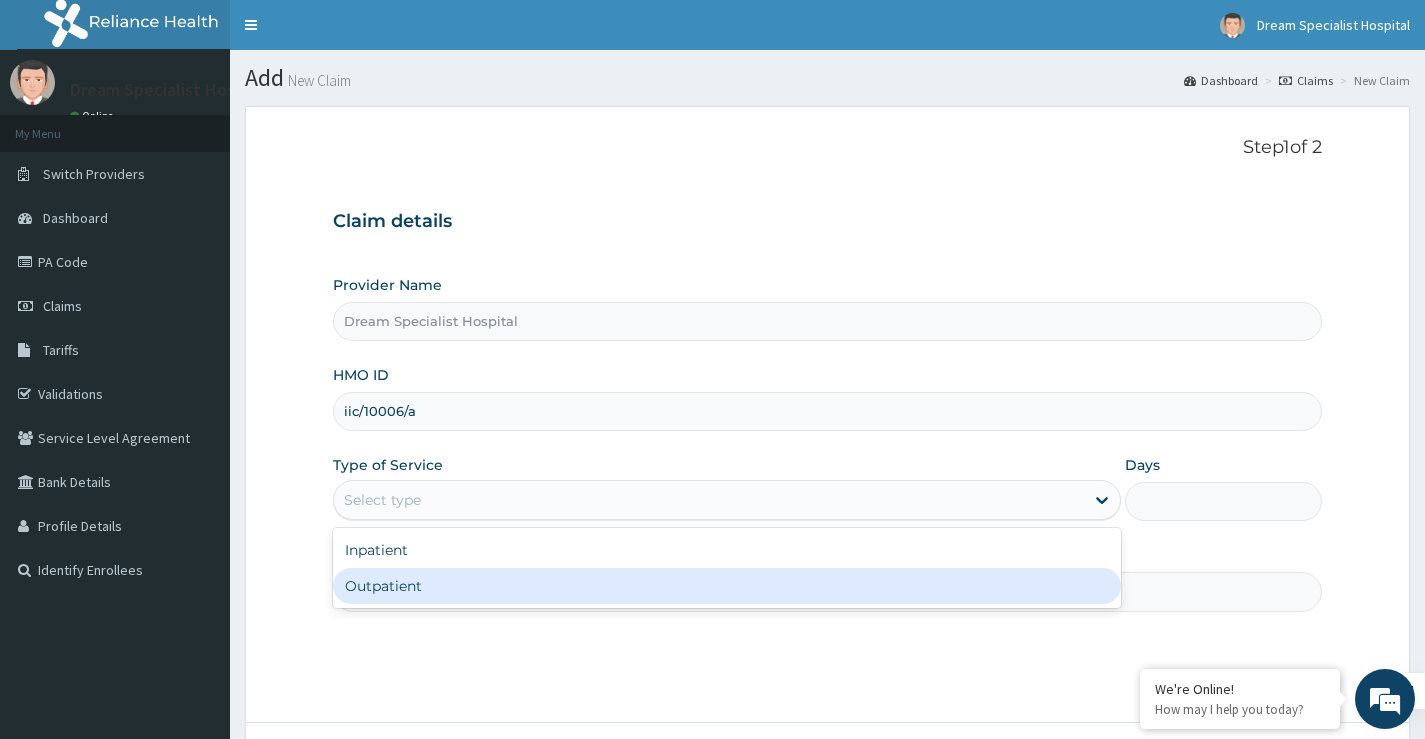 click on "Outpatient" at bounding box center (727, 586) 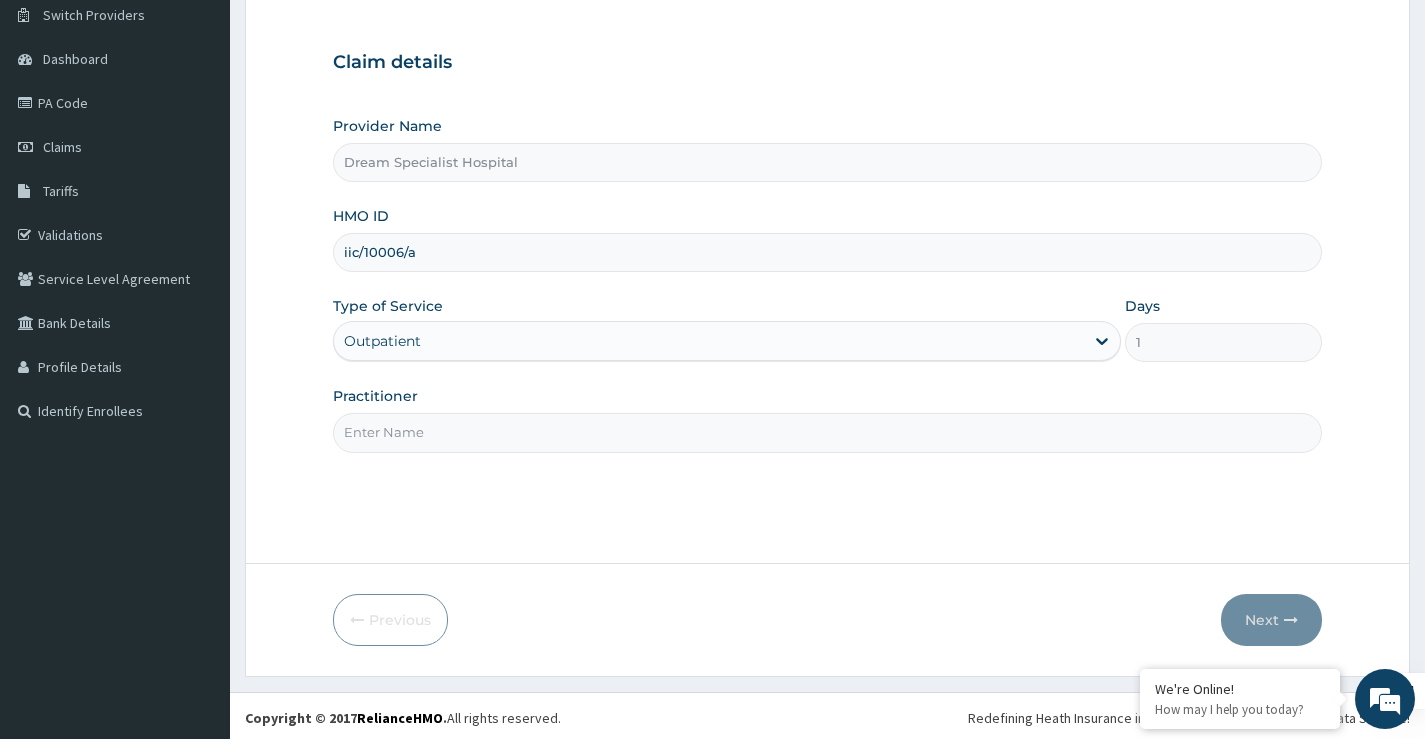 scroll, scrollTop: 163, scrollLeft: 0, axis: vertical 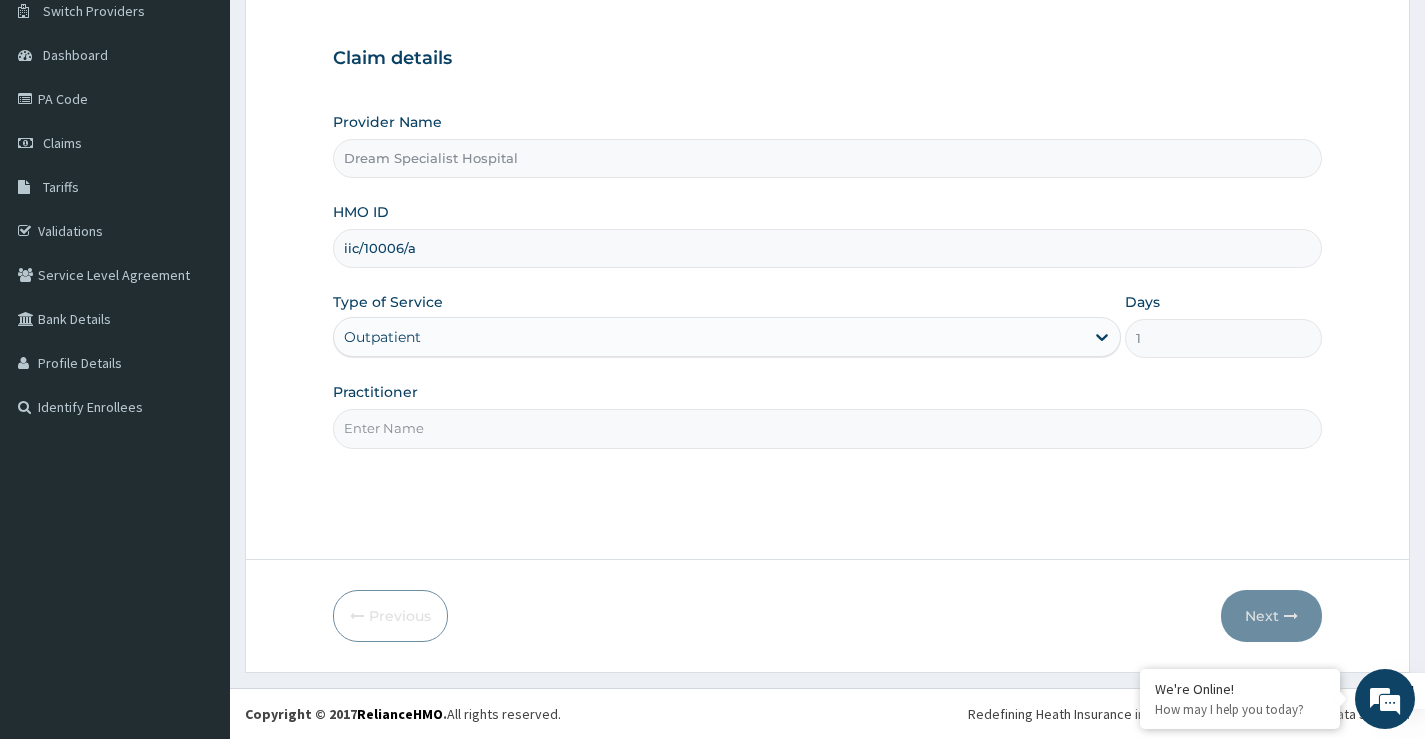 drag, startPoint x: 413, startPoint y: 435, endPoint x: 427, endPoint y: 467, distance: 34.928497 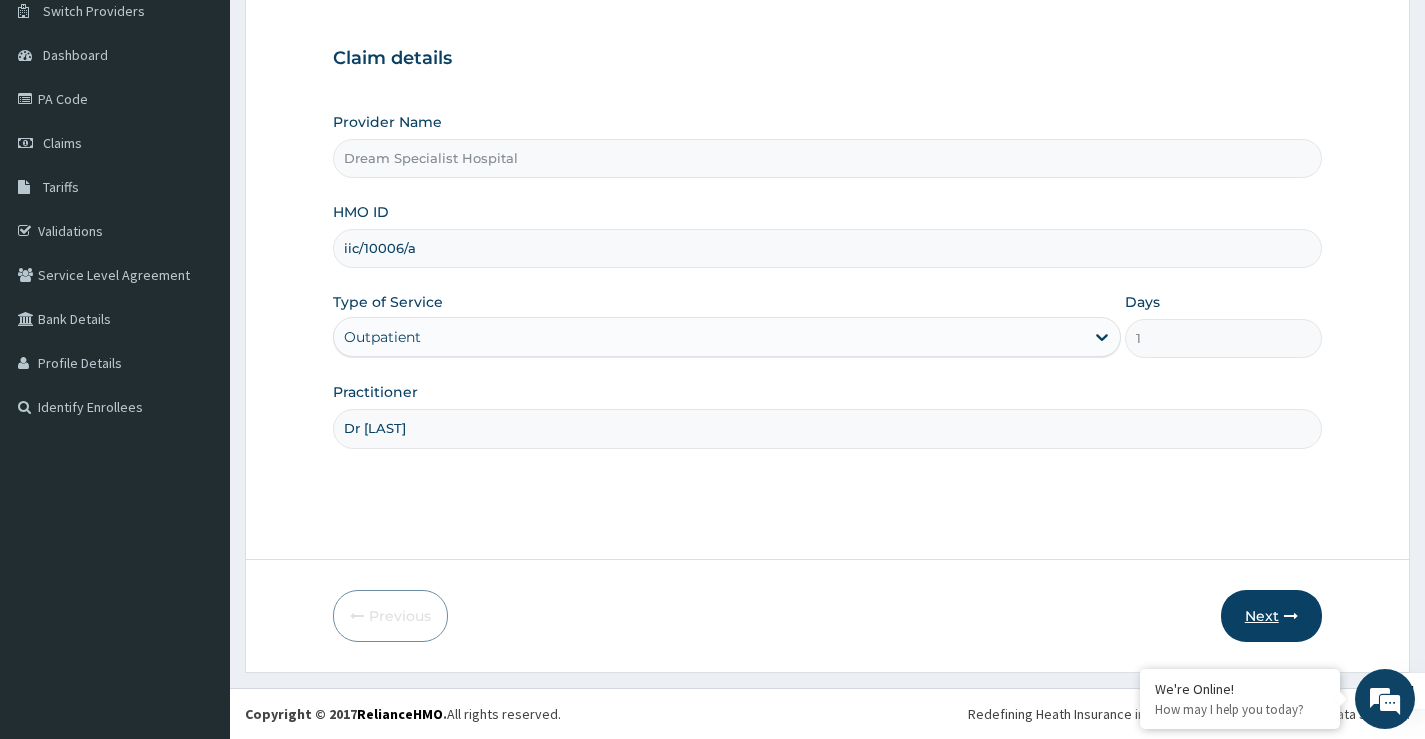 click on "Next" at bounding box center [1271, 616] 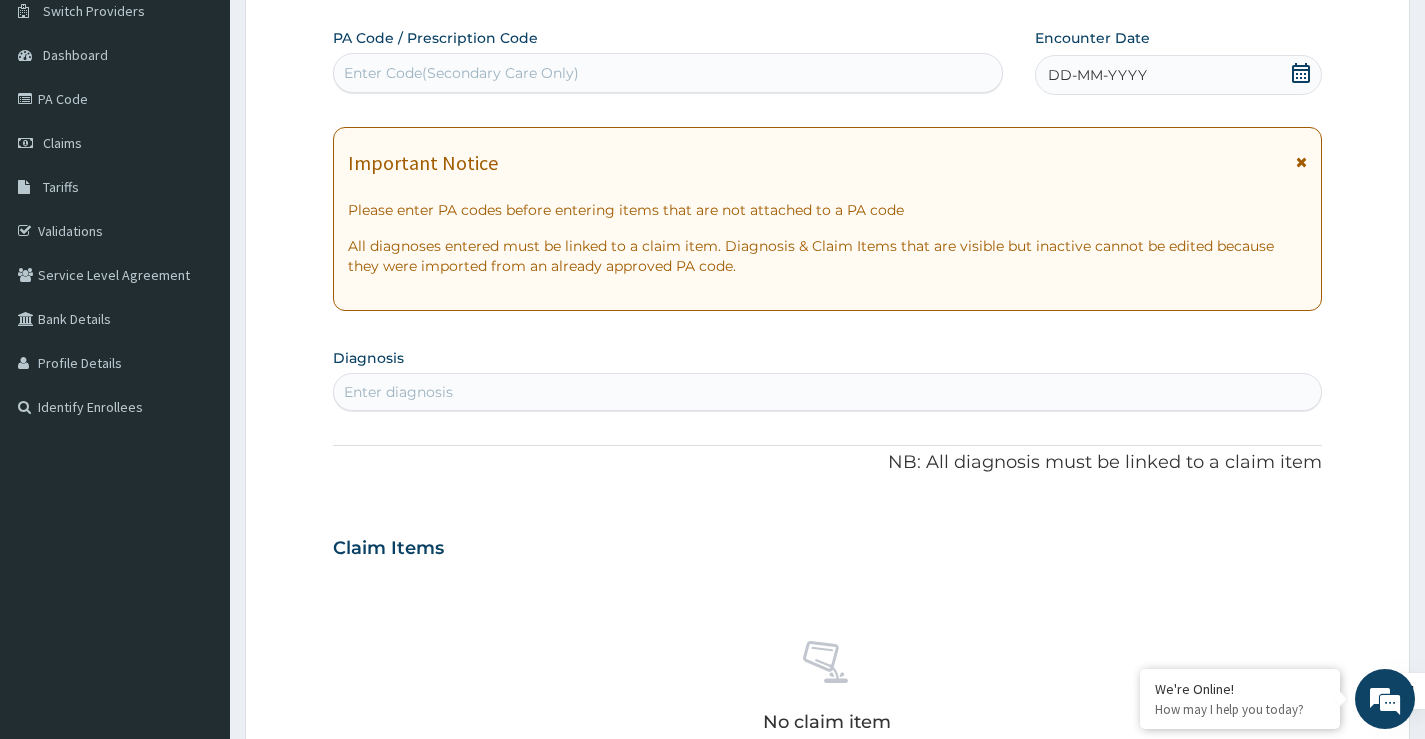 scroll, scrollTop: 0, scrollLeft: 0, axis: both 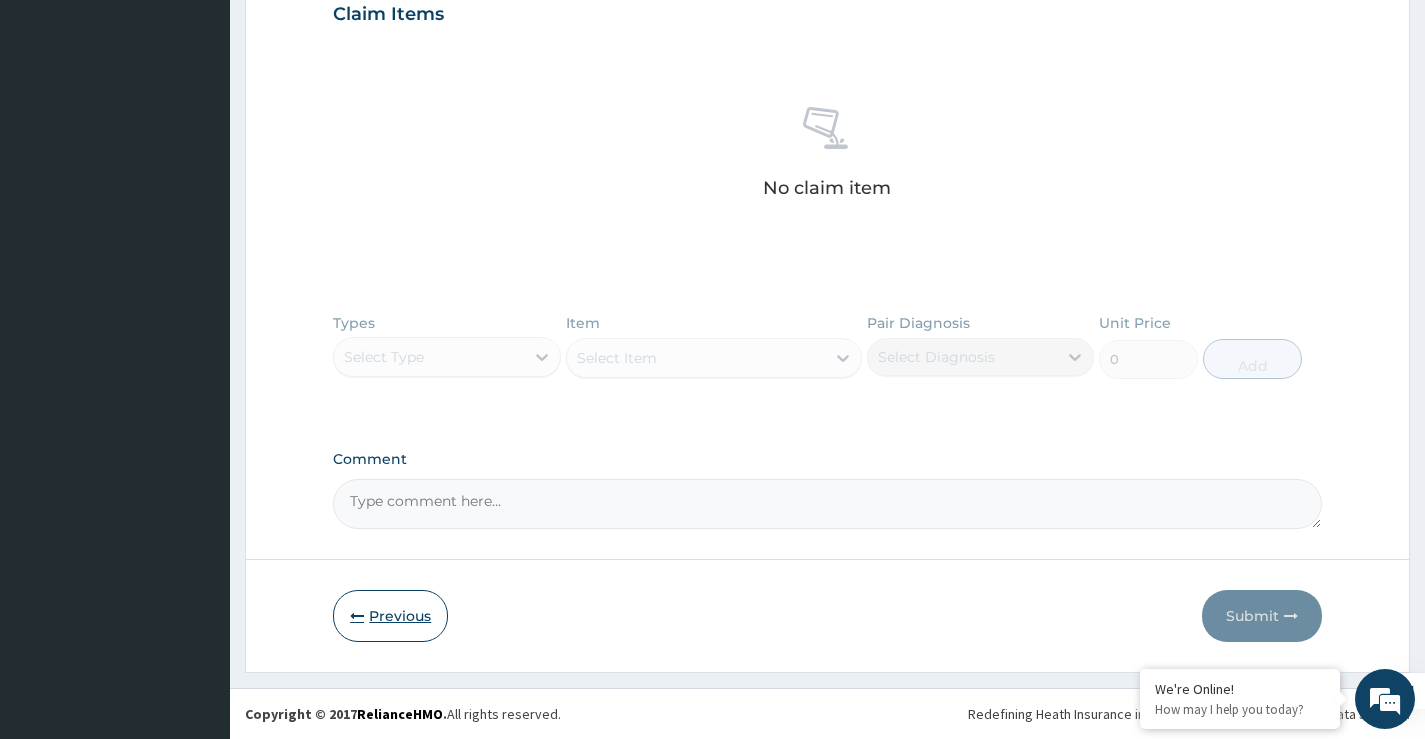 click on "Previous" at bounding box center (390, 616) 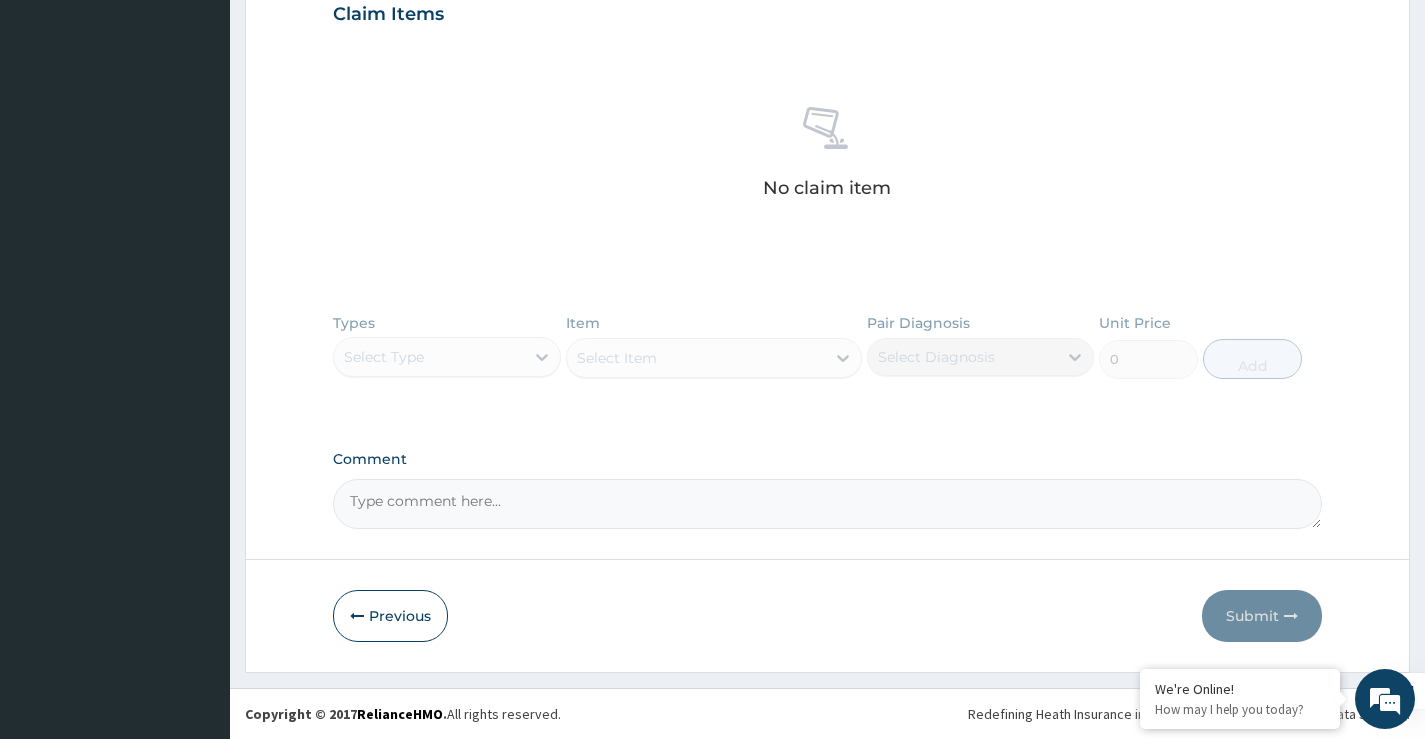 scroll, scrollTop: 163, scrollLeft: 0, axis: vertical 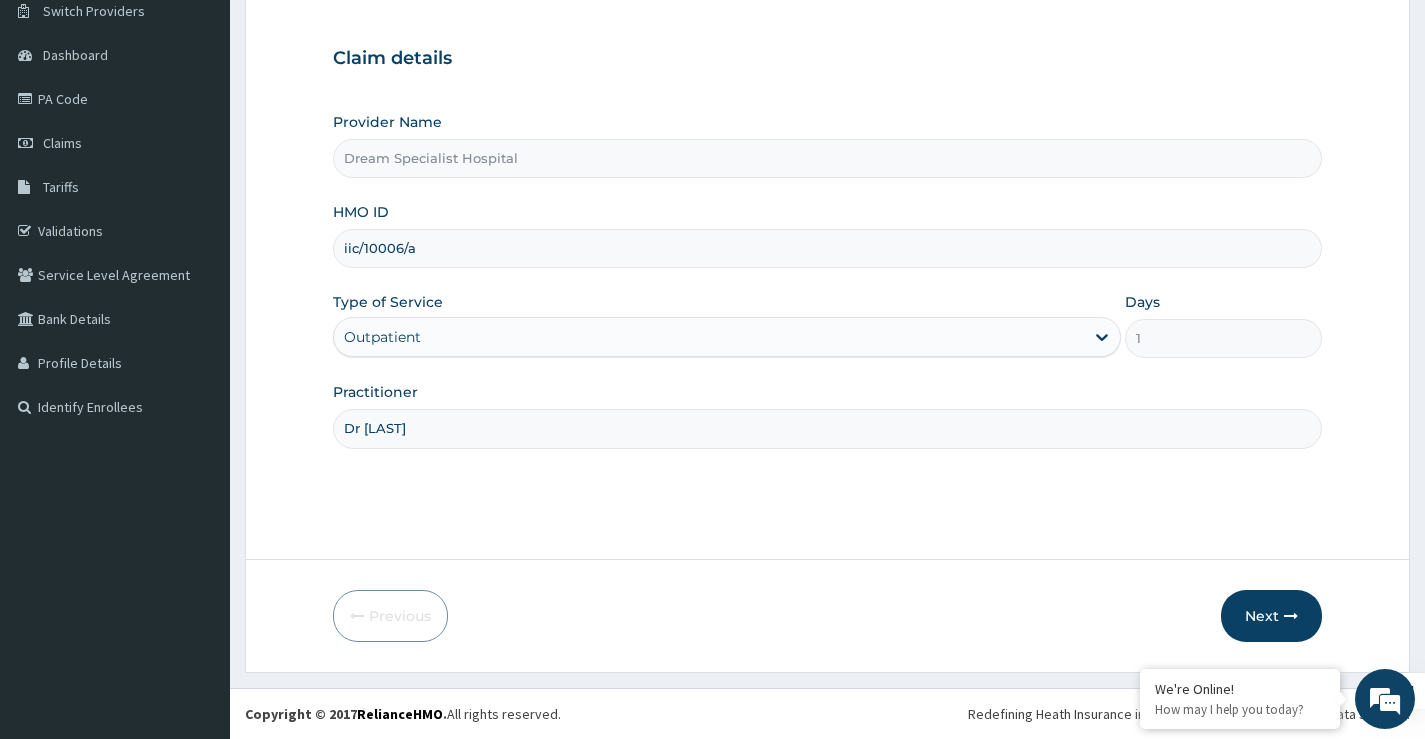 click on "Outpatient" at bounding box center (709, 337) 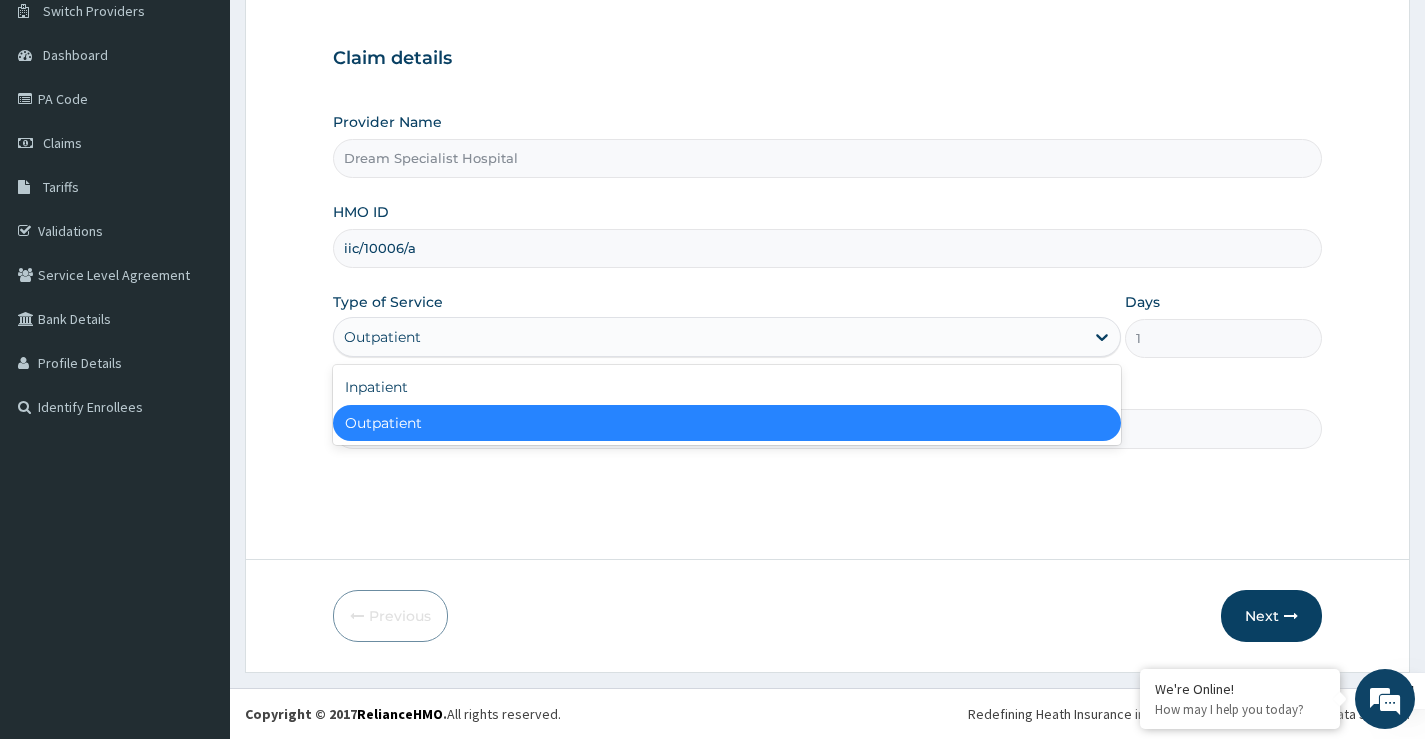 click on "Inpatient" at bounding box center (727, 387) 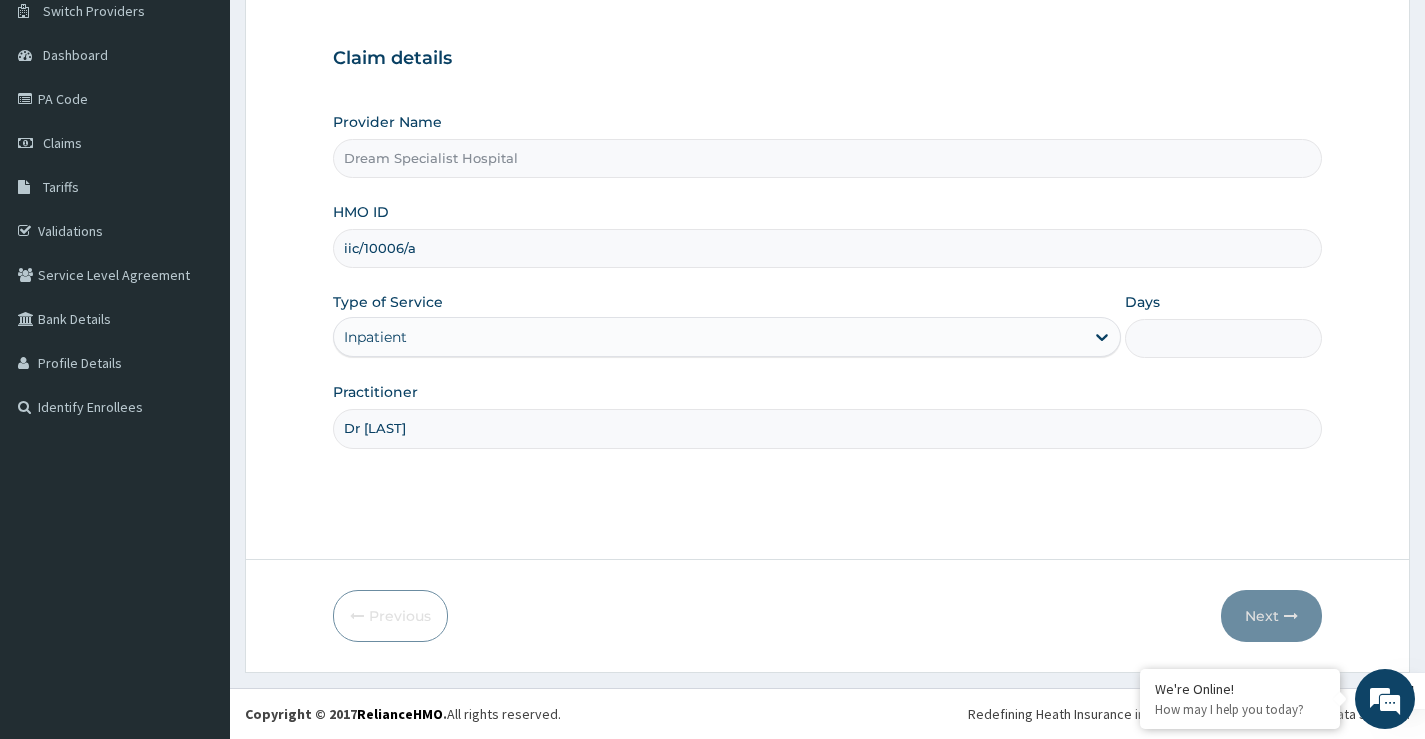 click on "Days" at bounding box center [1223, 338] 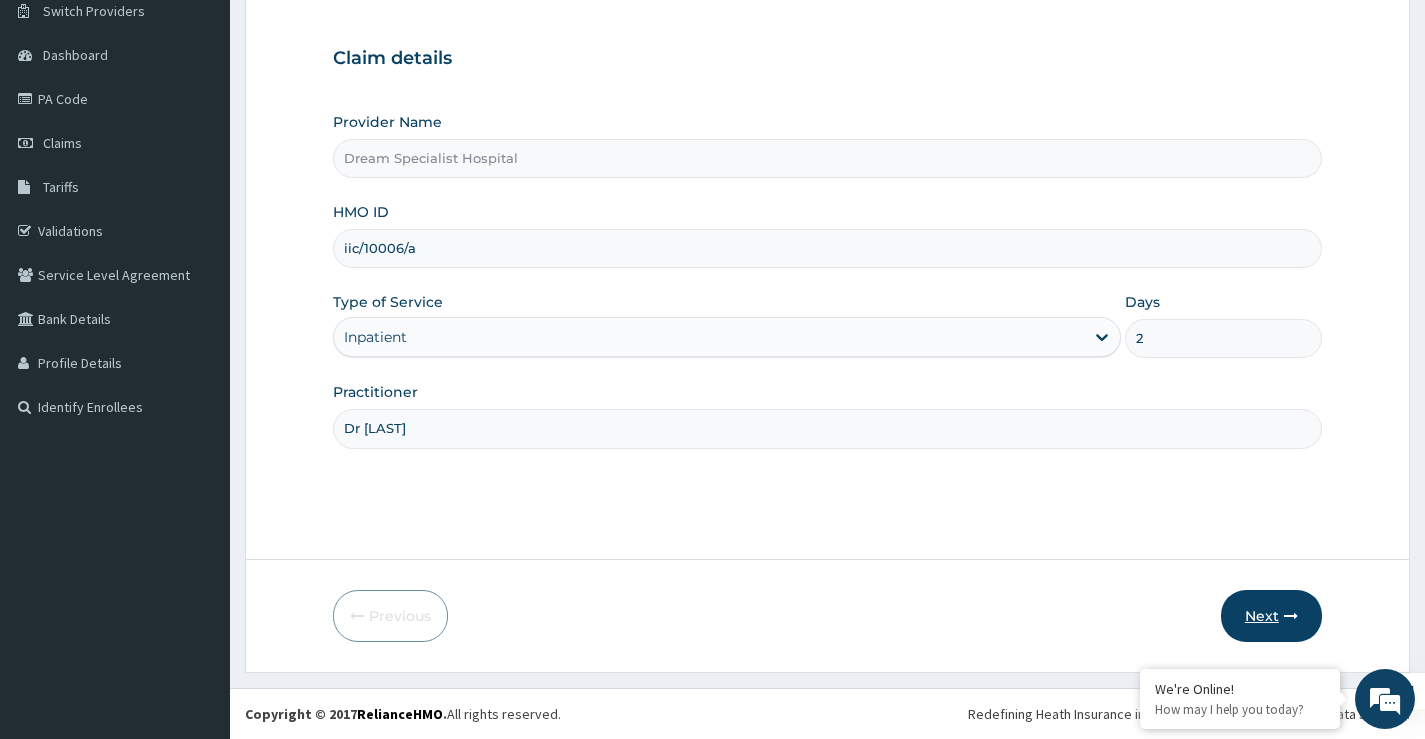 type on "2" 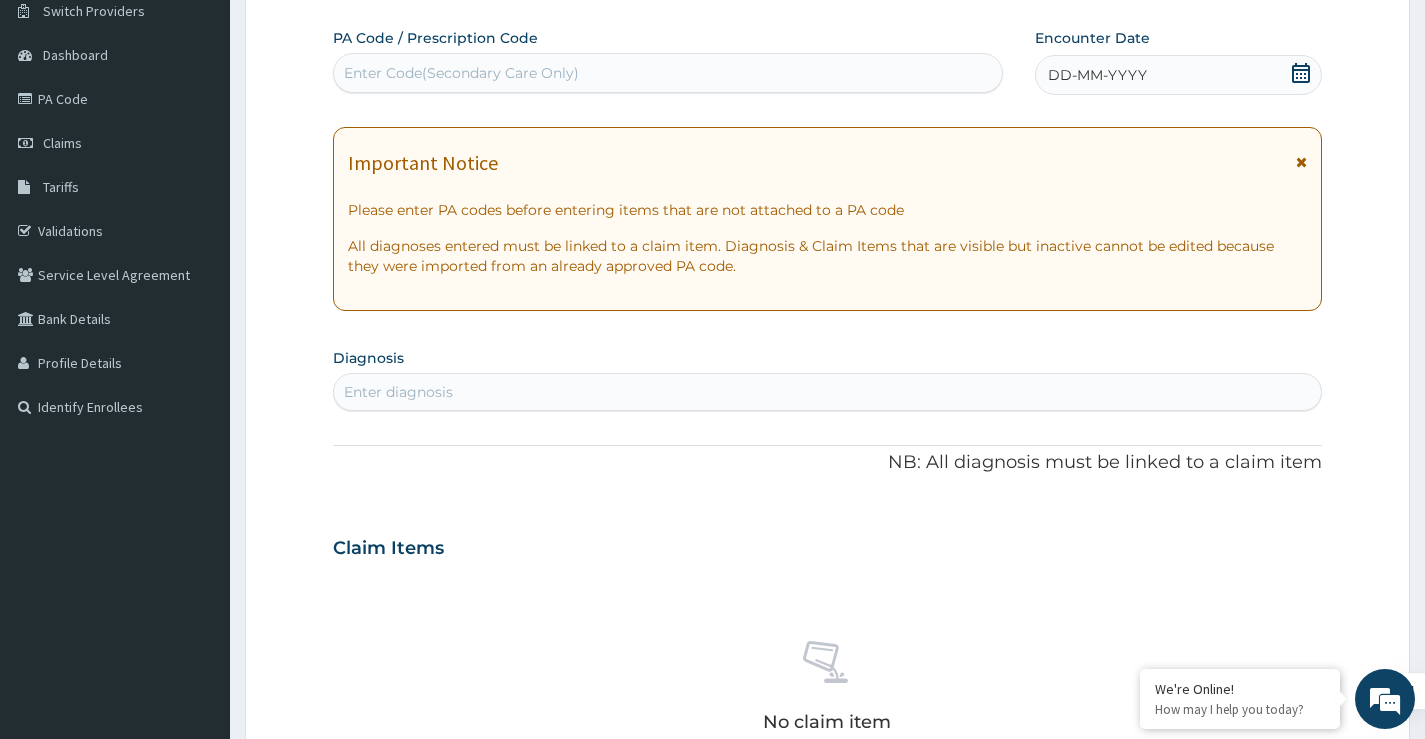 click on "Enter Code(Secondary Care Only)" at bounding box center (668, 73) 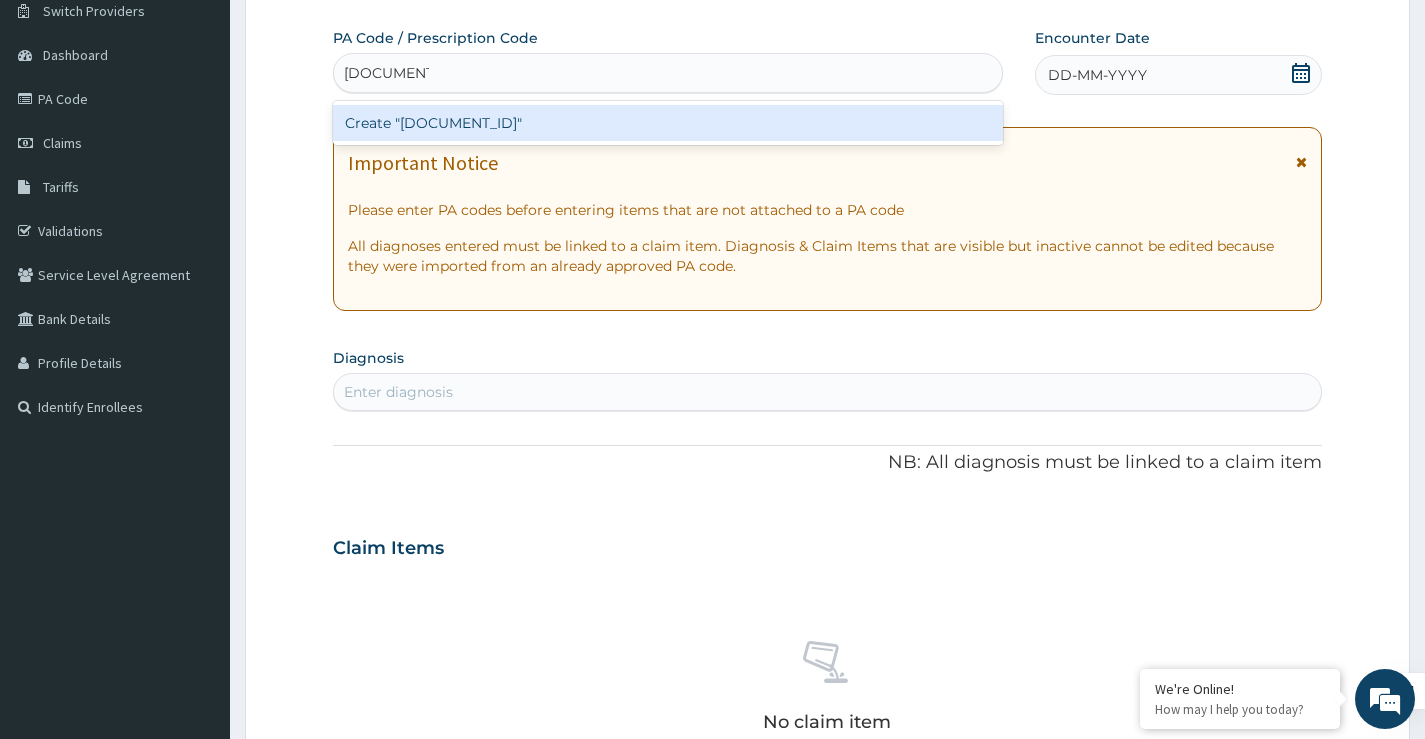 click on "Create "PA/9C8ADC"" at bounding box center (668, 123) 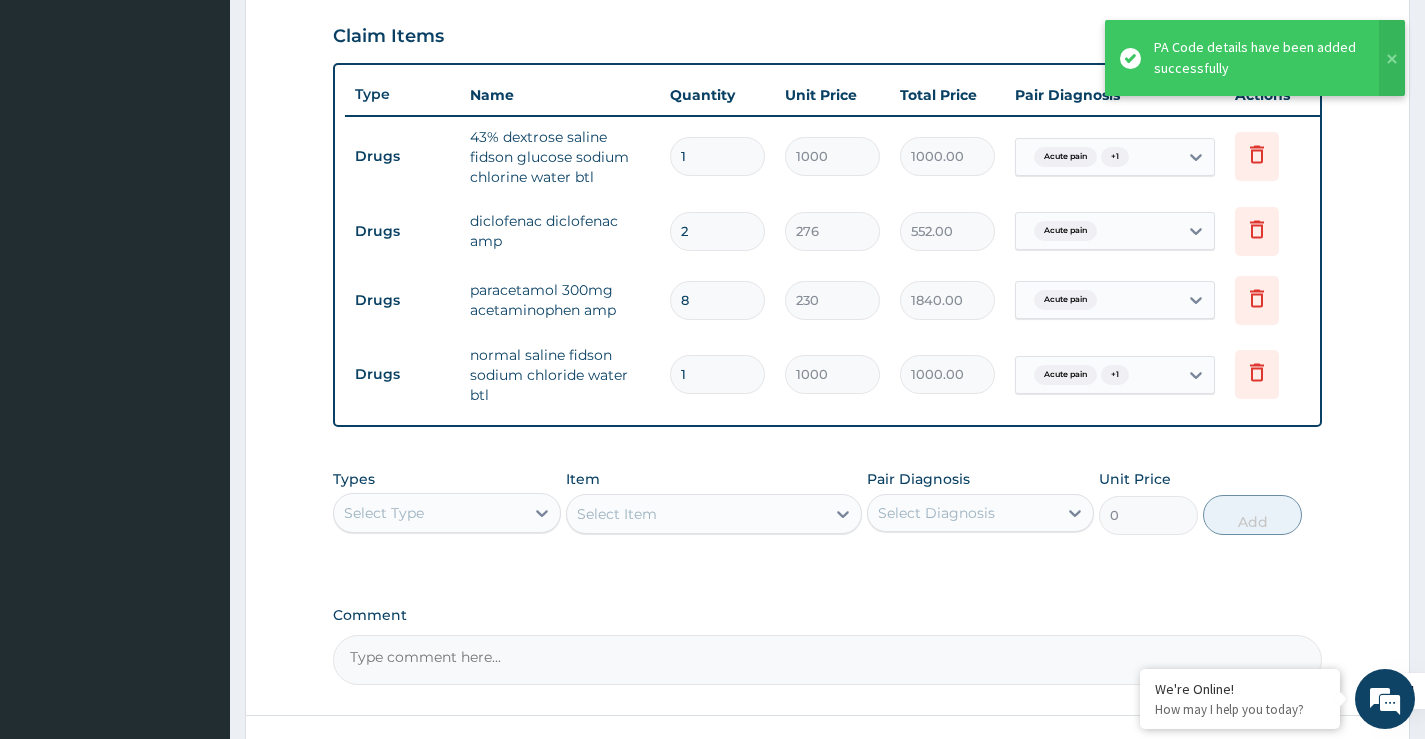 scroll, scrollTop: 841, scrollLeft: 0, axis: vertical 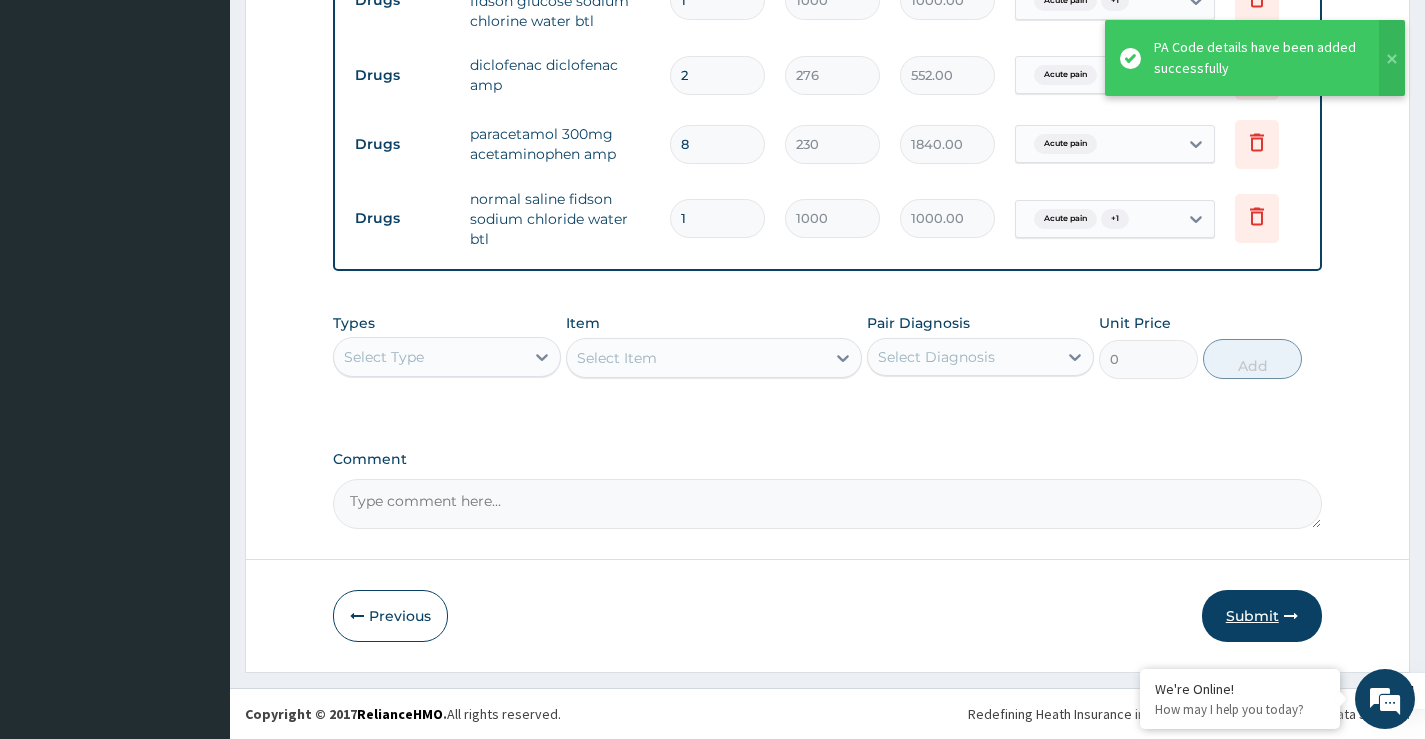 click on "Submit" at bounding box center [1262, 616] 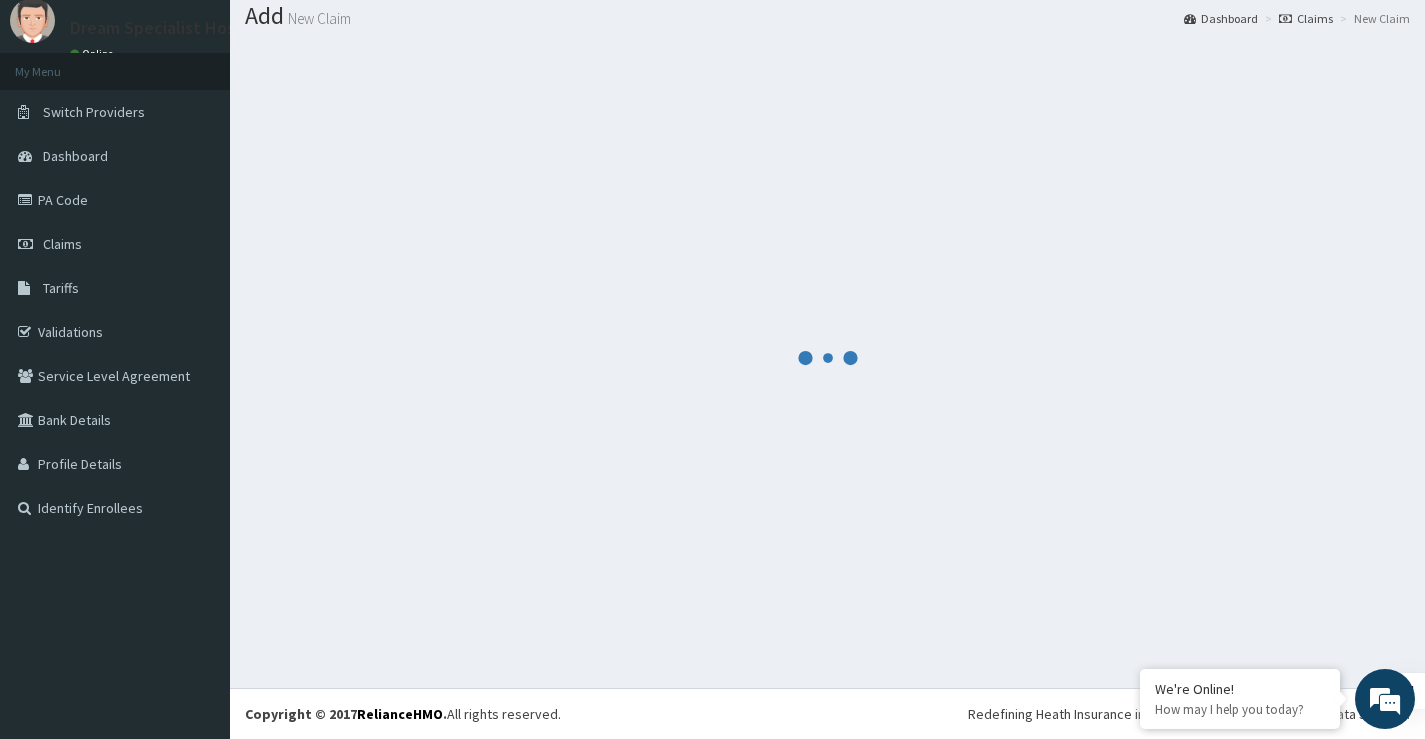 scroll, scrollTop: 841, scrollLeft: 0, axis: vertical 